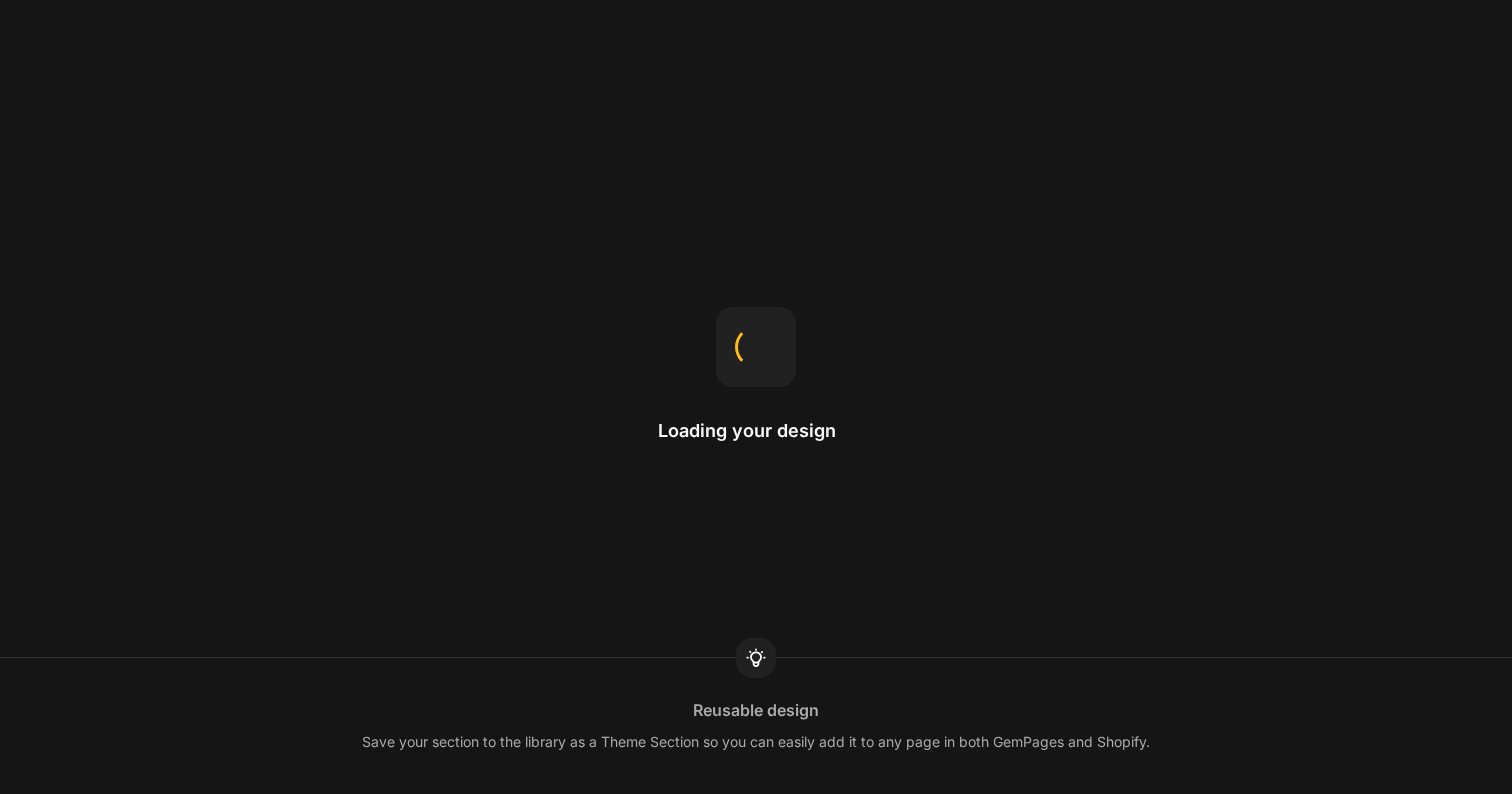 scroll, scrollTop: 0, scrollLeft: 0, axis: both 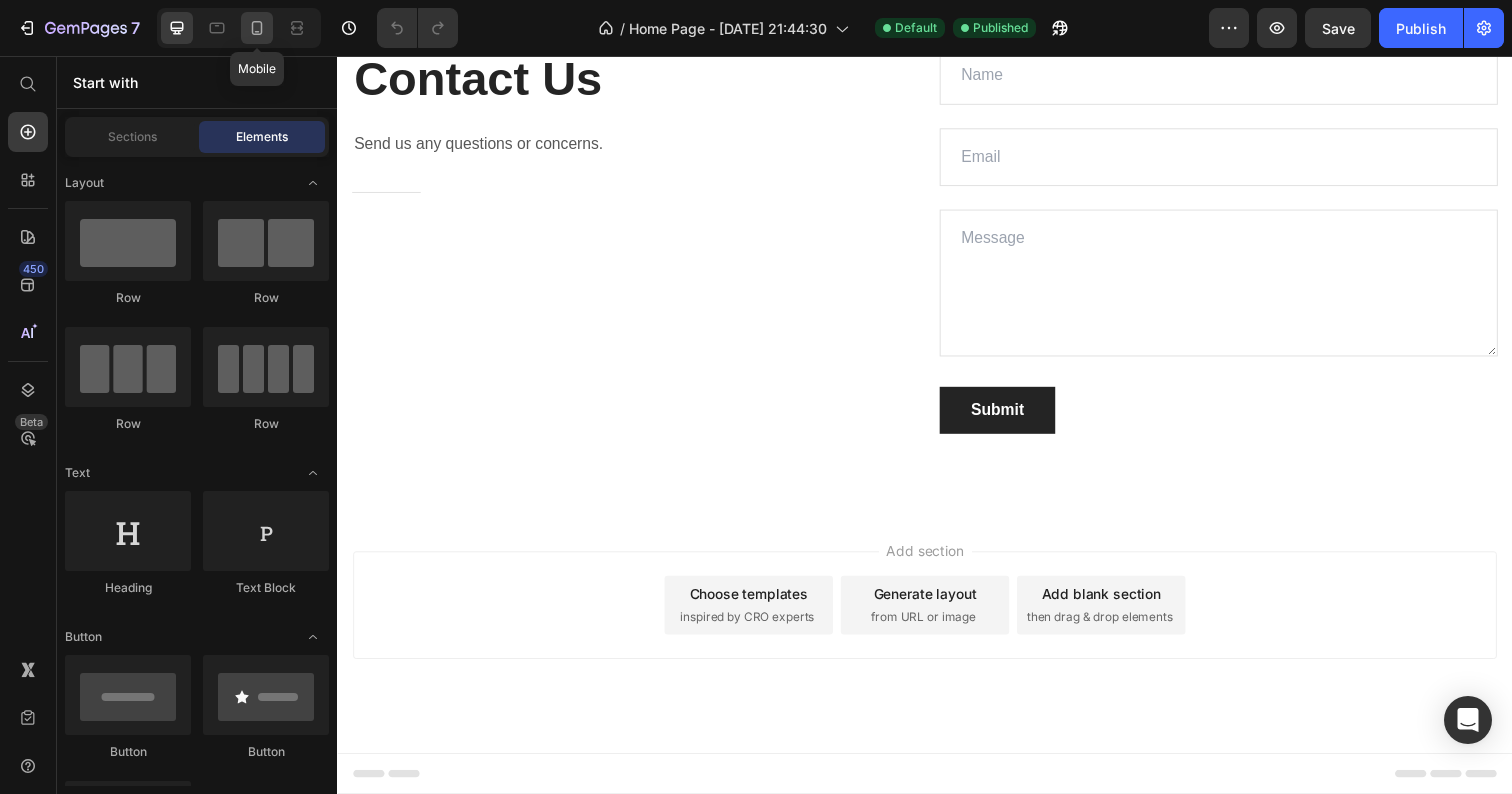 click 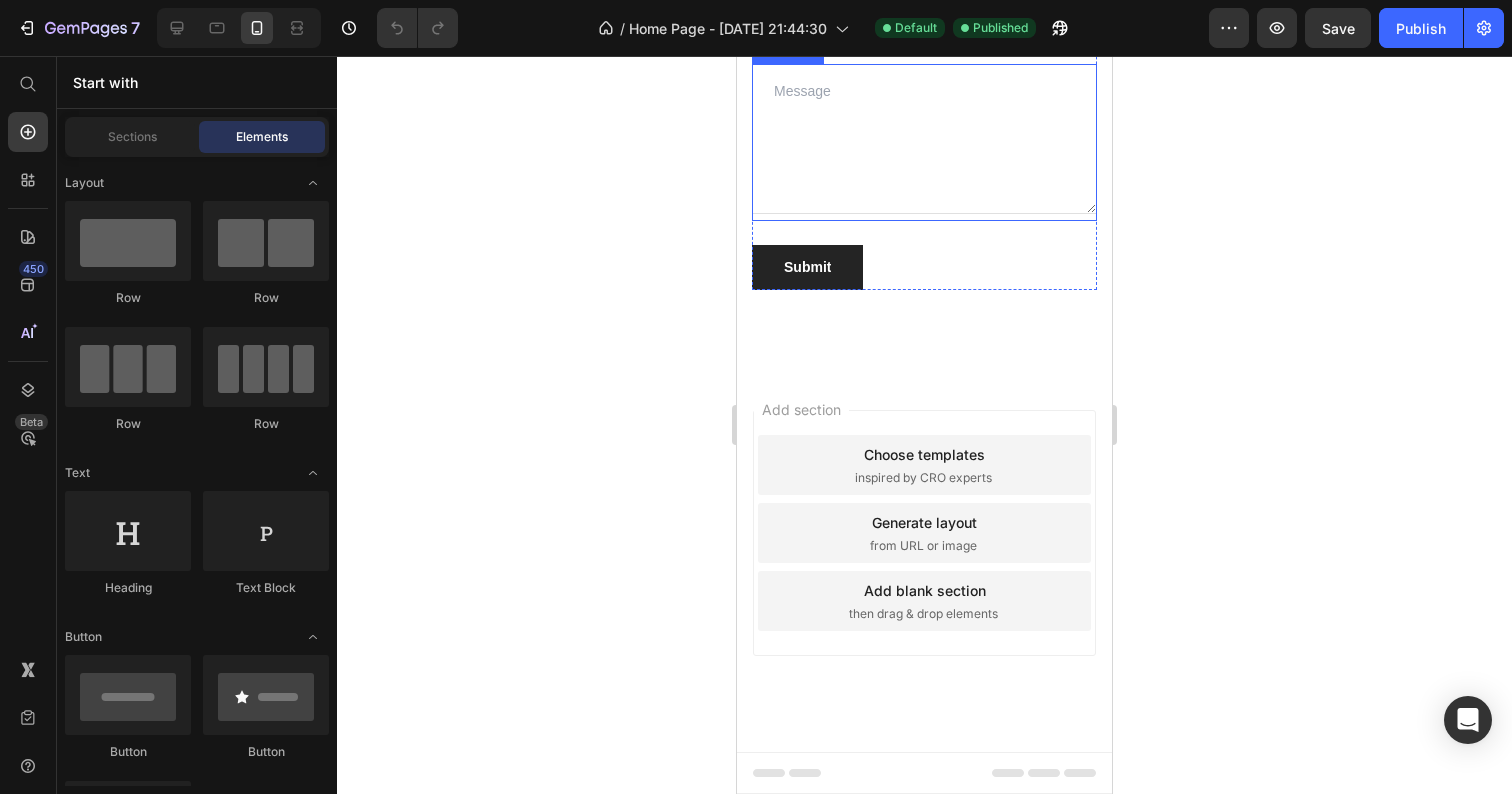 scroll, scrollTop: 7285, scrollLeft: 0, axis: vertical 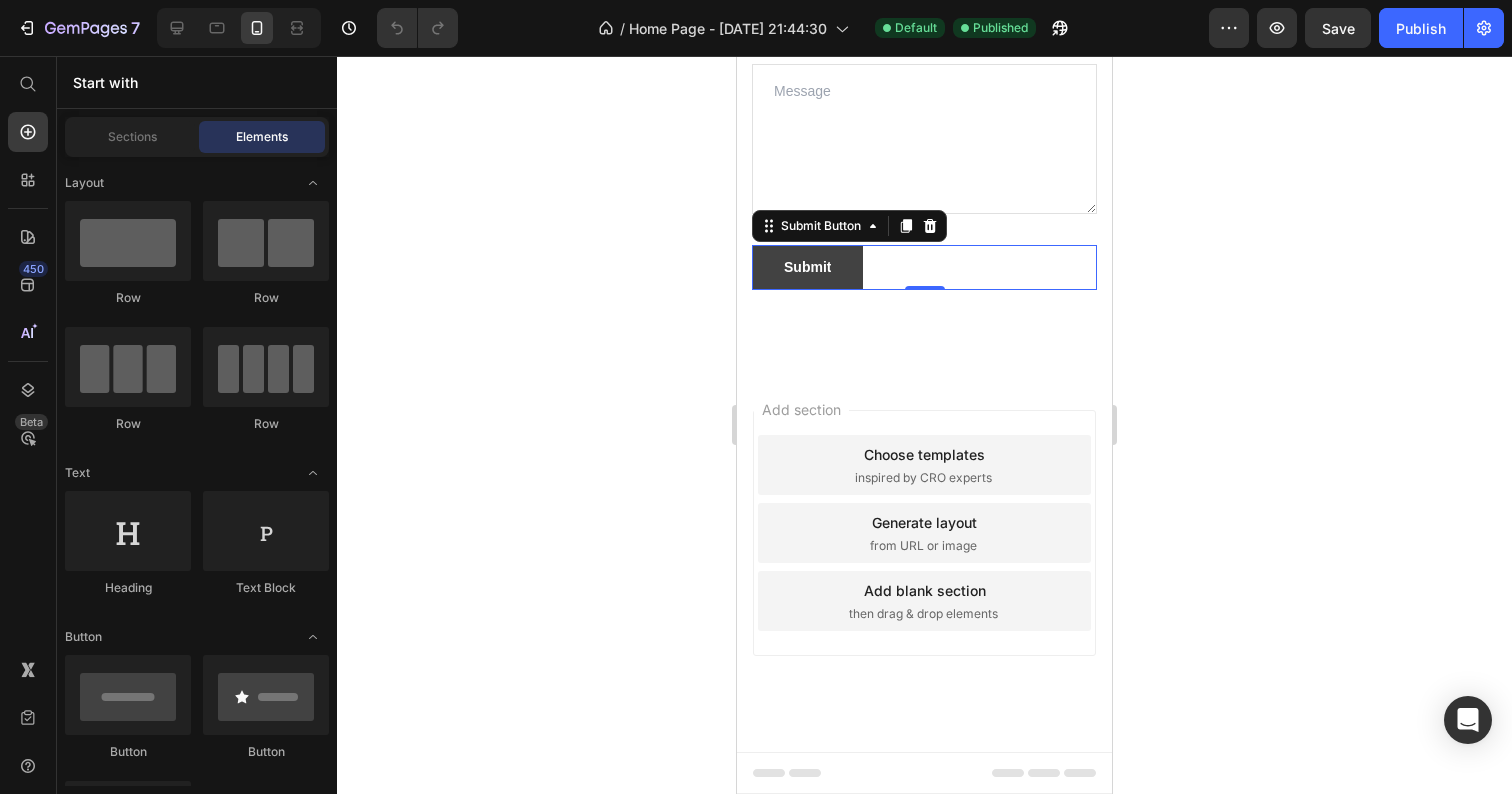 click on "Submit" at bounding box center (807, 267) 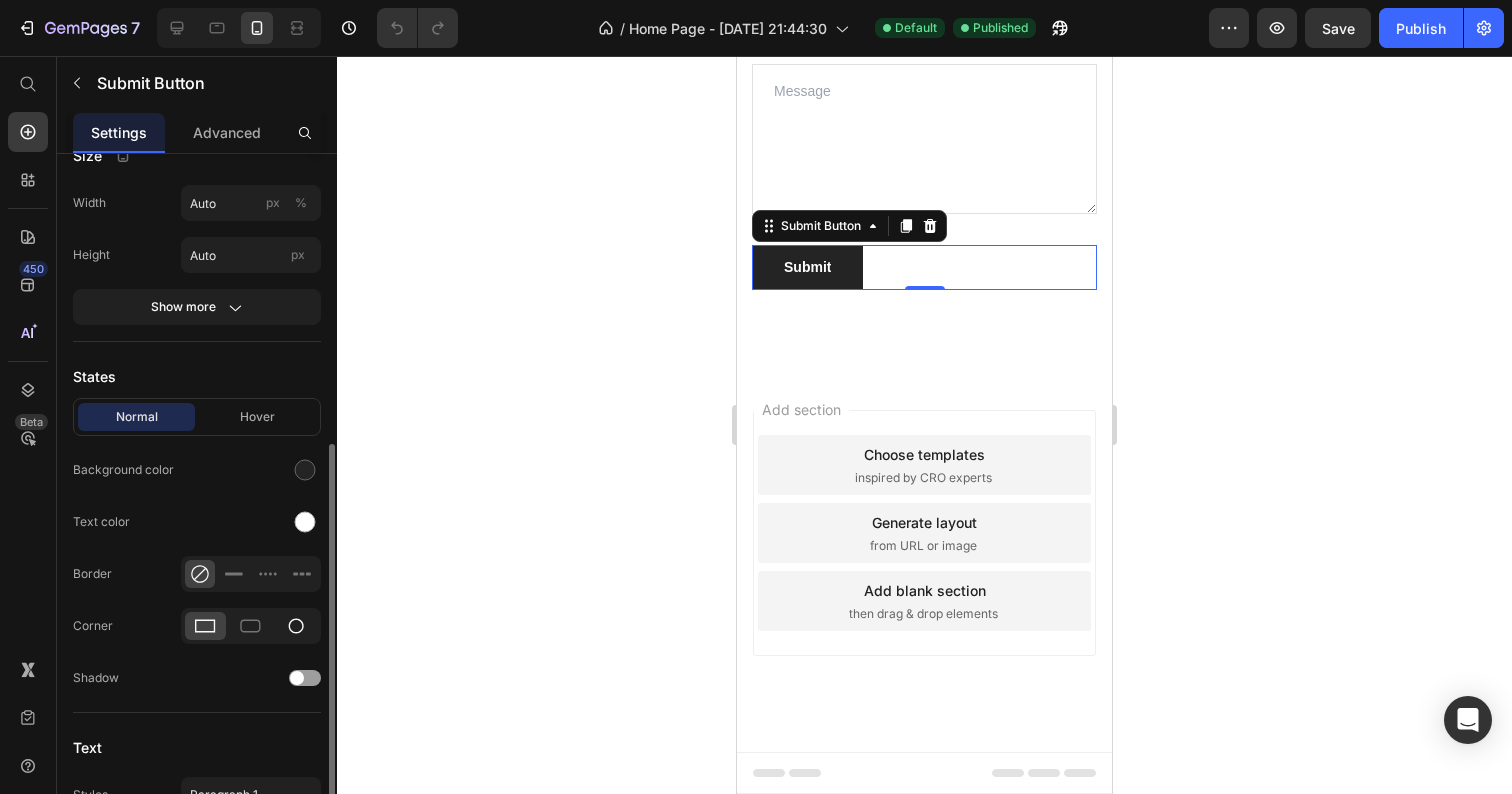 scroll, scrollTop: 0, scrollLeft: 0, axis: both 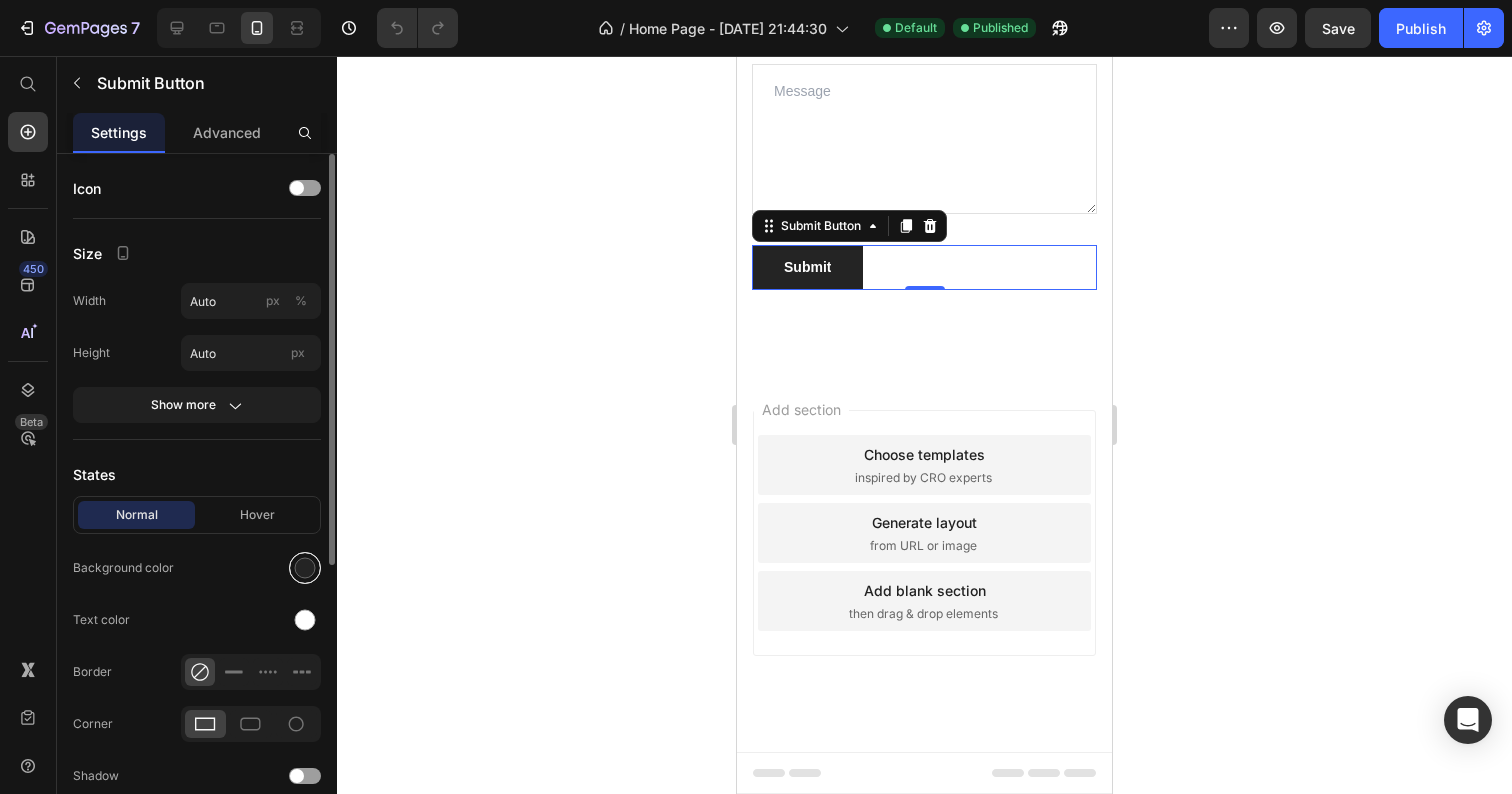 click at bounding box center [305, 568] 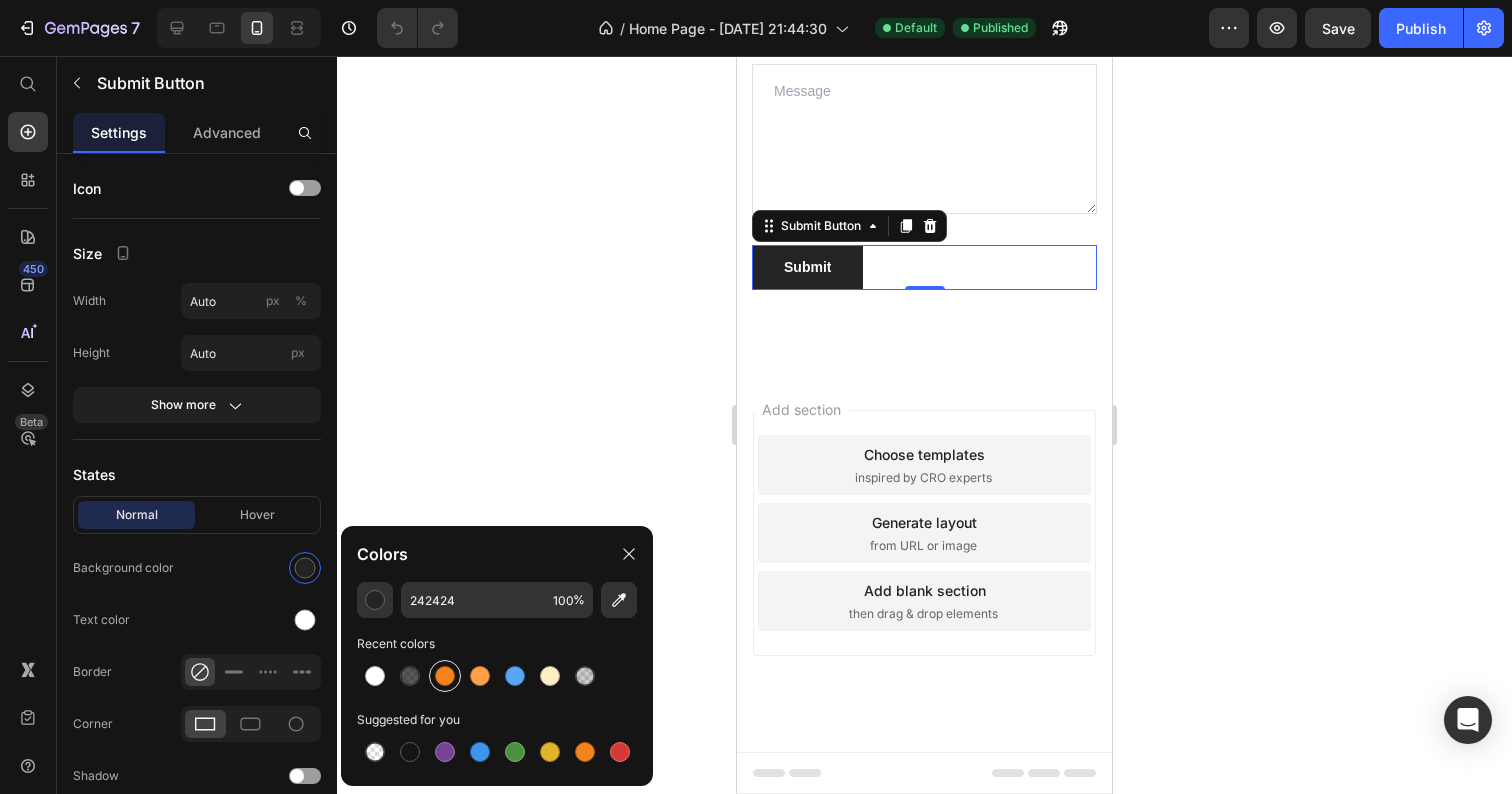 click at bounding box center (445, 676) 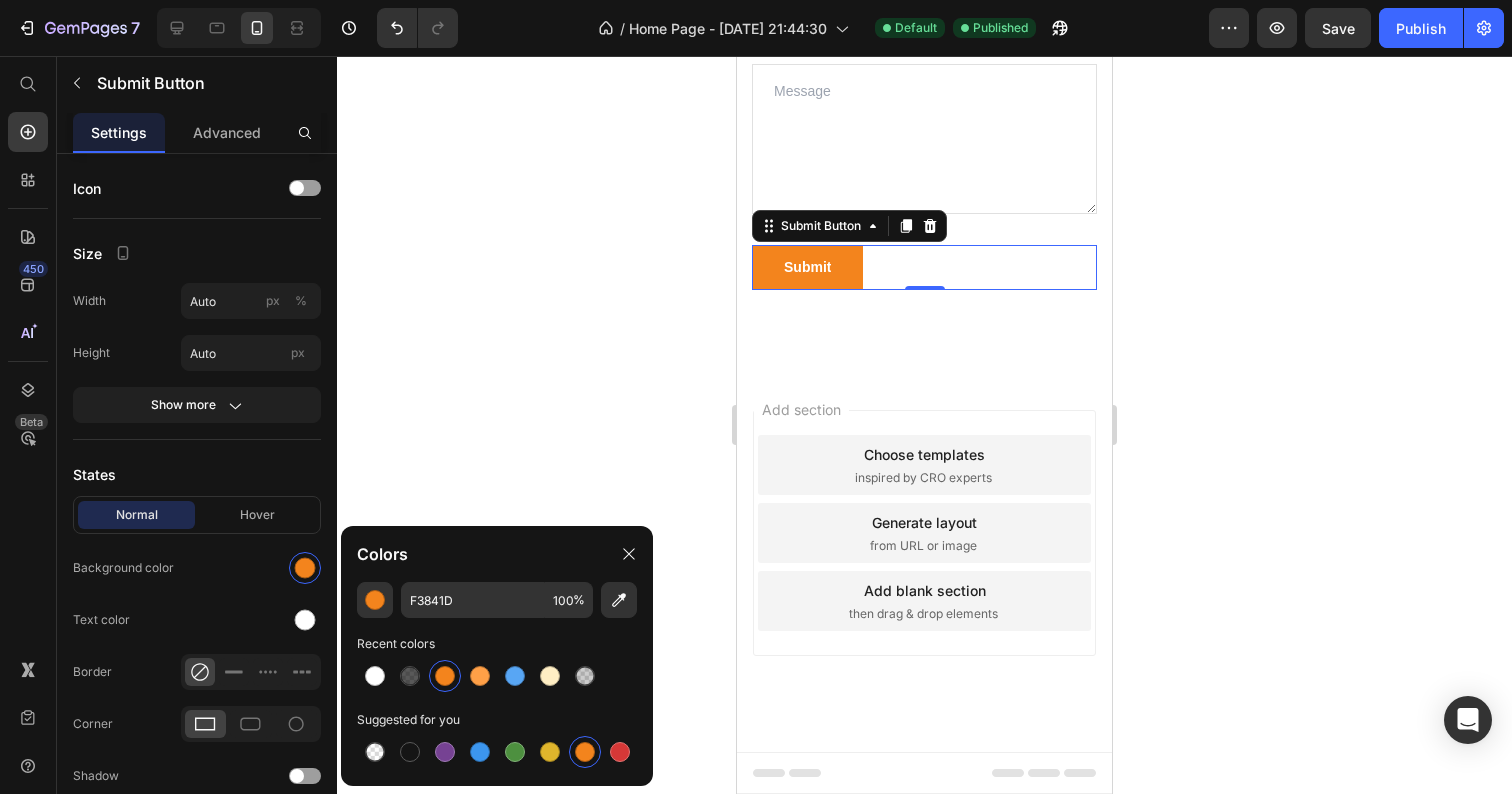 click 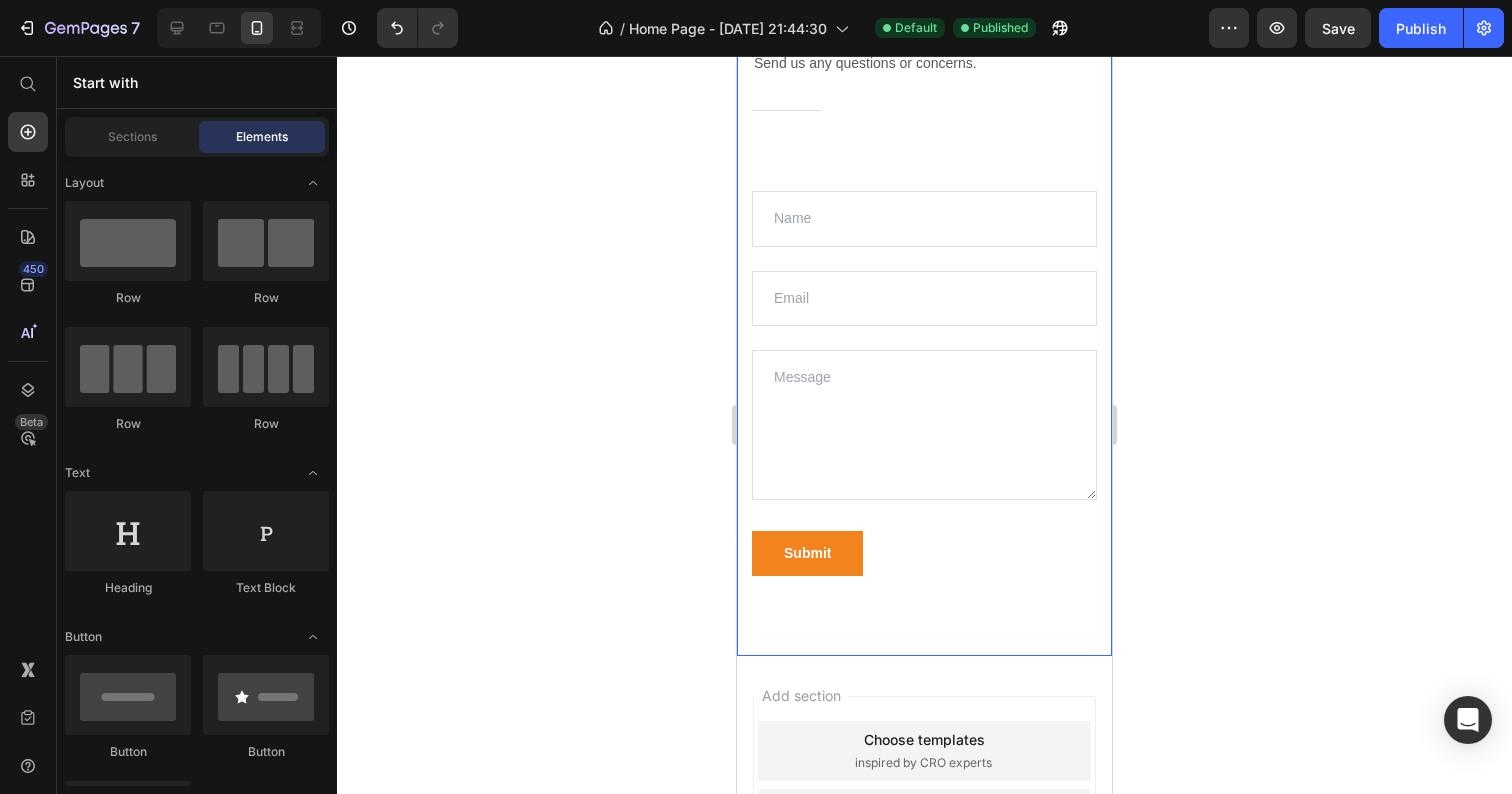 scroll, scrollTop: 6755, scrollLeft: 0, axis: vertical 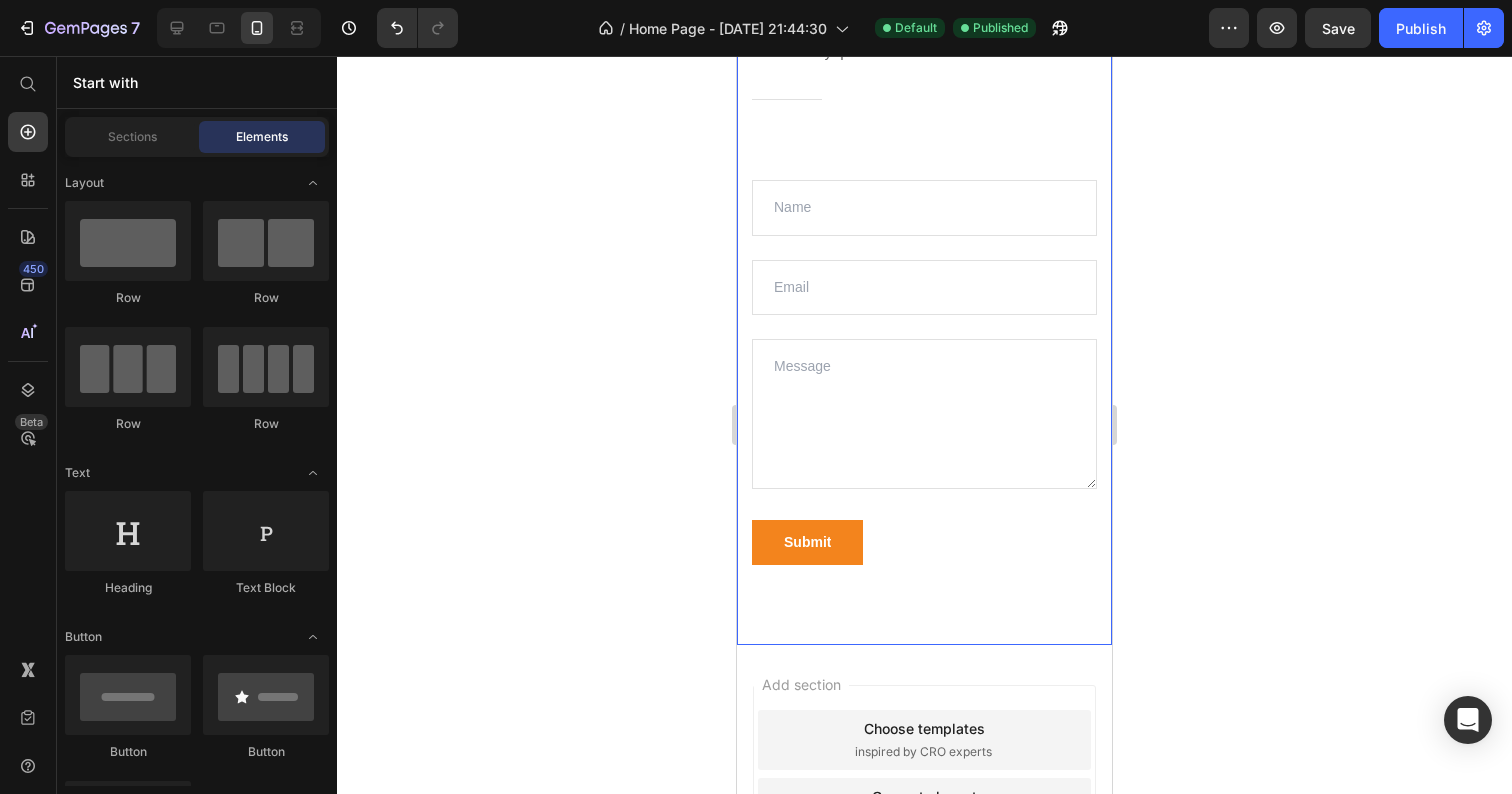 click on "Contact Us Heading Send us any questions or concerns. Text block                Title Line" at bounding box center [924, 72] 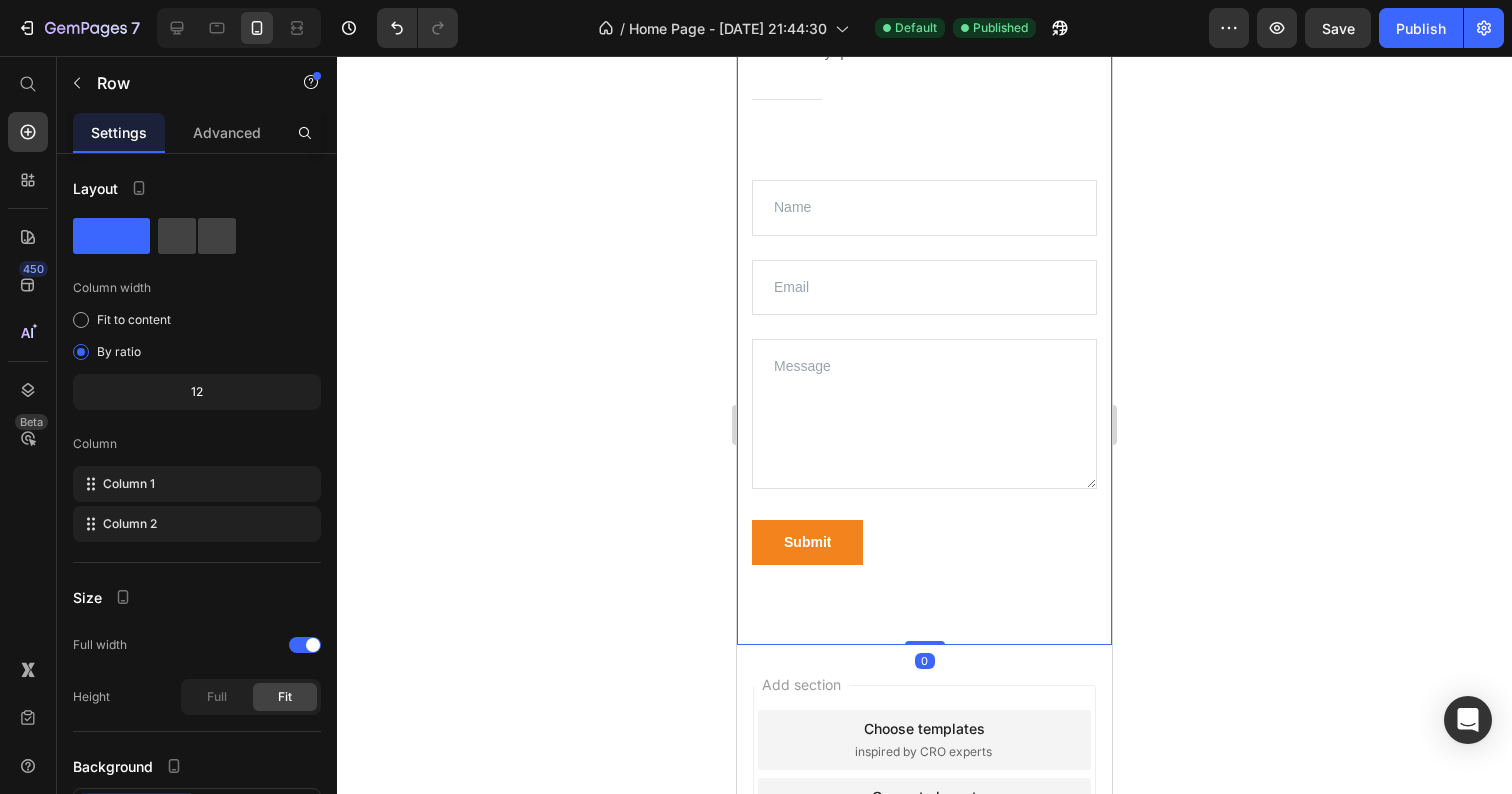 click 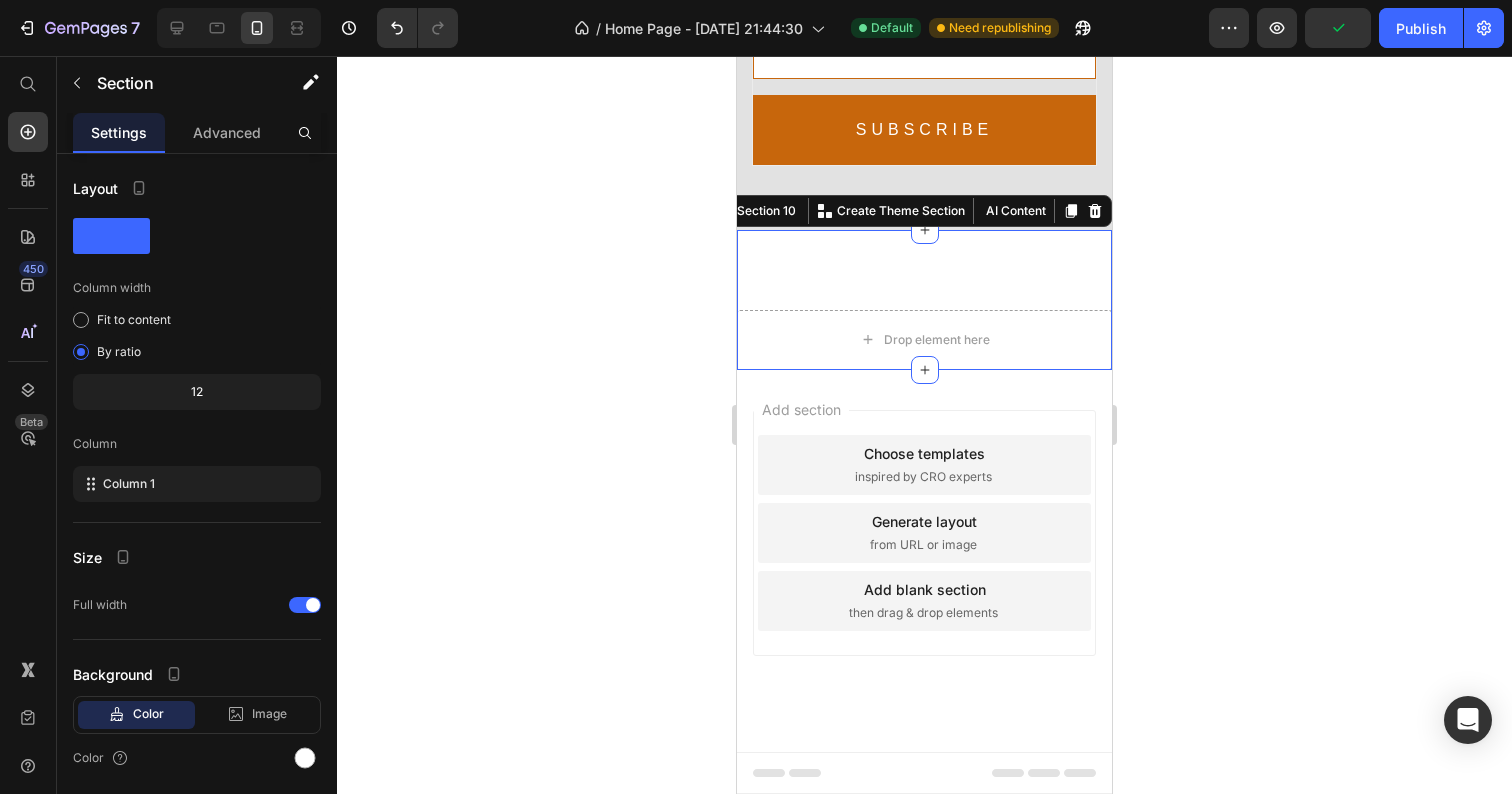 click on "Drop element here Section 10   You can create reusable sections Create Theme Section AI Content Write with GemAI What would you like to describe here? Tone and Voice Persuasive Product Getting products... Show more Generate" at bounding box center [924, 300] 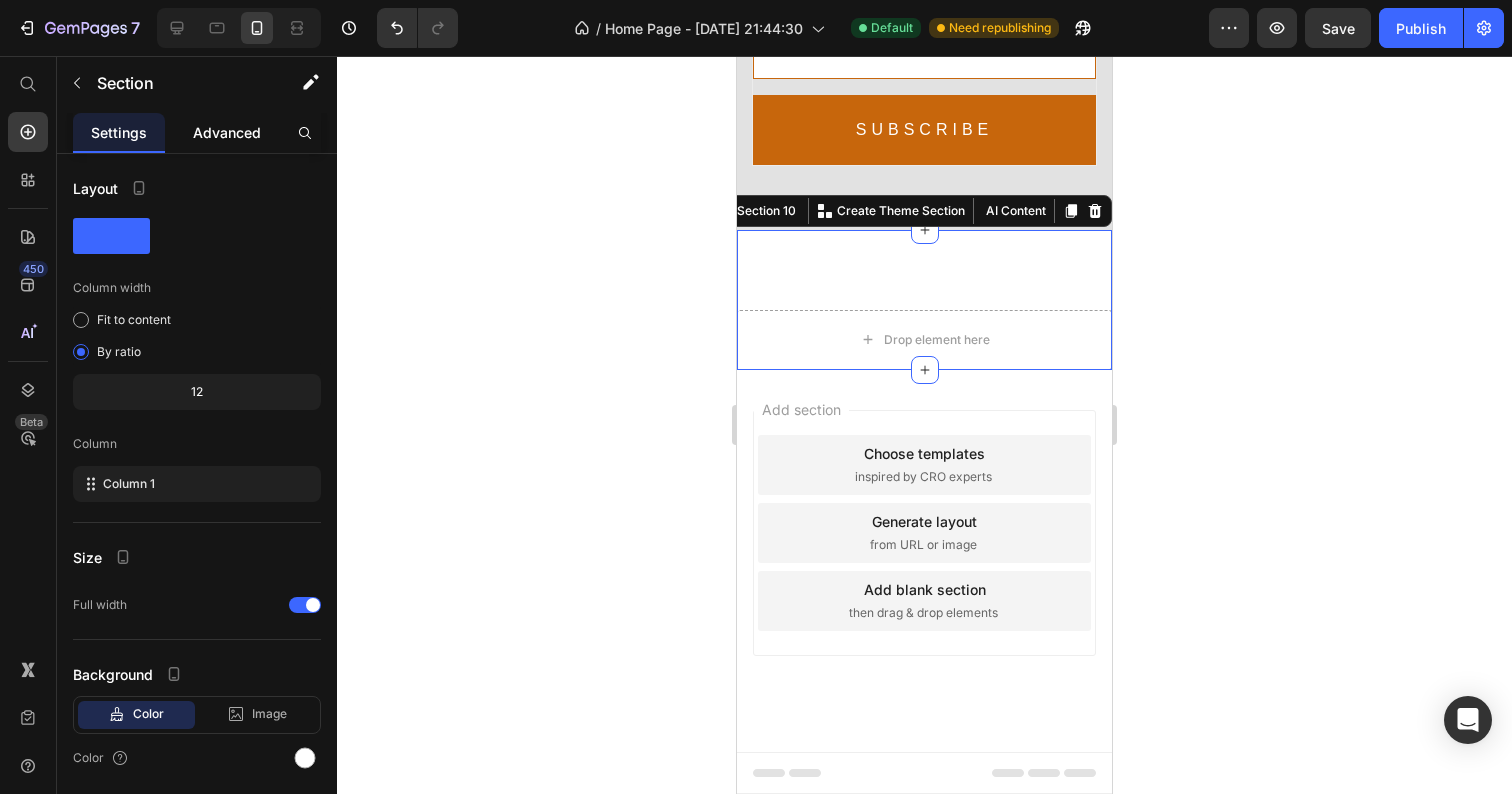 click on "Advanced" at bounding box center (227, 132) 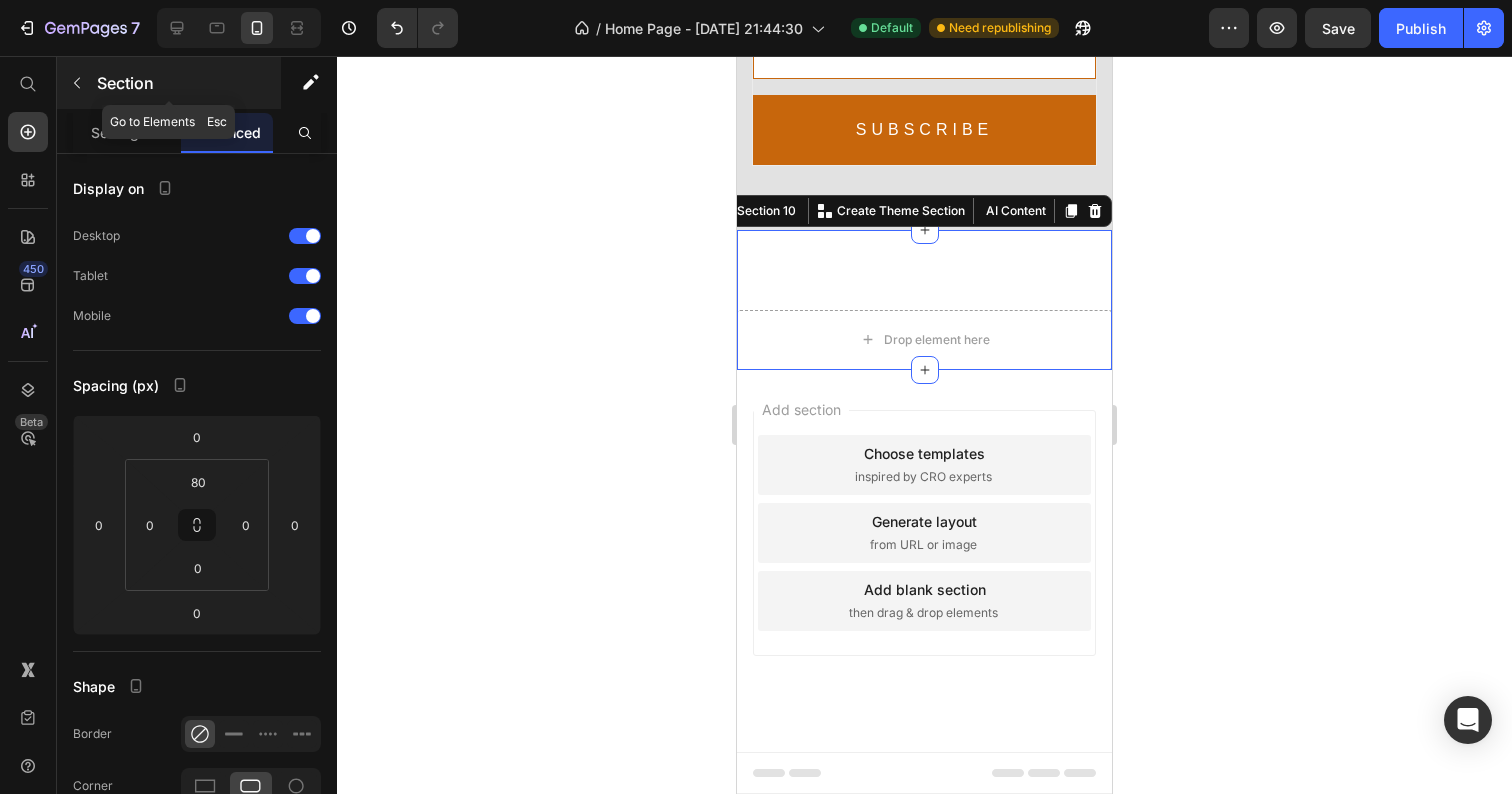 click 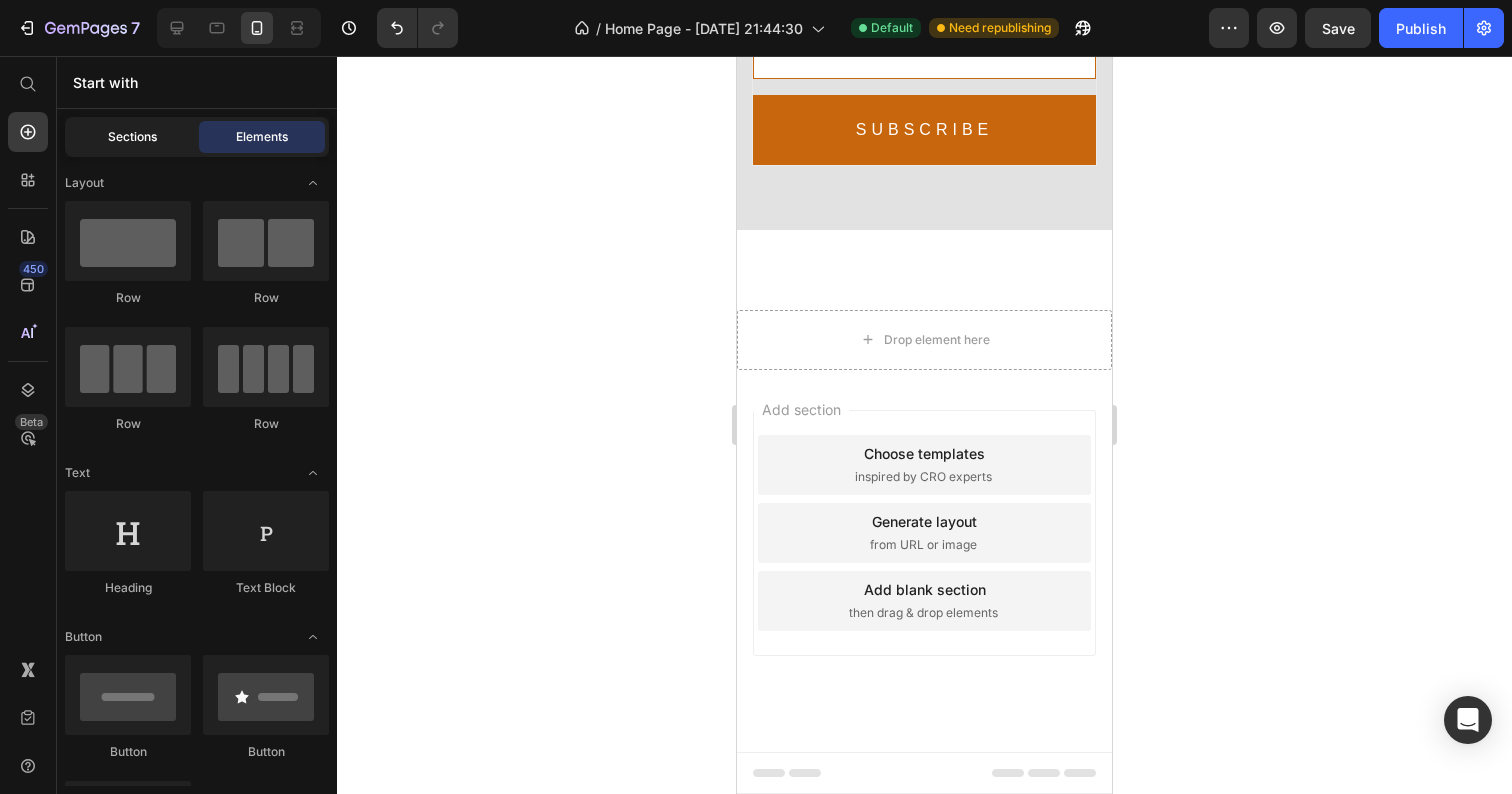 click on "Sections" at bounding box center (132, 137) 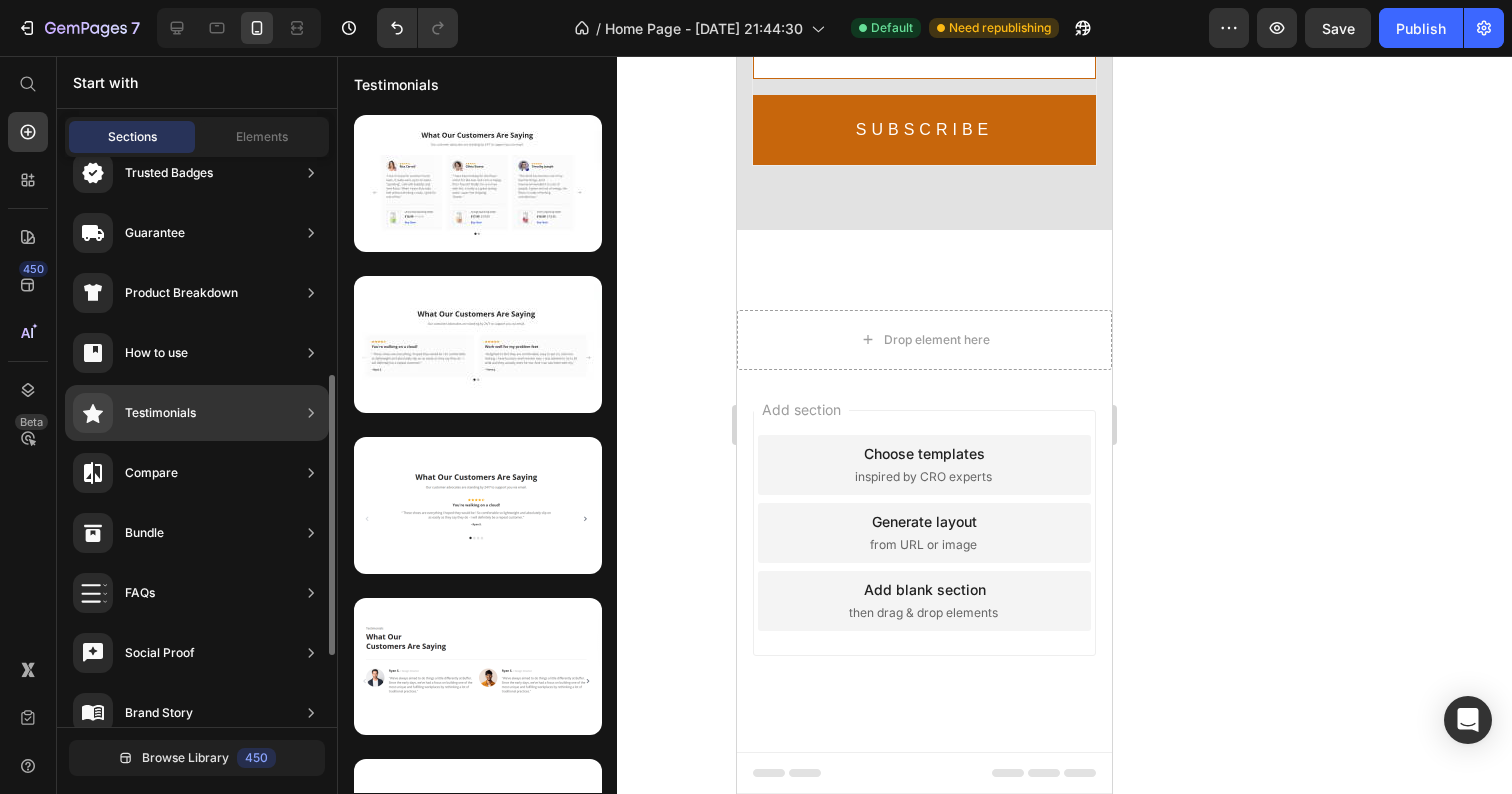 scroll, scrollTop: 590, scrollLeft: 0, axis: vertical 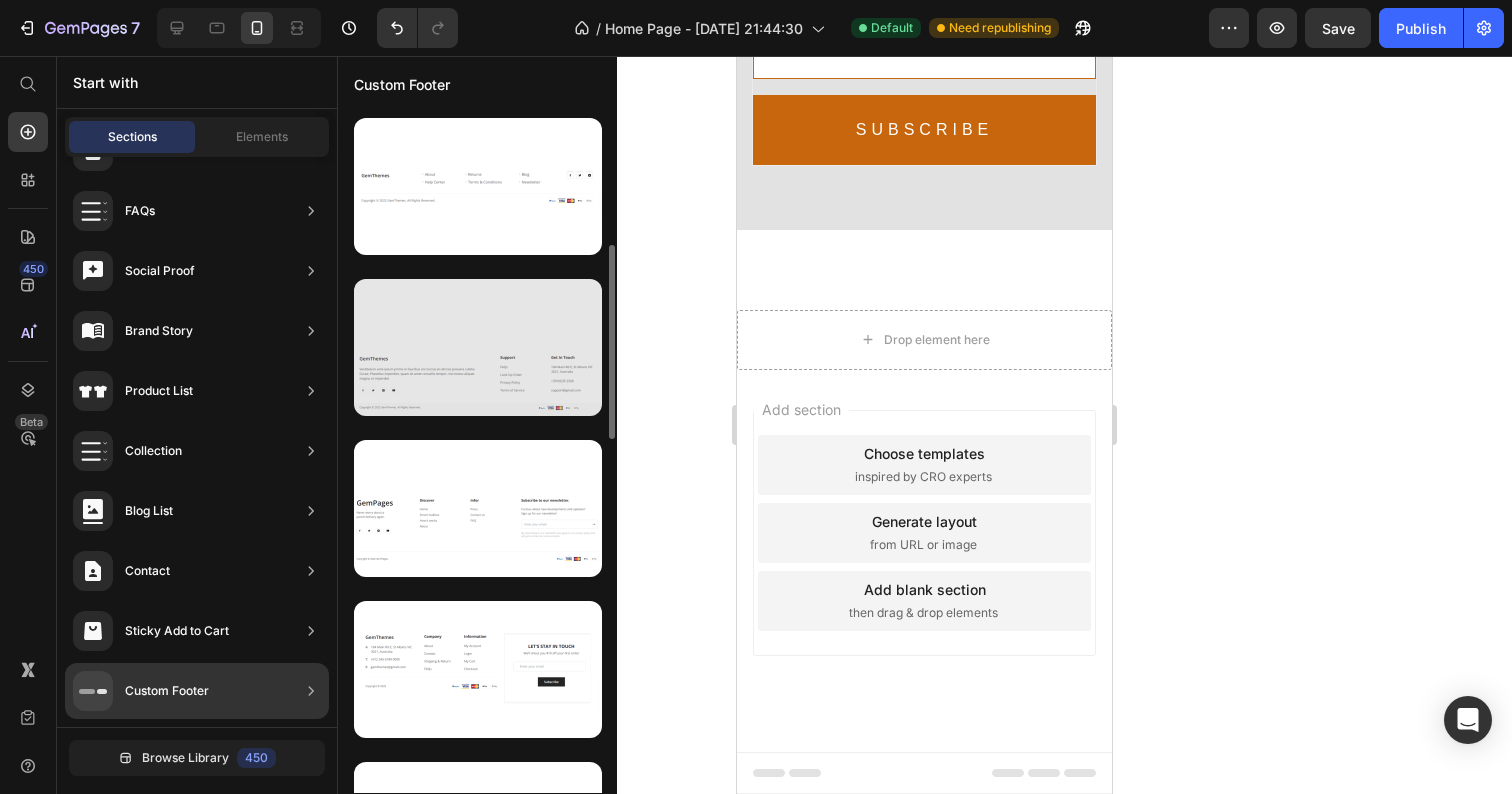 click at bounding box center (478, 347) 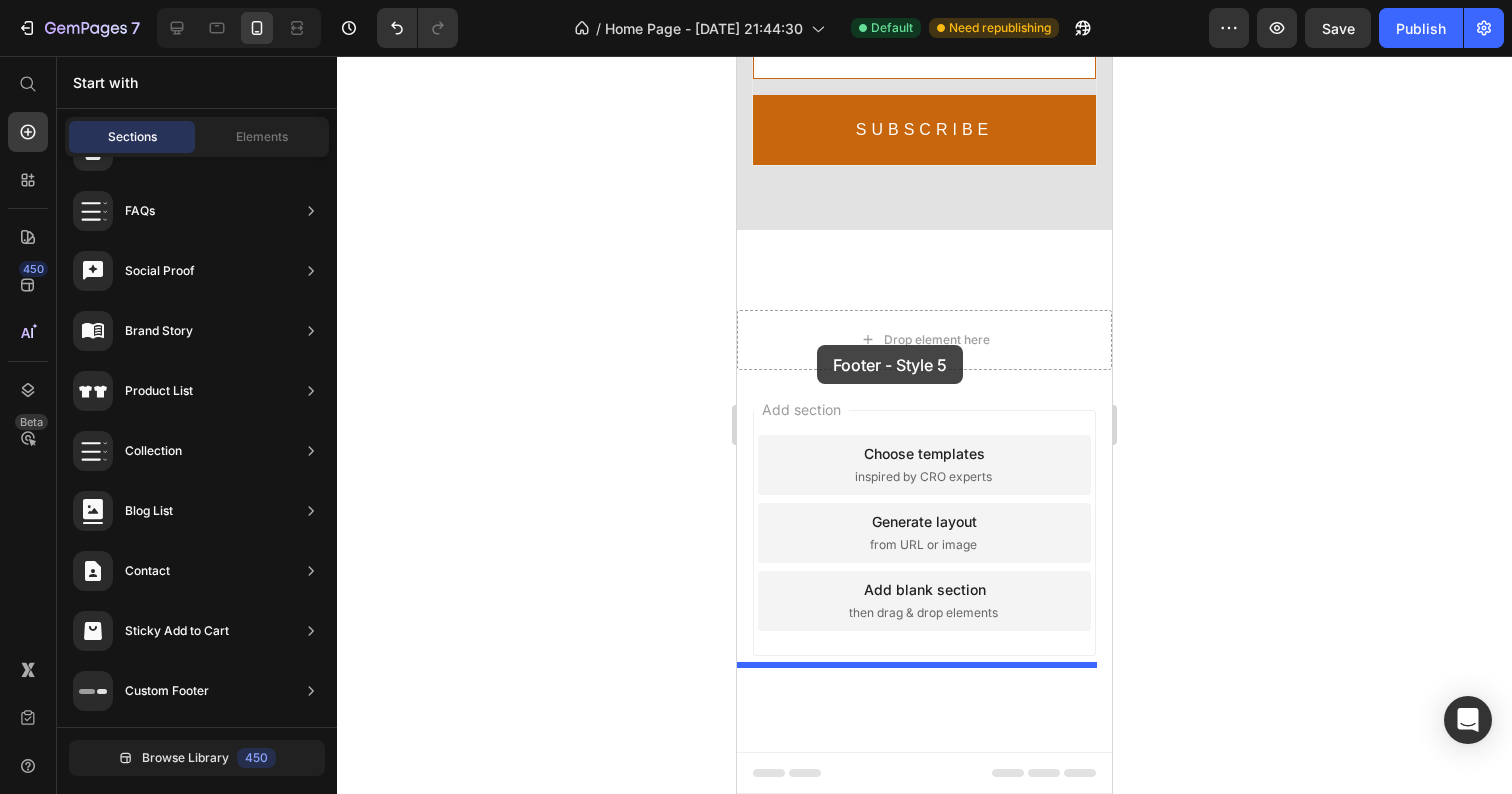 drag, startPoint x: 1224, startPoint y: 441, endPoint x: 815, endPoint y: 340, distance: 421.28613 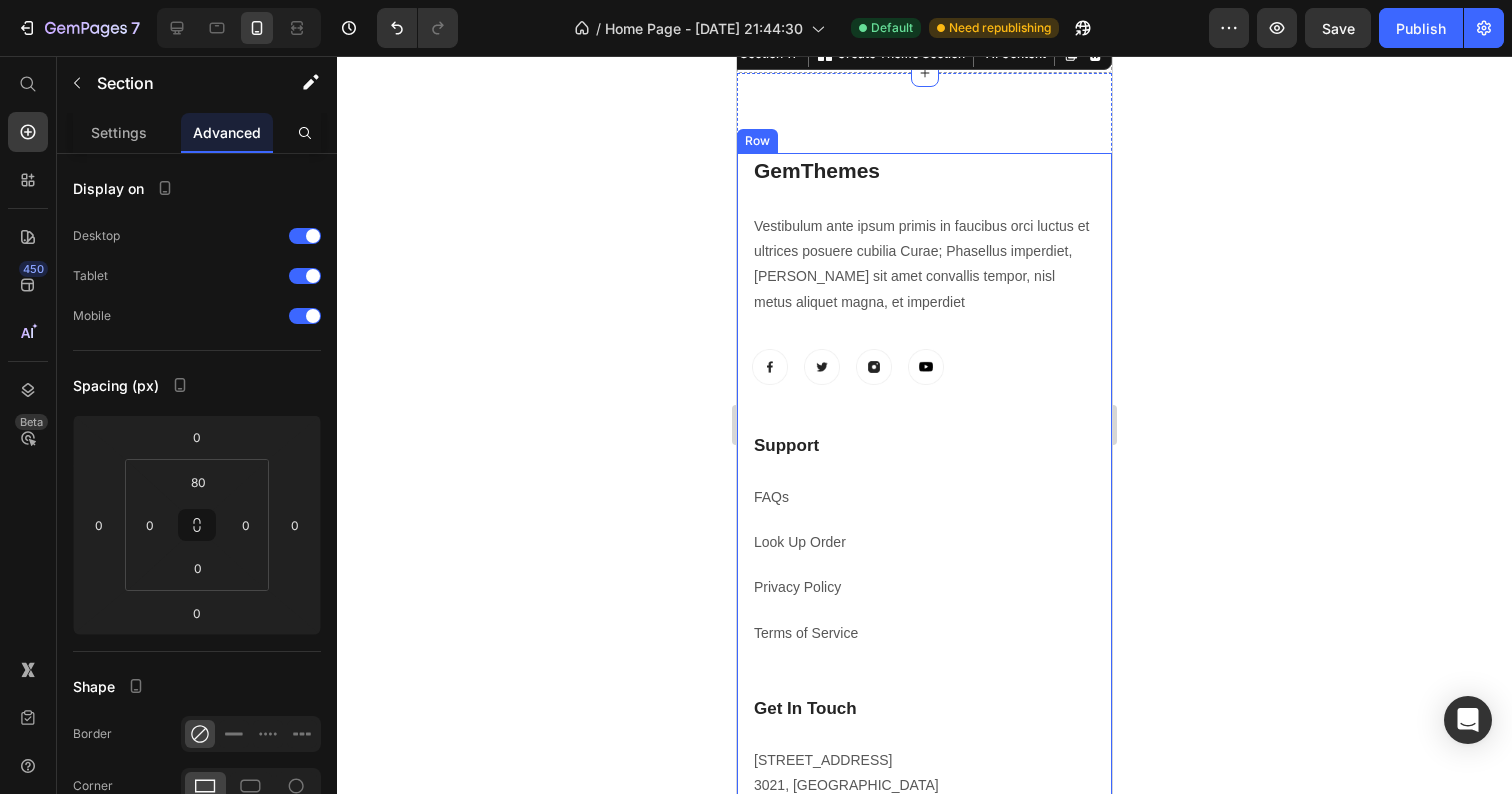 scroll, scrollTop: 6526, scrollLeft: 0, axis: vertical 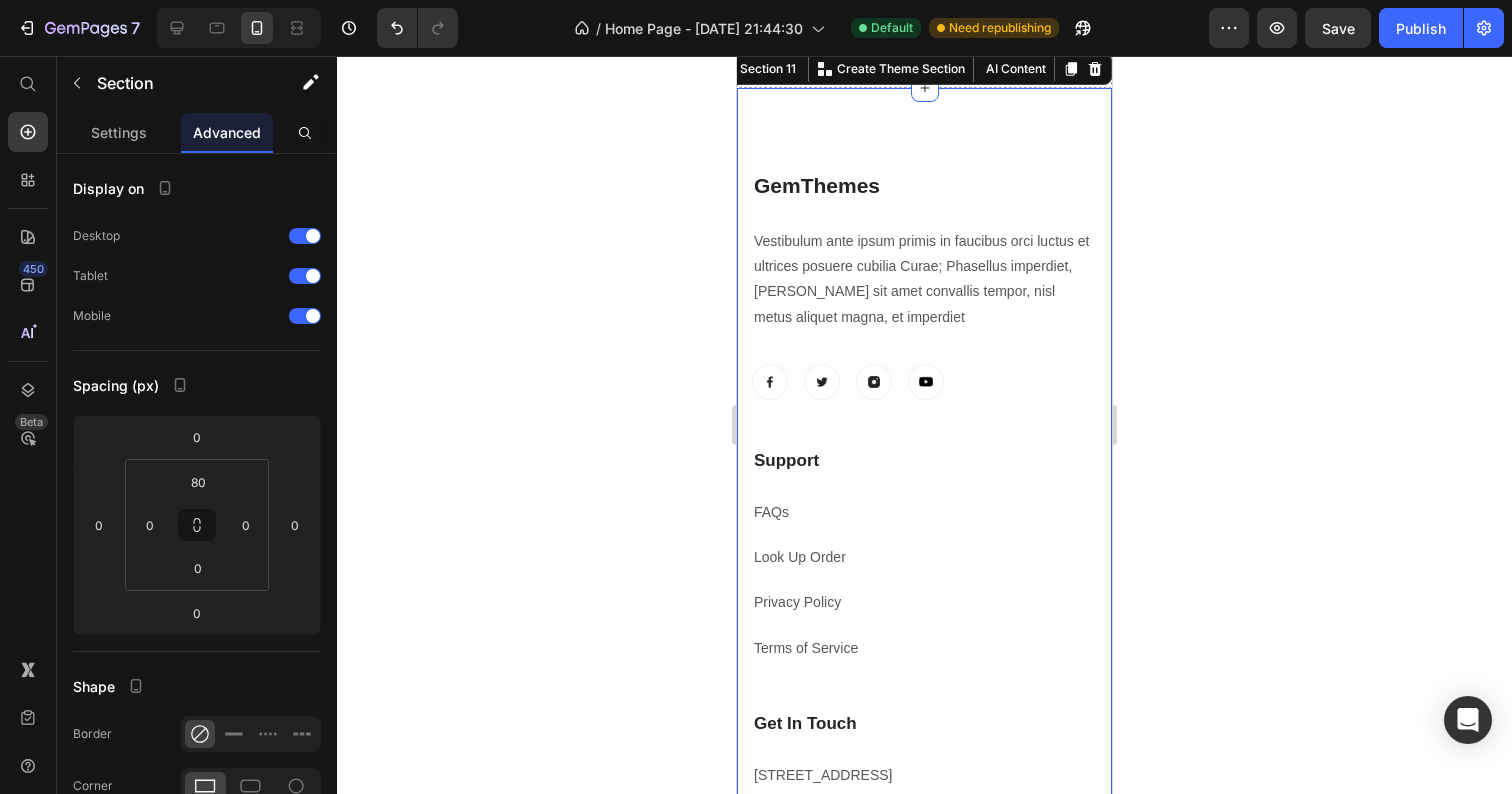 click 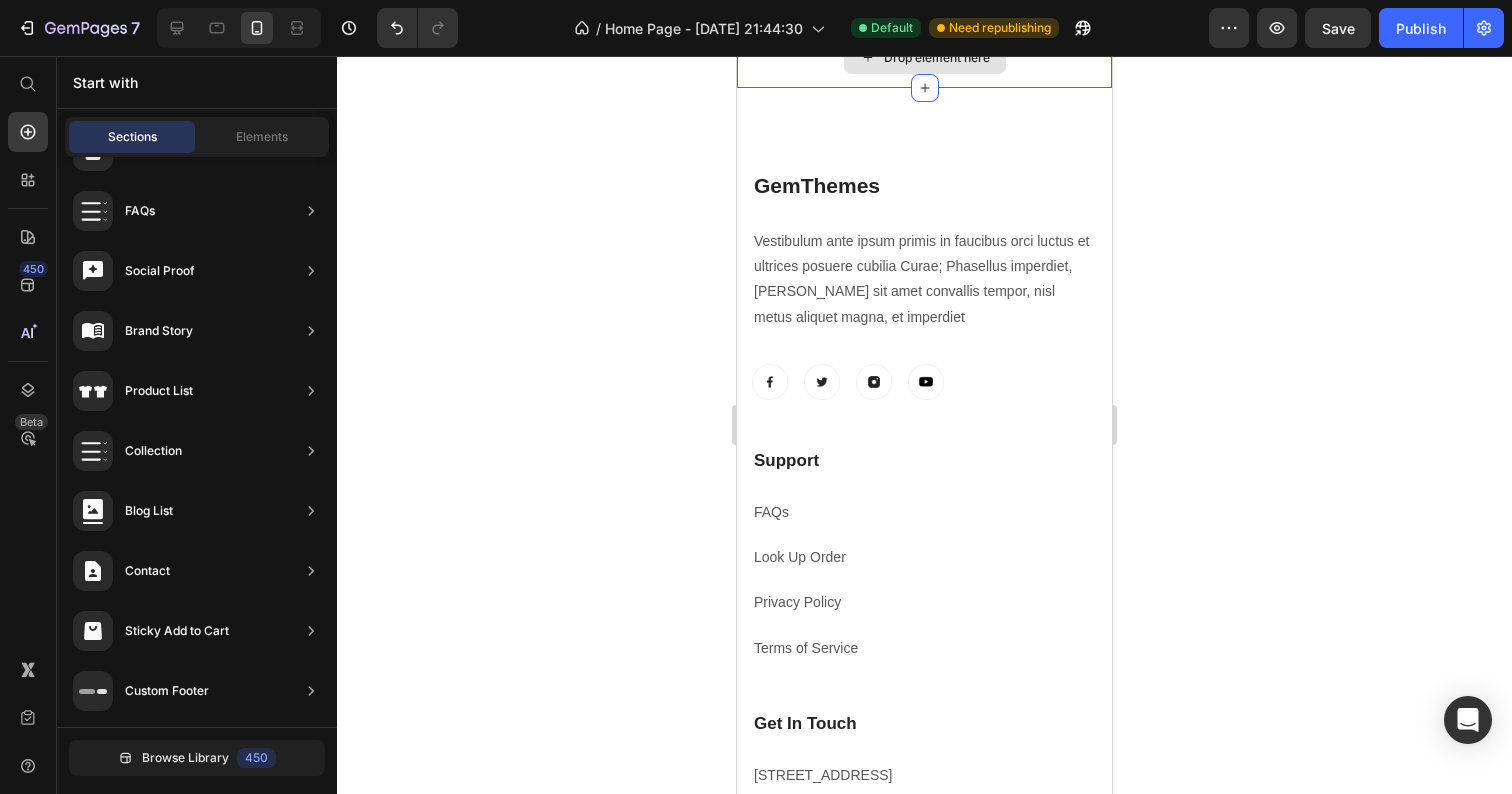 click on "Drop element here" at bounding box center (924, 58) 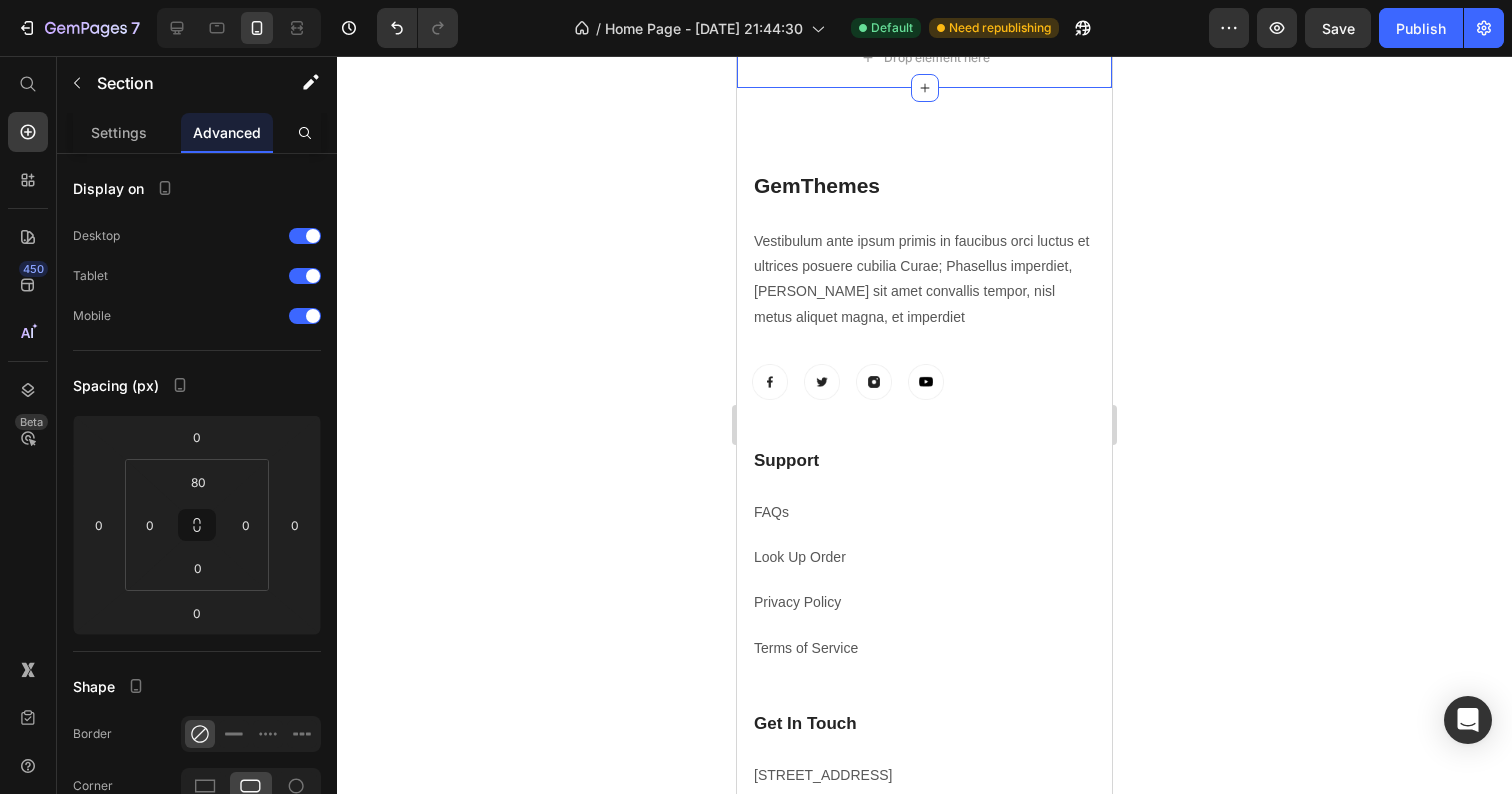 click at bounding box center [1095, -71] 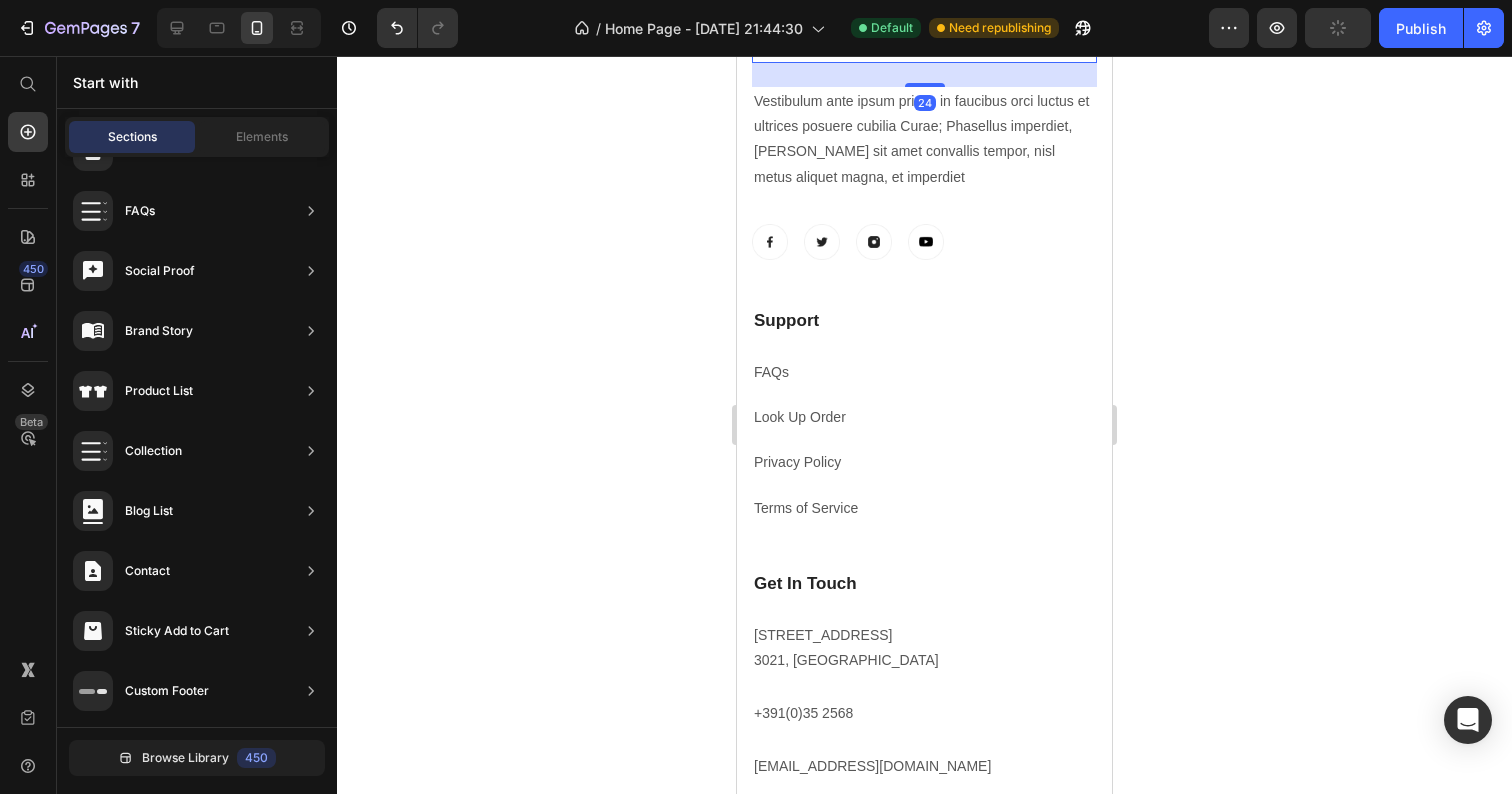 click on "GemThemes" at bounding box center [924, 46] 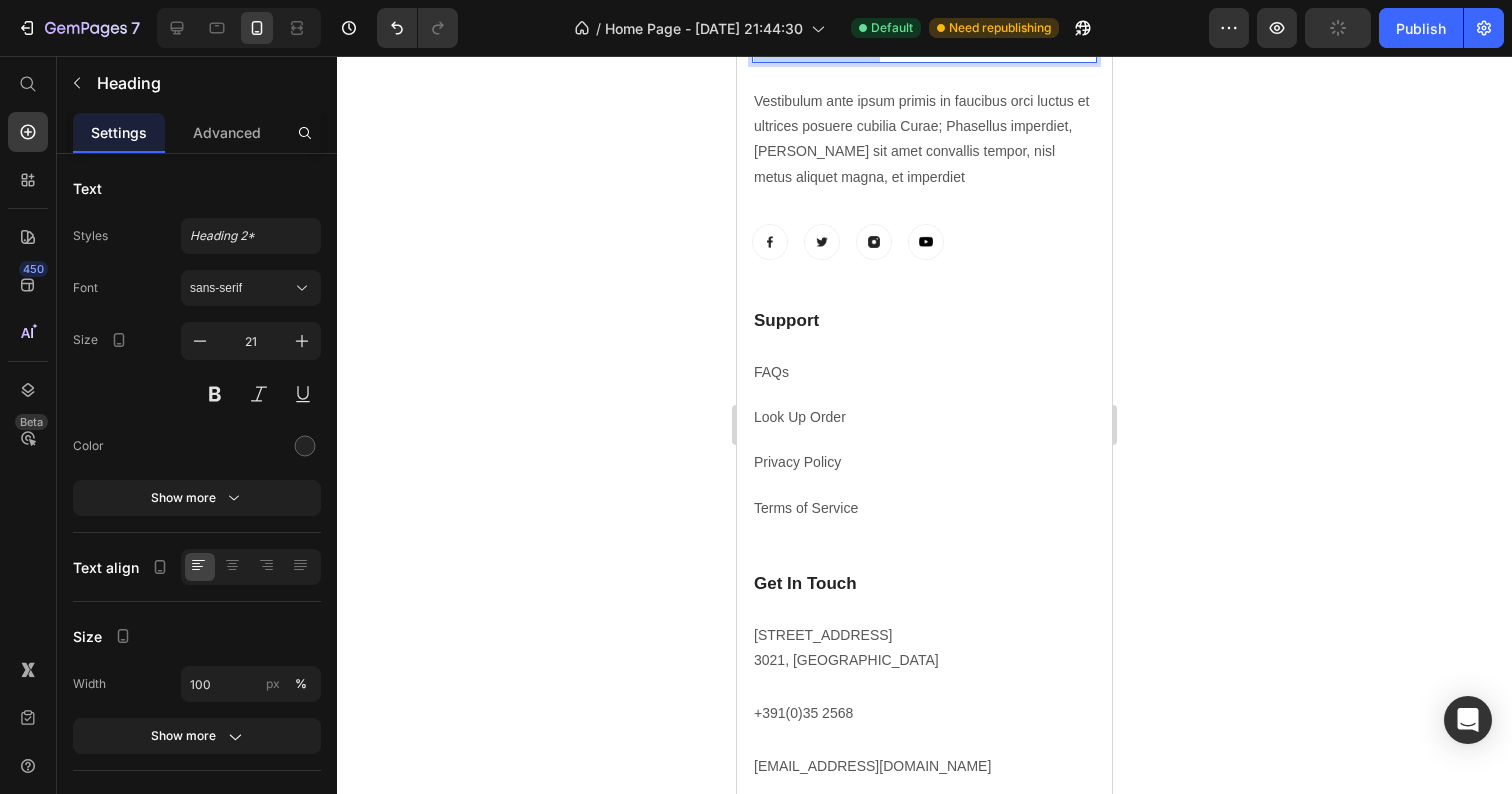click on "GemThemes" at bounding box center (924, 46) 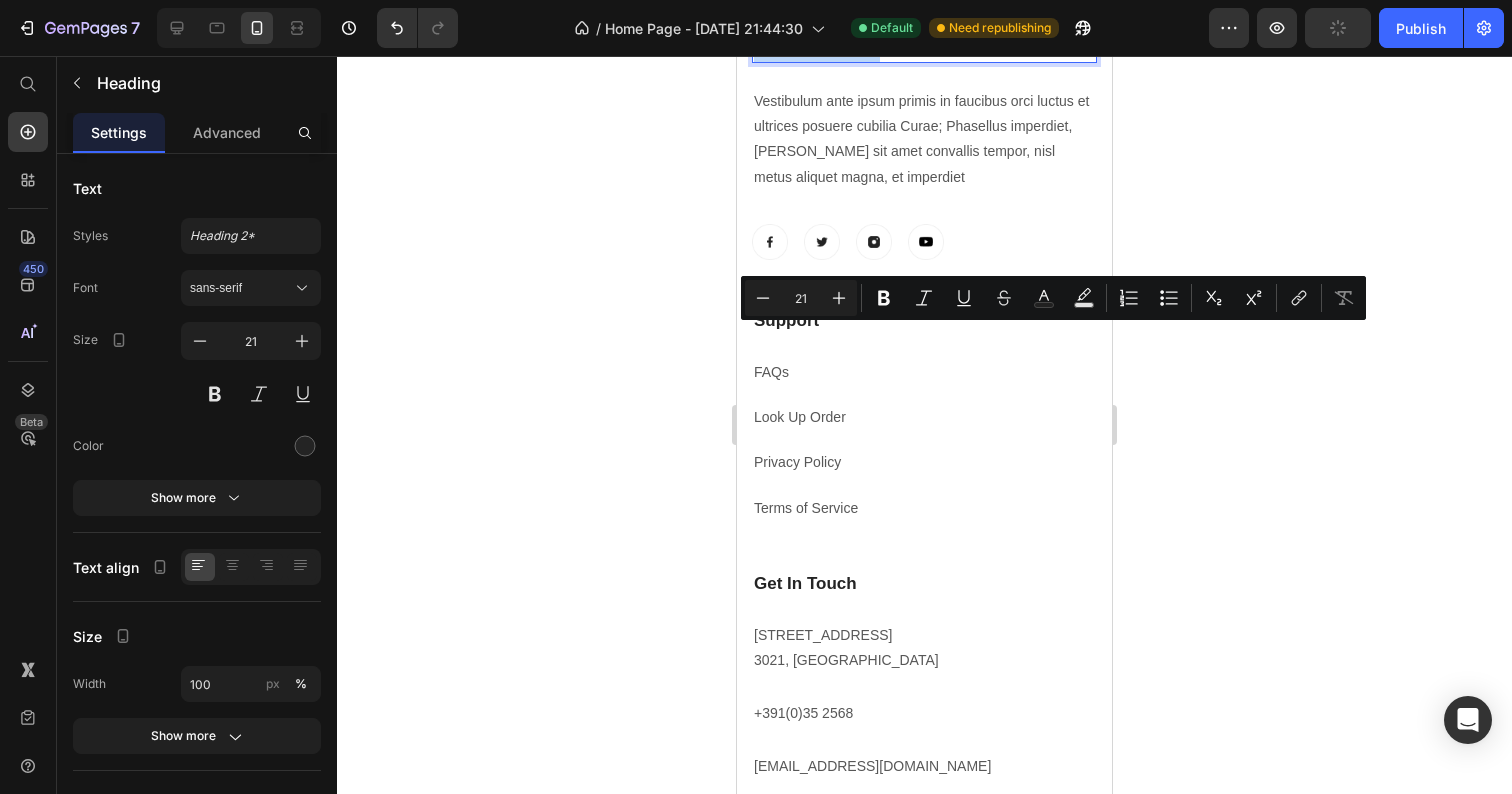 click on "GemThemes" at bounding box center [924, 46] 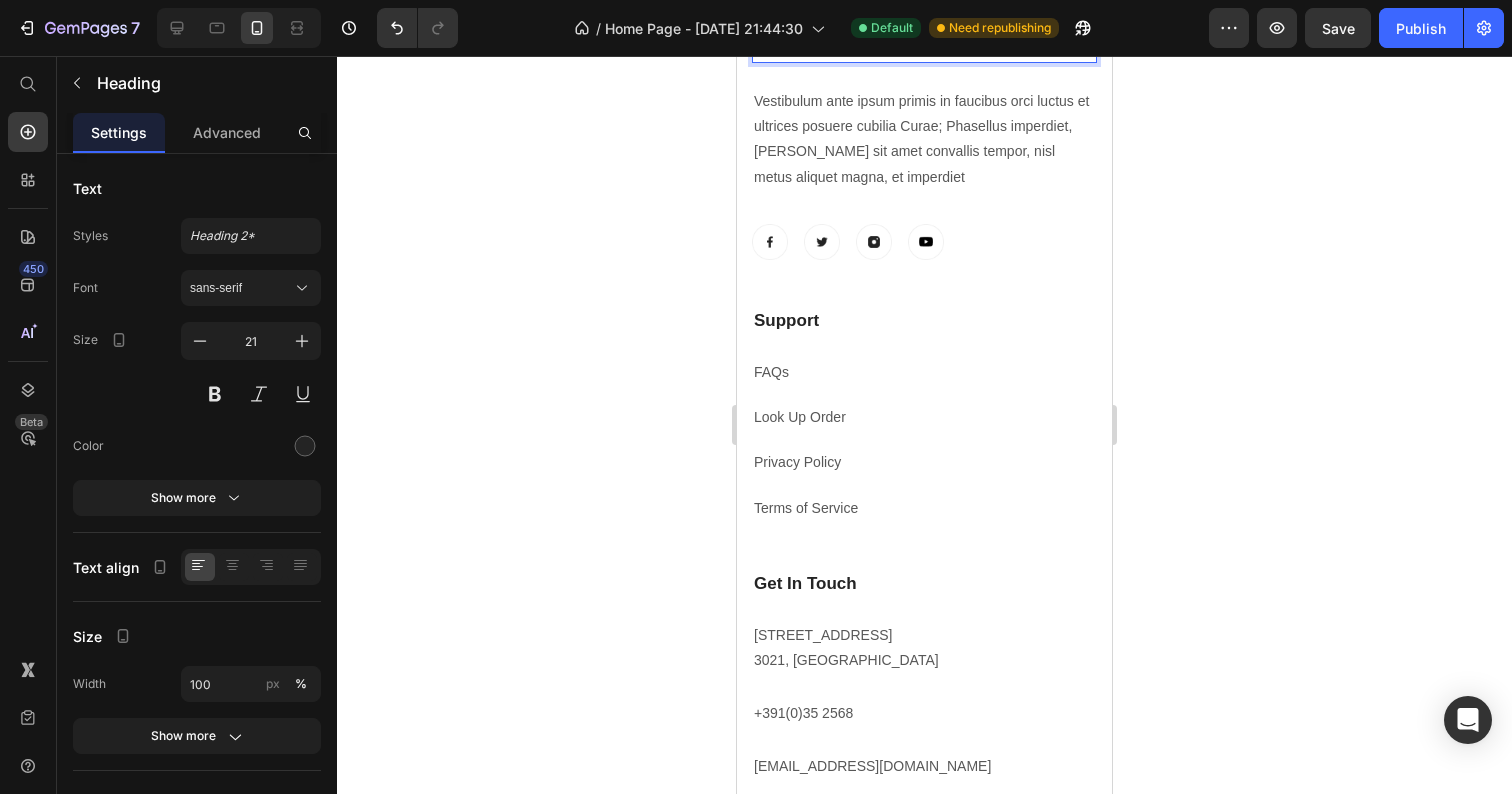 click 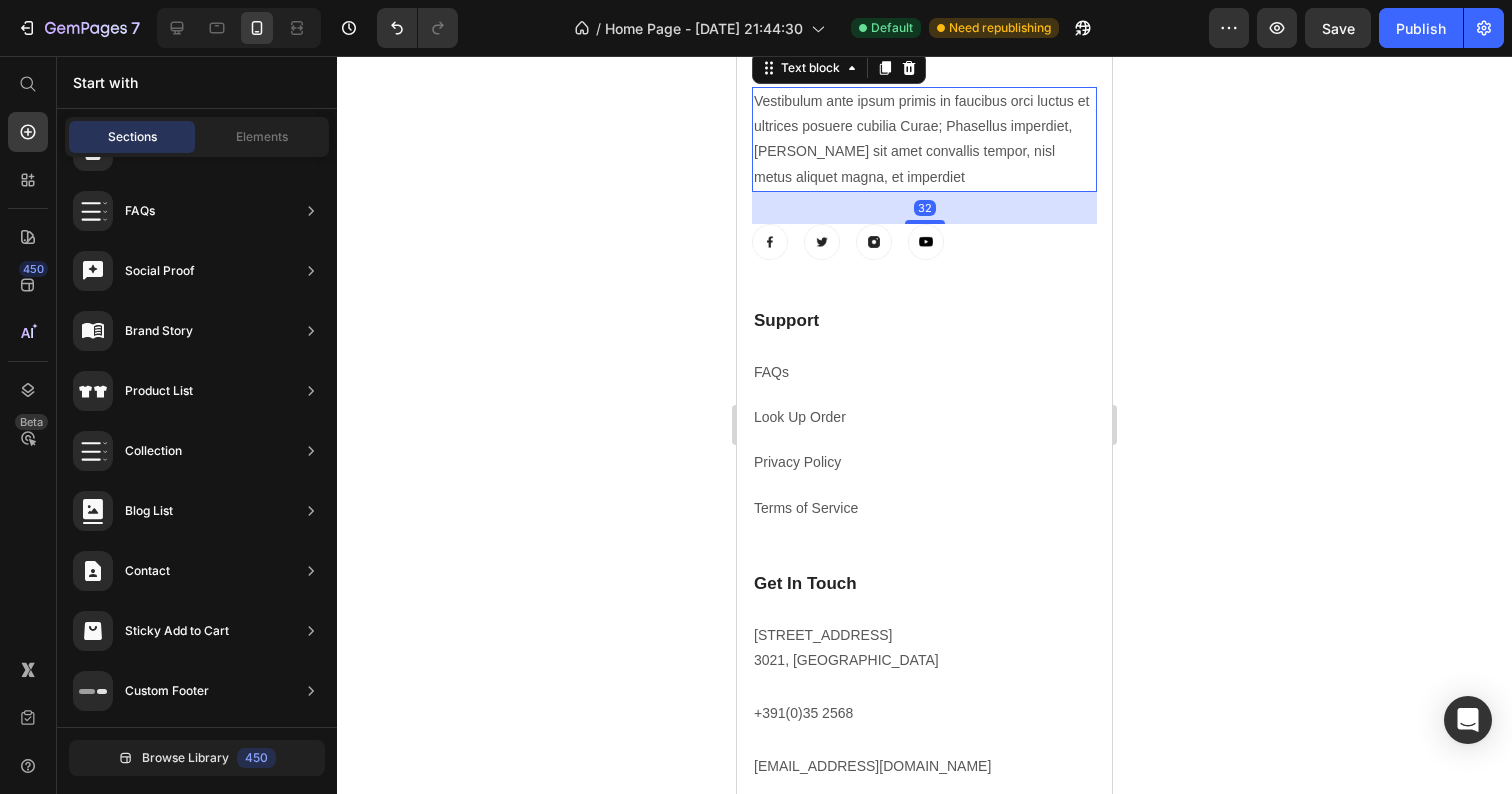 click on "Vestibulum ante ipsum primis in faucibus orci luctus et ultrices posuere cubilia Curae; Phasellus imperdiet, [PERSON_NAME] sit amet convallis tempor, nisl metus aliquet magna, et imperdiet" at bounding box center (924, 139) 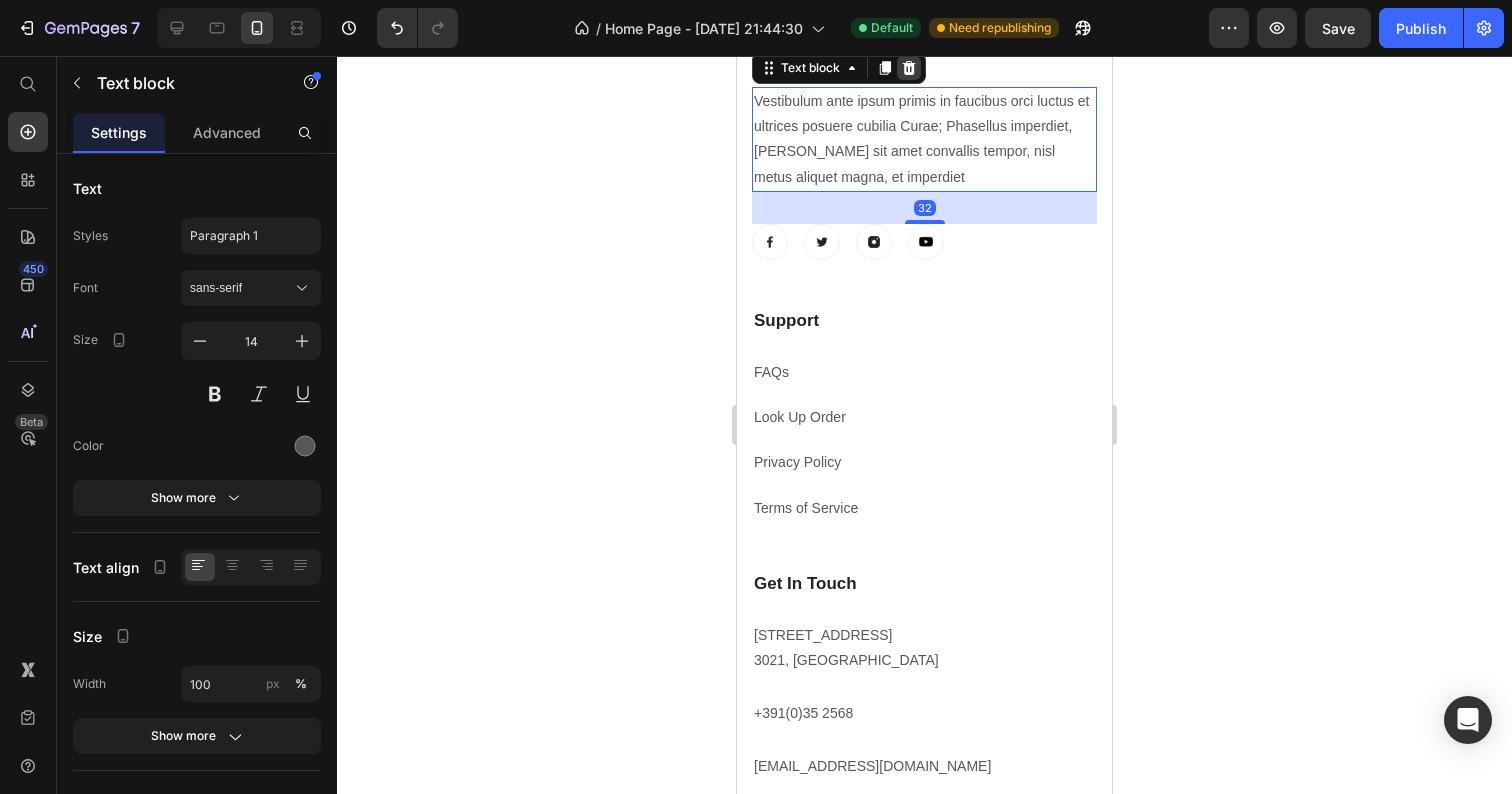 click at bounding box center [909, 68] 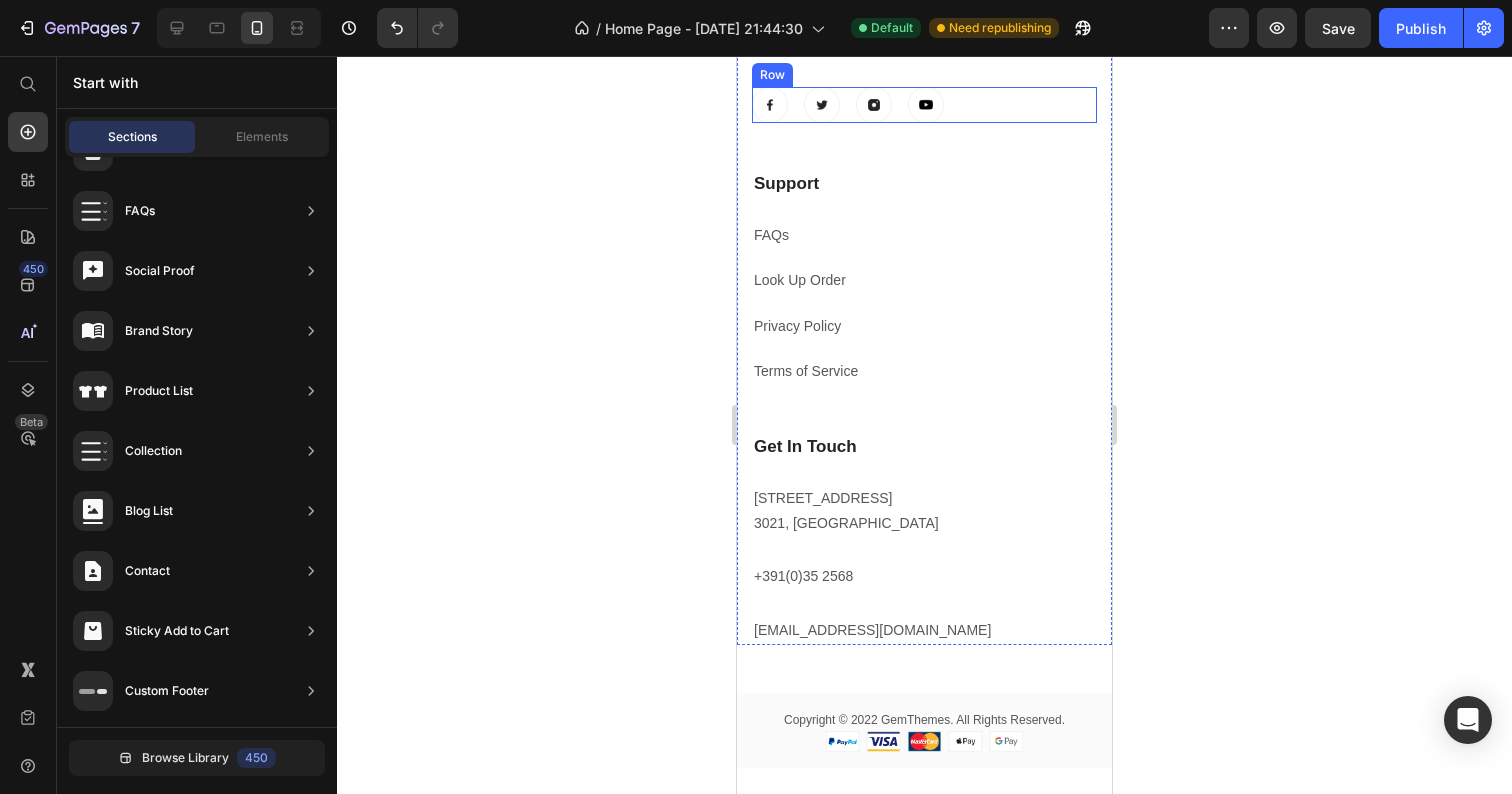 click on "Image Image Image Image Row" at bounding box center [924, 105] 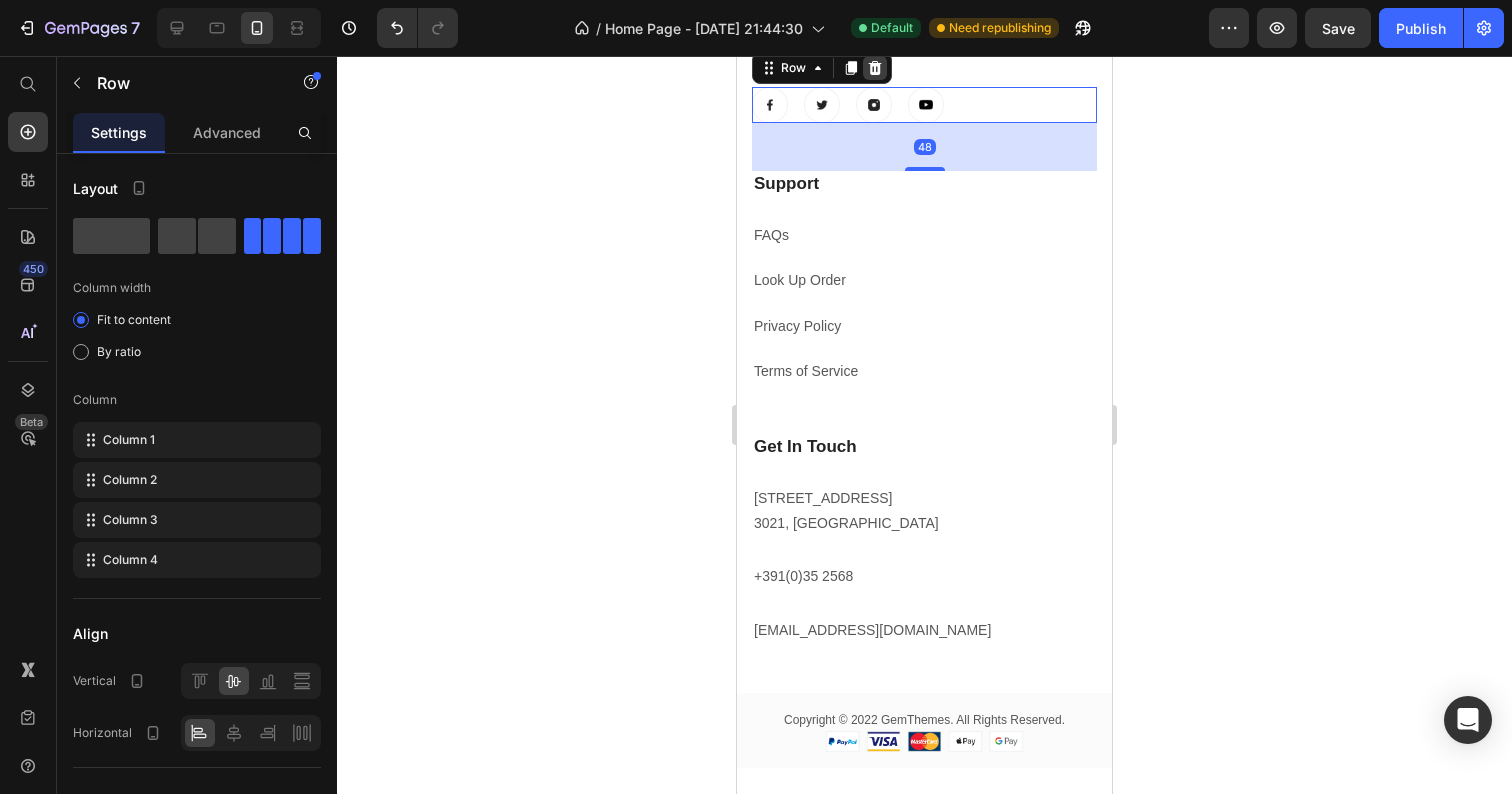 click 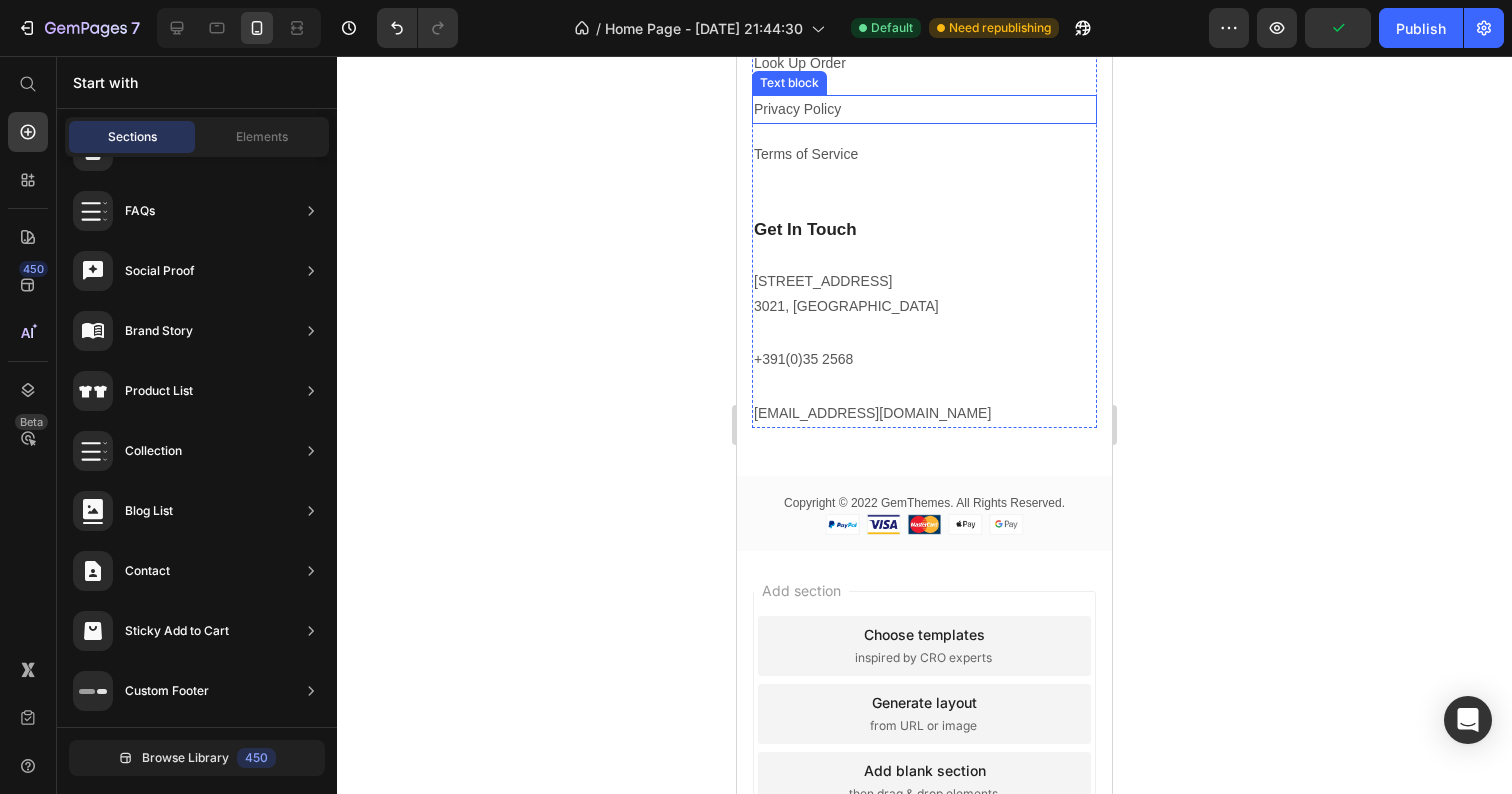 scroll, scrollTop: 6771, scrollLeft: 0, axis: vertical 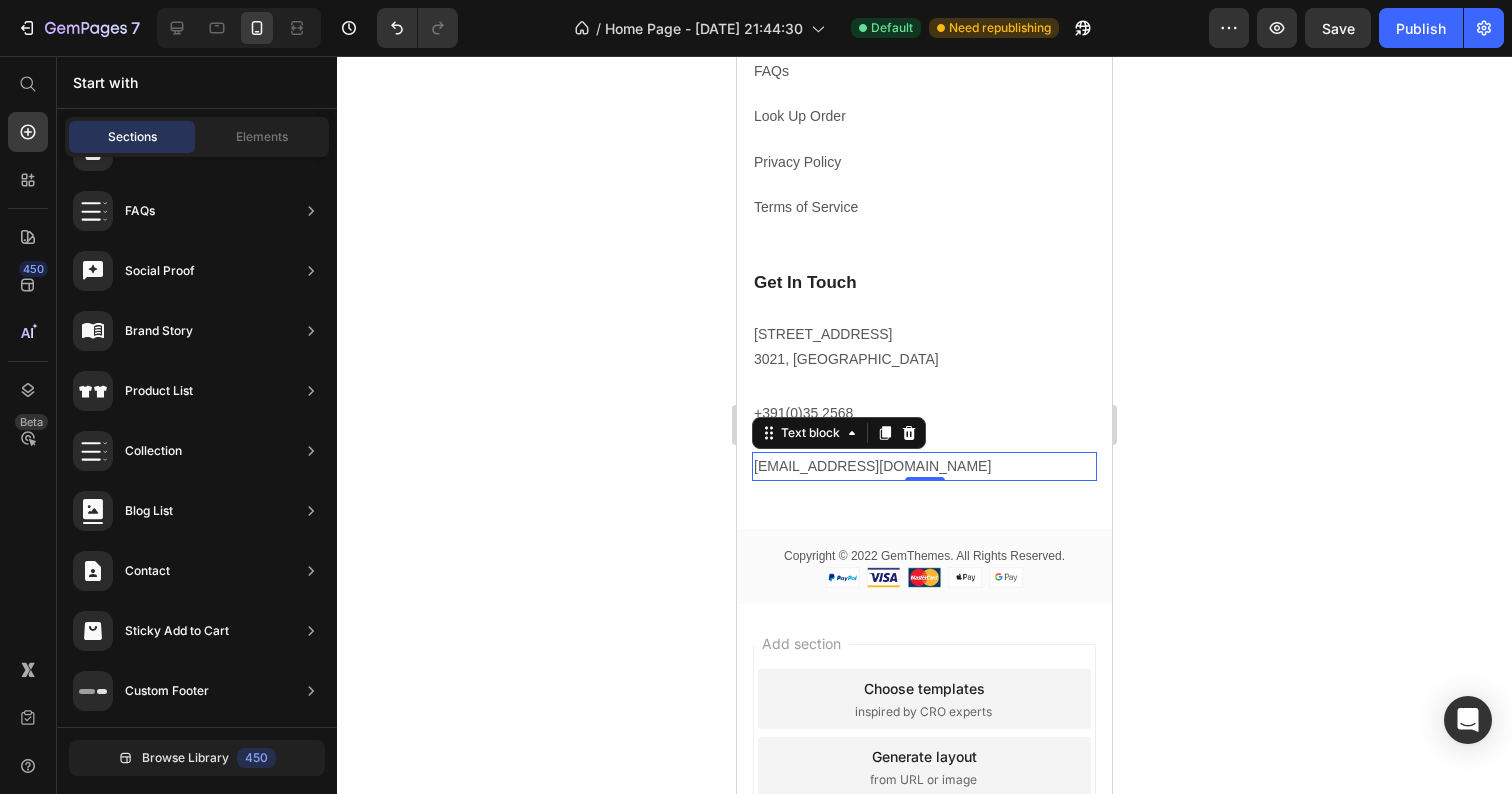 click on "[EMAIL_ADDRESS][DOMAIN_NAME]" at bounding box center (924, 466) 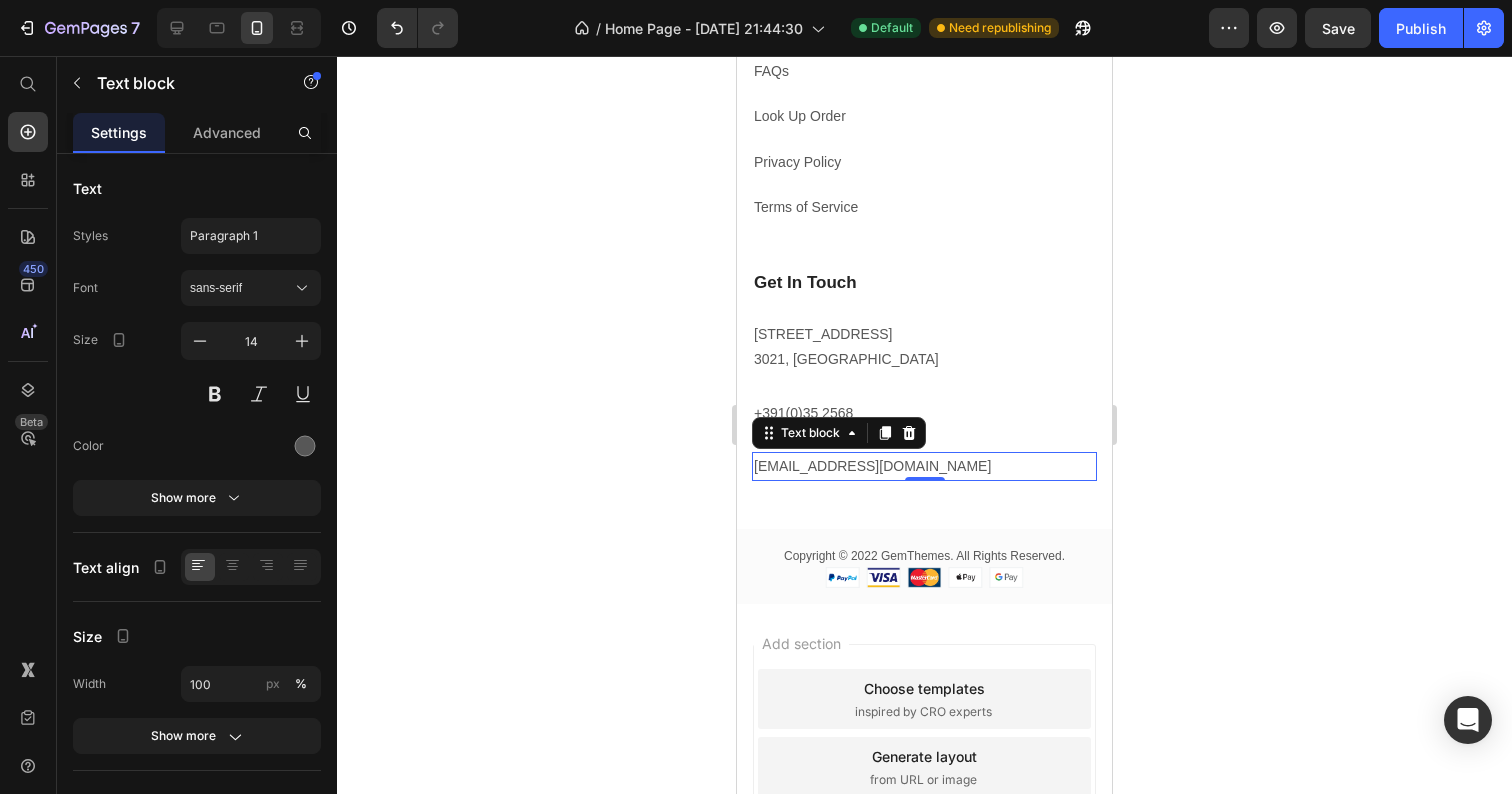 click on "[EMAIL_ADDRESS][DOMAIN_NAME]" at bounding box center [924, 466] 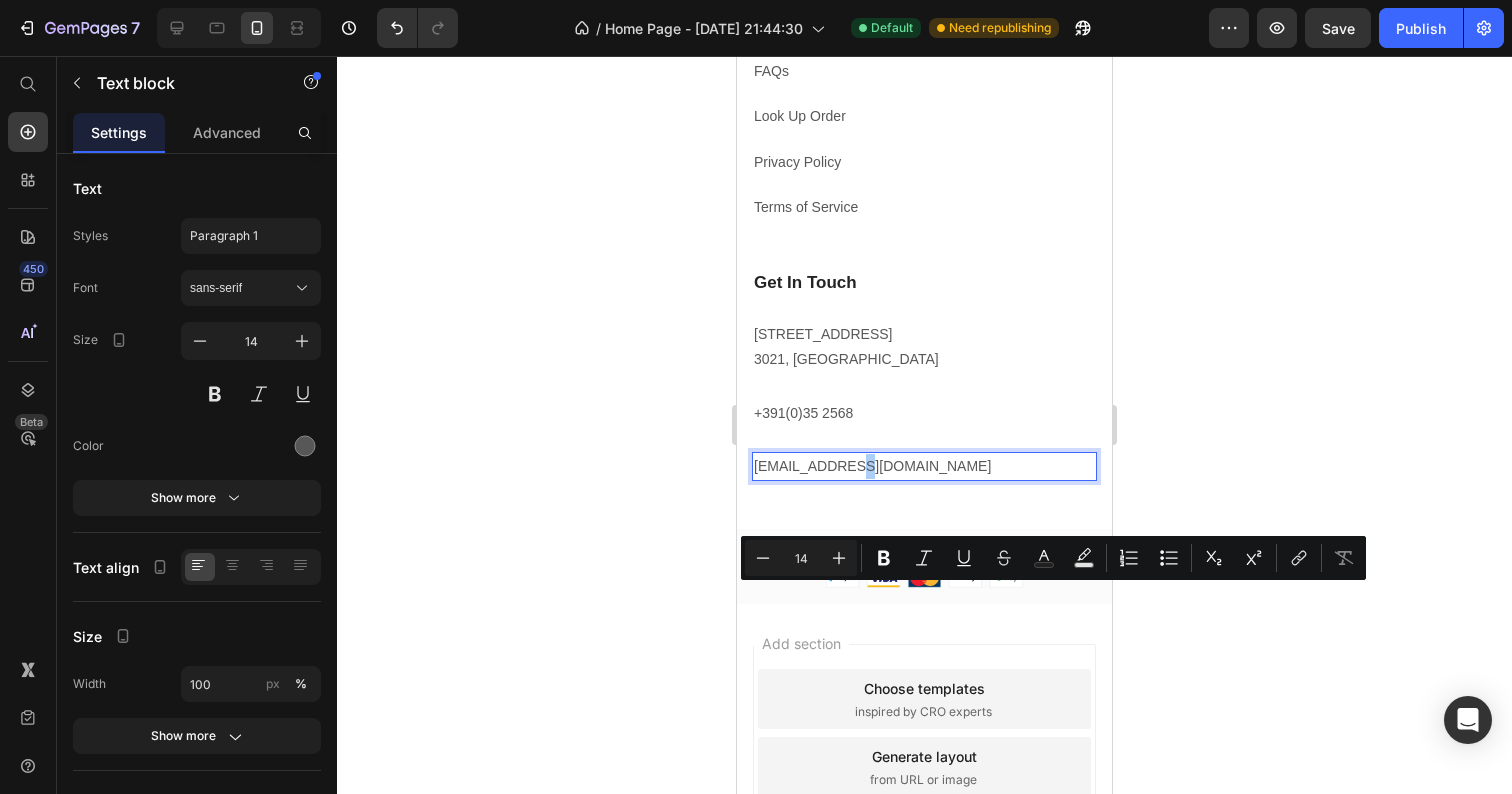 click 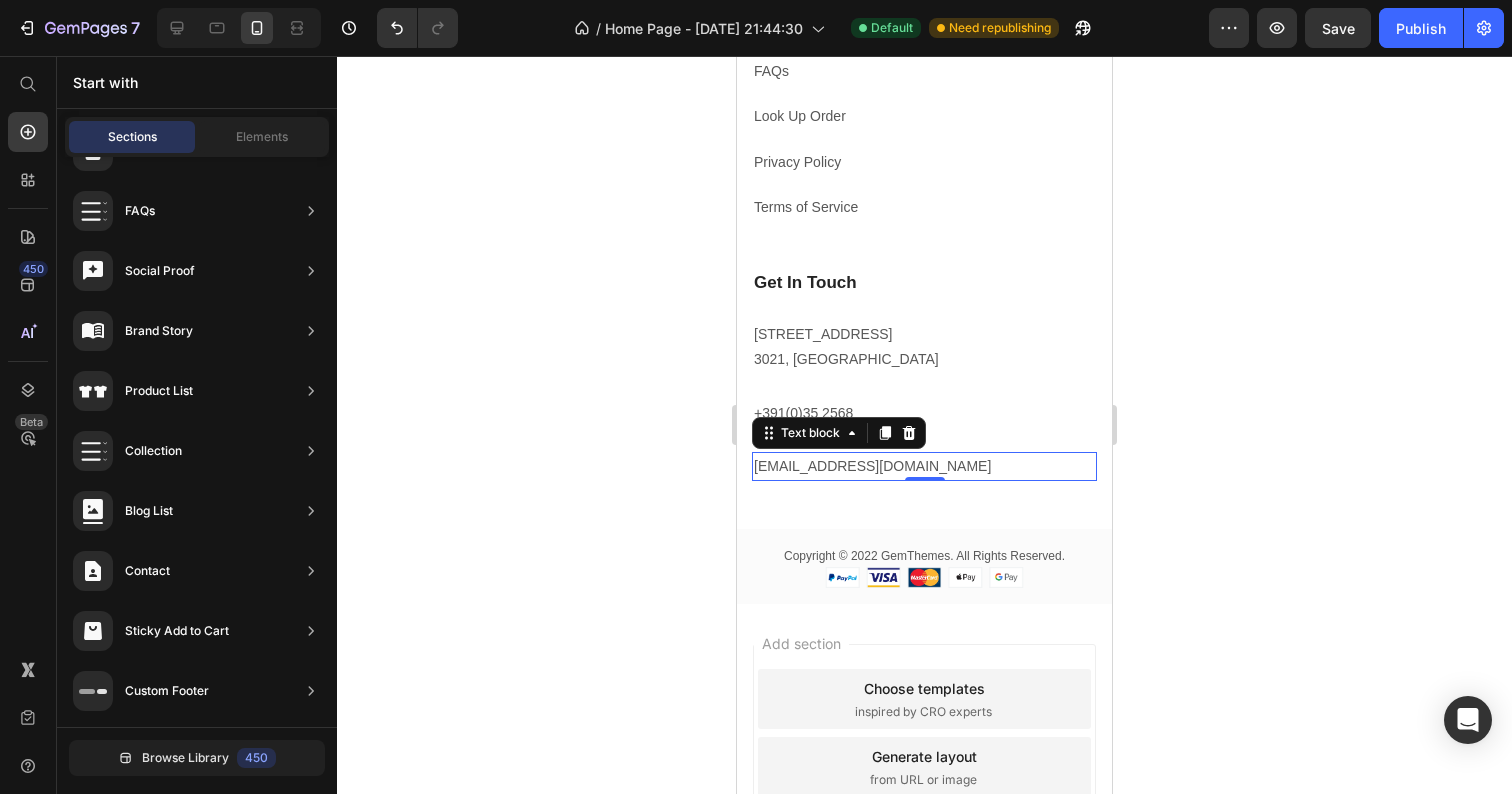 click on "[EMAIL_ADDRESS][DOMAIN_NAME]" at bounding box center (924, 466) 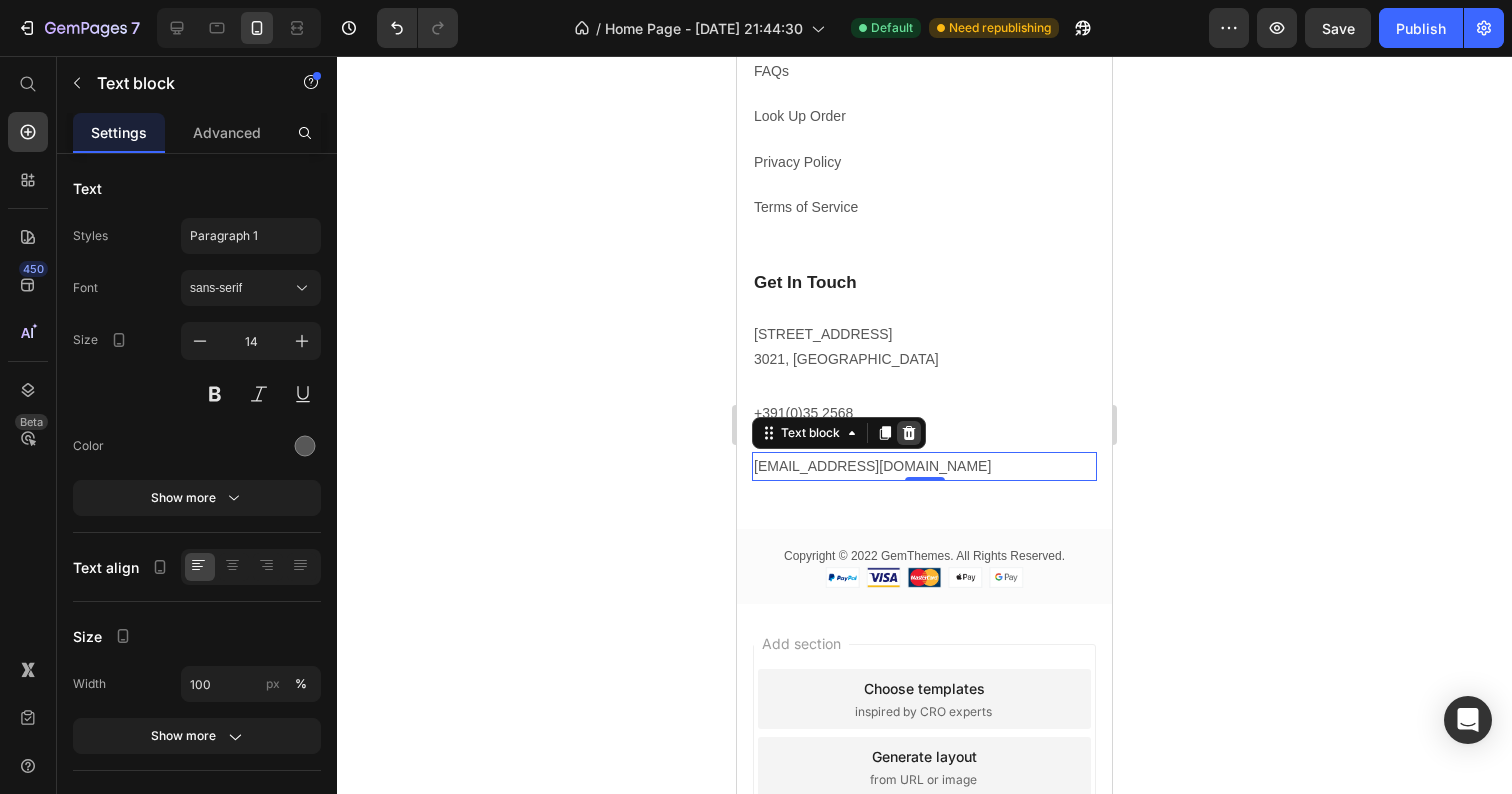 click 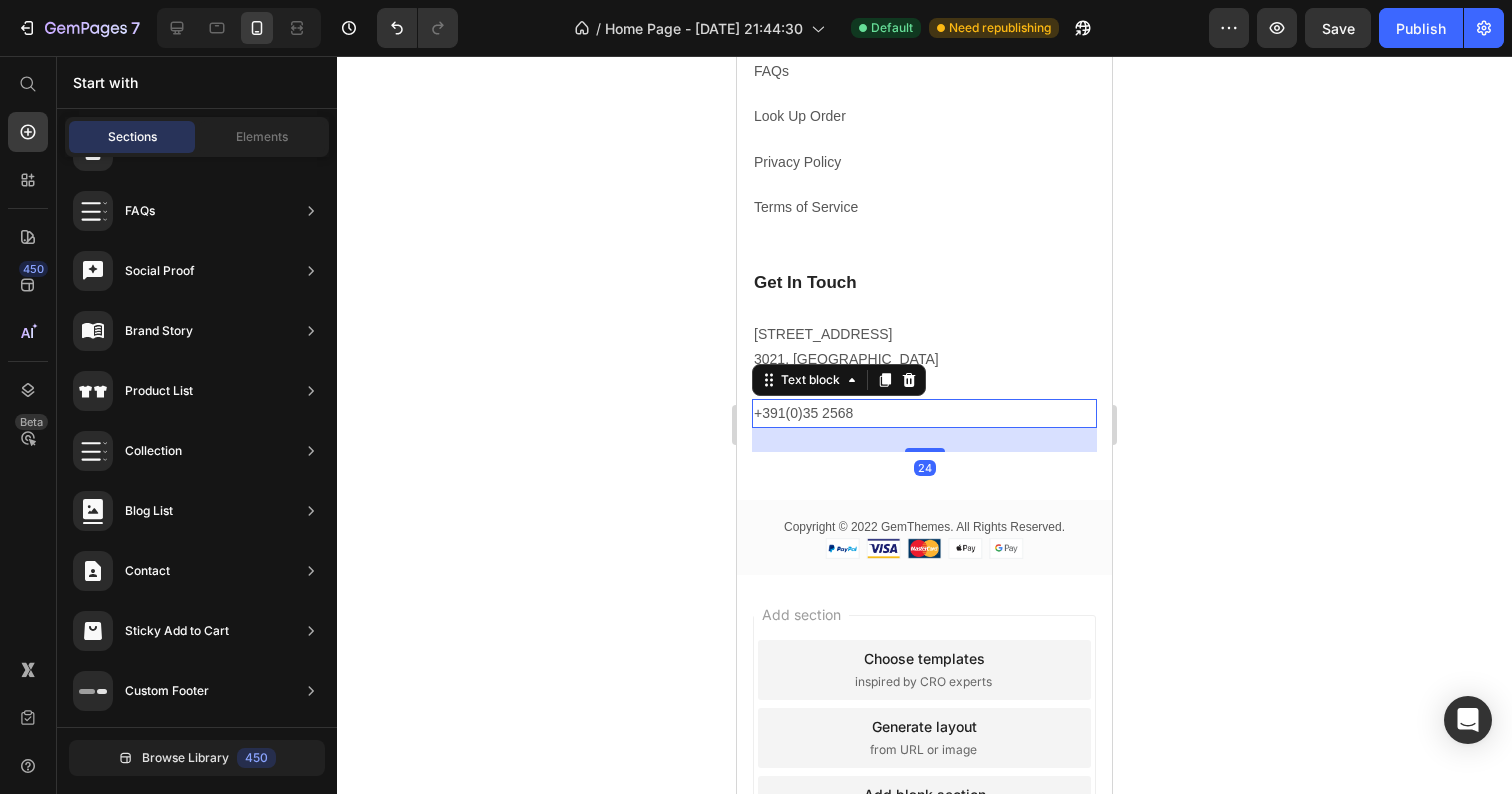 click on "+391(0)35 2568" at bounding box center [924, 413] 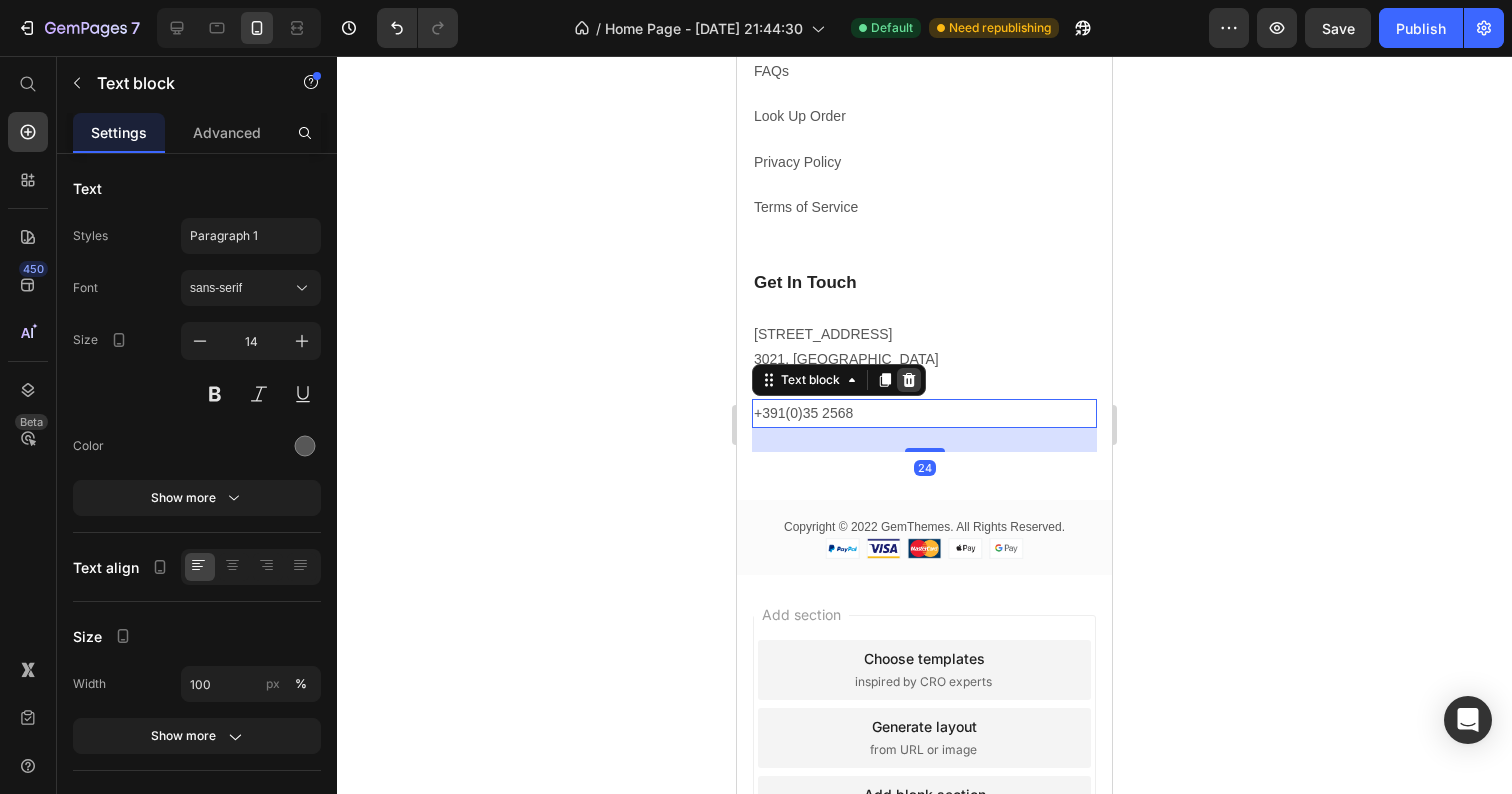 click 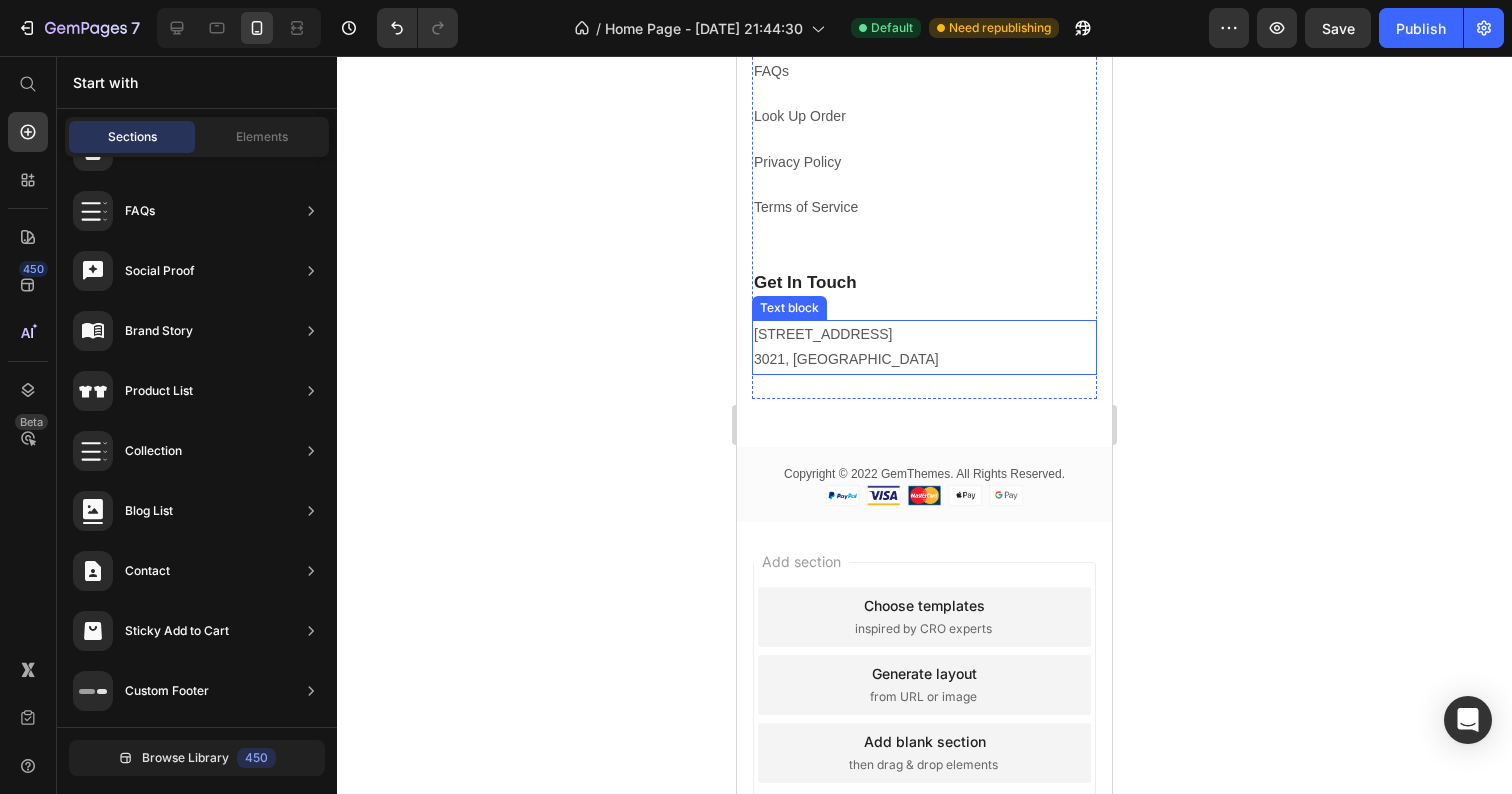 click on "[STREET_ADDRESS]" at bounding box center (924, 347) 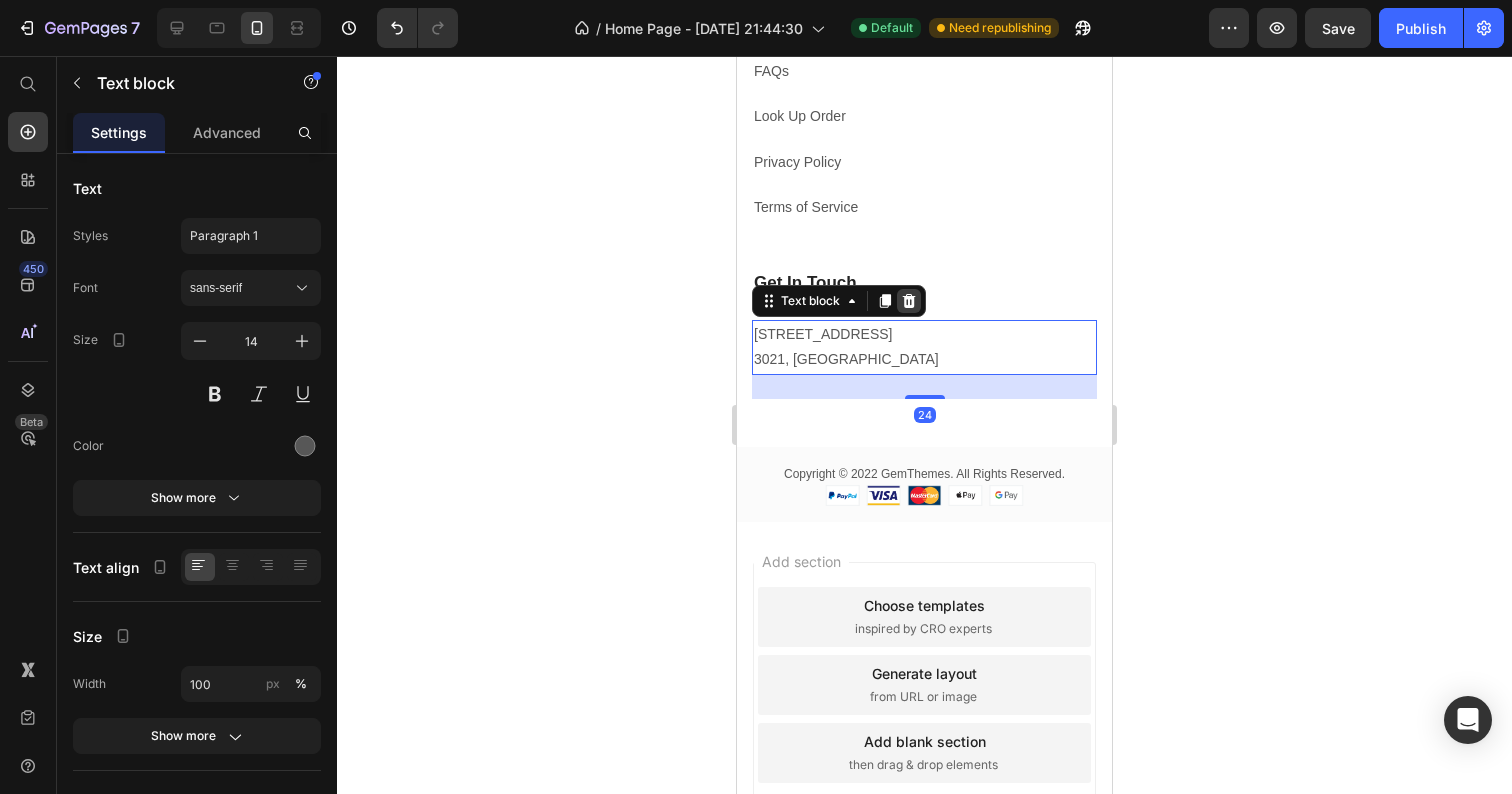 click 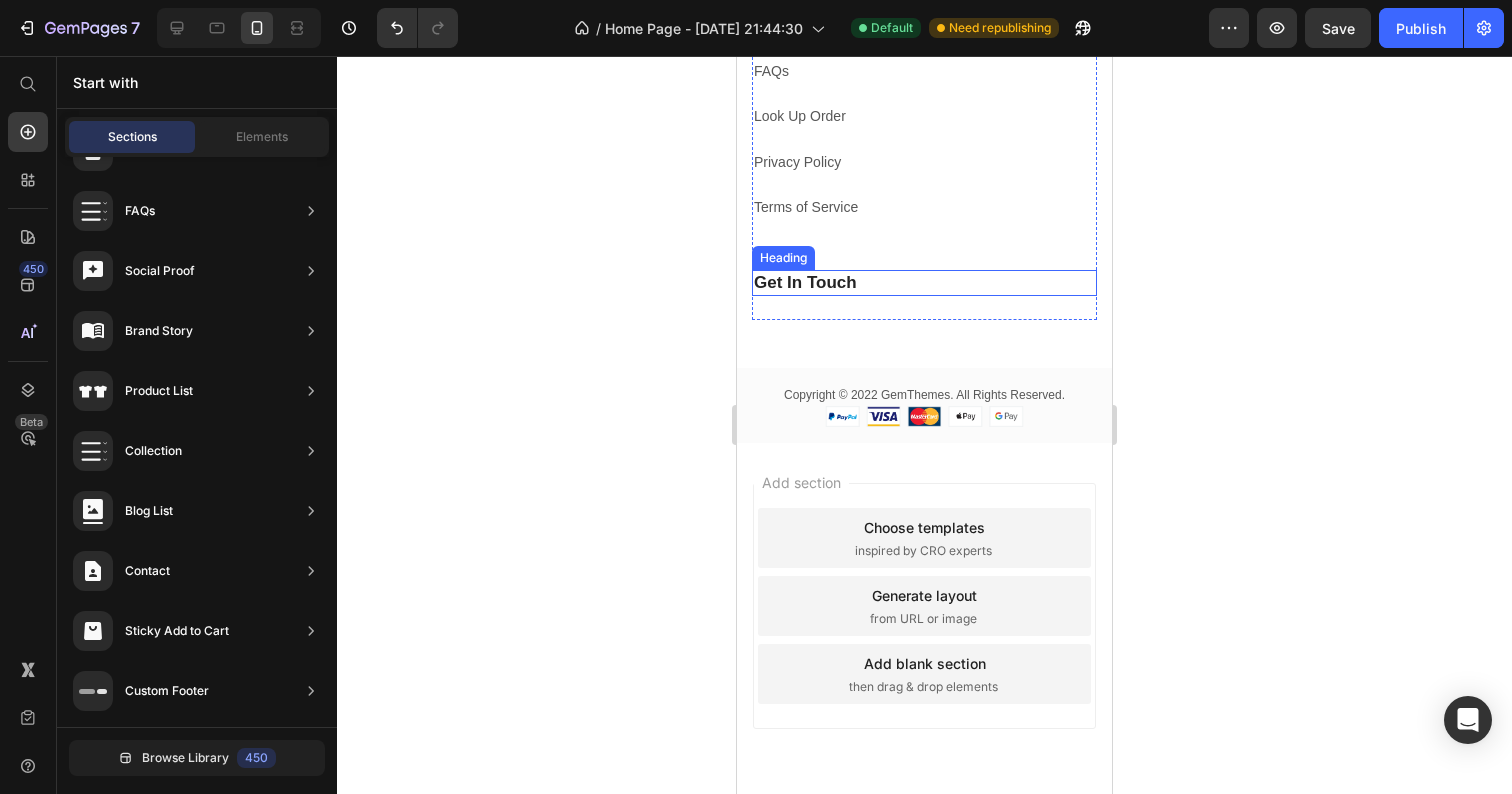 click on "Get In Touch" at bounding box center [924, 283] 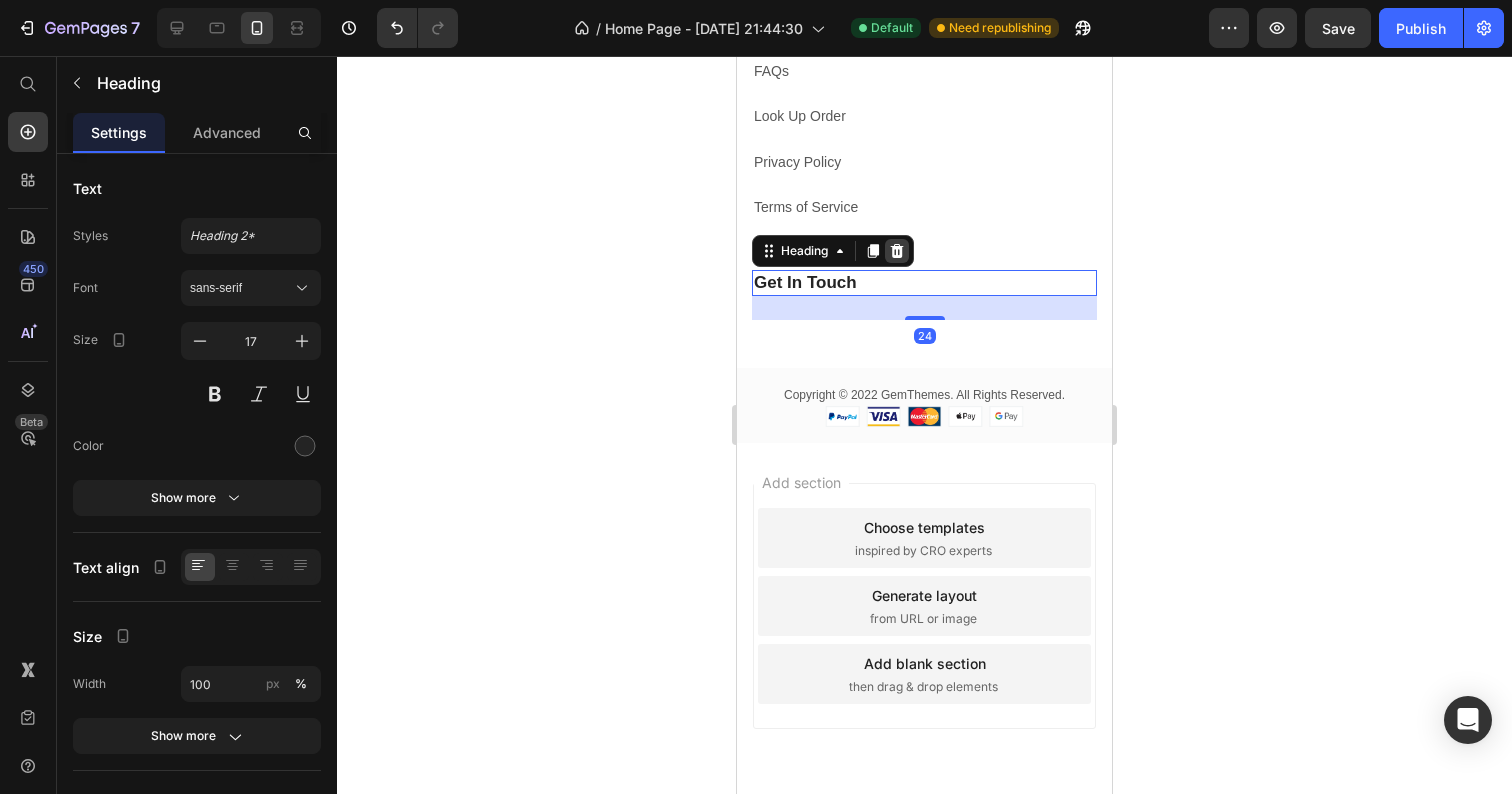click 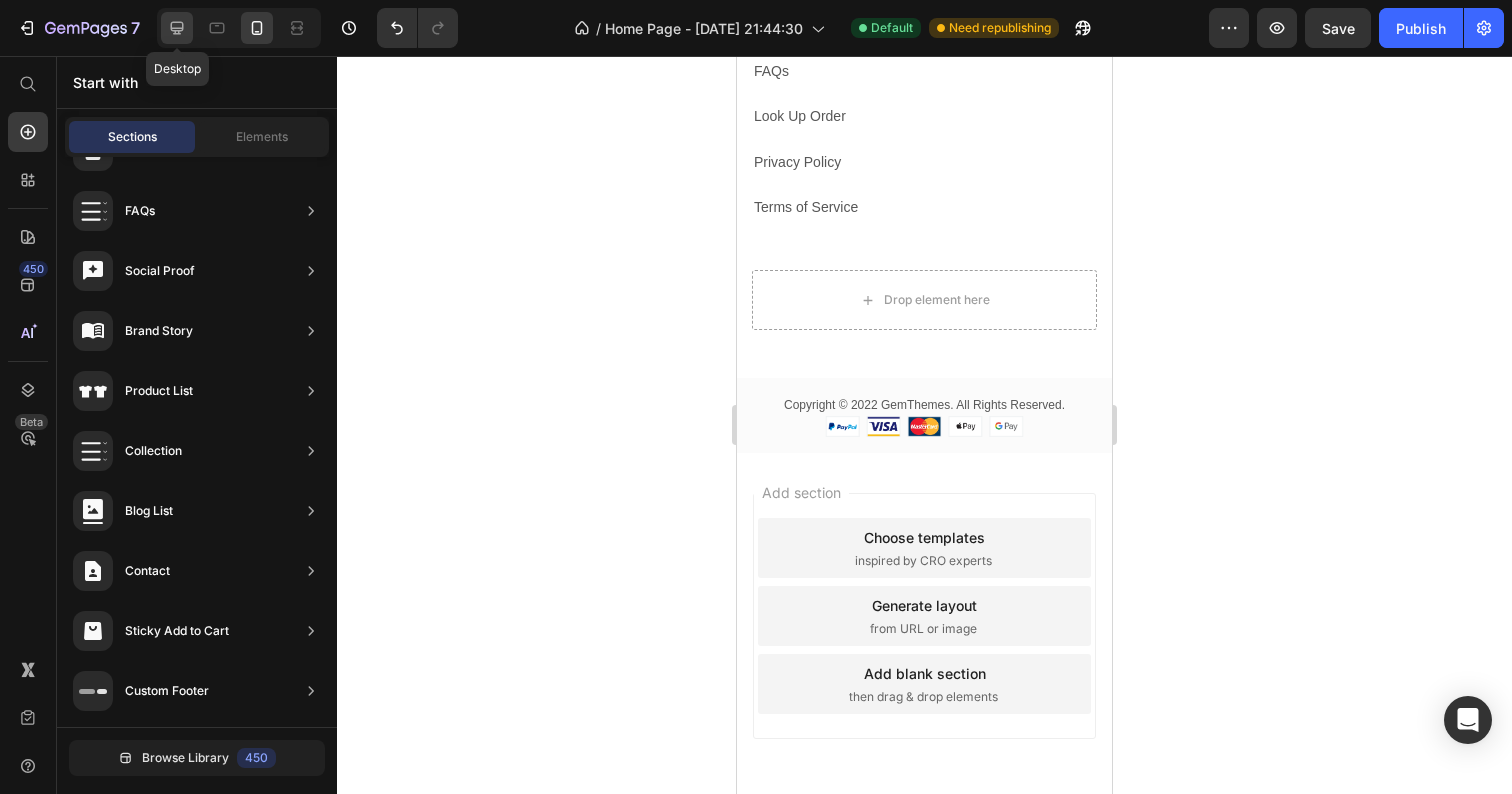 click 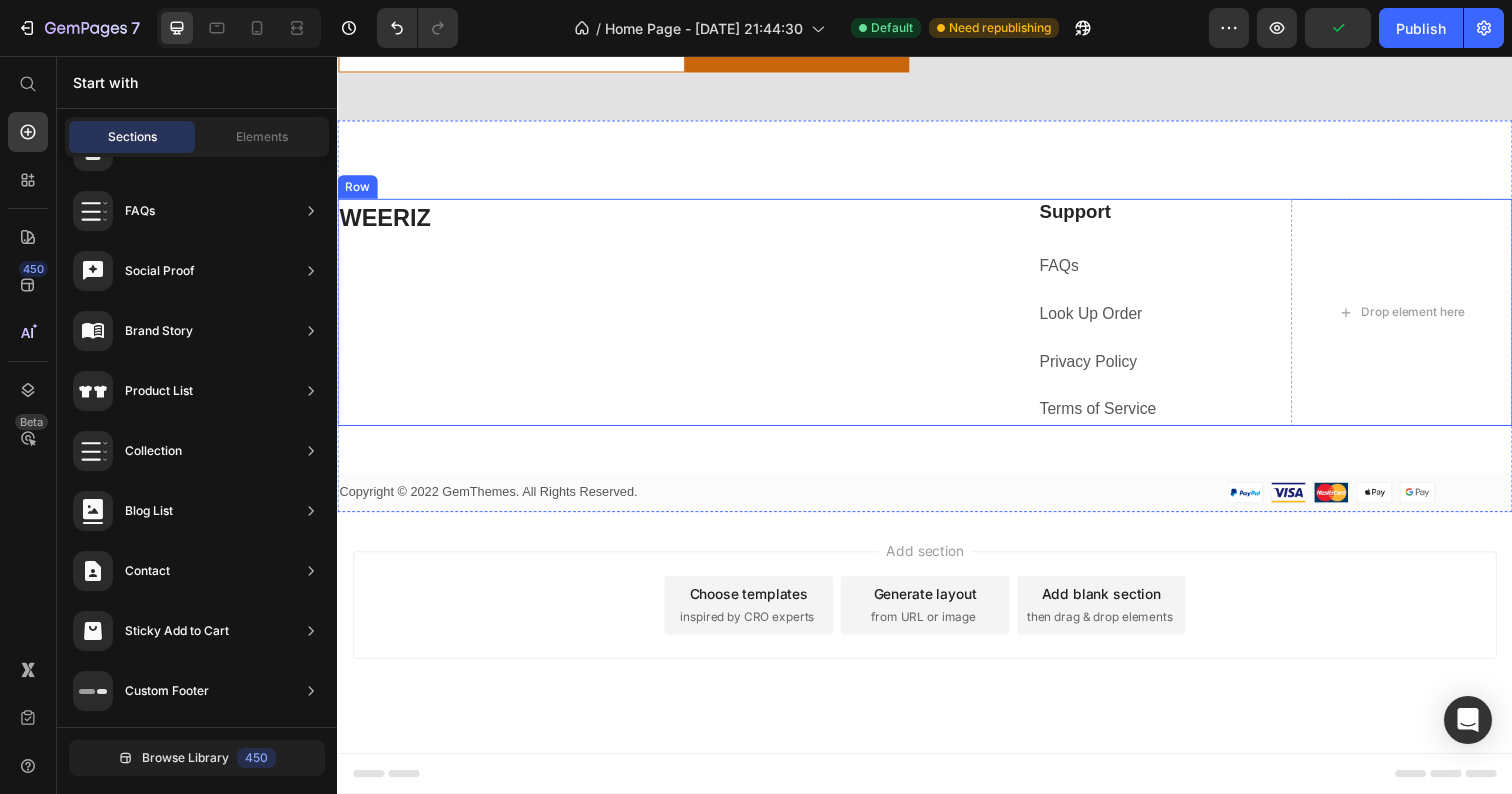 scroll, scrollTop: 6420, scrollLeft: 0, axis: vertical 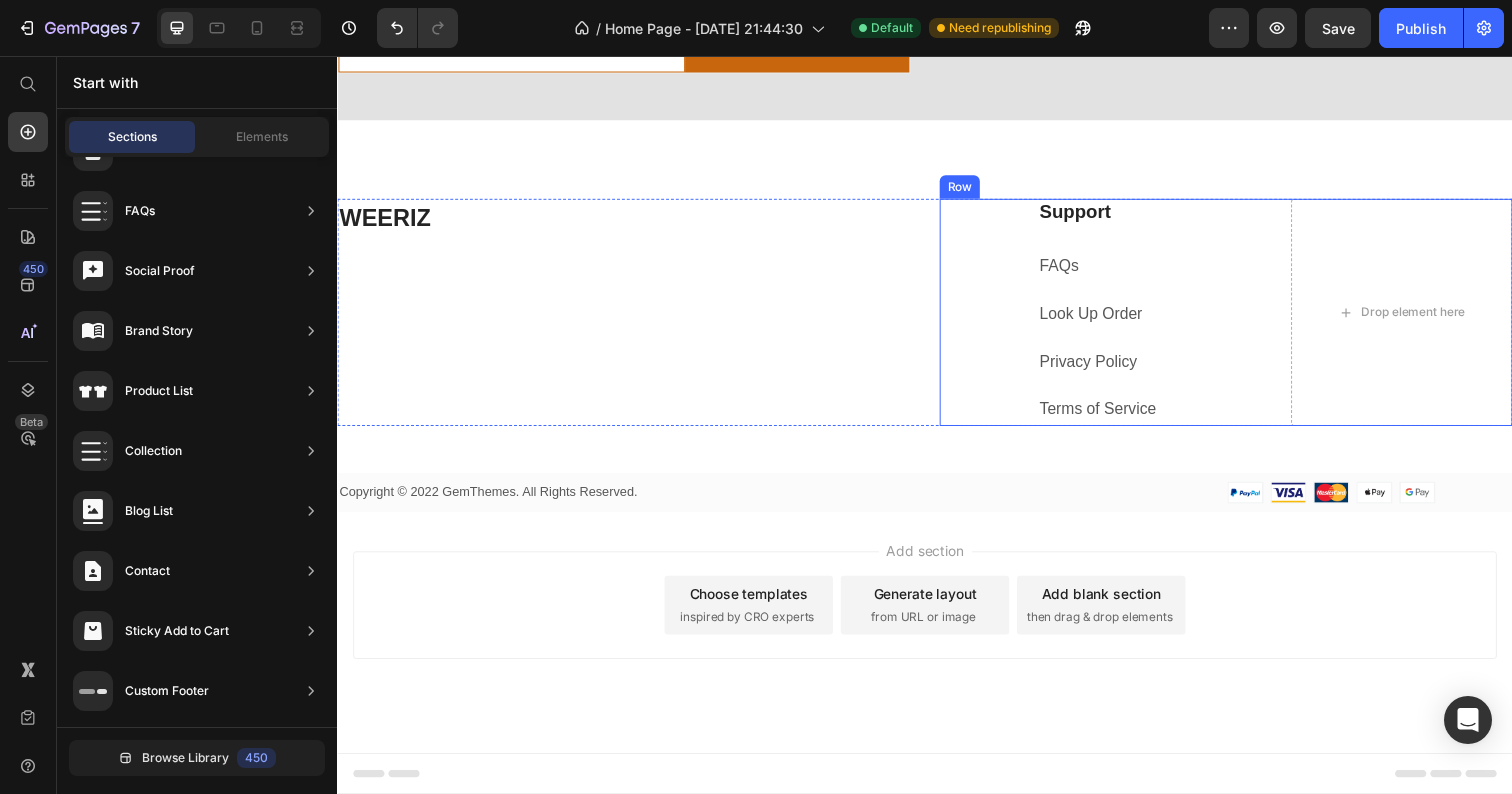 click on "Support Heading FAQs Text block Look Up Order Text block Privacy Policy Text block Terms of Service Text block" at bounding box center (1165, 318) 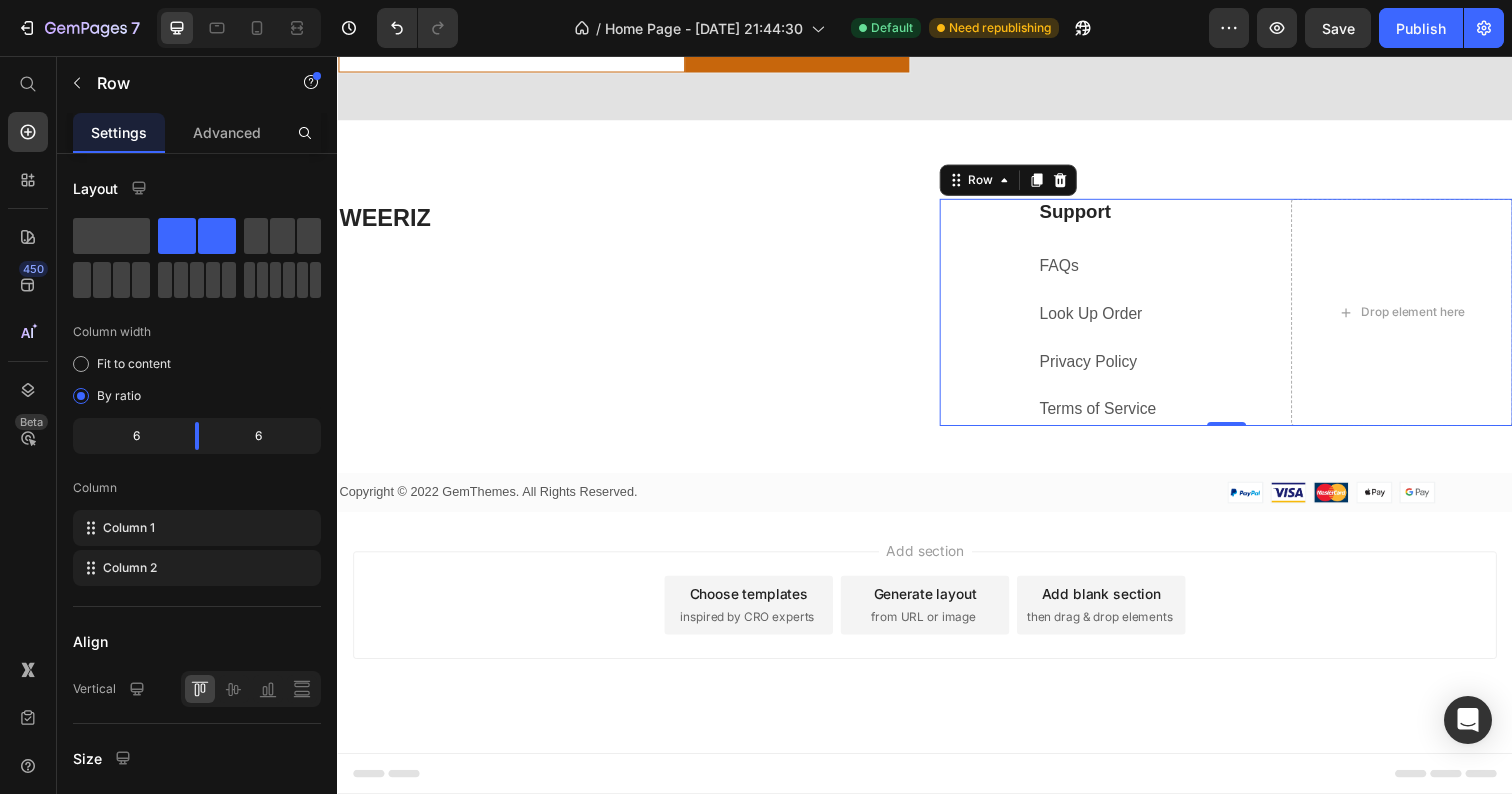 click on "Support Heading FAQs Text block Look Up Order Text block Privacy Policy Text block Terms of Service Text block
Drop element here Row   0" at bounding box center [1244, 318] 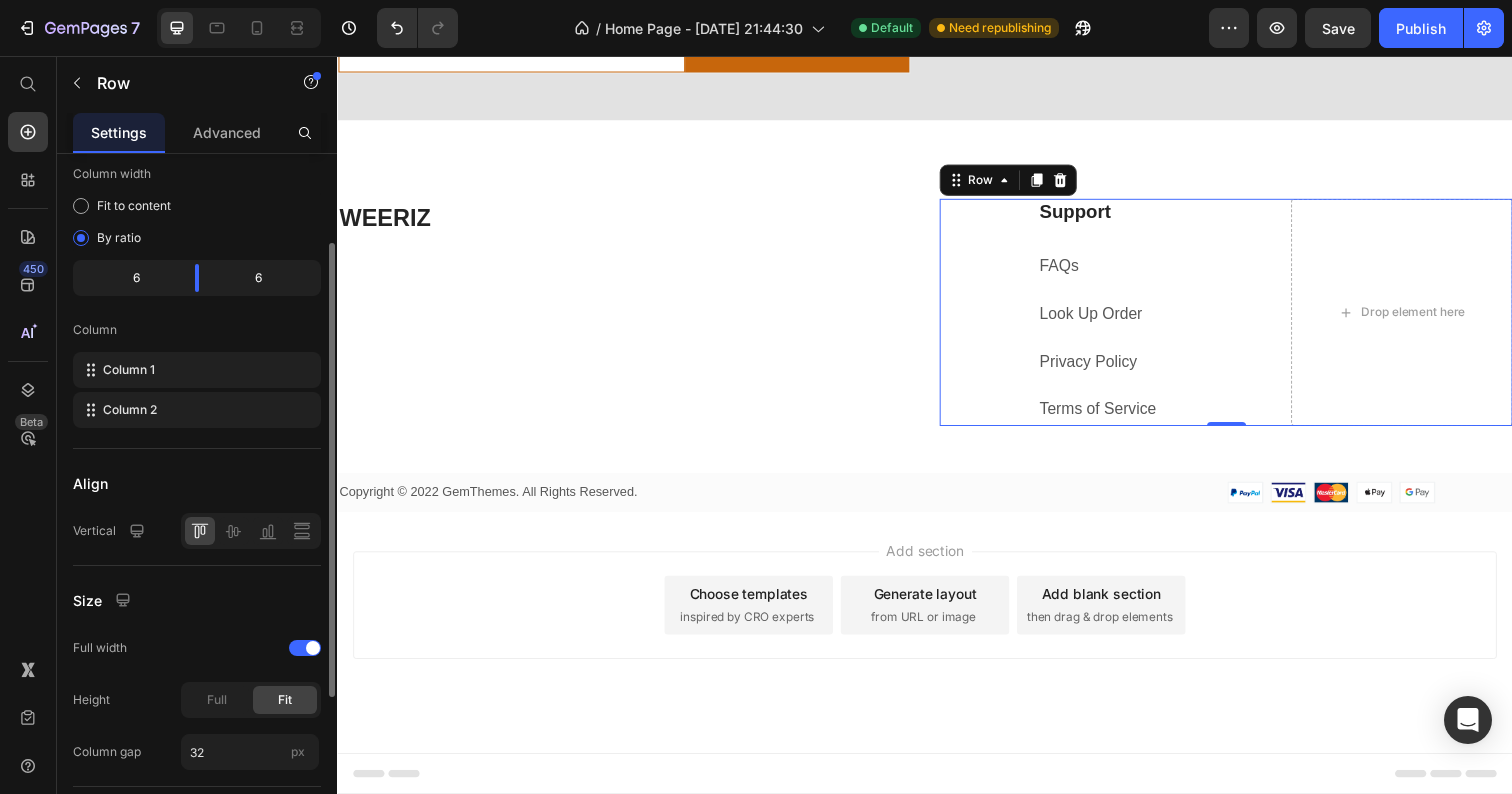 scroll, scrollTop: 264, scrollLeft: 0, axis: vertical 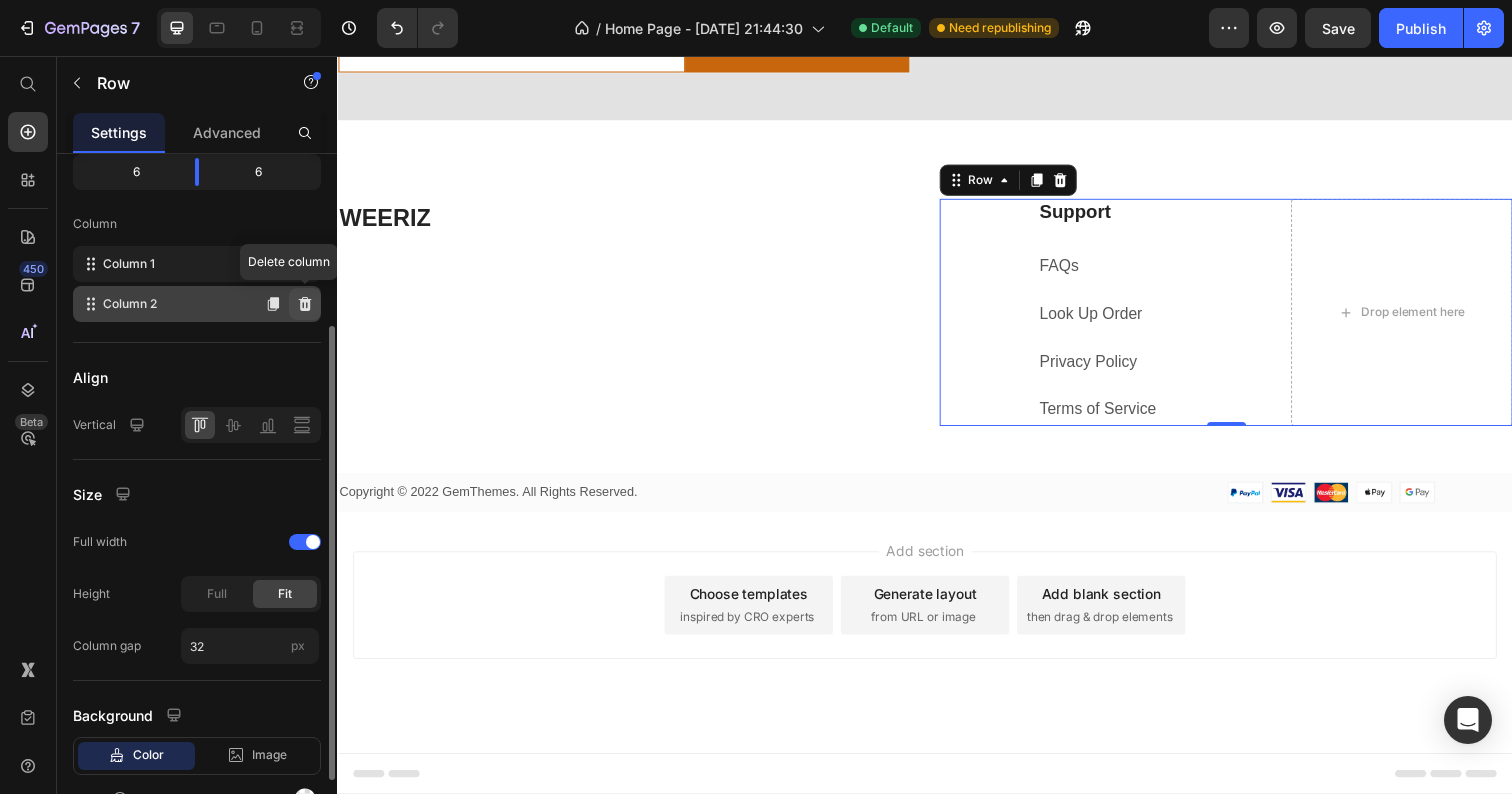 click 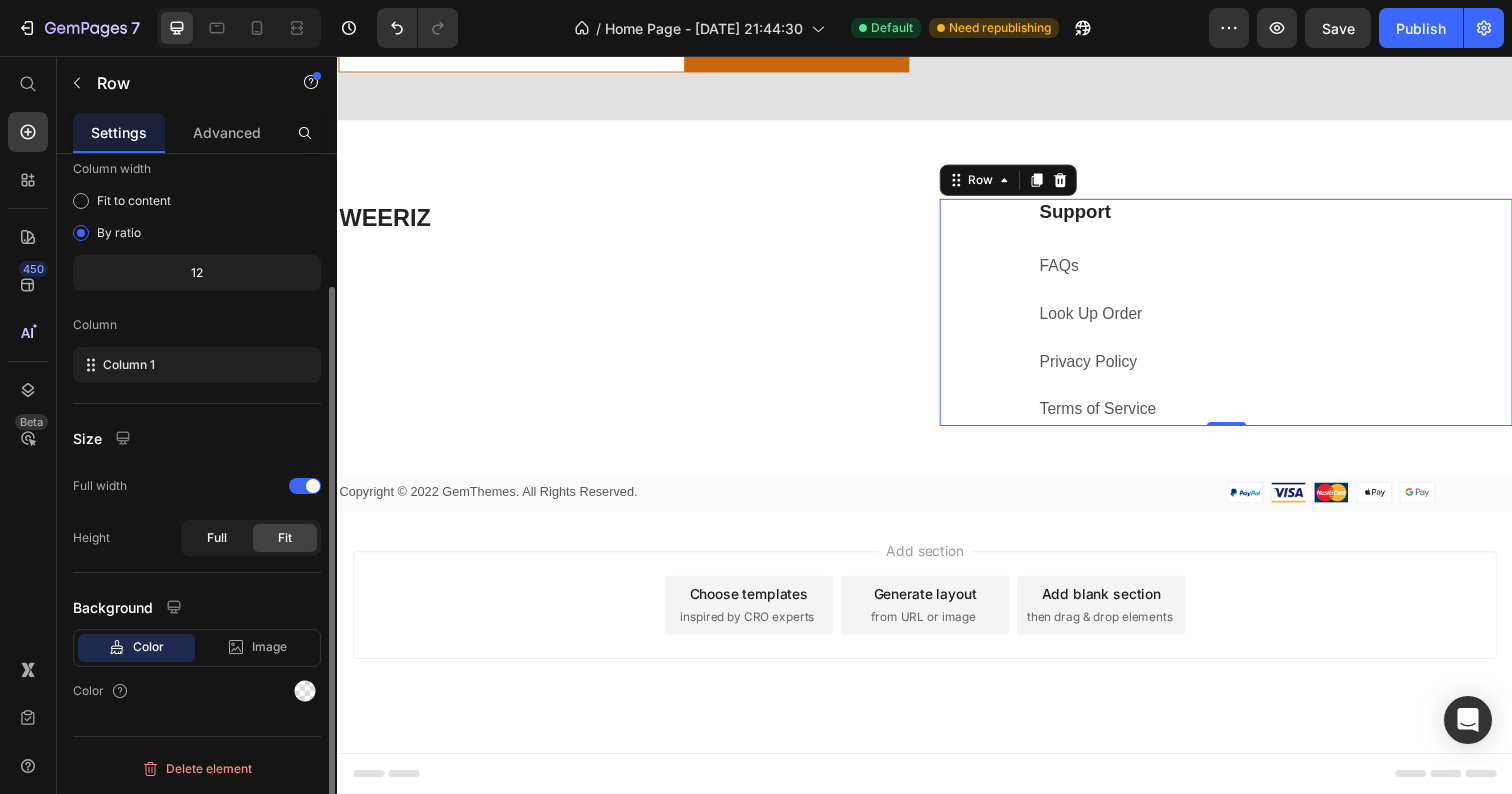 click on "Full" 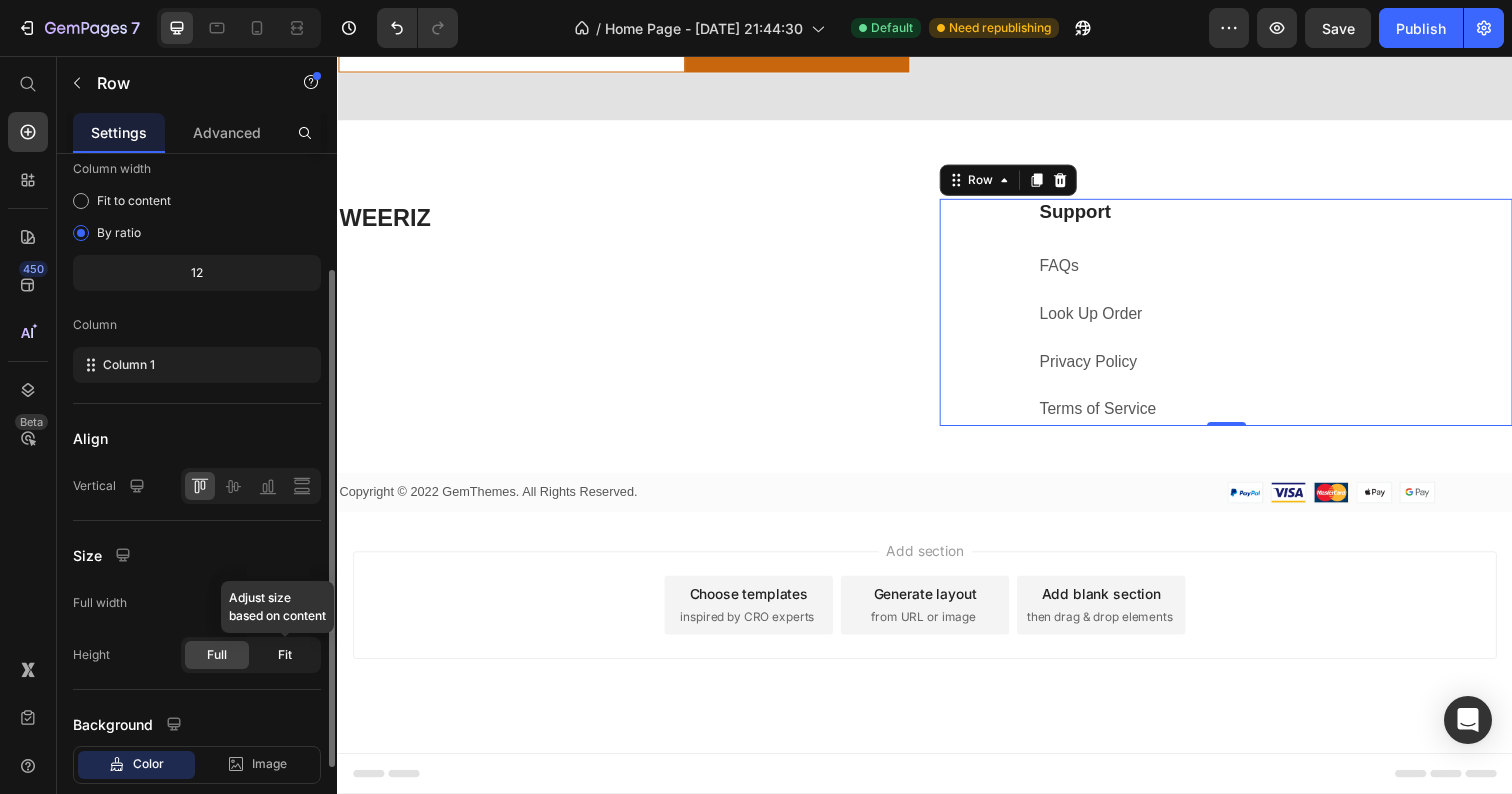 click on "Fit" 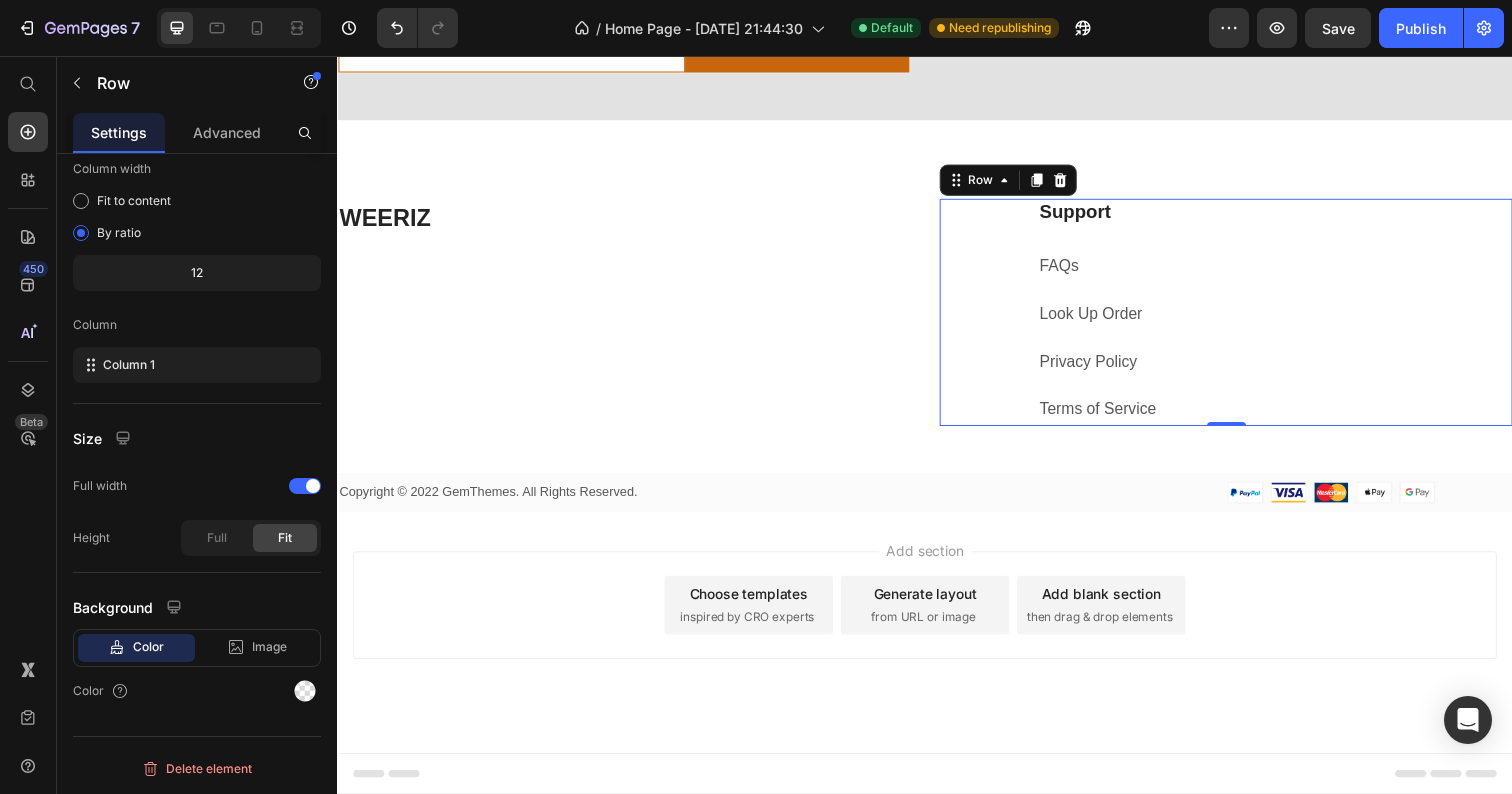 click on "Support Heading FAQs Text block Look Up Order Text block Privacy Policy Text block Terms of Service Text block Row   0" at bounding box center (1244, 318) 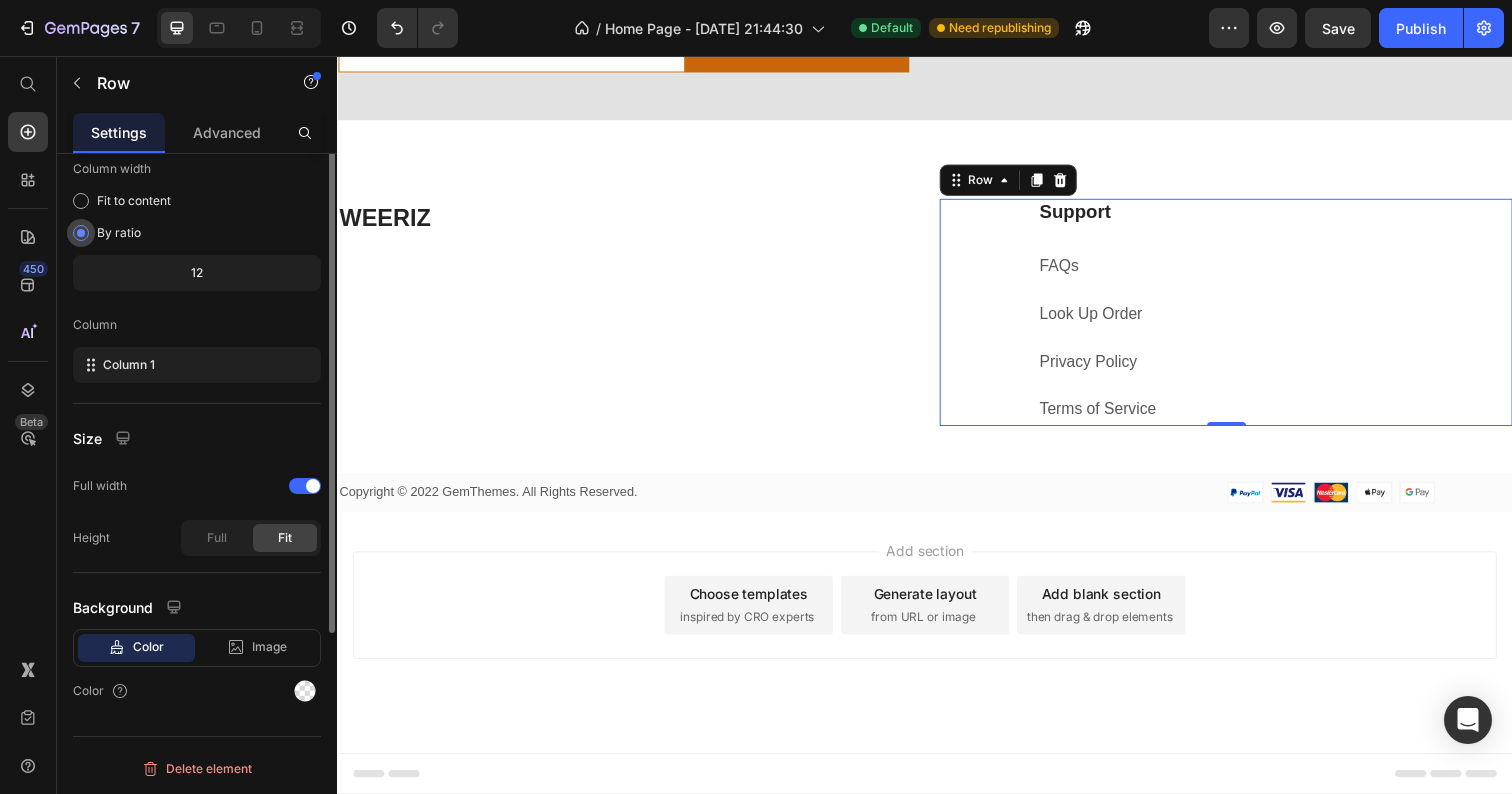 scroll, scrollTop: 0, scrollLeft: 0, axis: both 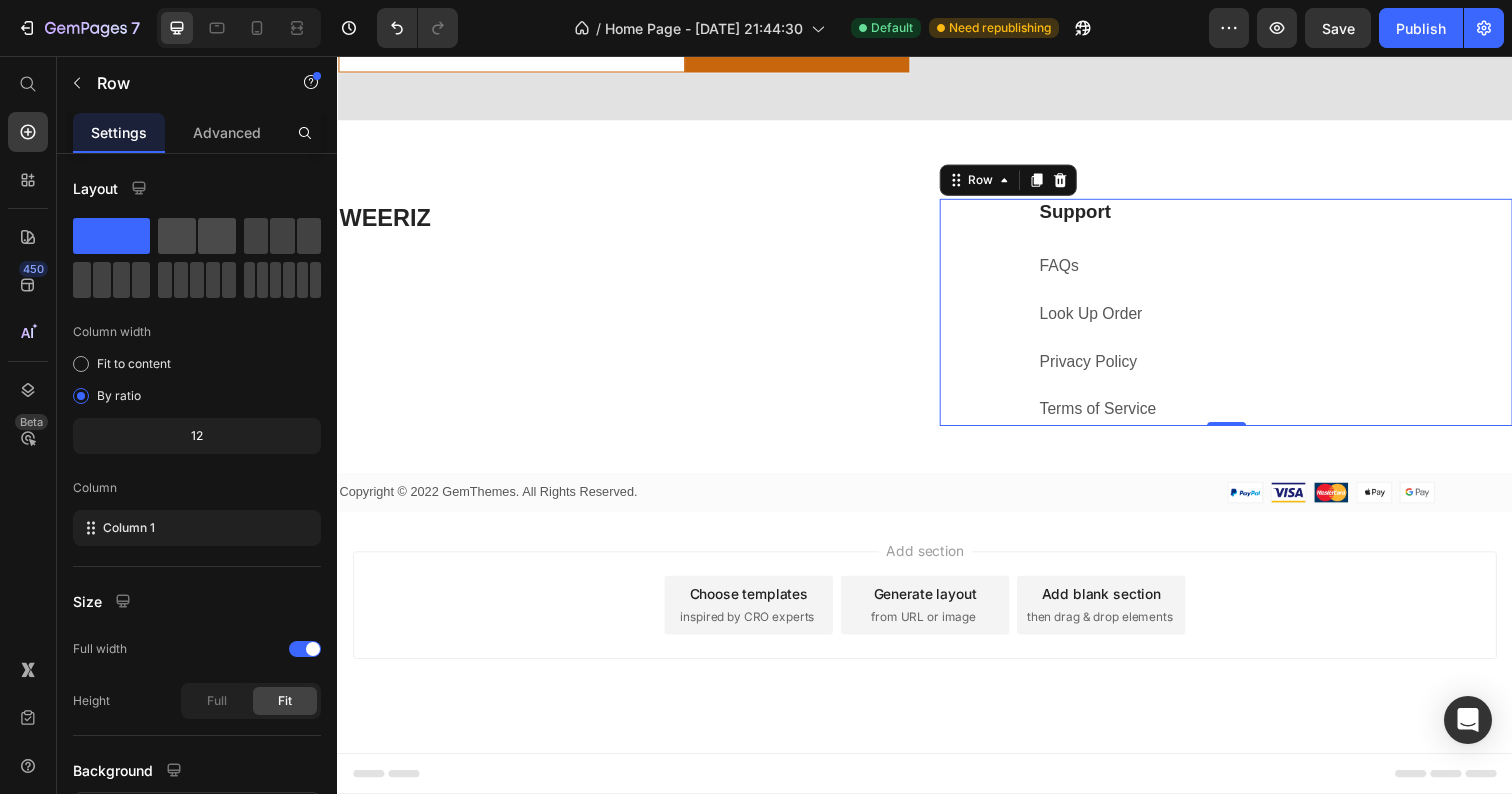 click 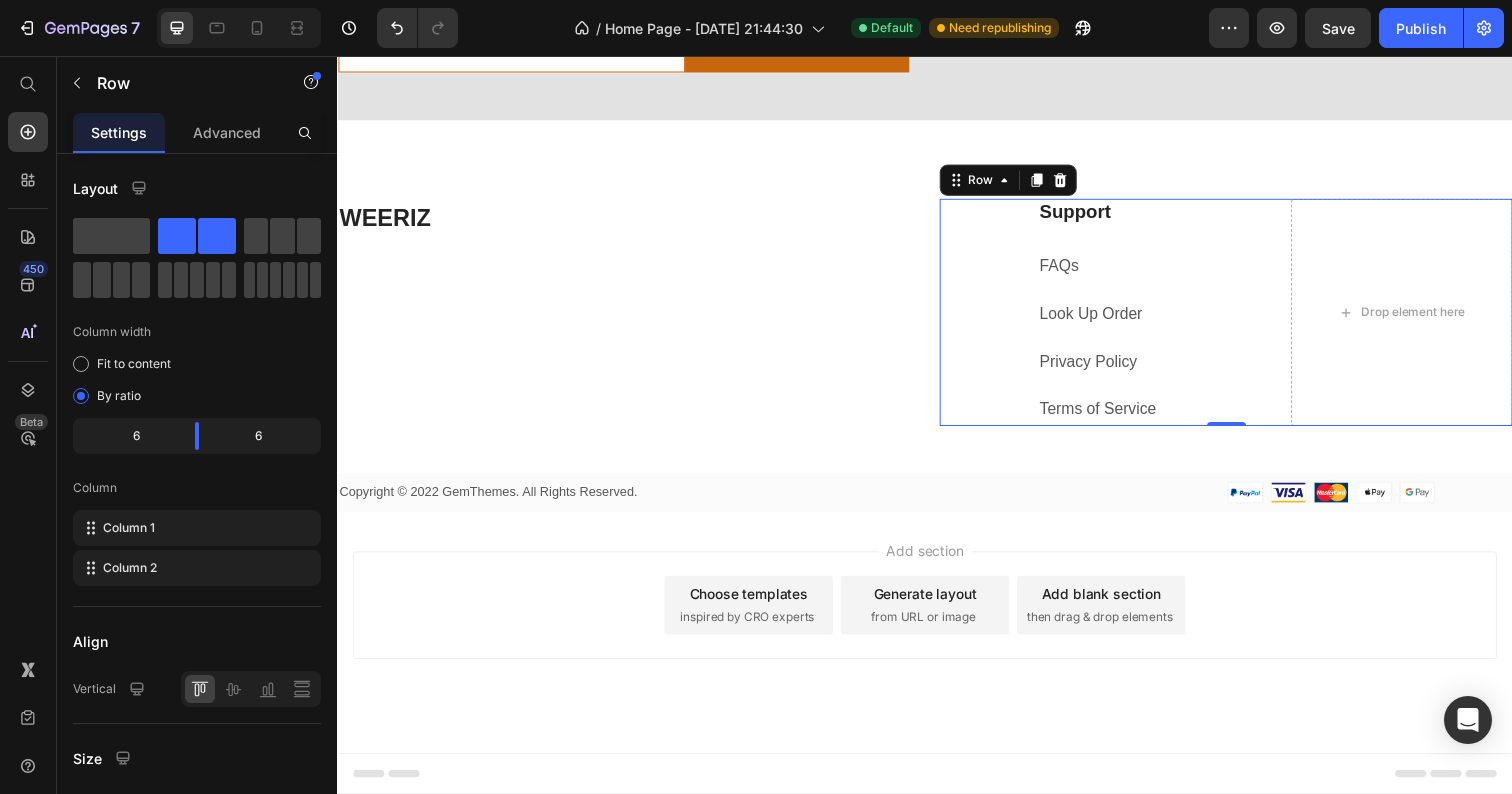 click 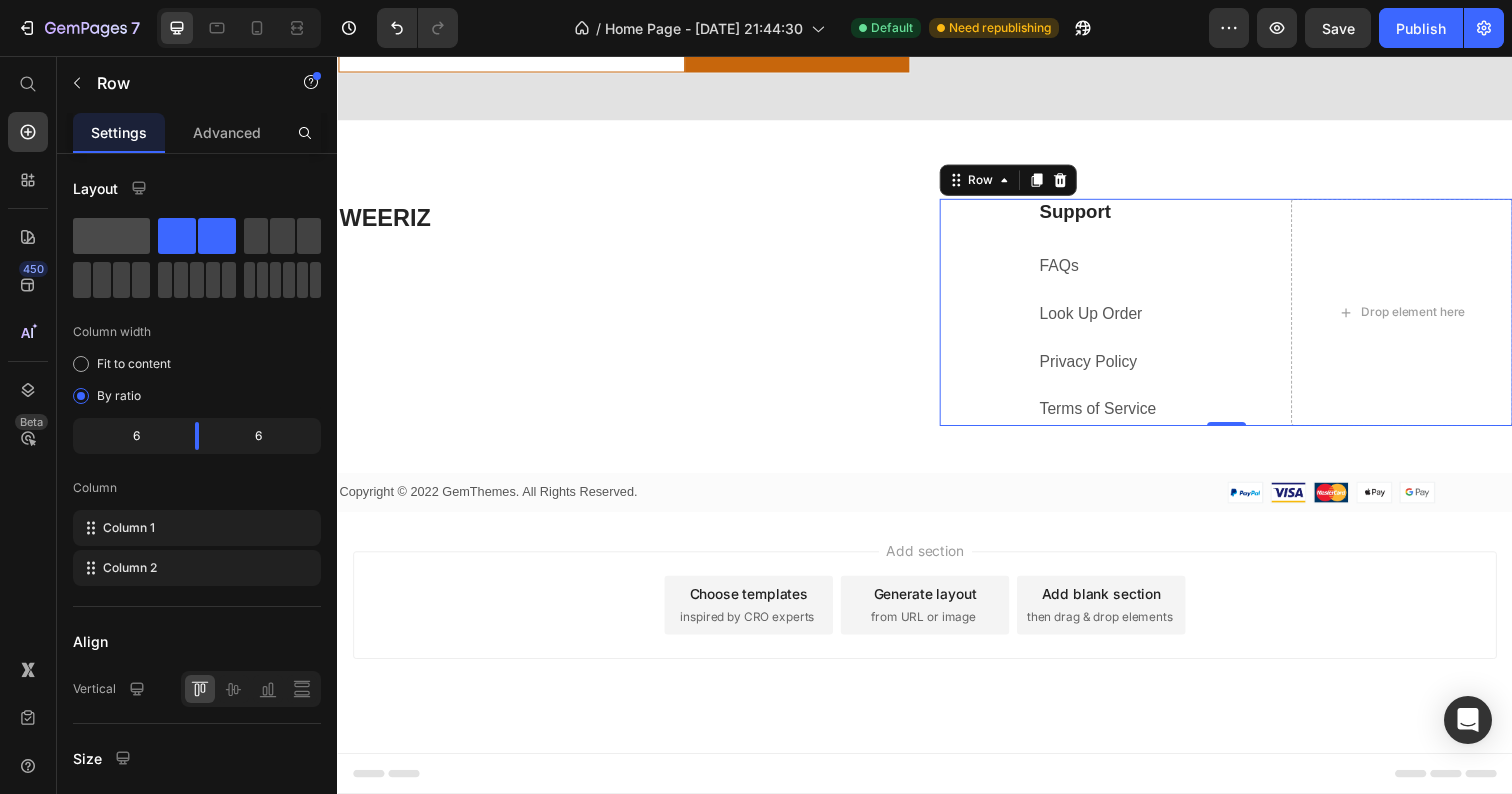 click 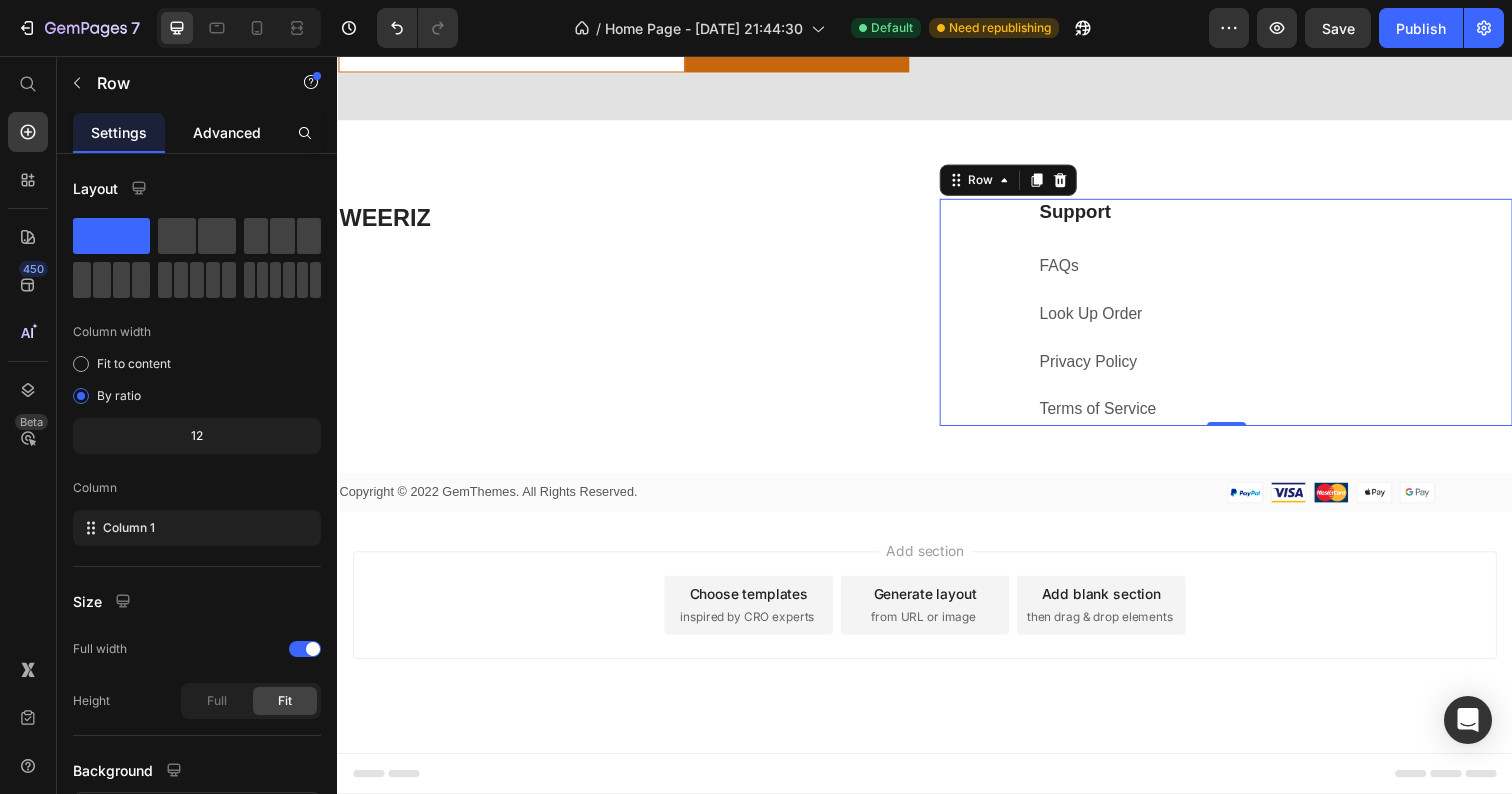 click on "Advanced" 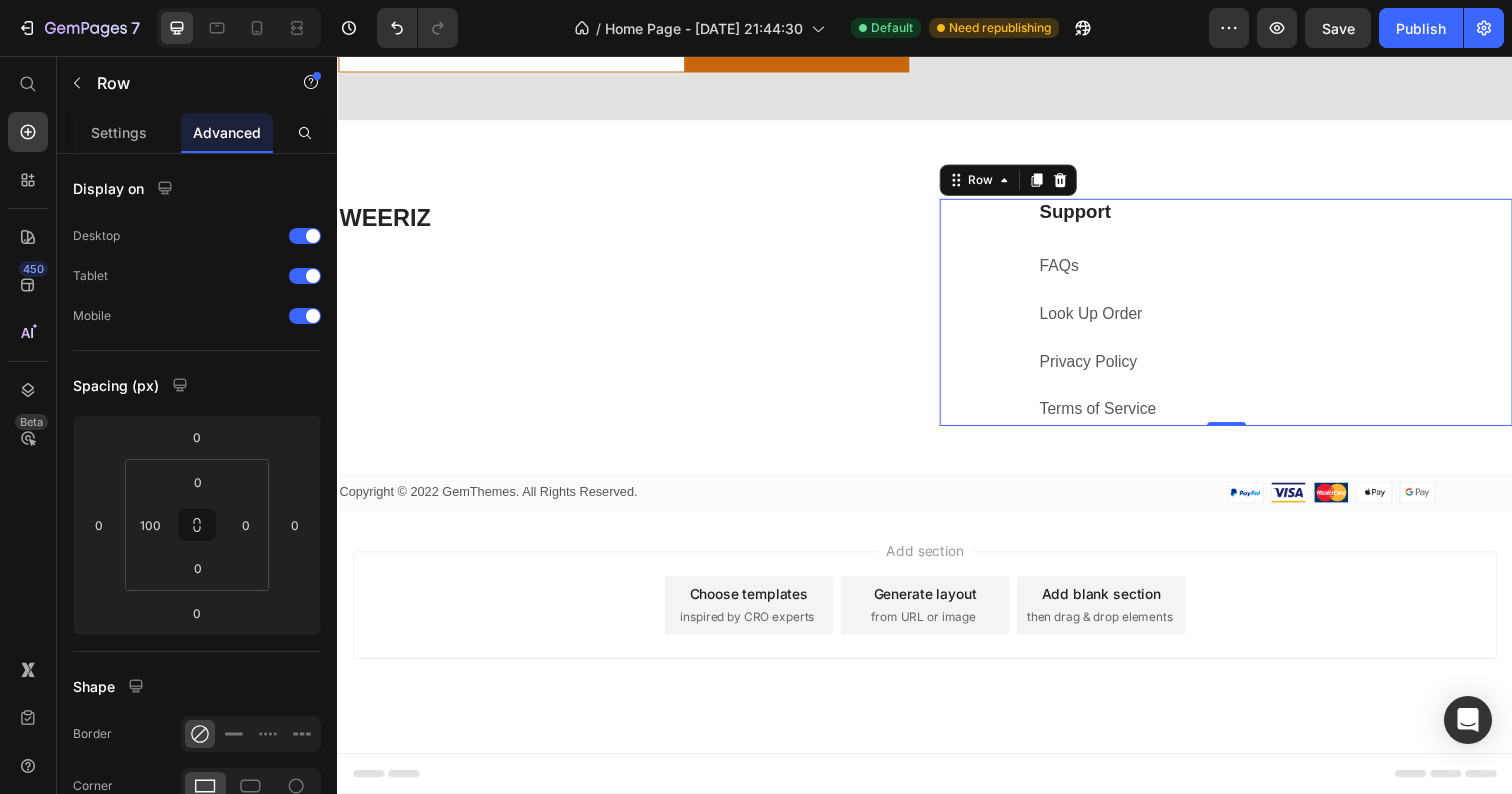 click on "Support Heading FAQs Text block Look Up Order Text block Privacy Policy Text block Terms of Service Text block Row   0" at bounding box center (1244, 318) 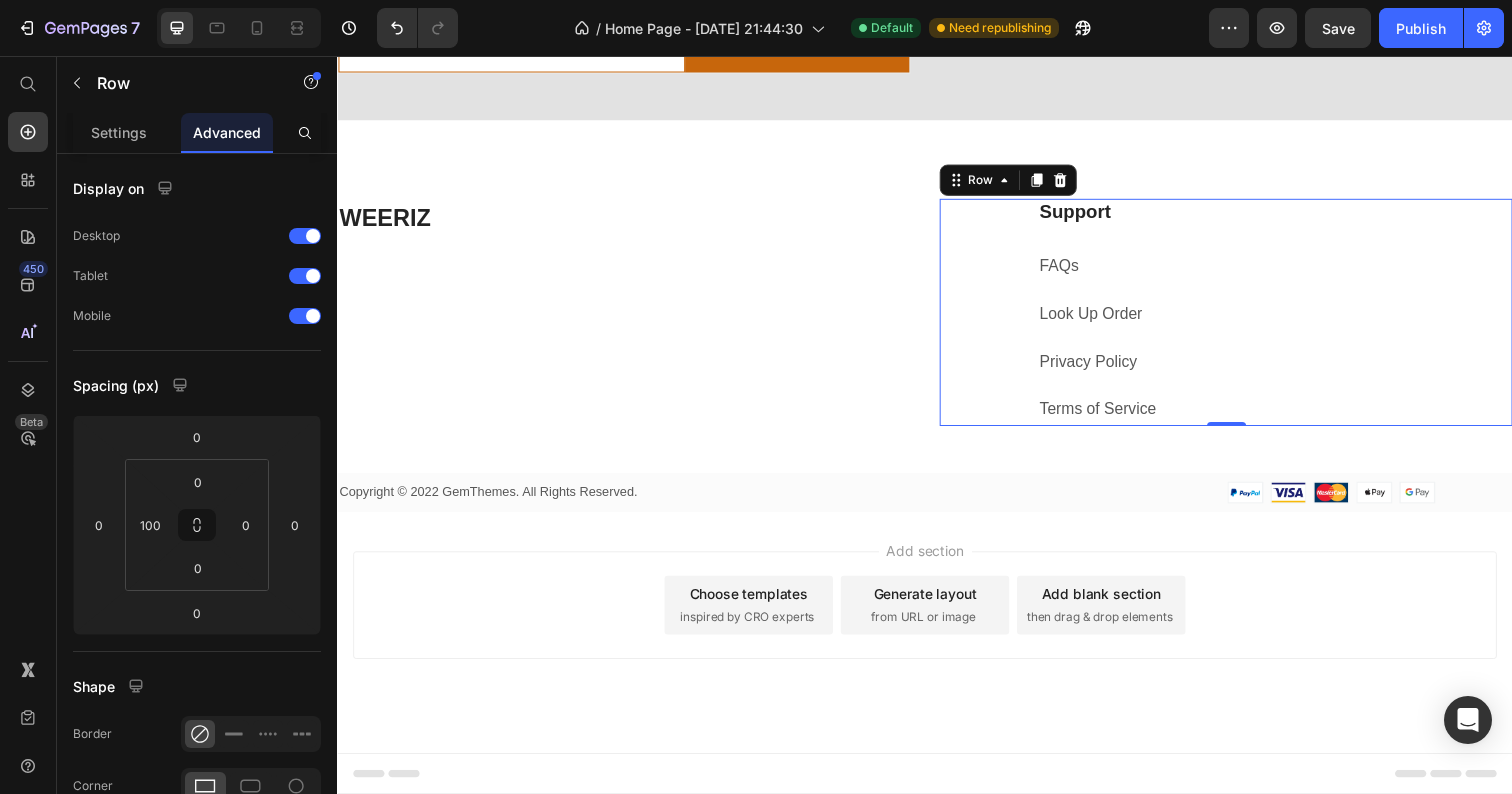 click on "Support Heading FAQs Text block Look Up Order Text block Privacy Policy Text block Terms of Service Text block Row   0" at bounding box center (1244, 318) 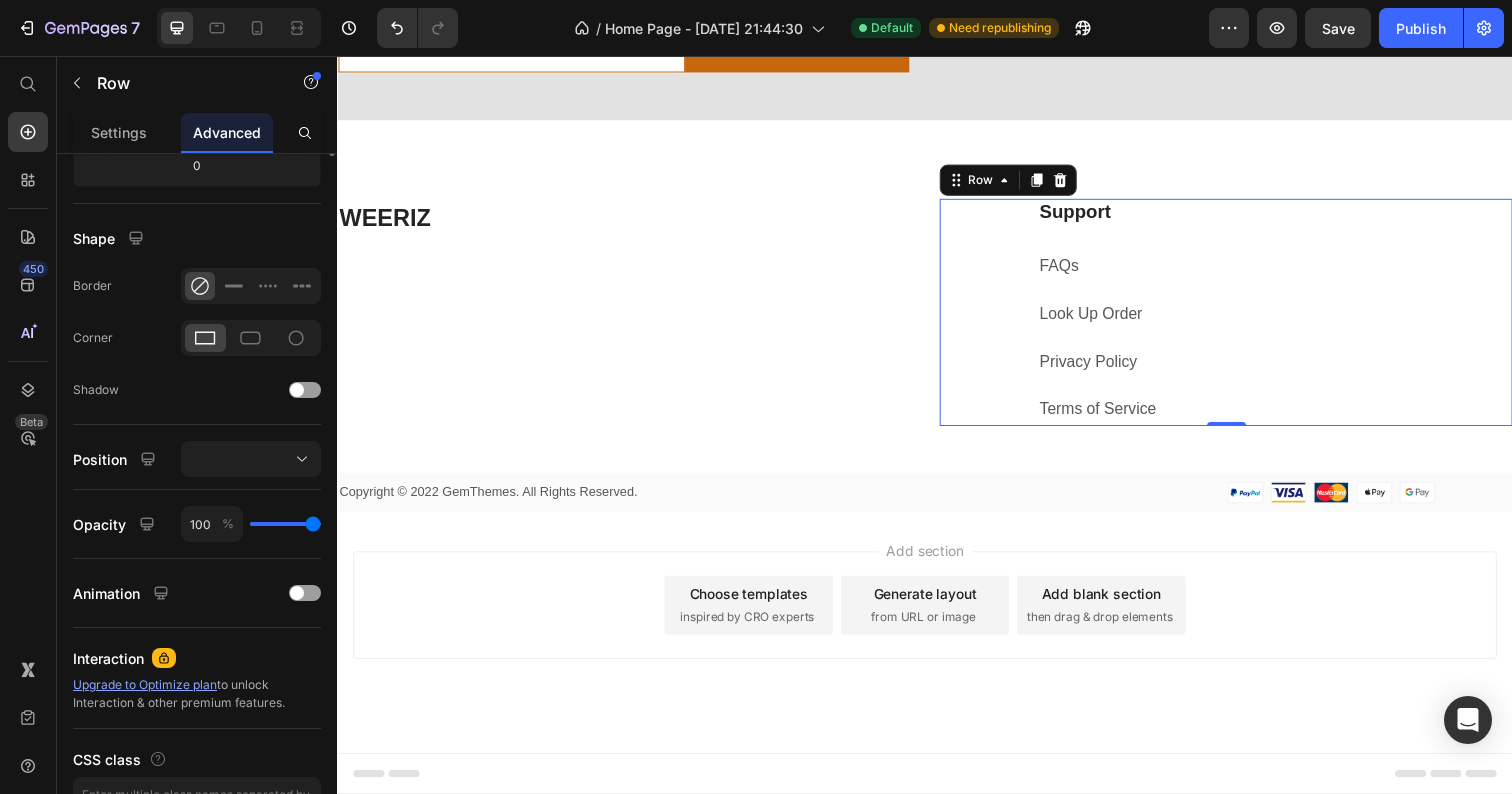 scroll, scrollTop: 572, scrollLeft: 0, axis: vertical 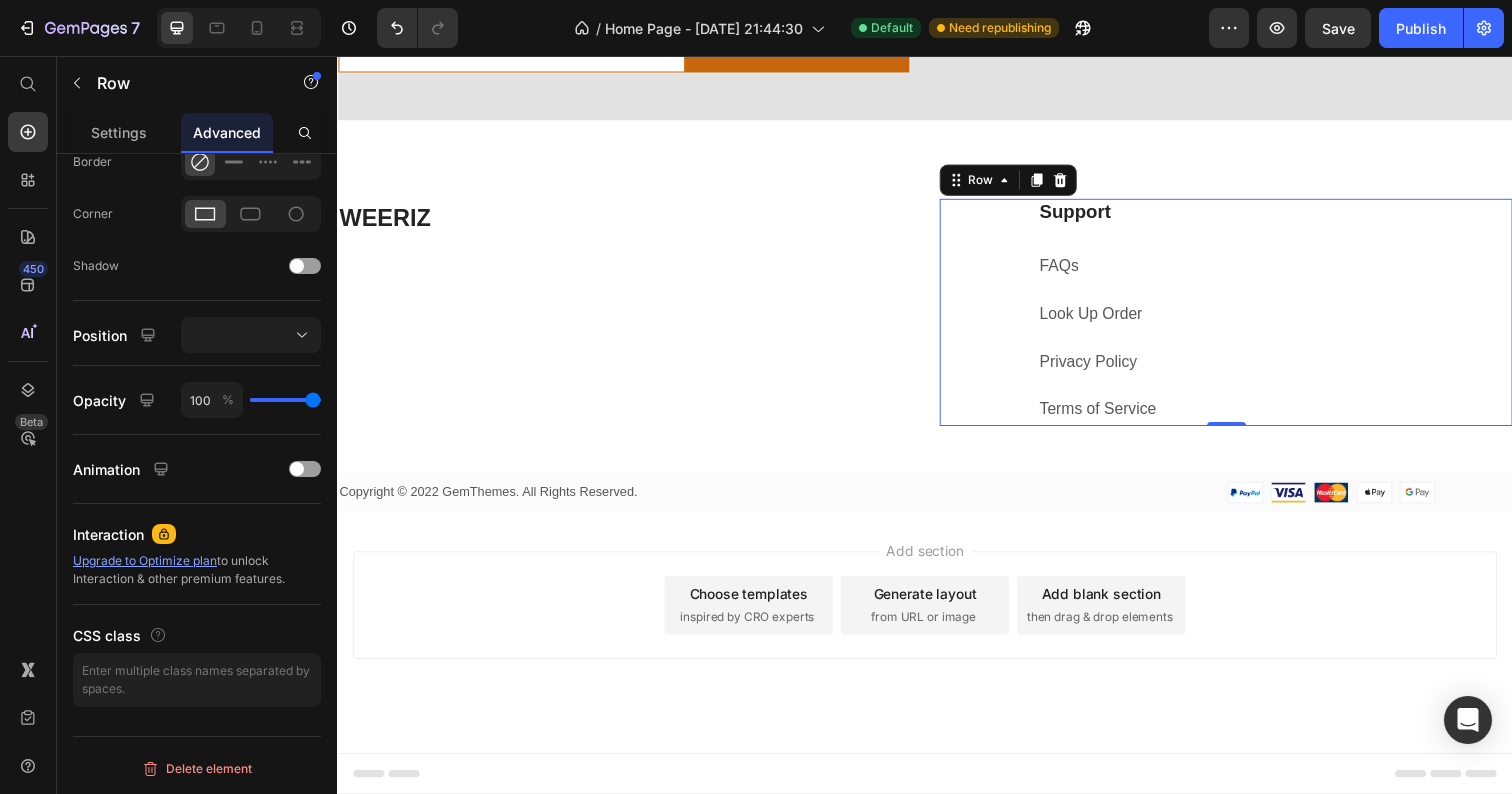 click on "Support Heading FAQs Text block Look Up Order Text block Privacy Policy Text block Terms of Service Text block" at bounding box center (1294, 318) 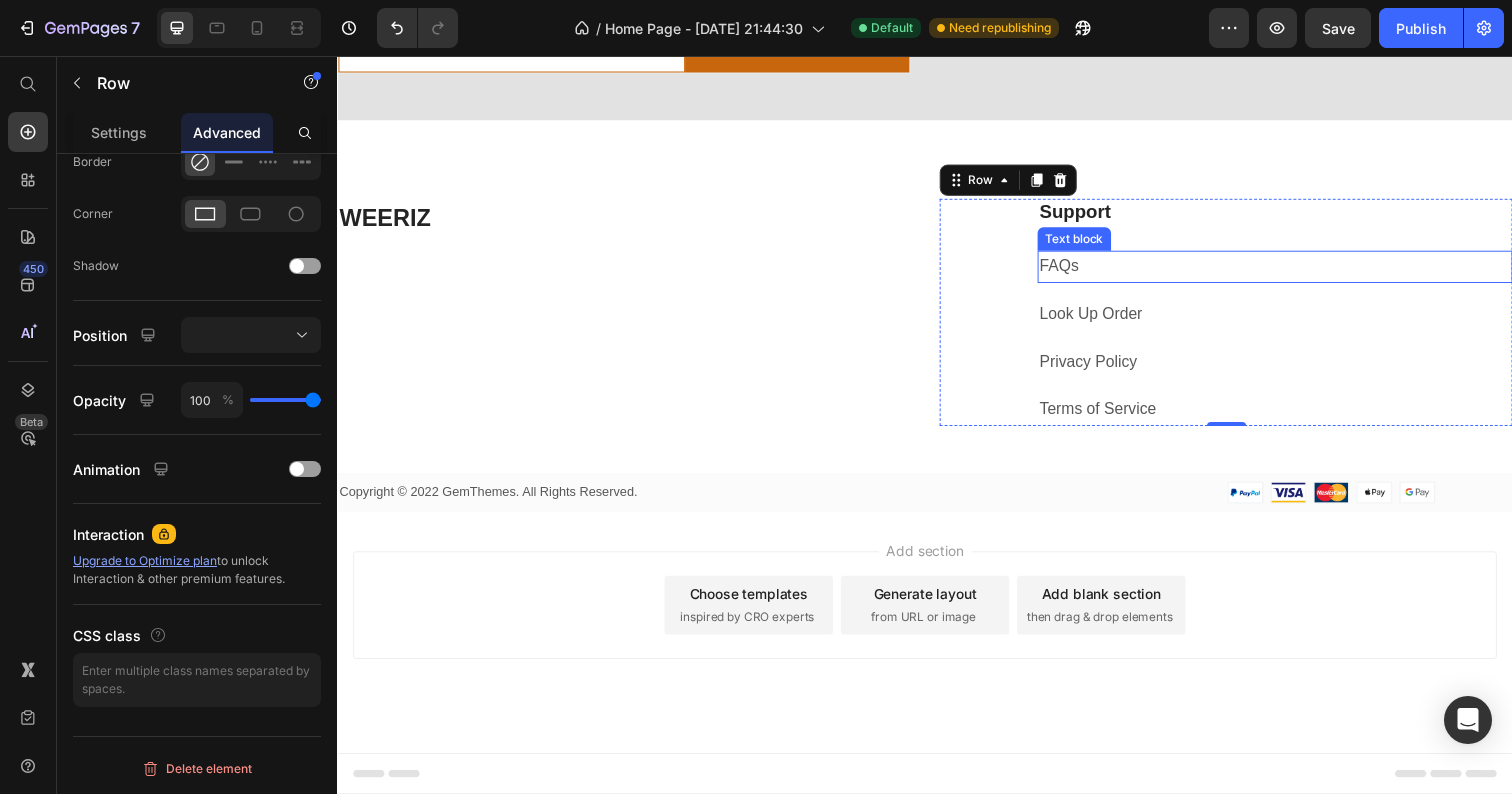 click on "FAQs" at bounding box center [1074, 270] 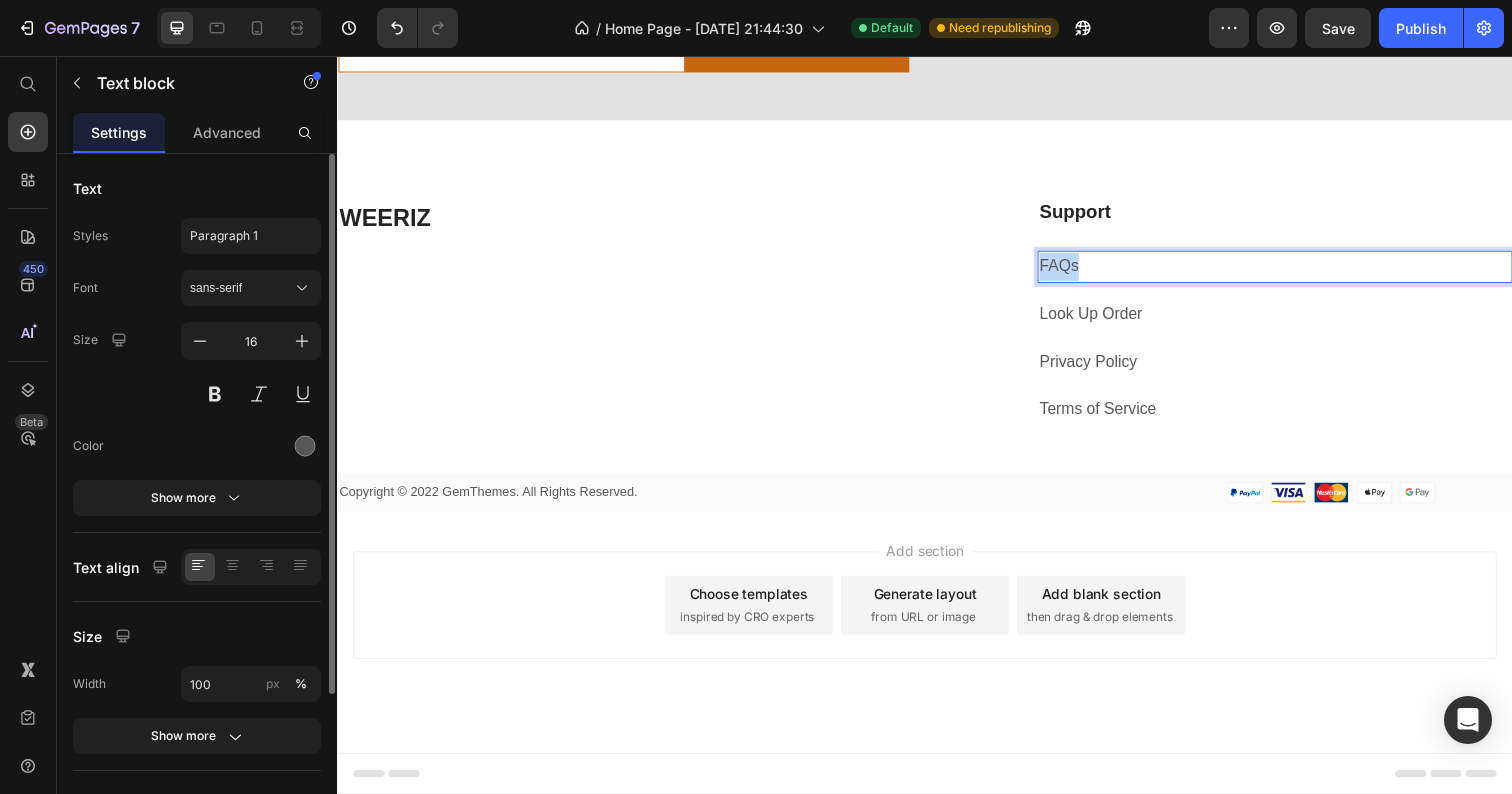 click on "FAQs" at bounding box center [1074, 270] 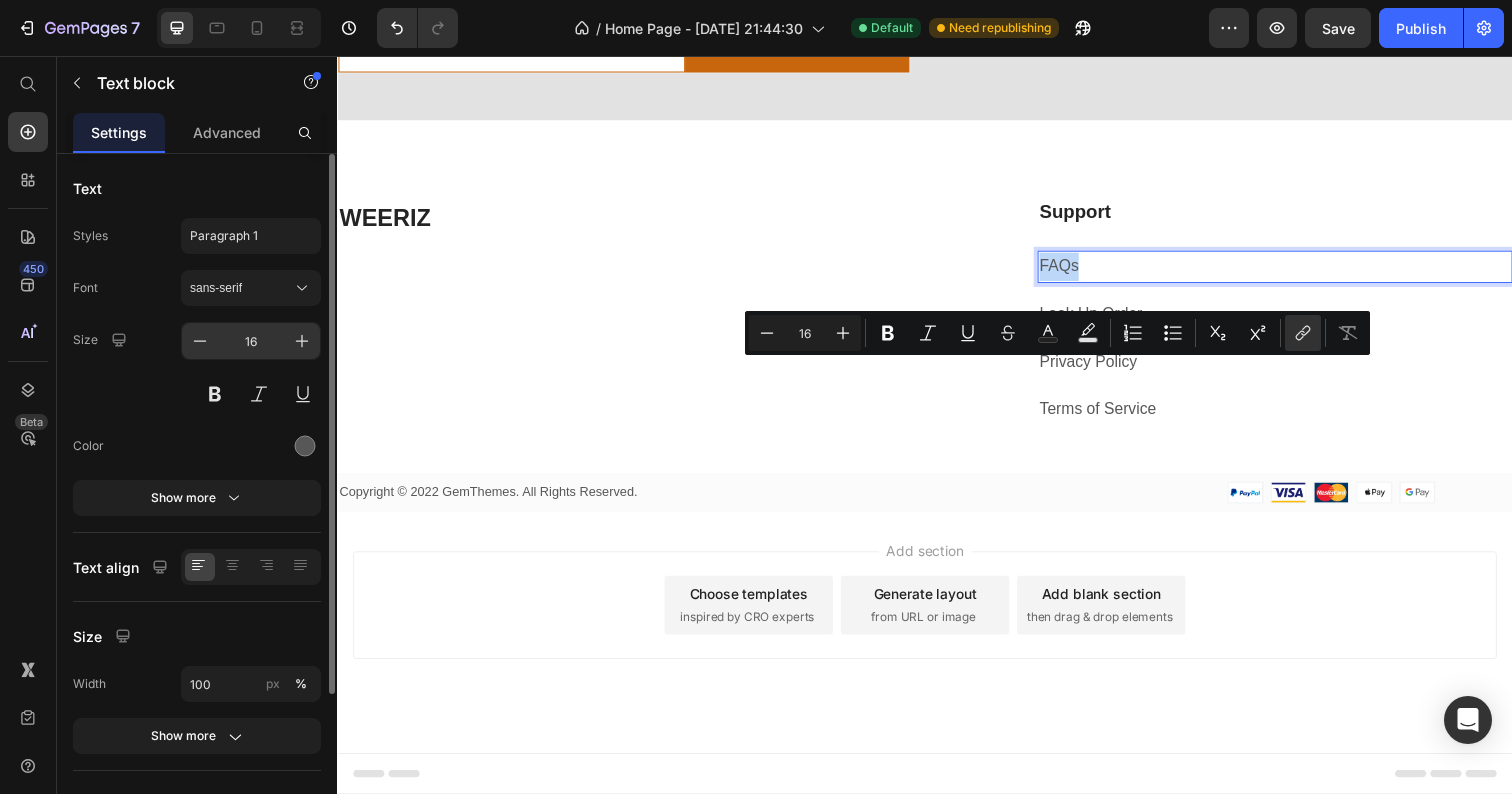 scroll, scrollTop: 198, scrollLeft: 0, axis: vertical 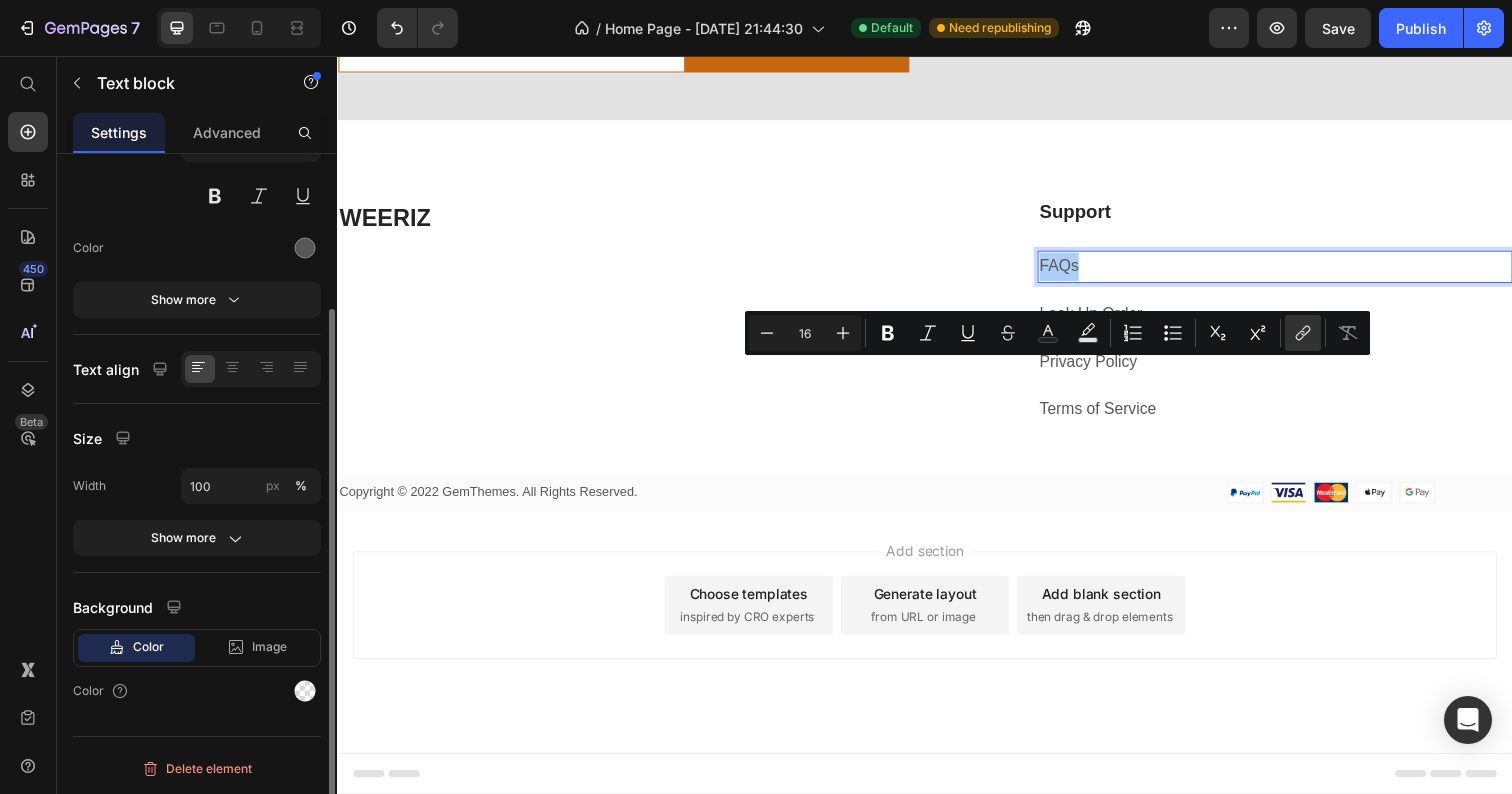 click on "Text Styles Paragraph 1 Font sans-serif Size 16 Color Show more" 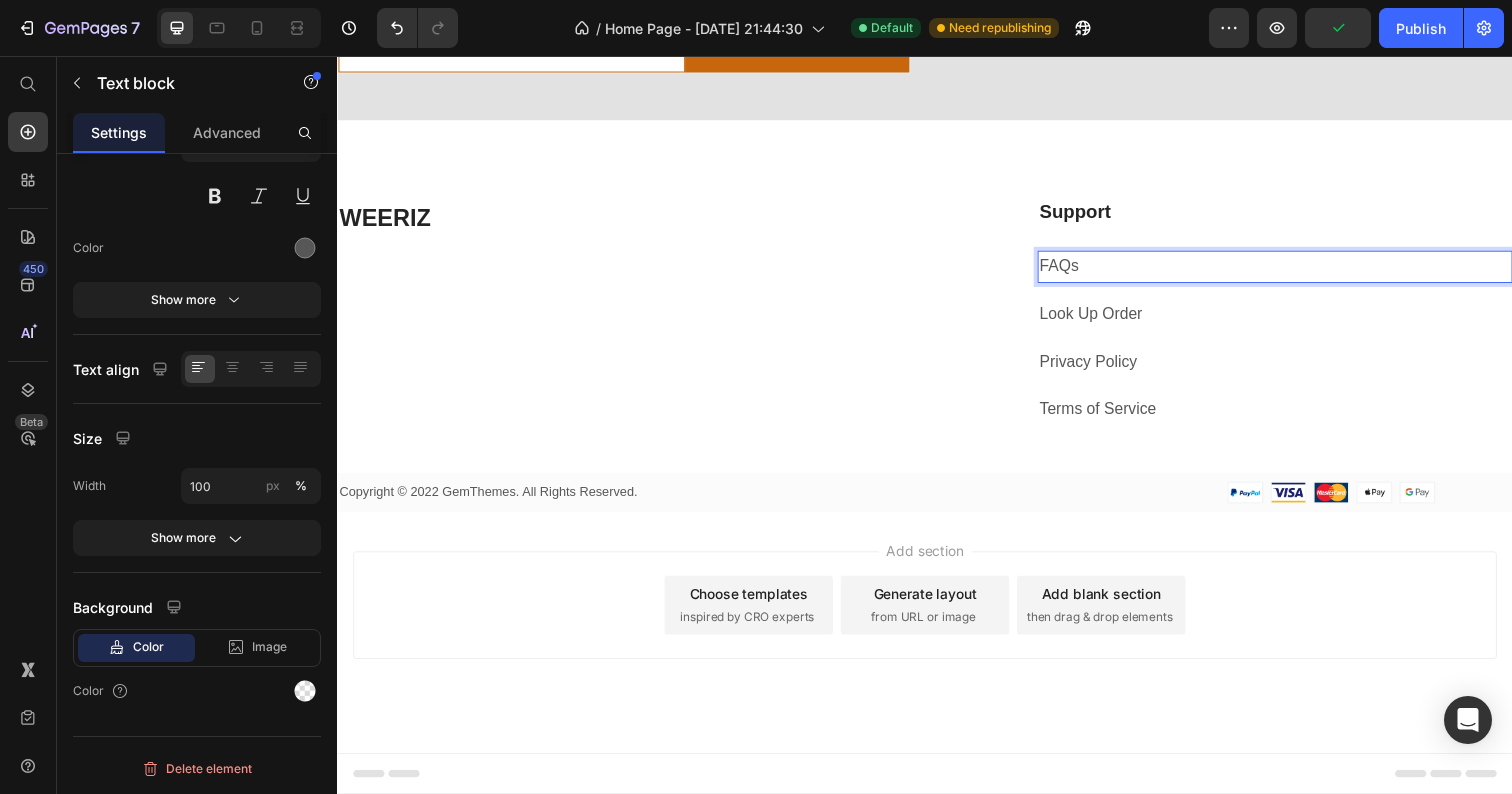 click on "FAQs" at bounding box center [1294, 271] 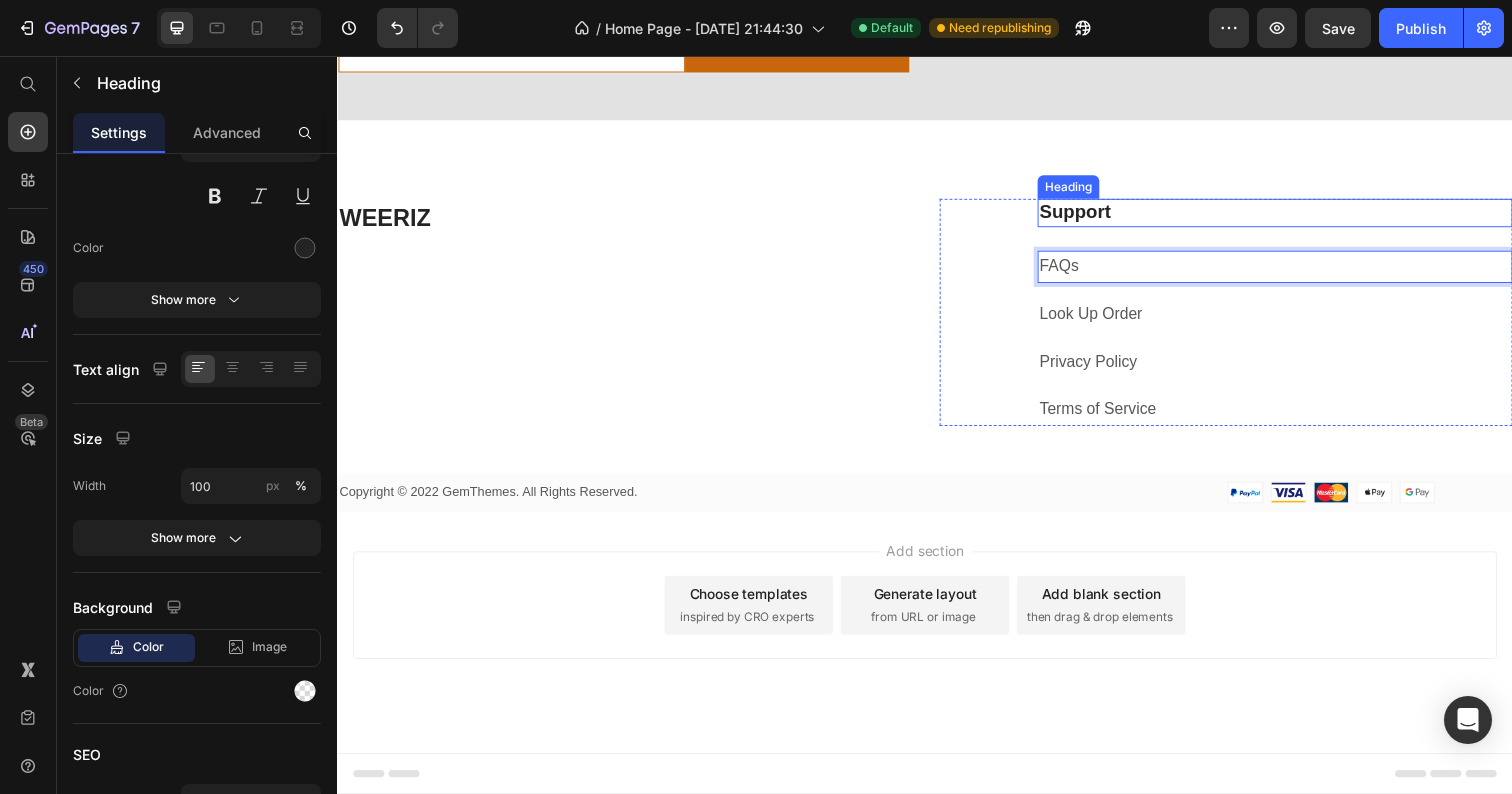 click on "Support" at bounding box center (1294, 216) 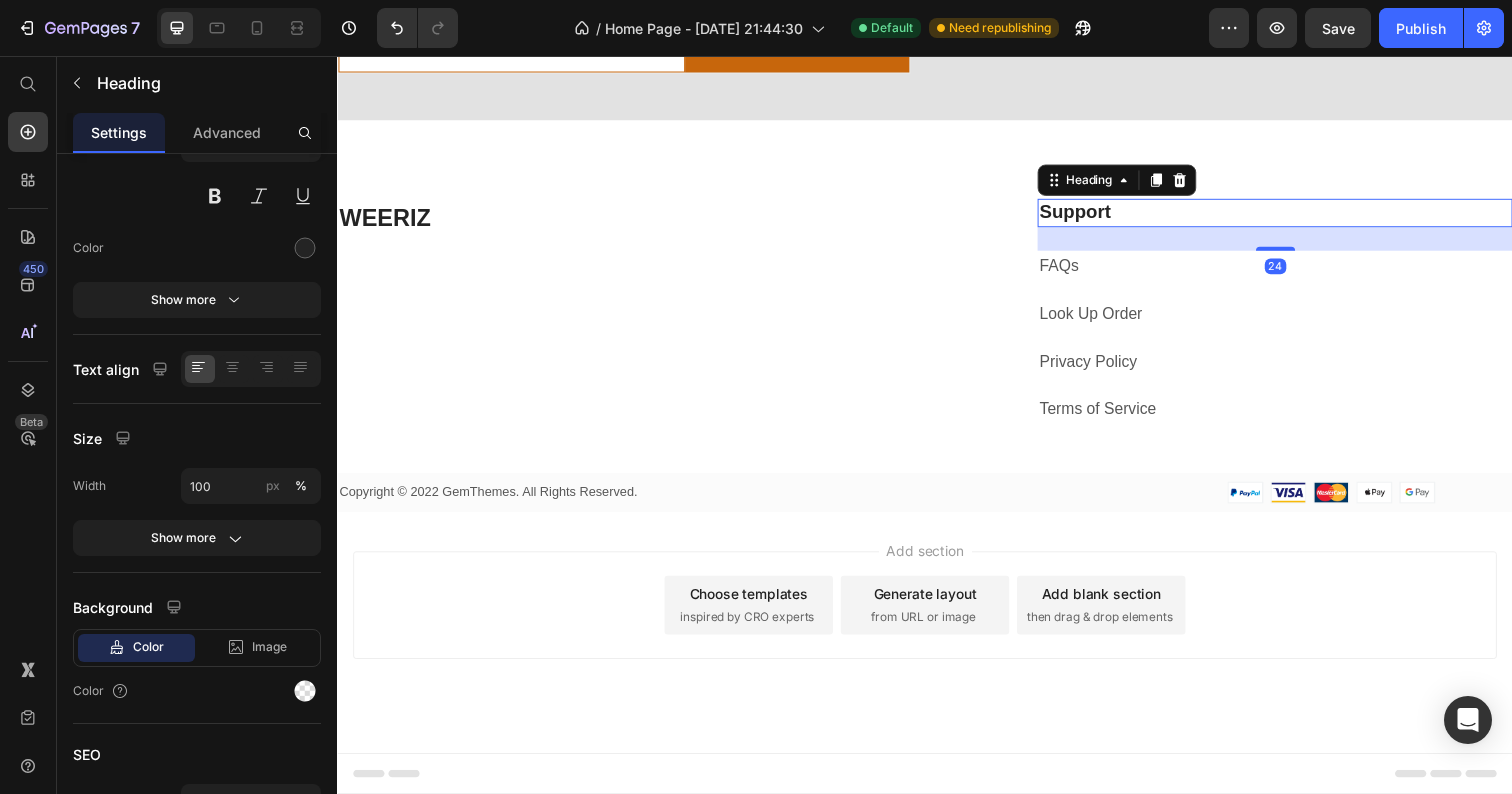 scroll, scrollTop: 0, scrollLeft: 0, axis: both 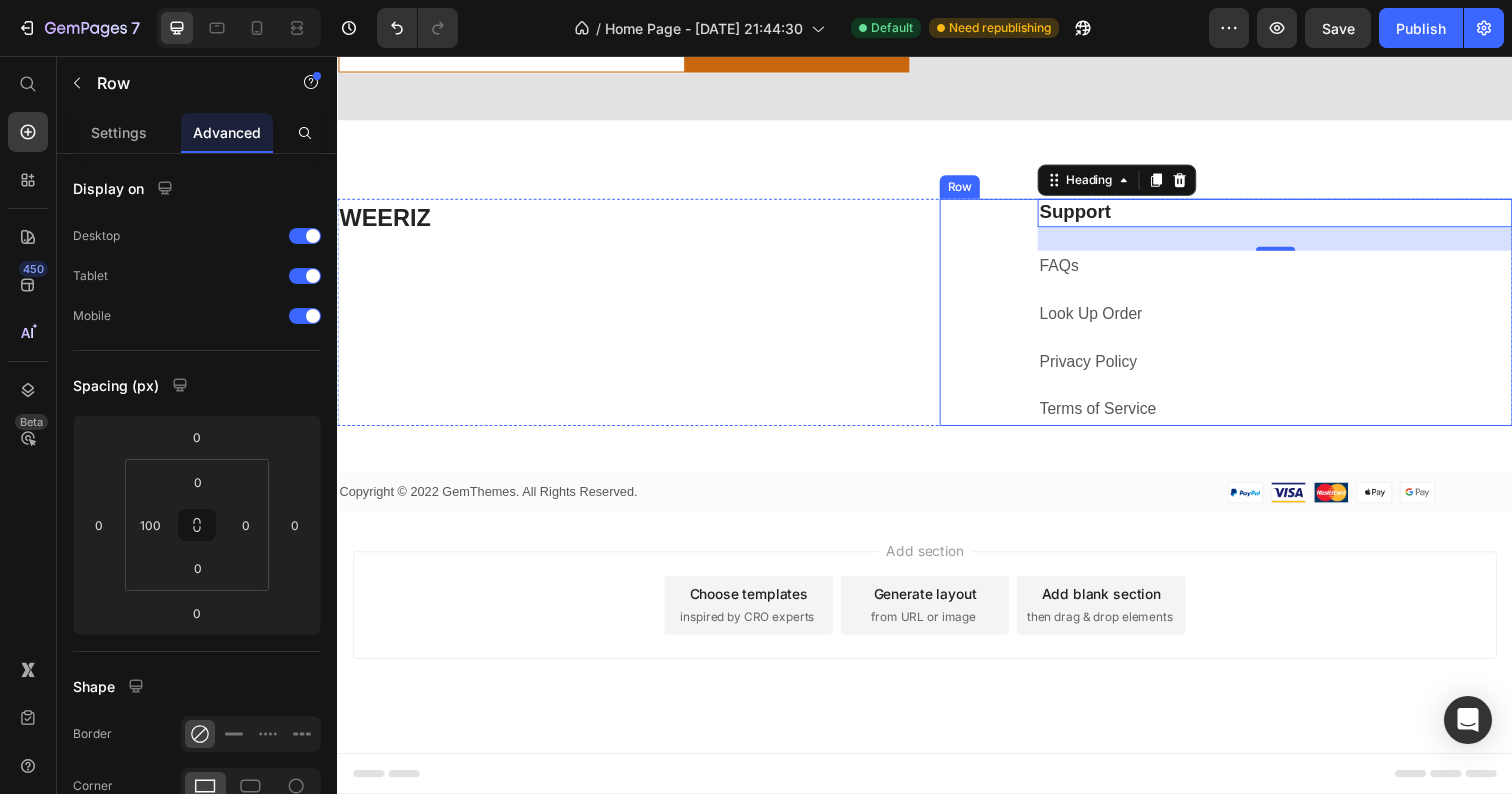 click on "Support Heading   24 FAQs ⁠⁠⁠⁠⁠⁠⁠ Text block Look Up Order Text block Privacy Policy Text block Terms of Service Text block Row" at bounding box center (1244, 318) 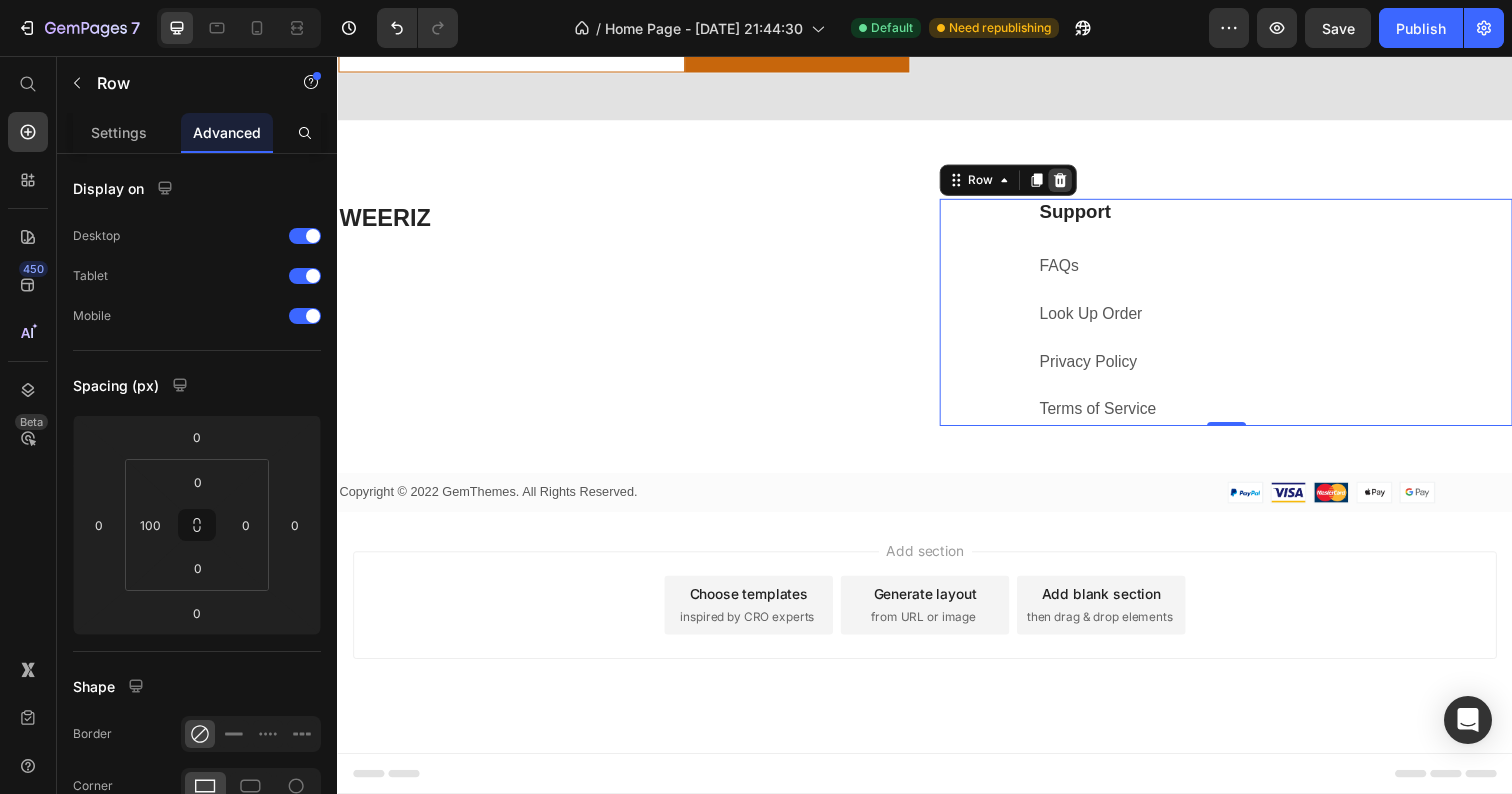 click 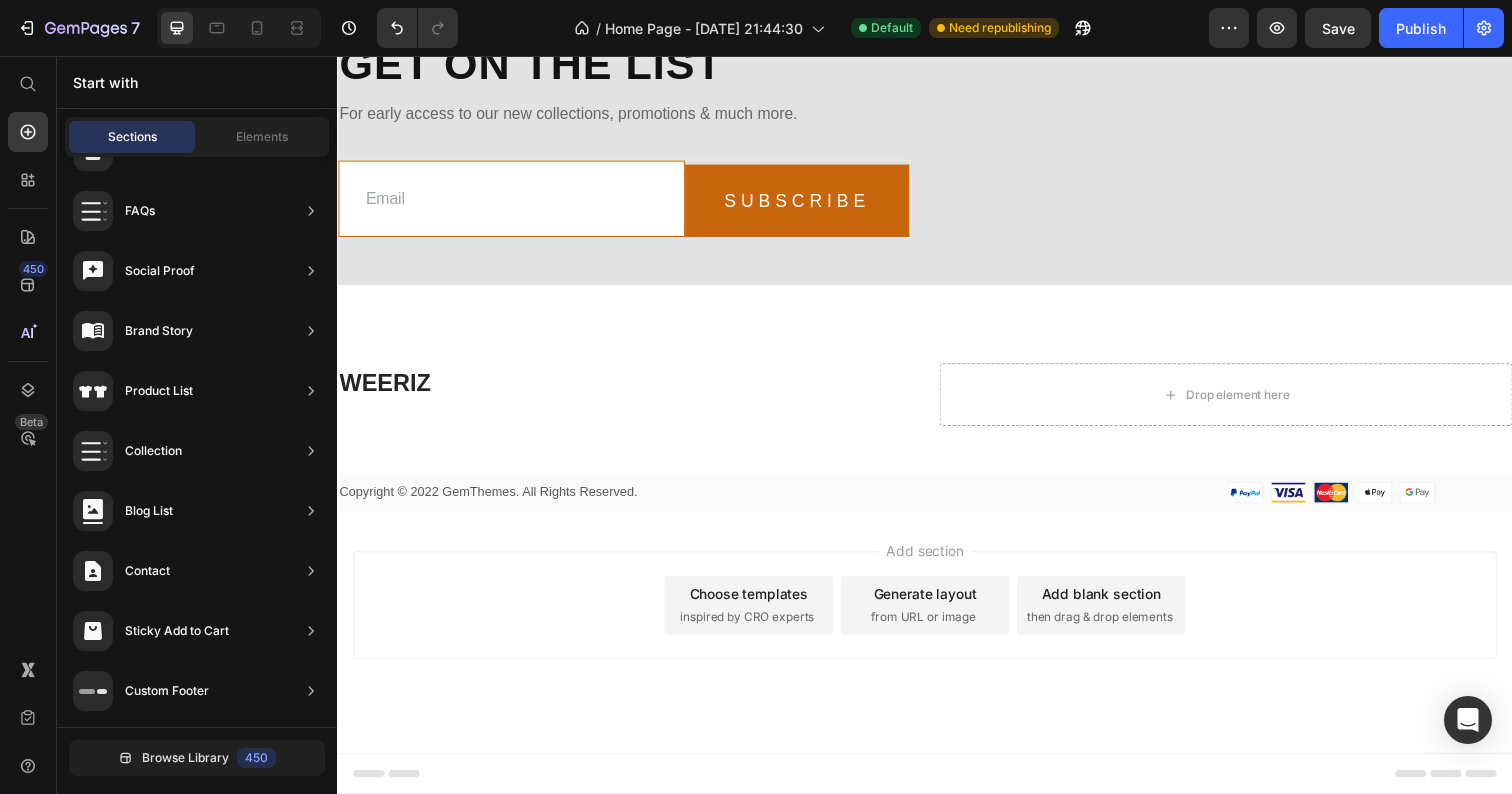 scroll, scrollTop: 6360, scrollLeft: 0, axis: vertical 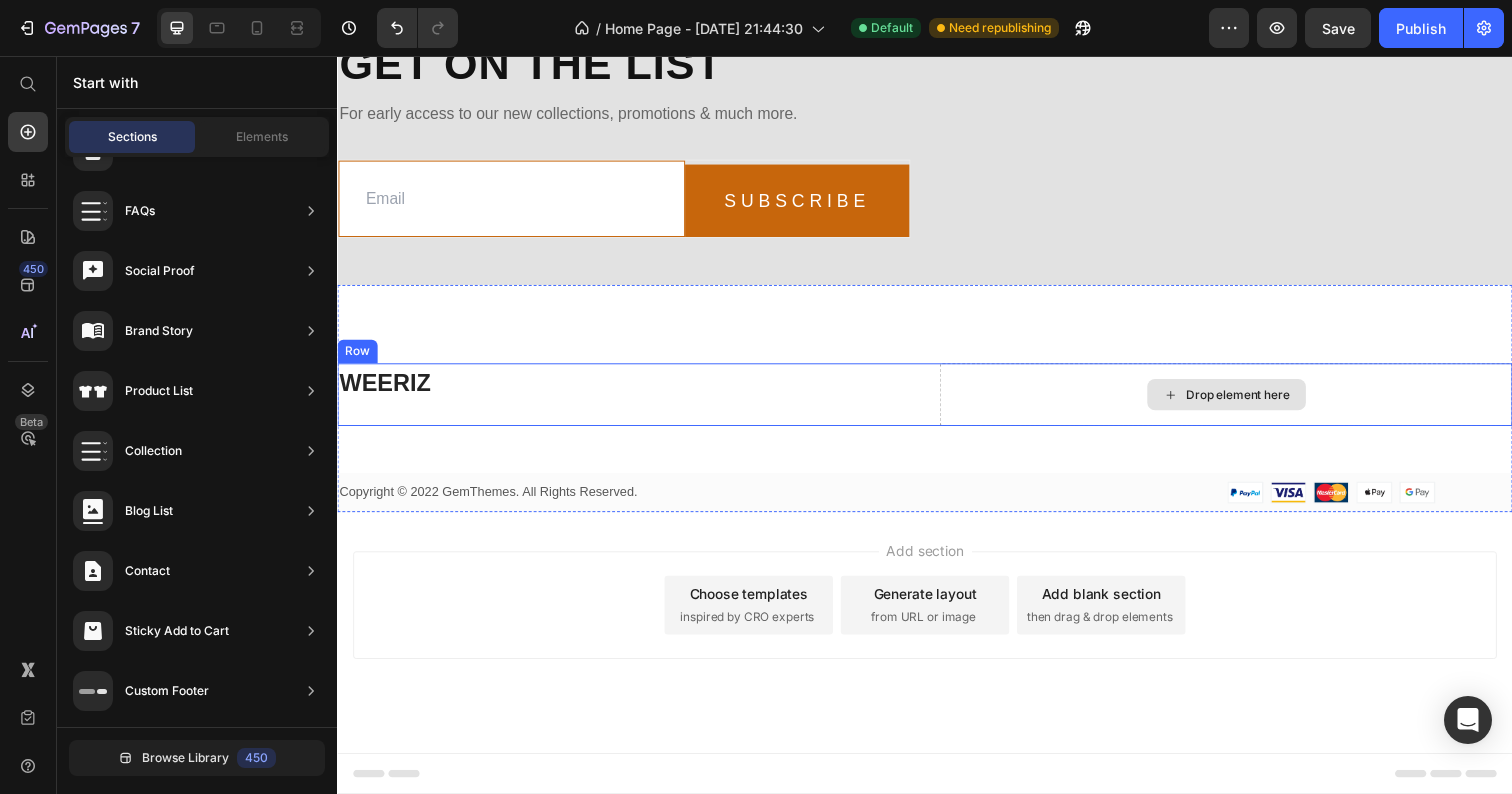 click on "Drop element here" at bounding box center [1244, 402] 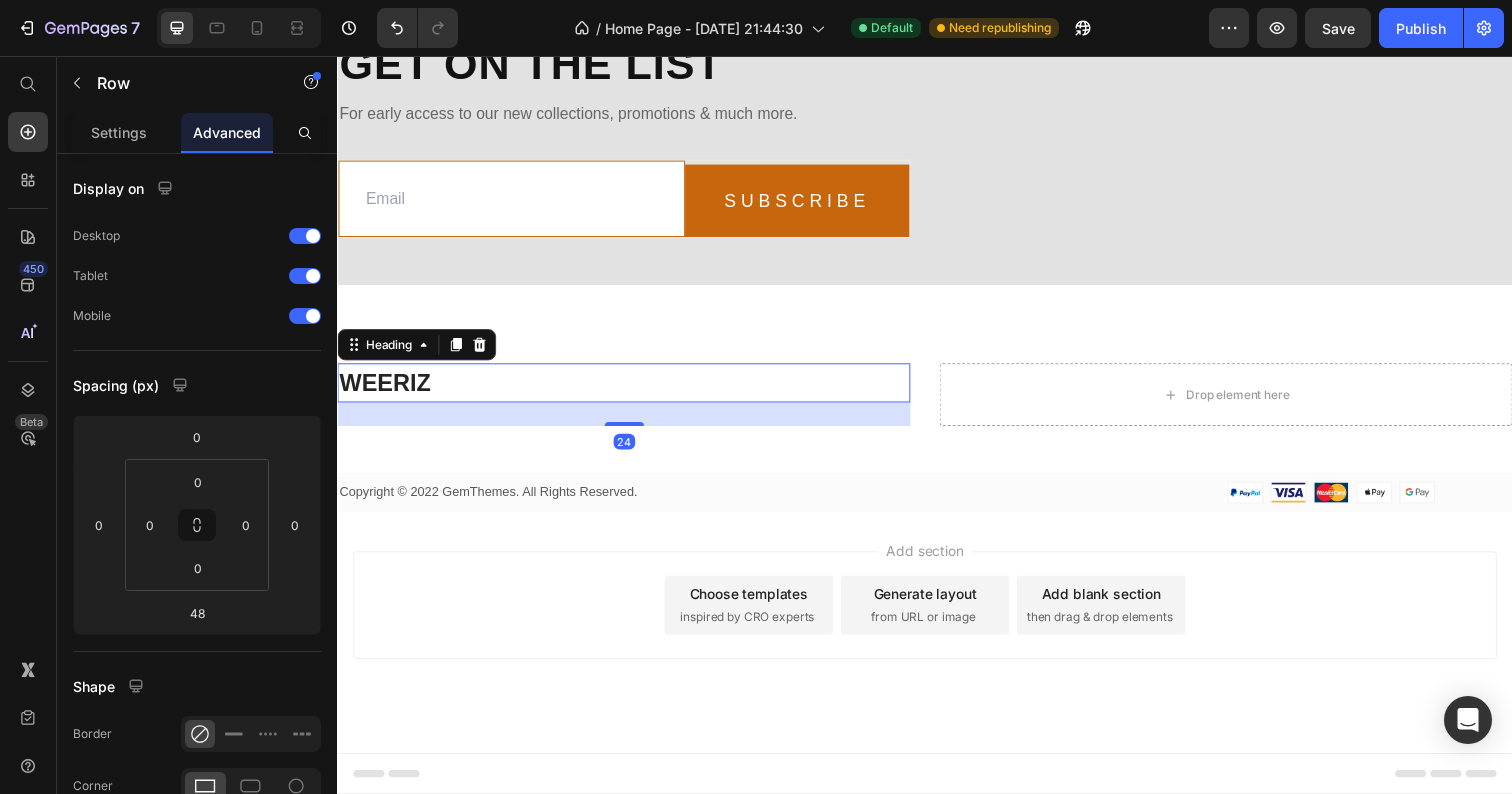 click on "WEERIZ" at bounding box center [629, 390] 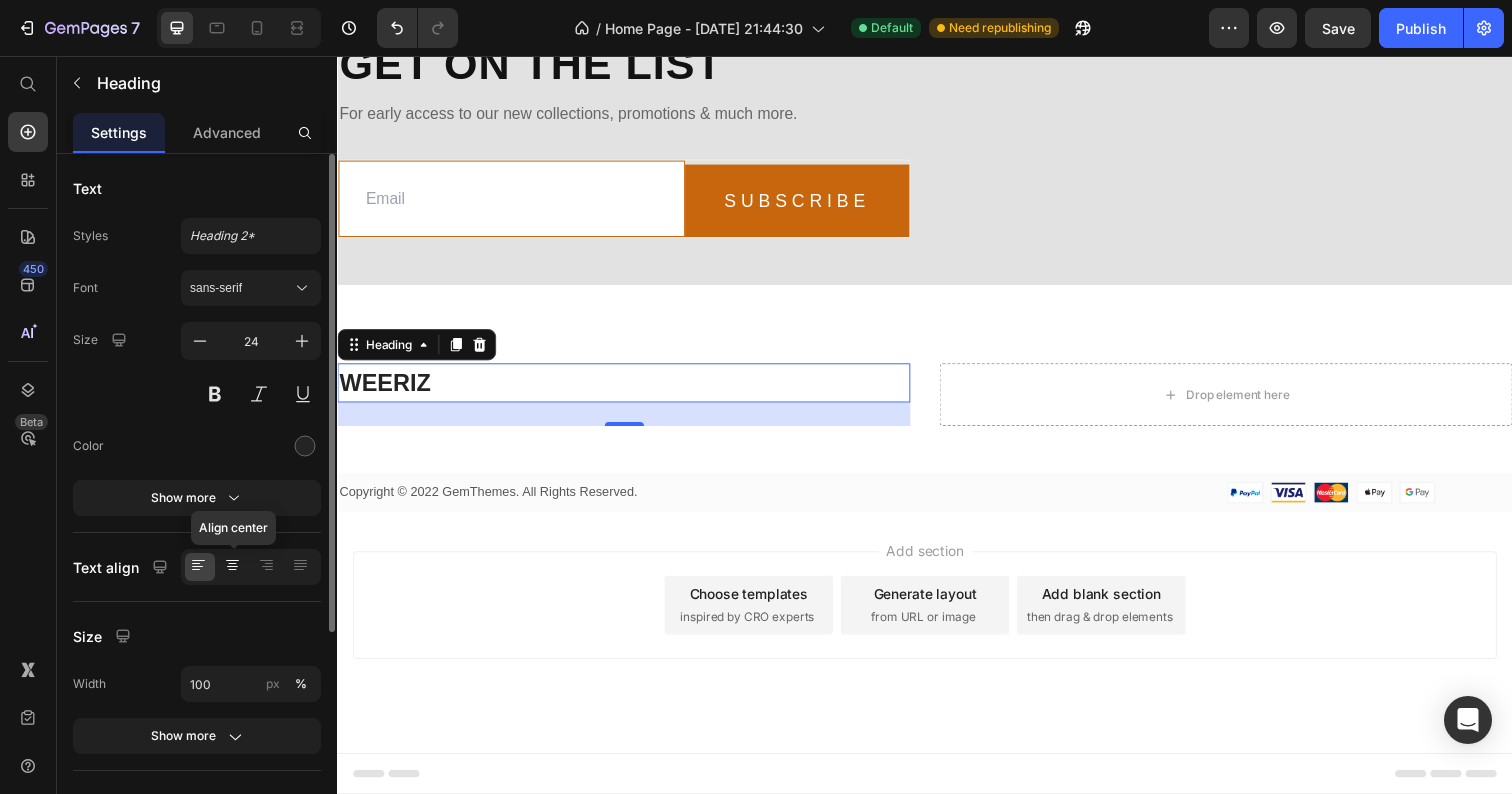 click 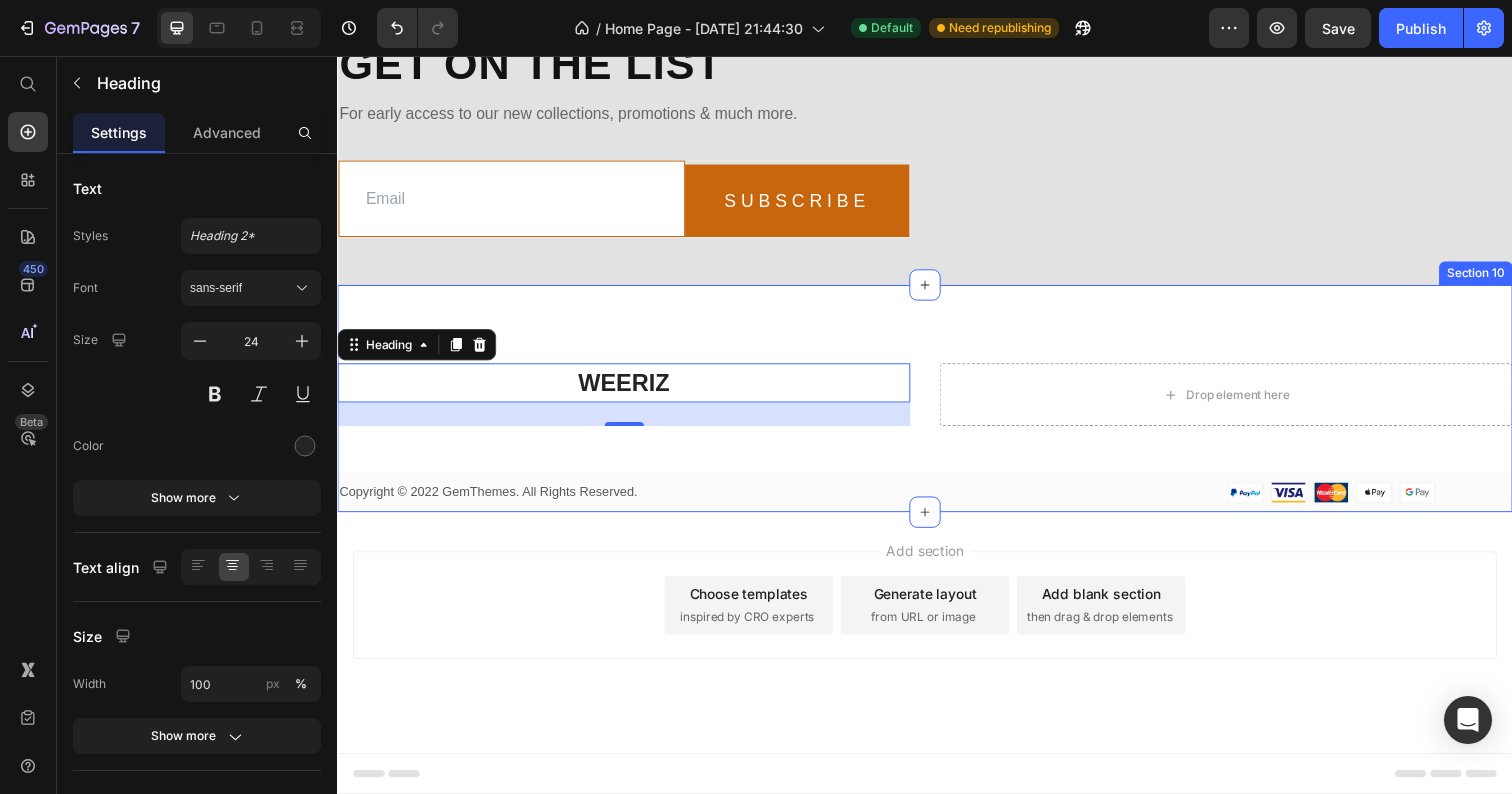 click on "WEERIZ Heading   24
Drop element here Row Copyright © 2022 GemThemes. All Rights Reserved. Text block Image Row Row Section 10" at bounding box center [937, 406] 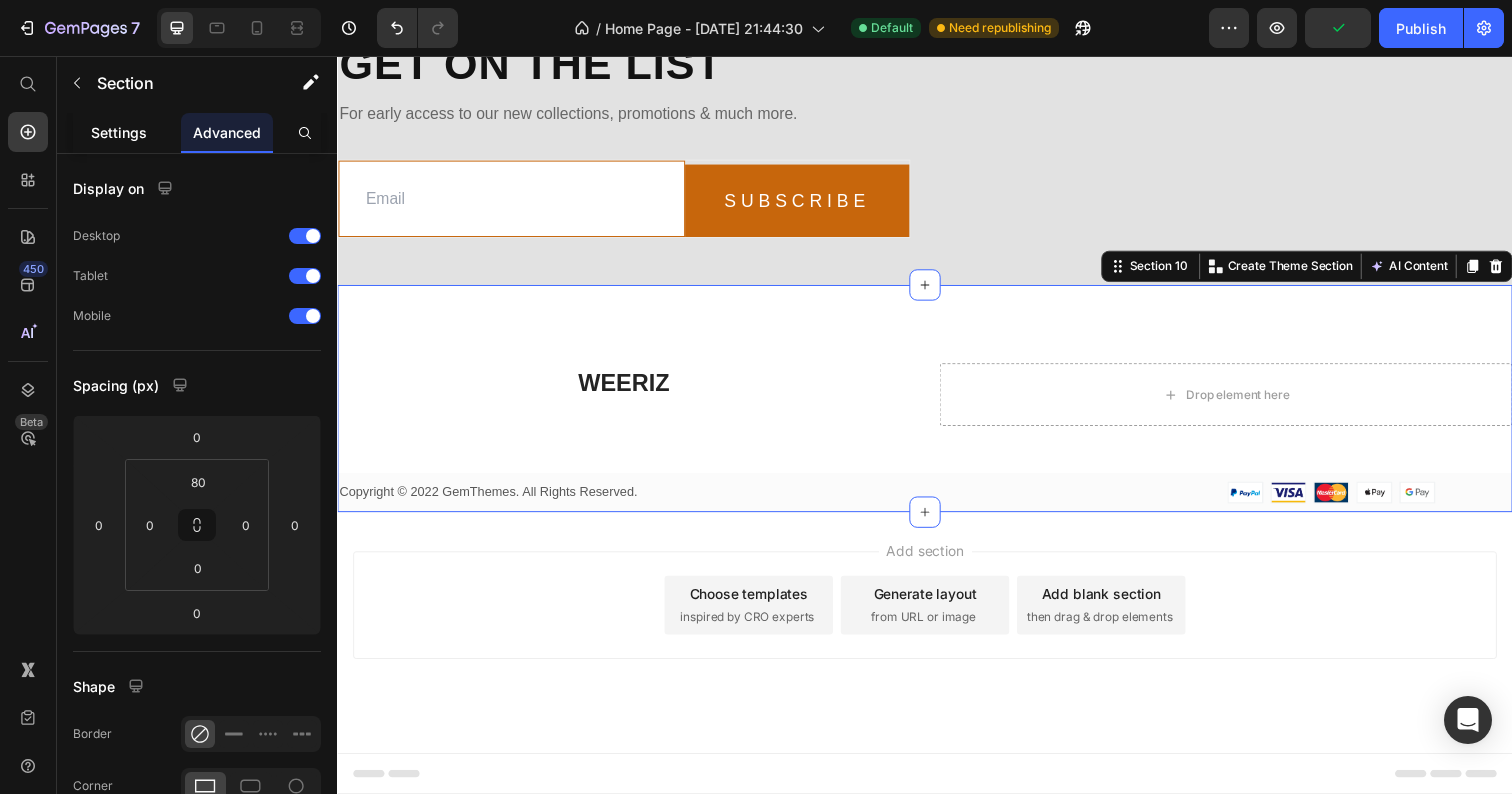 click on "Settings" at bounding box center (119, 132) 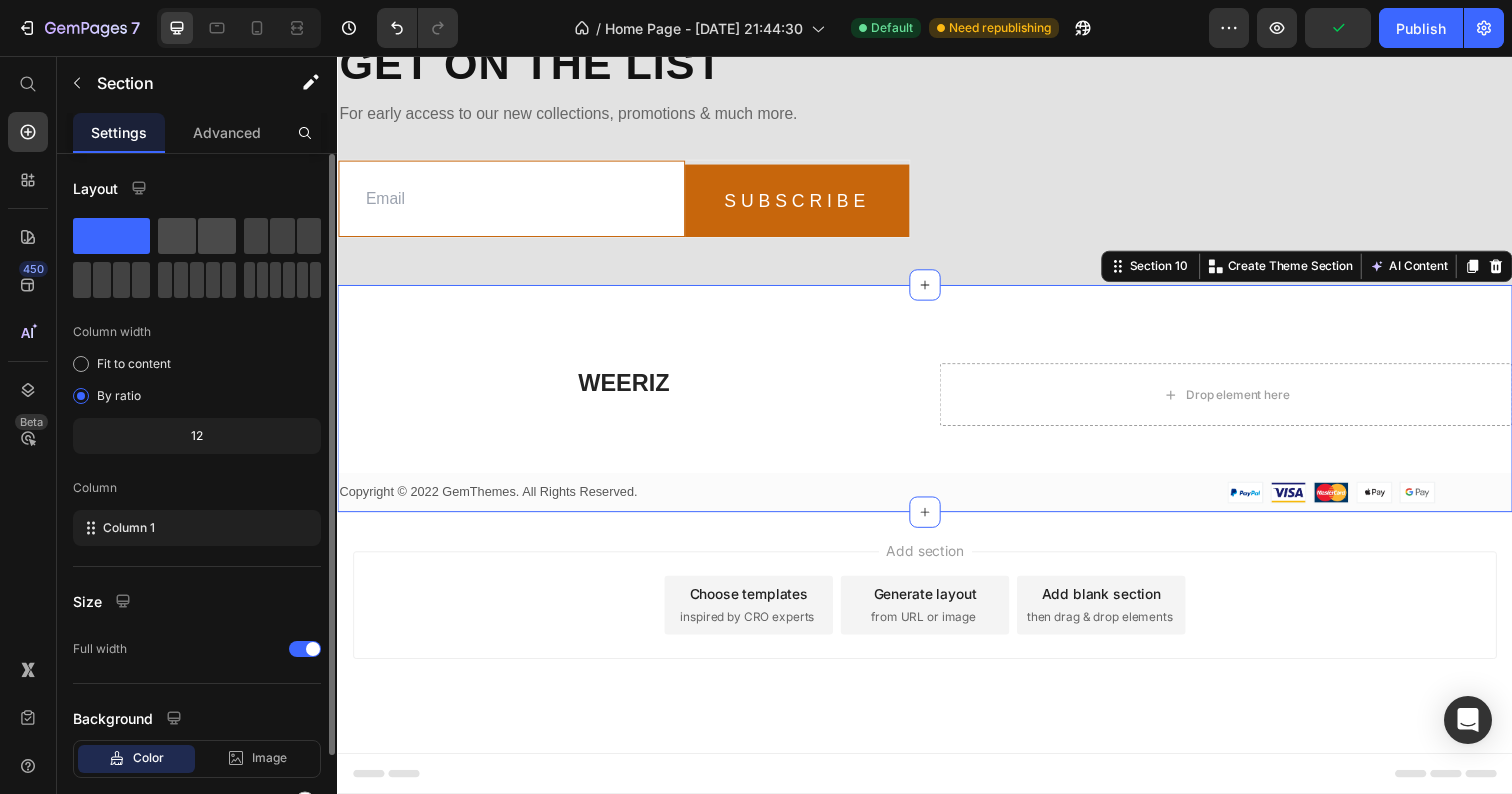 click 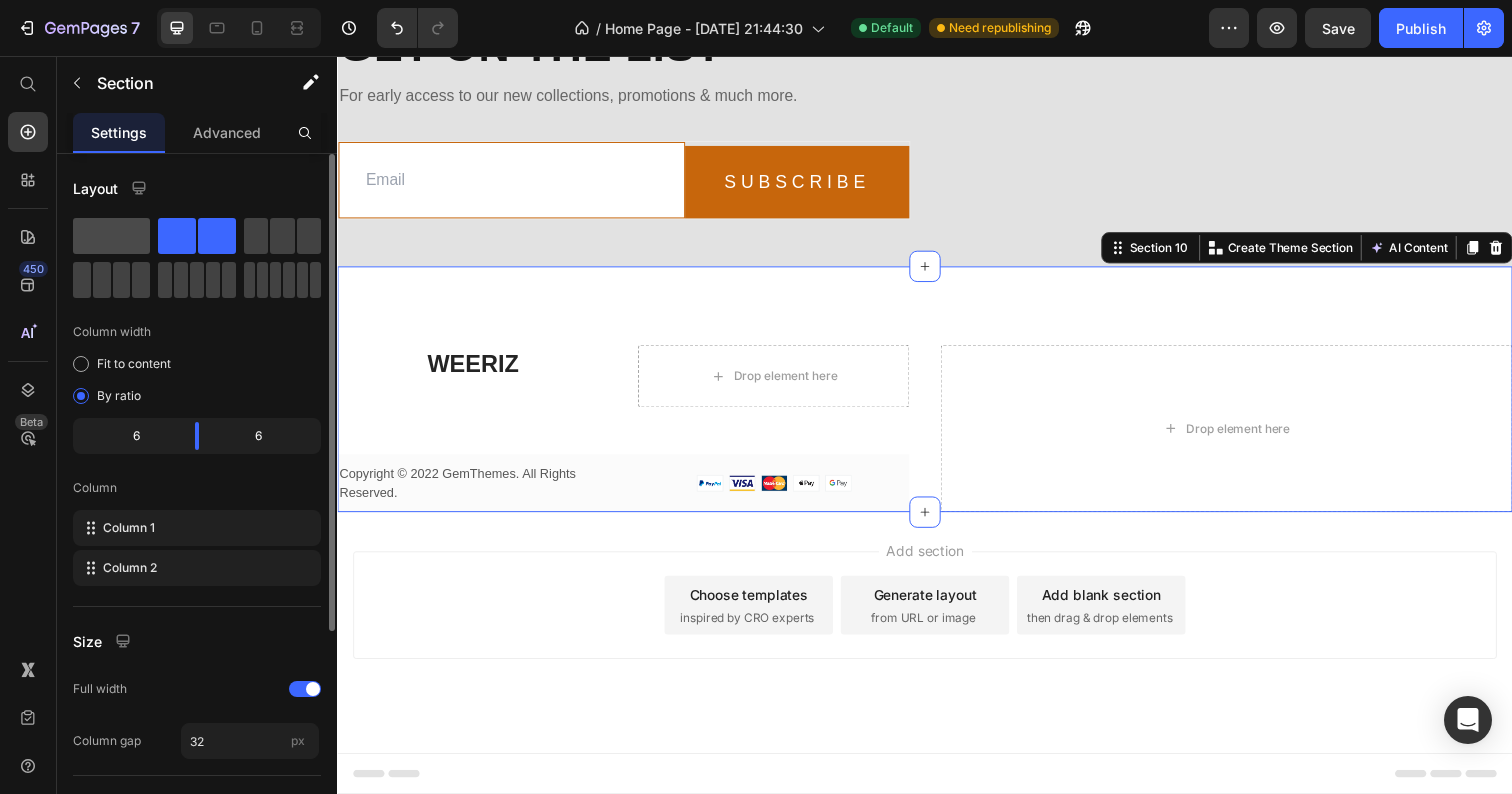 click 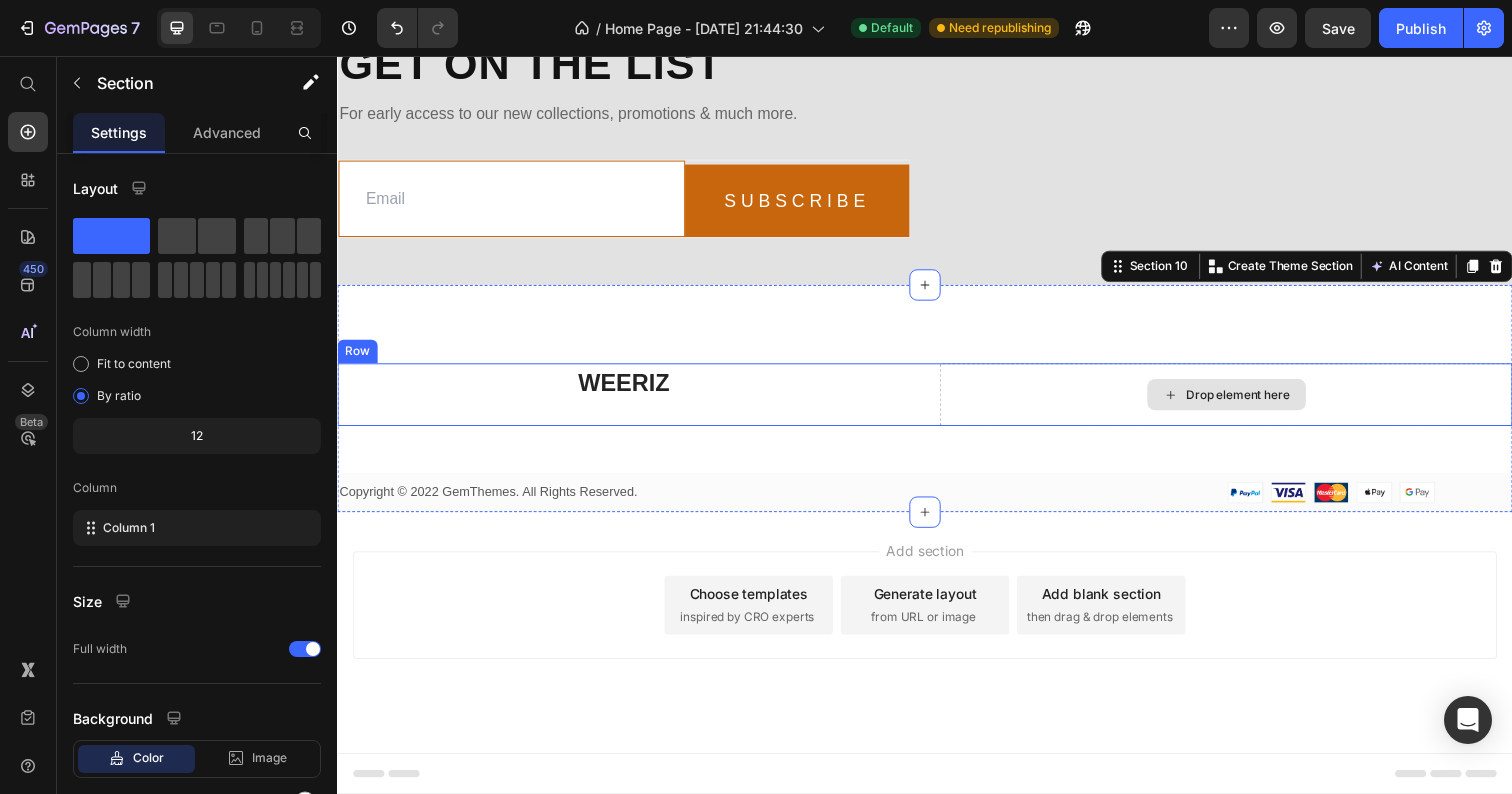 click on "Drop element here" at bounding box center [1244, 402] 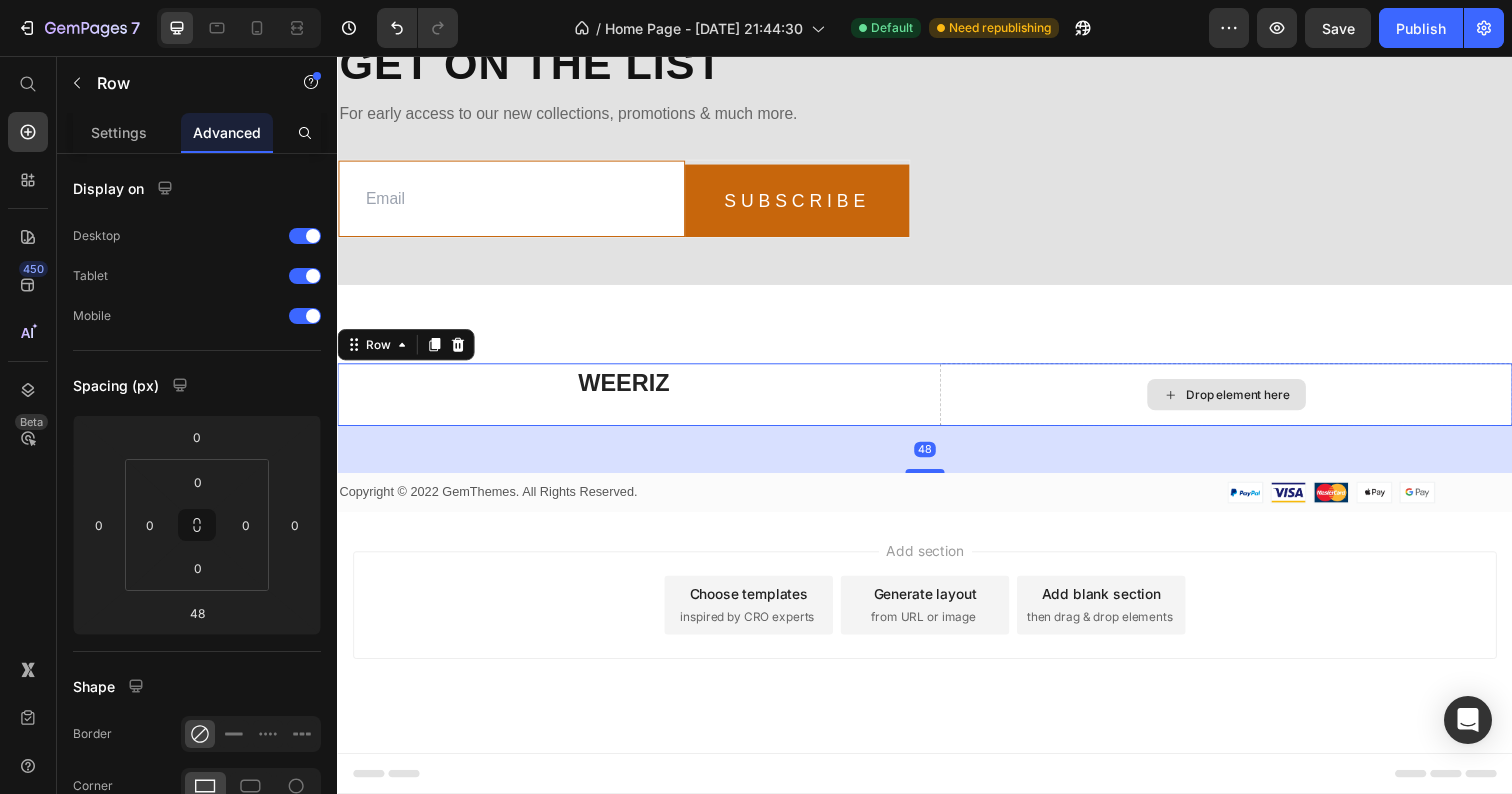 click on "Drop element here" at bounding box center [1244, 402] 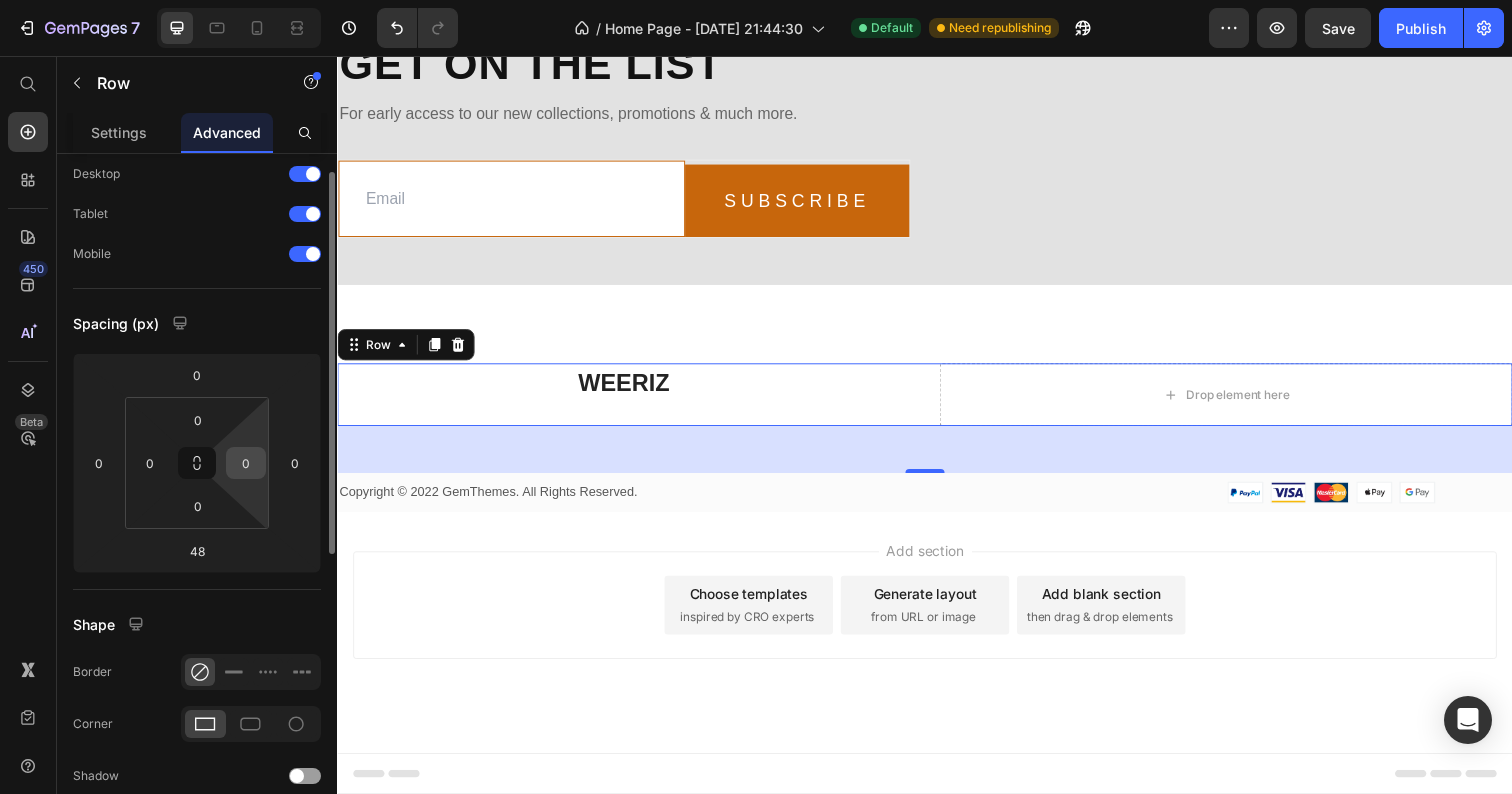 scroll, scrollTop: 0, scrollLeft: 0, axis: both 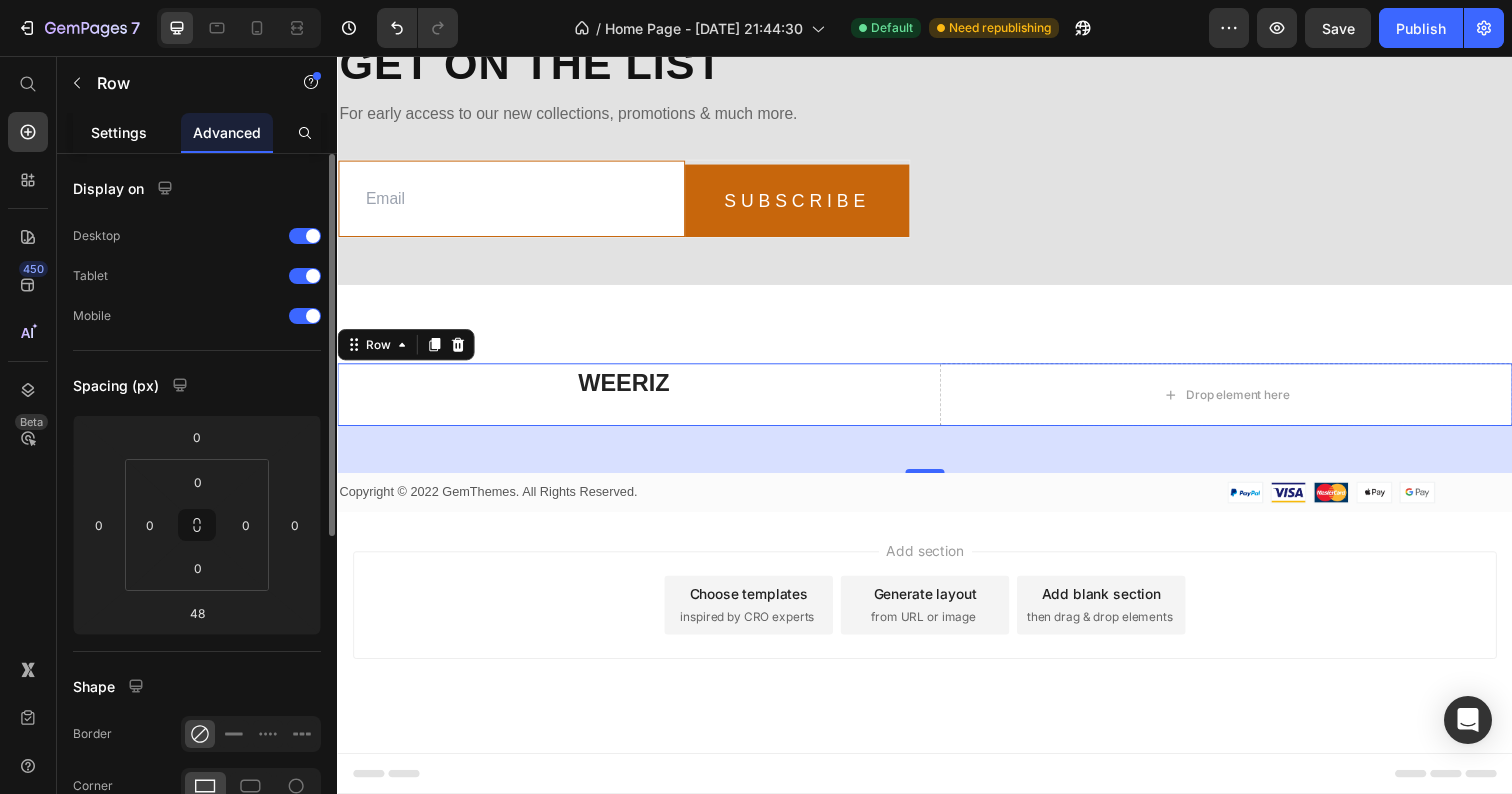 click on "Settings" at bounding box center (119, 132) 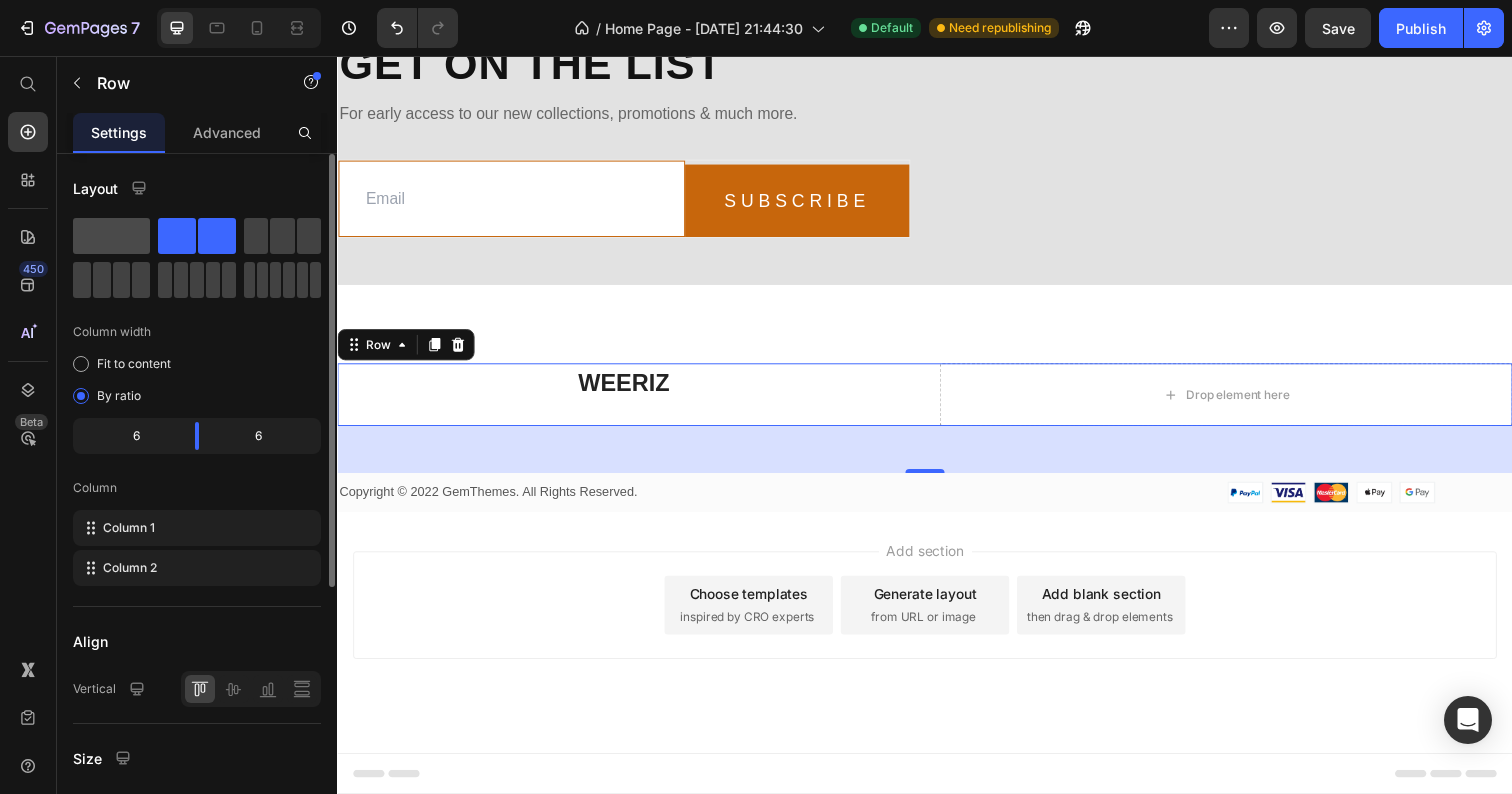 click 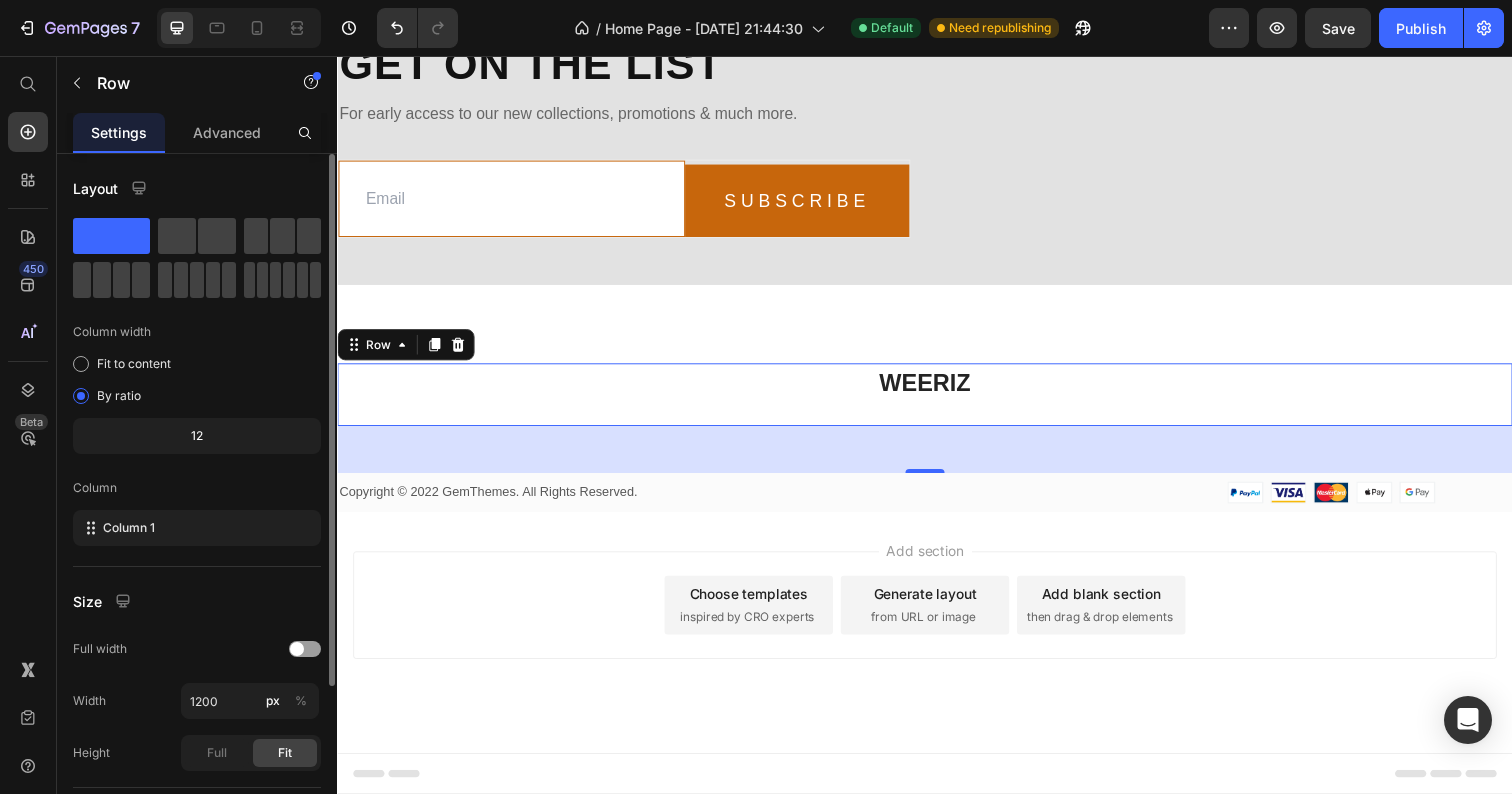 scroll, scrollTop: 215, scrollLeft: 0, axis: vertical 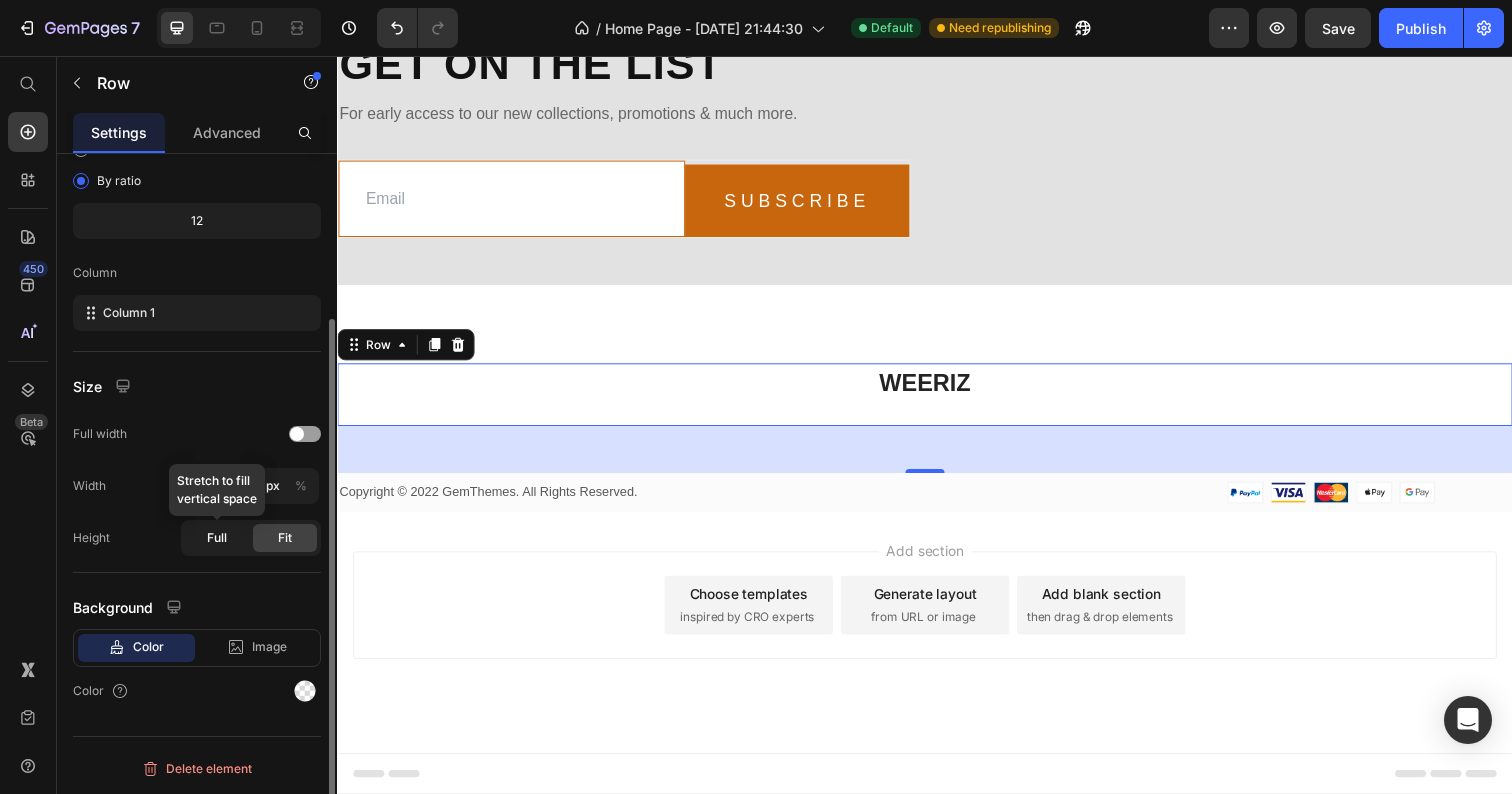 click on "Full" 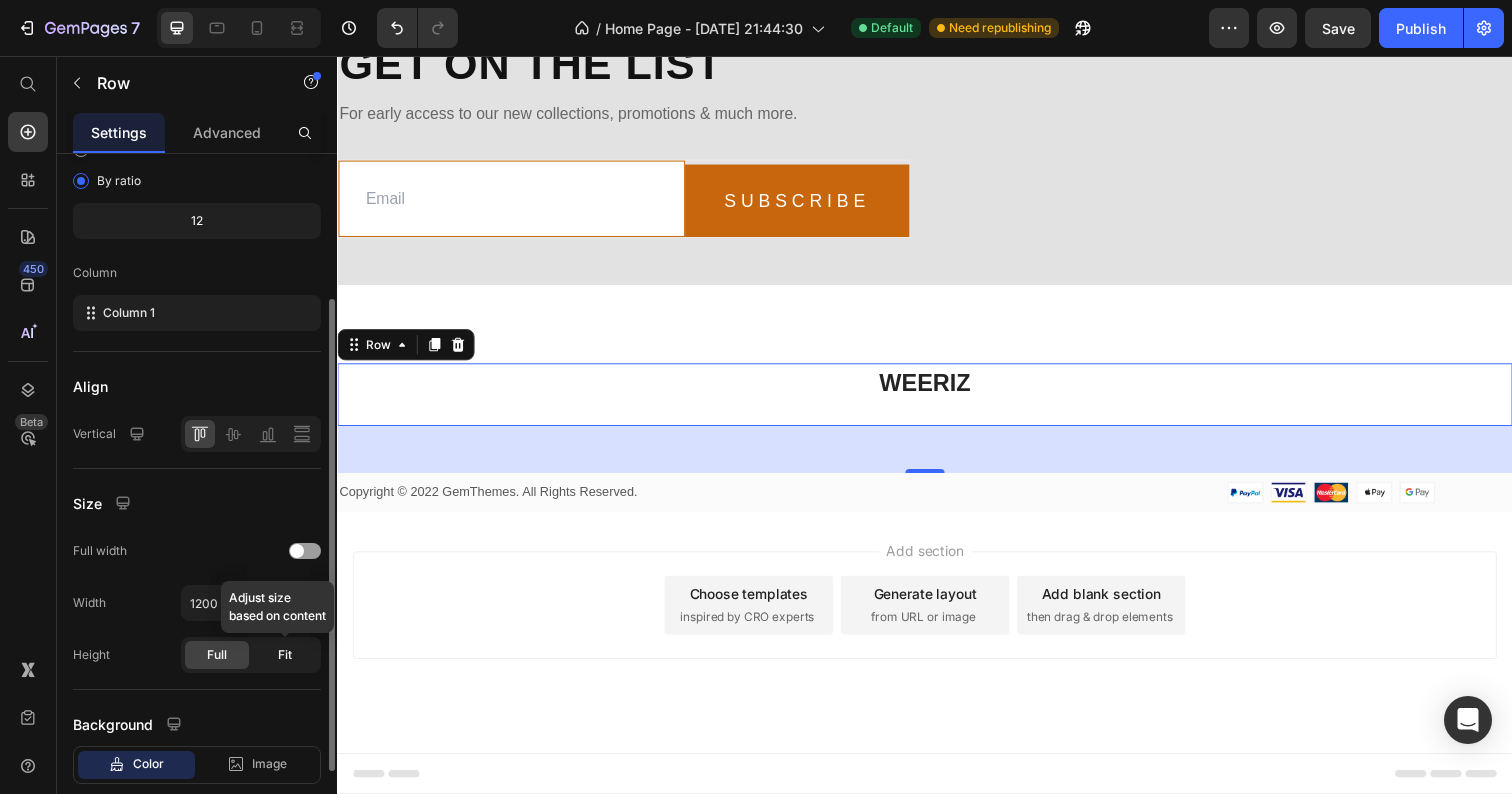 click on "Fit" 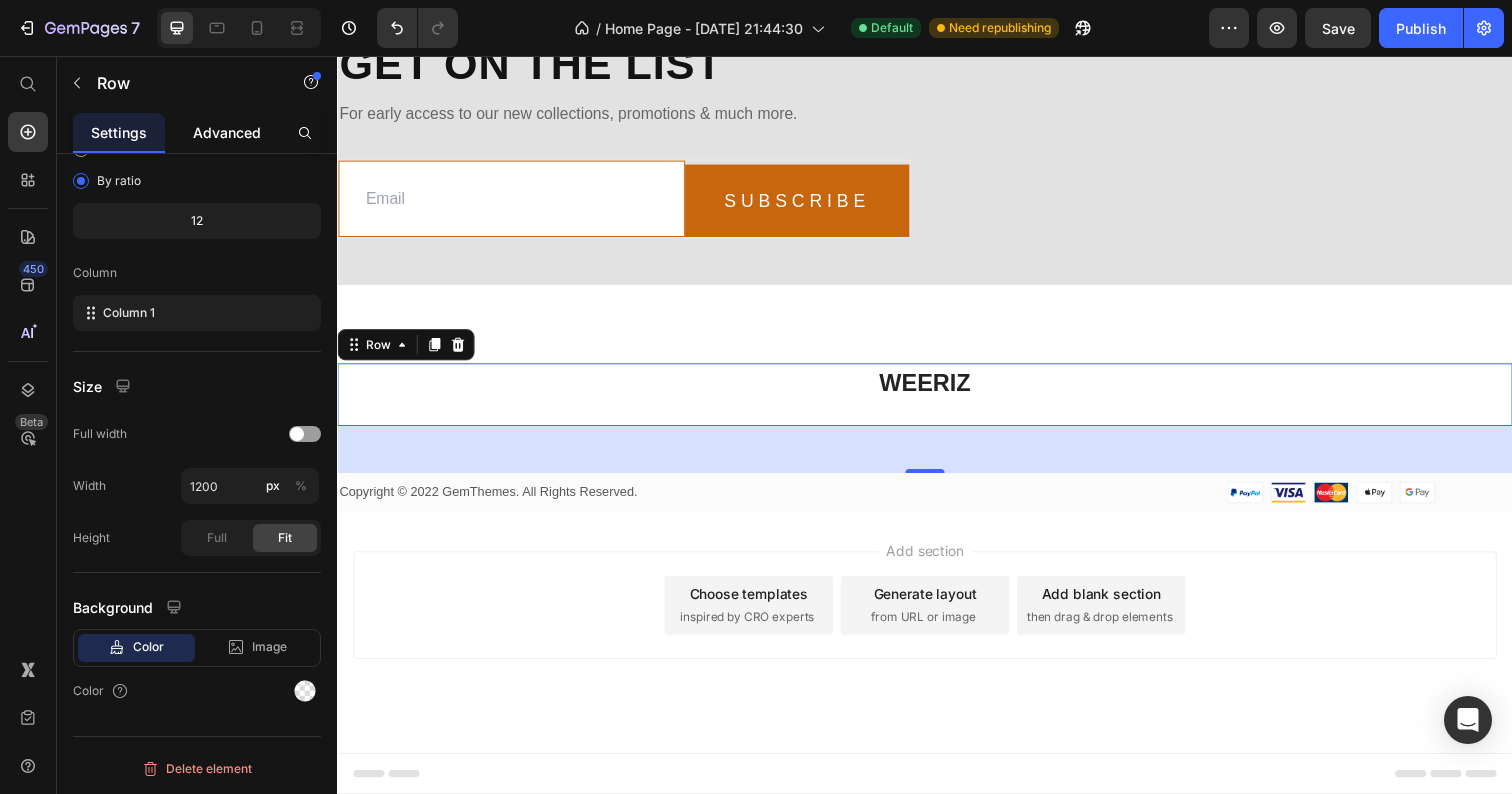 click on "Advanced" at bounding box center (227, 132) 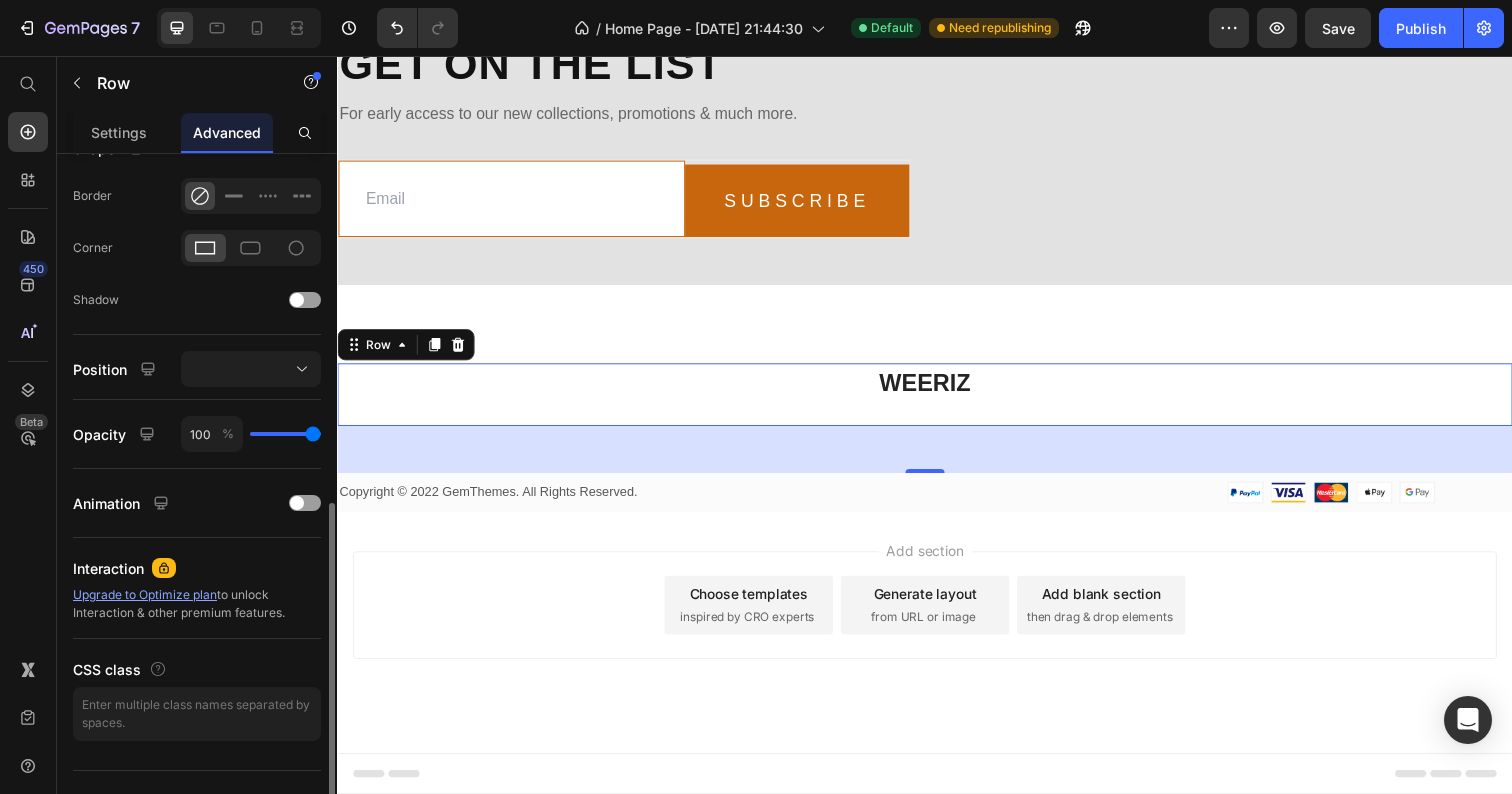 scroll, scrollTop: 572, scrollLeft: 0, axis: vertical 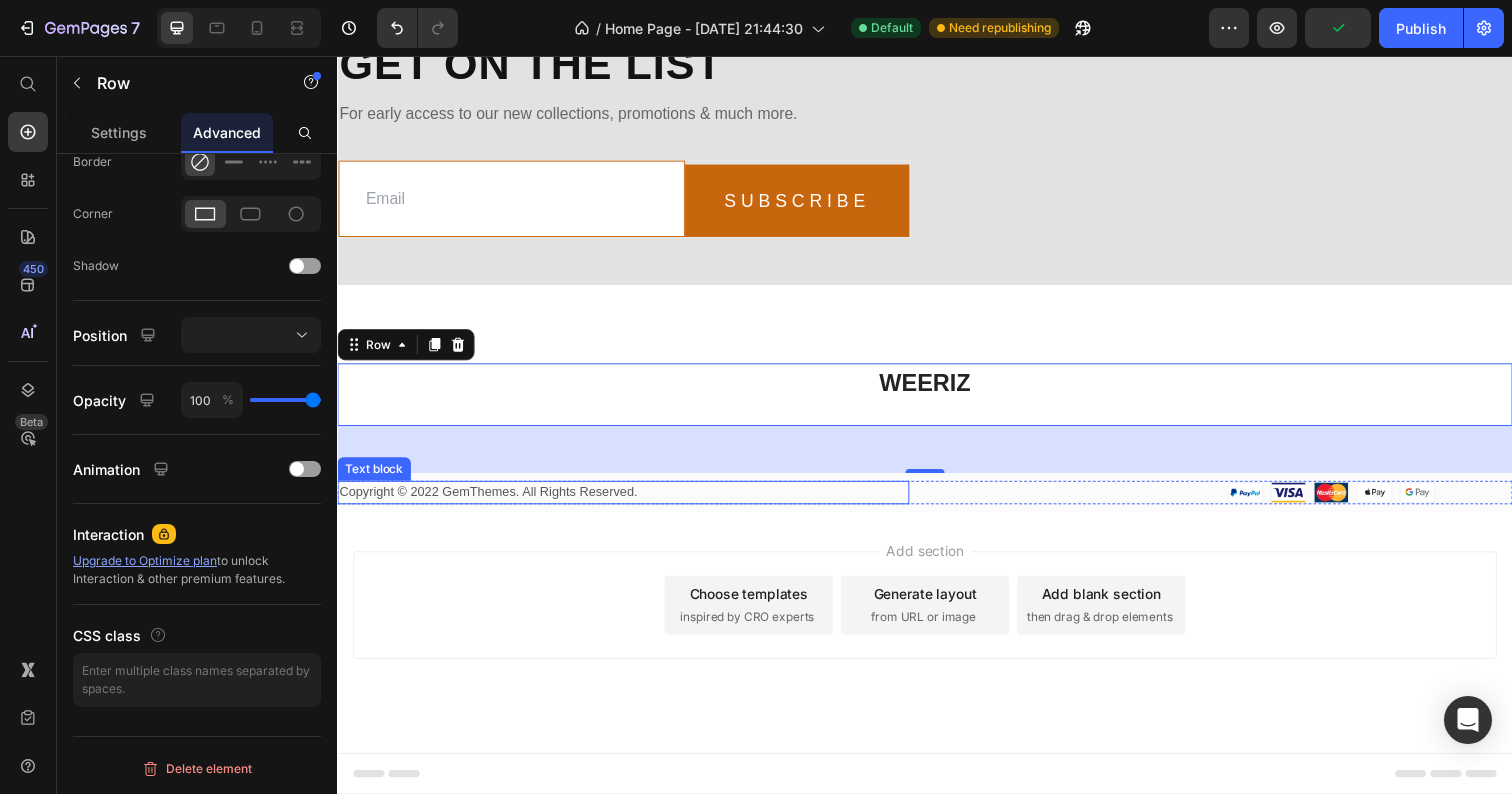 click on "Copyright © 2022 GemThemes. All Rights Reserved." at bounding box center [629, 502] 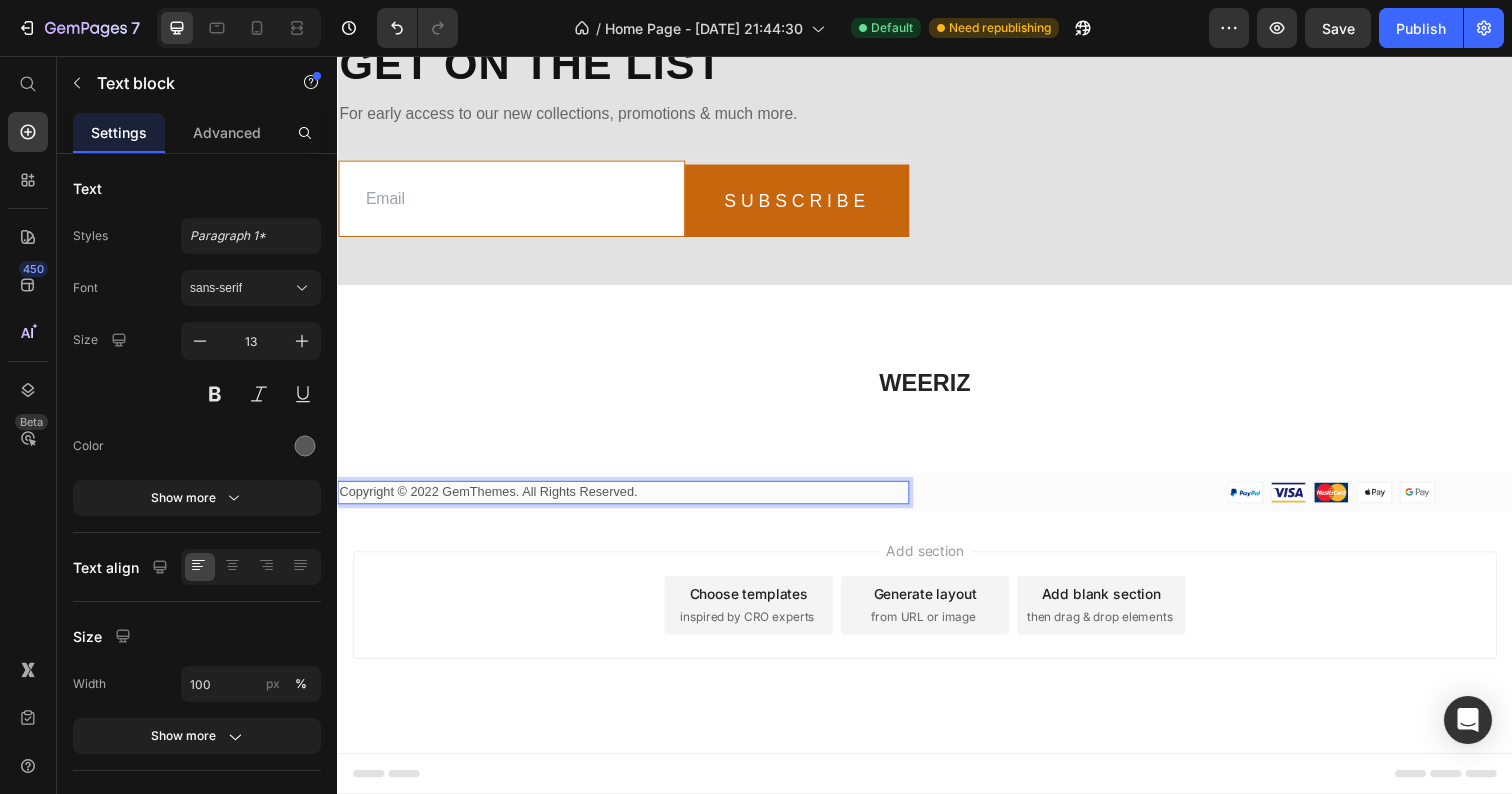click on "Copyright © 2022 GemThemes. All Rights Reserved." at bounding box center [629, 502] 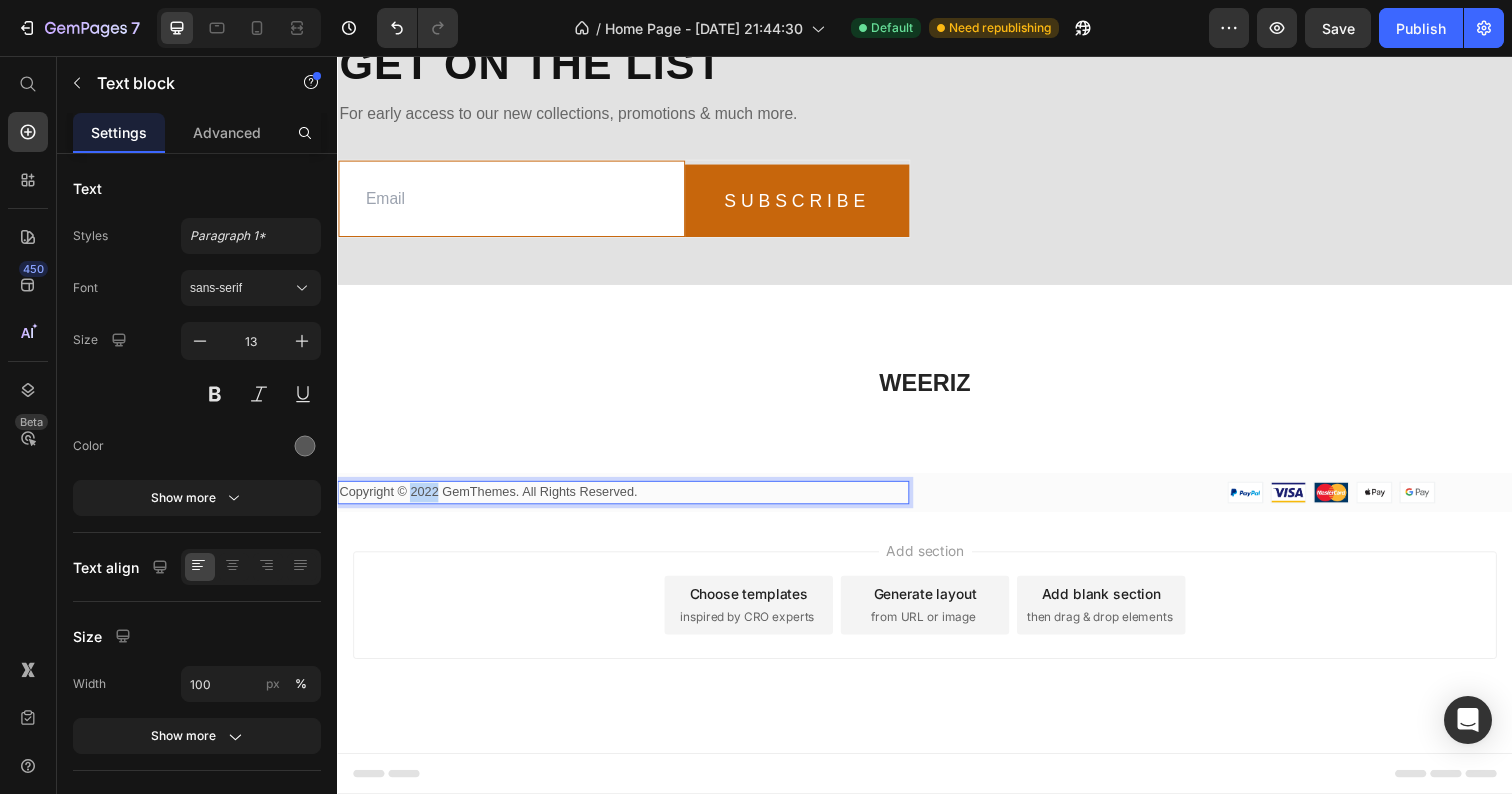 click on "Copyright © 2022 GemThemes. All Rights Reserved." at bounding box center [629, 502] 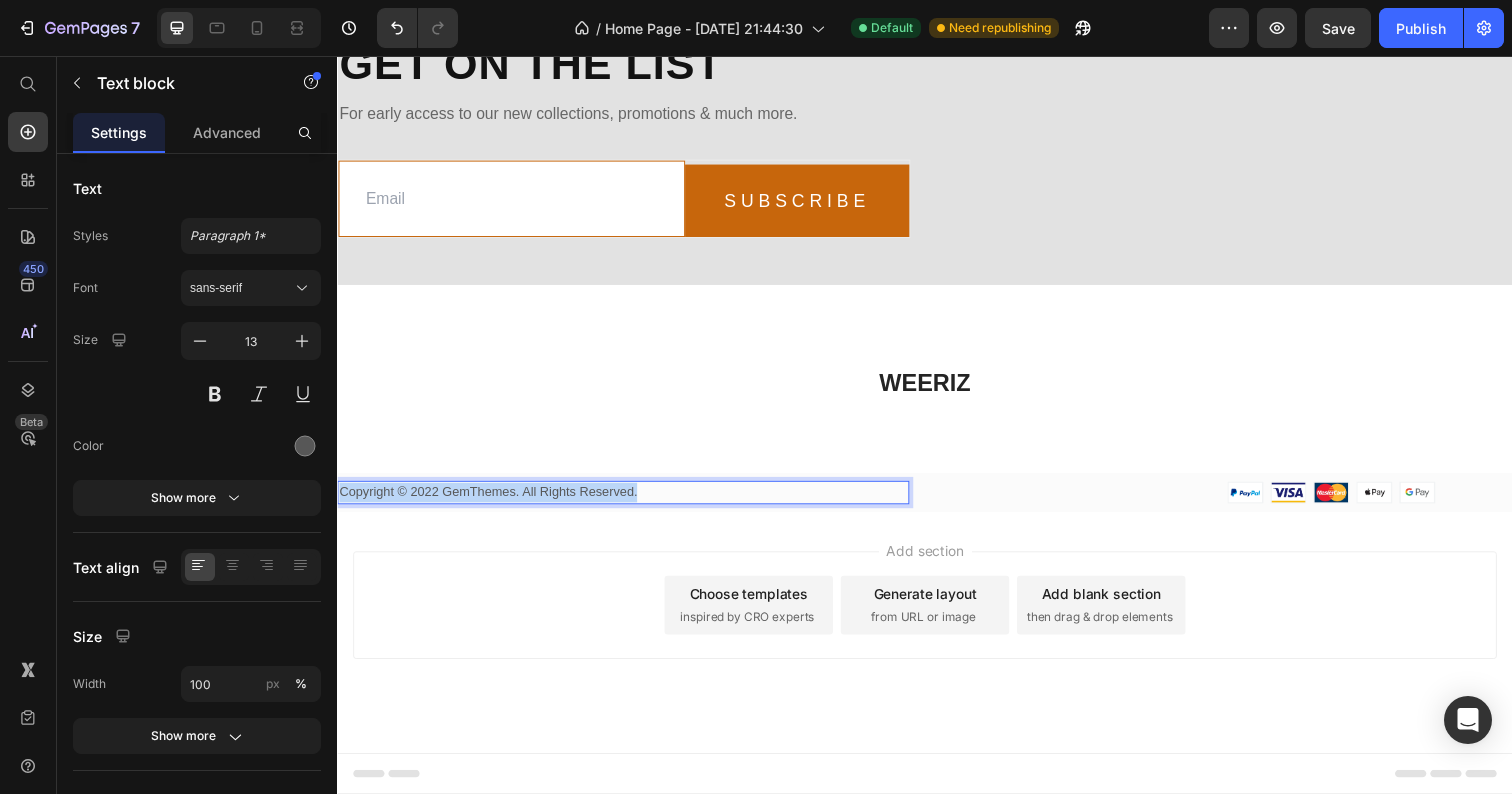 click on "Copyright © 2022 GemThemes. All Rights Reserved." at bounding box center (629, 502) 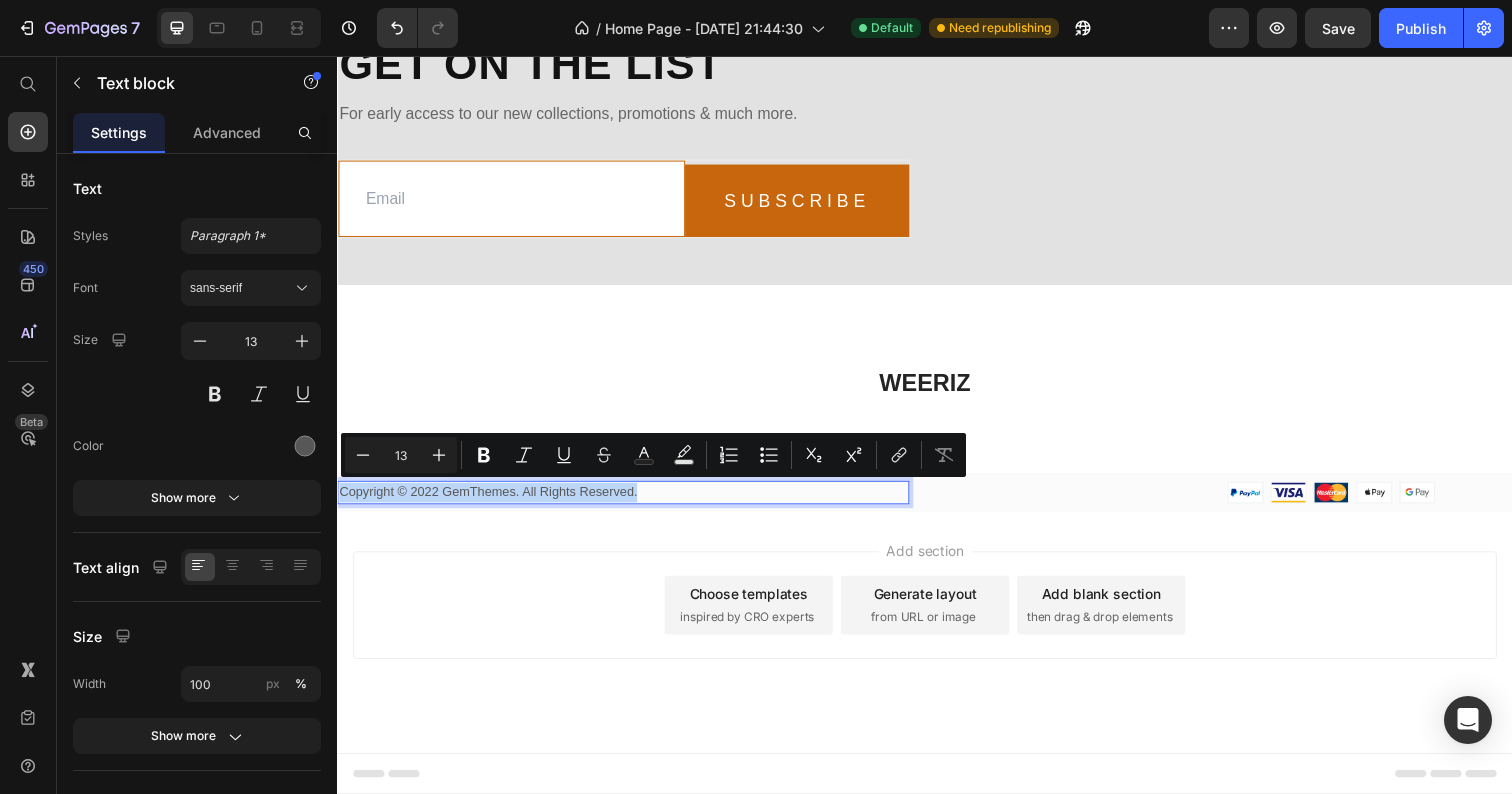 click on "Copyright © 2022 GemThemes. All Rights Reserved." at bounding box center [629, 502] 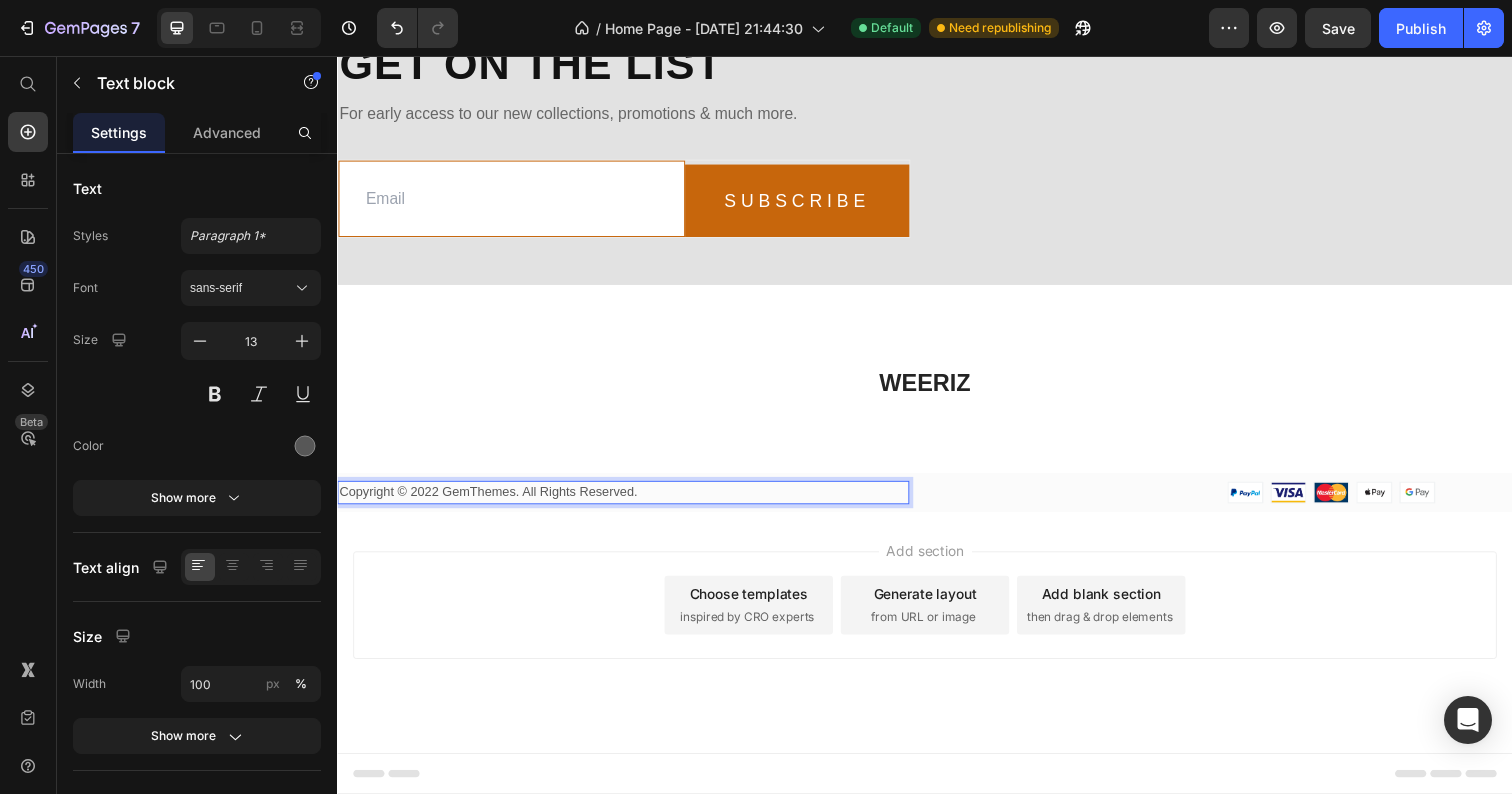 click on "Copyright © 2022 GemThemes. All Rights Reserved." at bounding box center (629, 502) 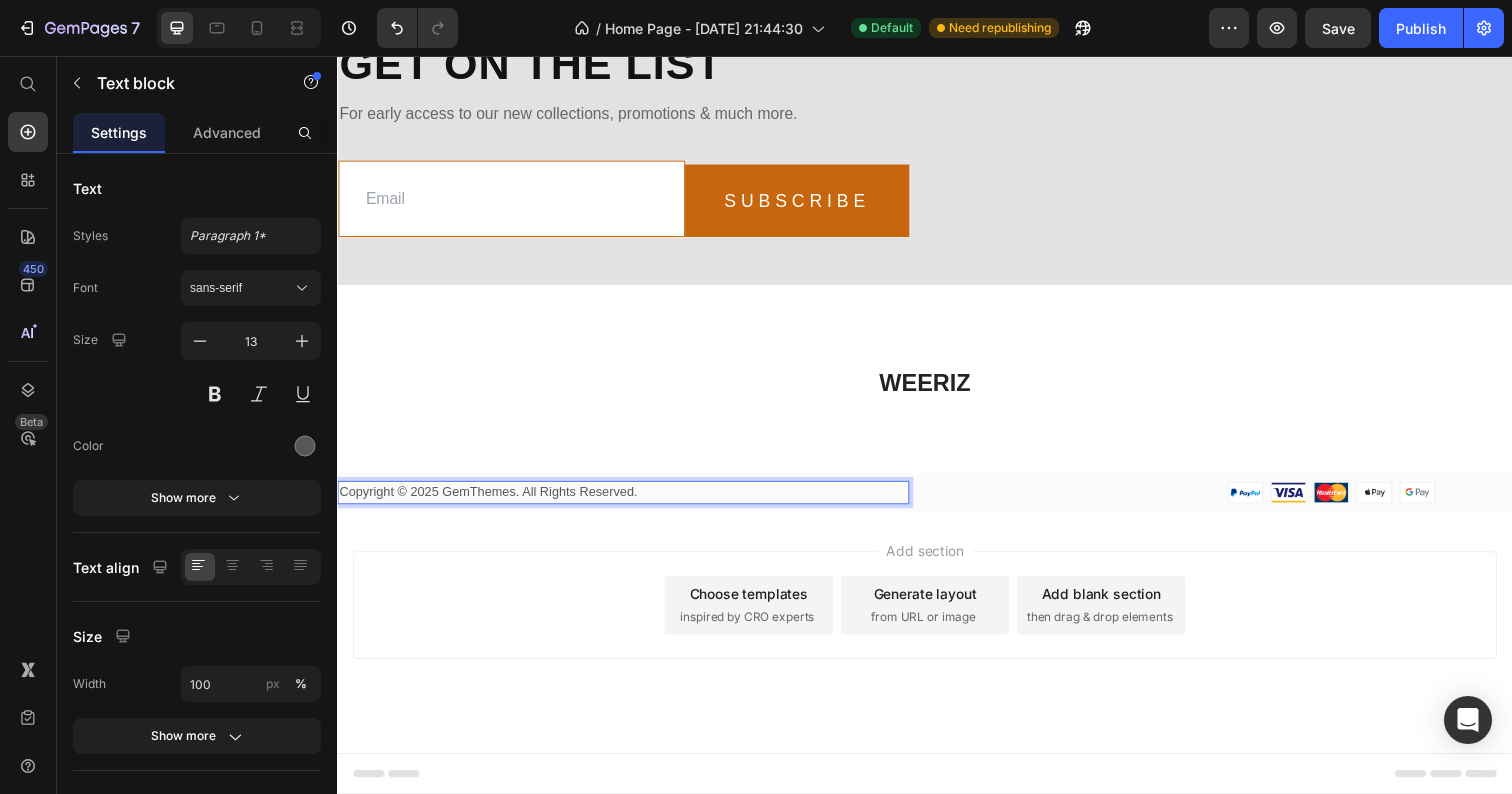 click on "Copyright © 2025 GemThemes. All Rights Reserved." at bounding box center (629, 502) 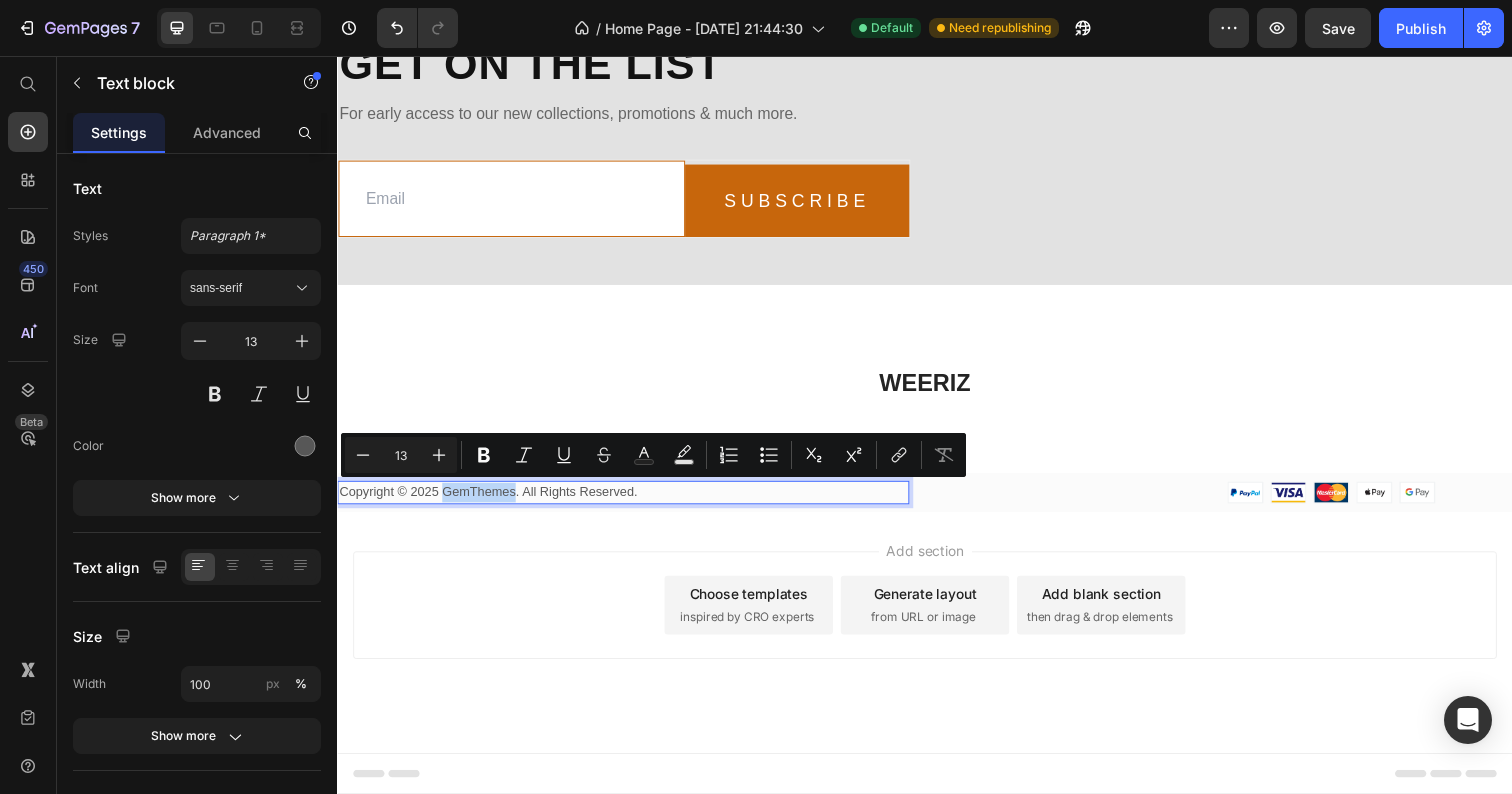 click on "Copyright © 2025 GemThemes. All Rights Reserved." at bounding box center [629, 502] 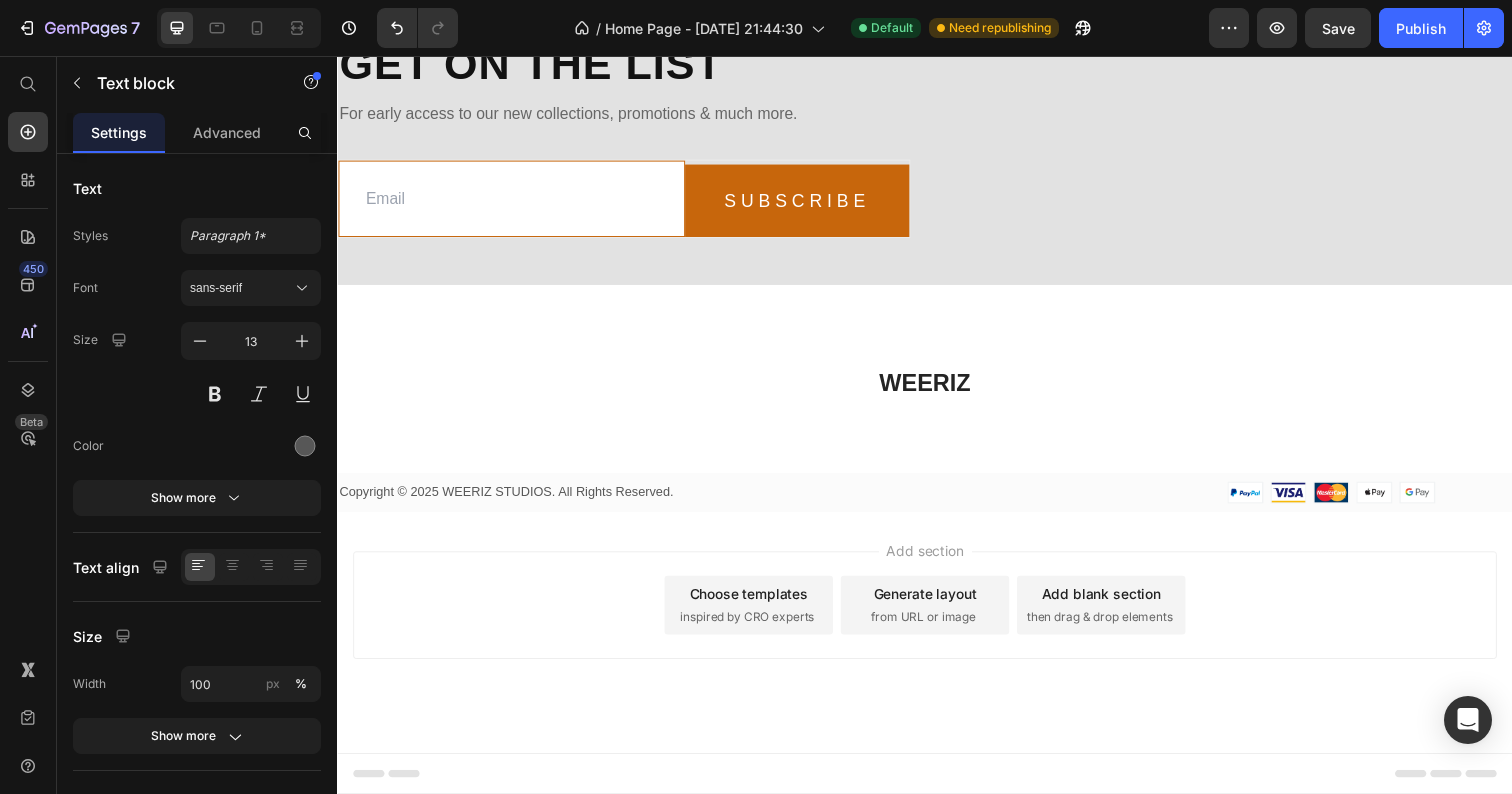 click on "Add section Choose templates inspired by CRO experts Generate layout from URL or image Add blank section then drag & drop elements" at bounding box center (937, 617) 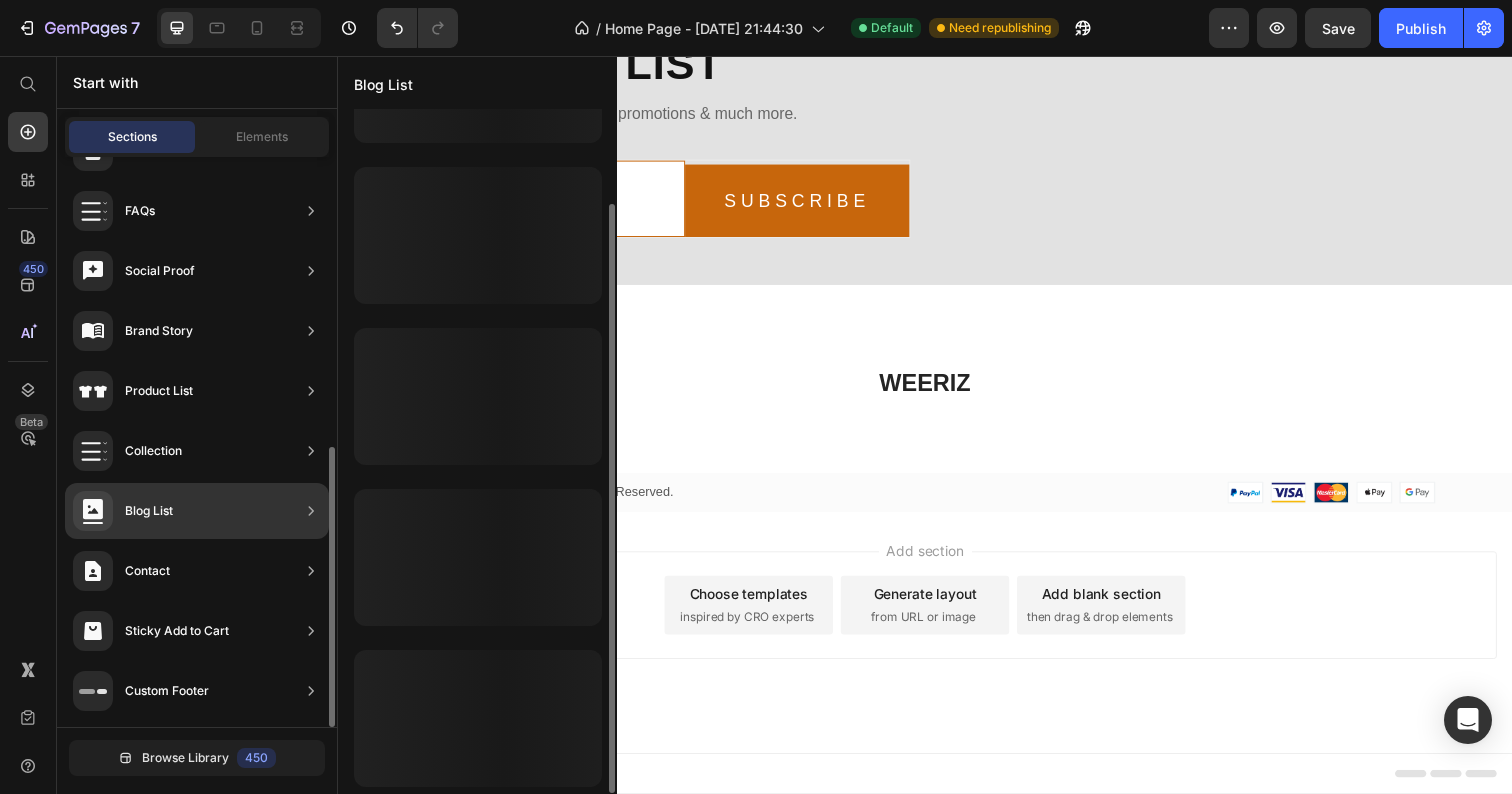 scroll, scrollTop: 0, scrollLeft: 0, axis: both 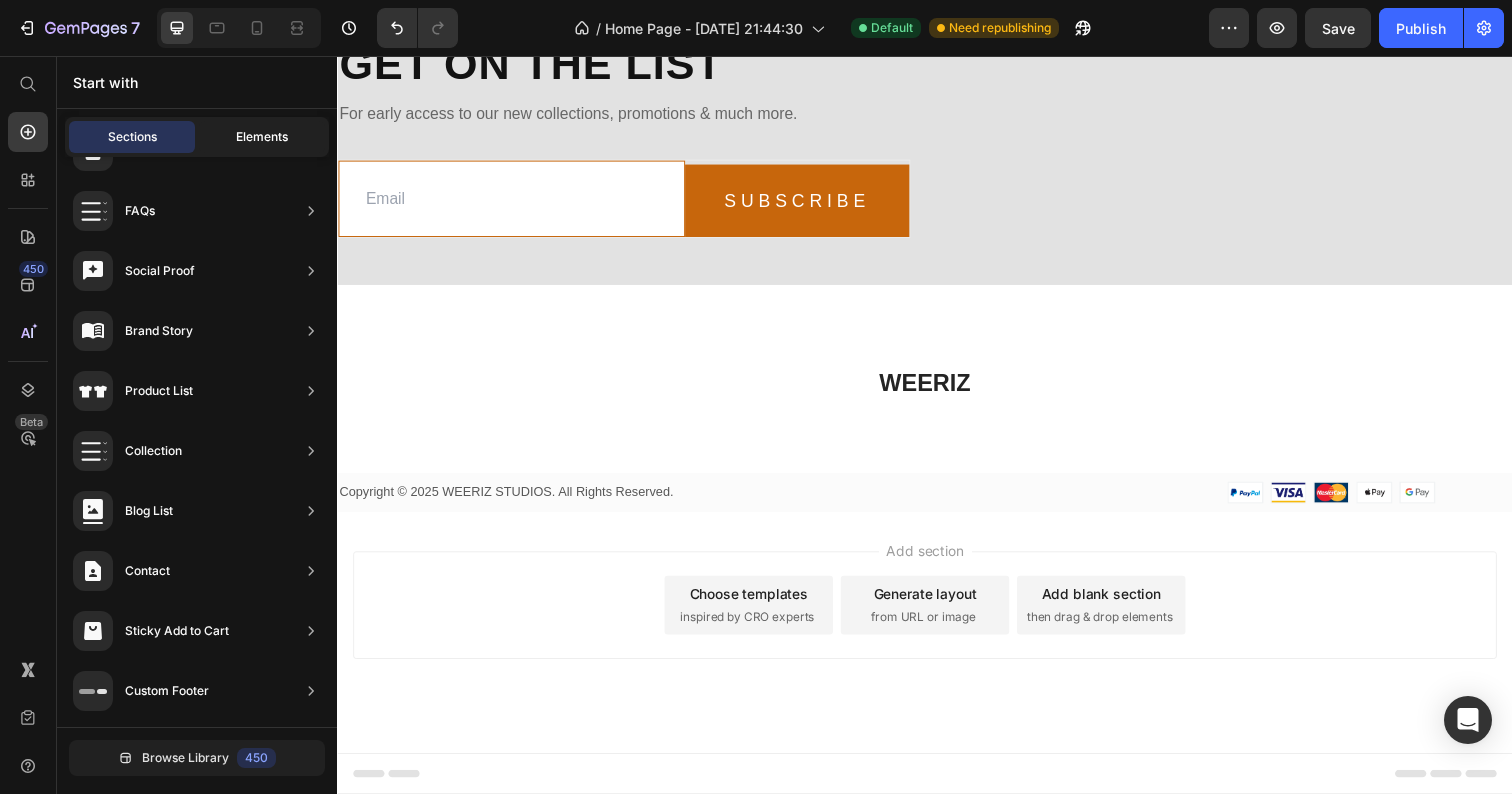 click on "Elements" at bounding box center [262, 137] 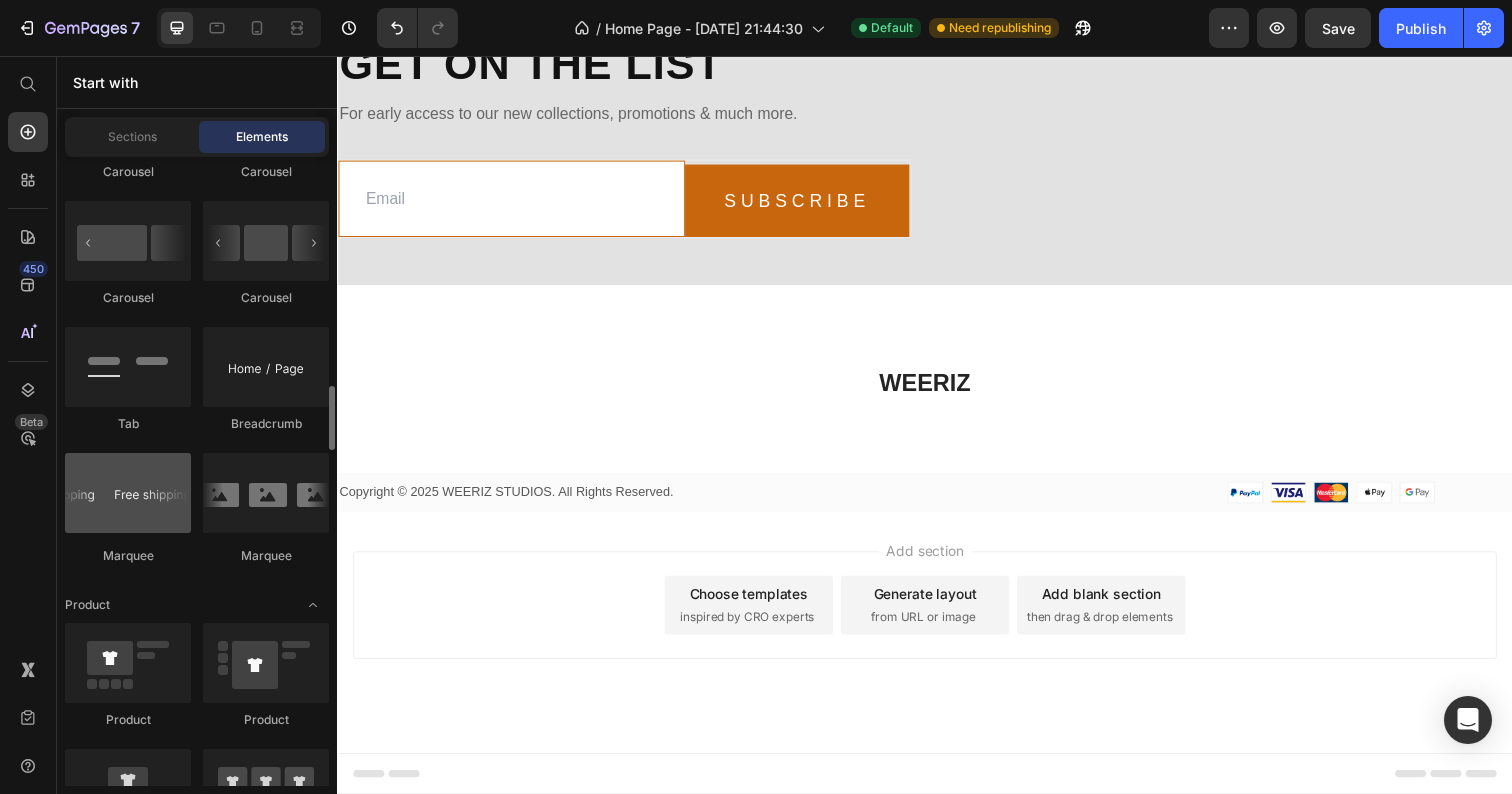 scroll, scrollTop: 2170, scrollLeft: 0, axis: vertical 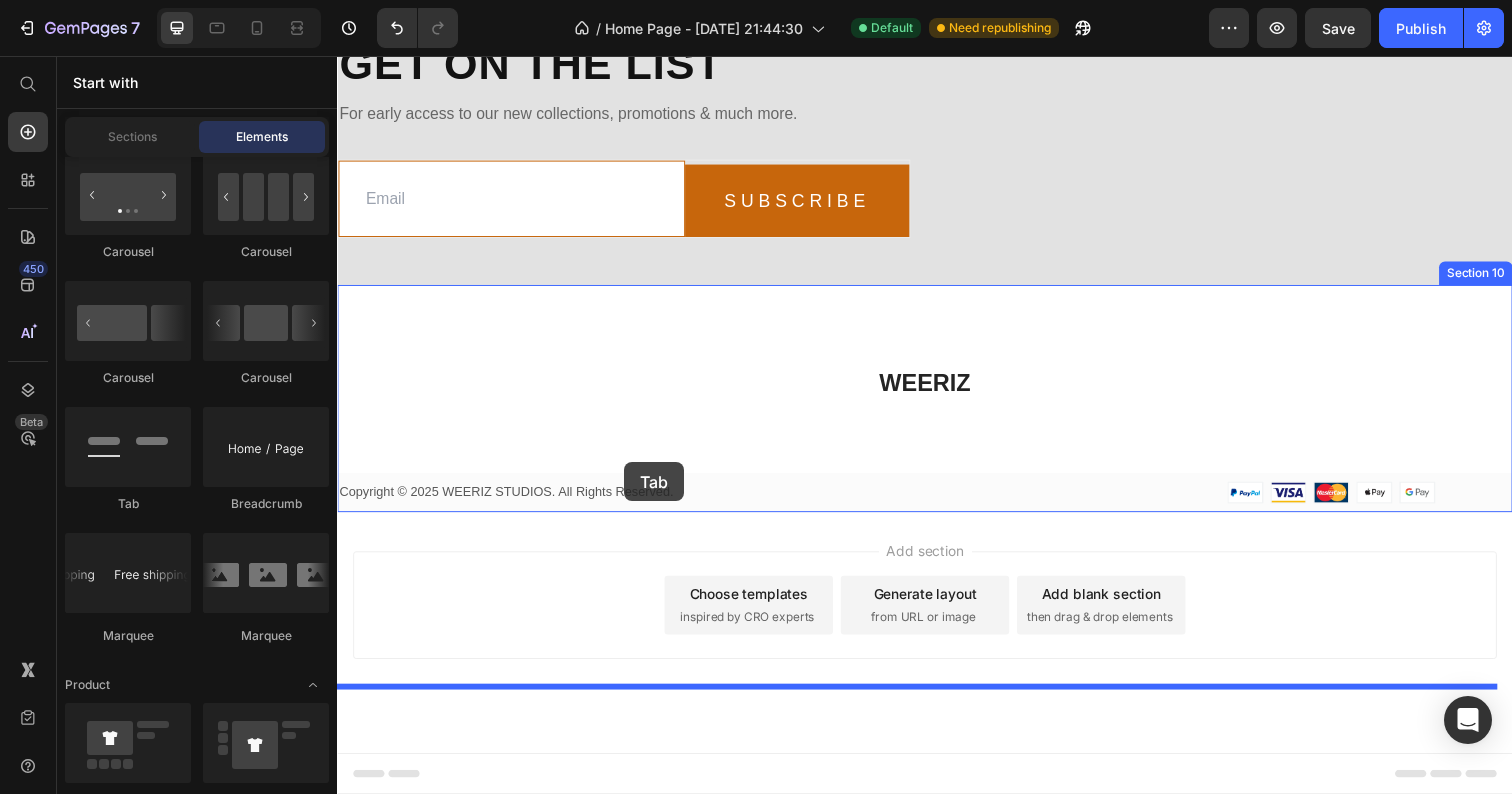 drag, startPoint x: 491, startPoint y: 511, endPoint x: 630, endPoint y: 471, distance: 144.64093 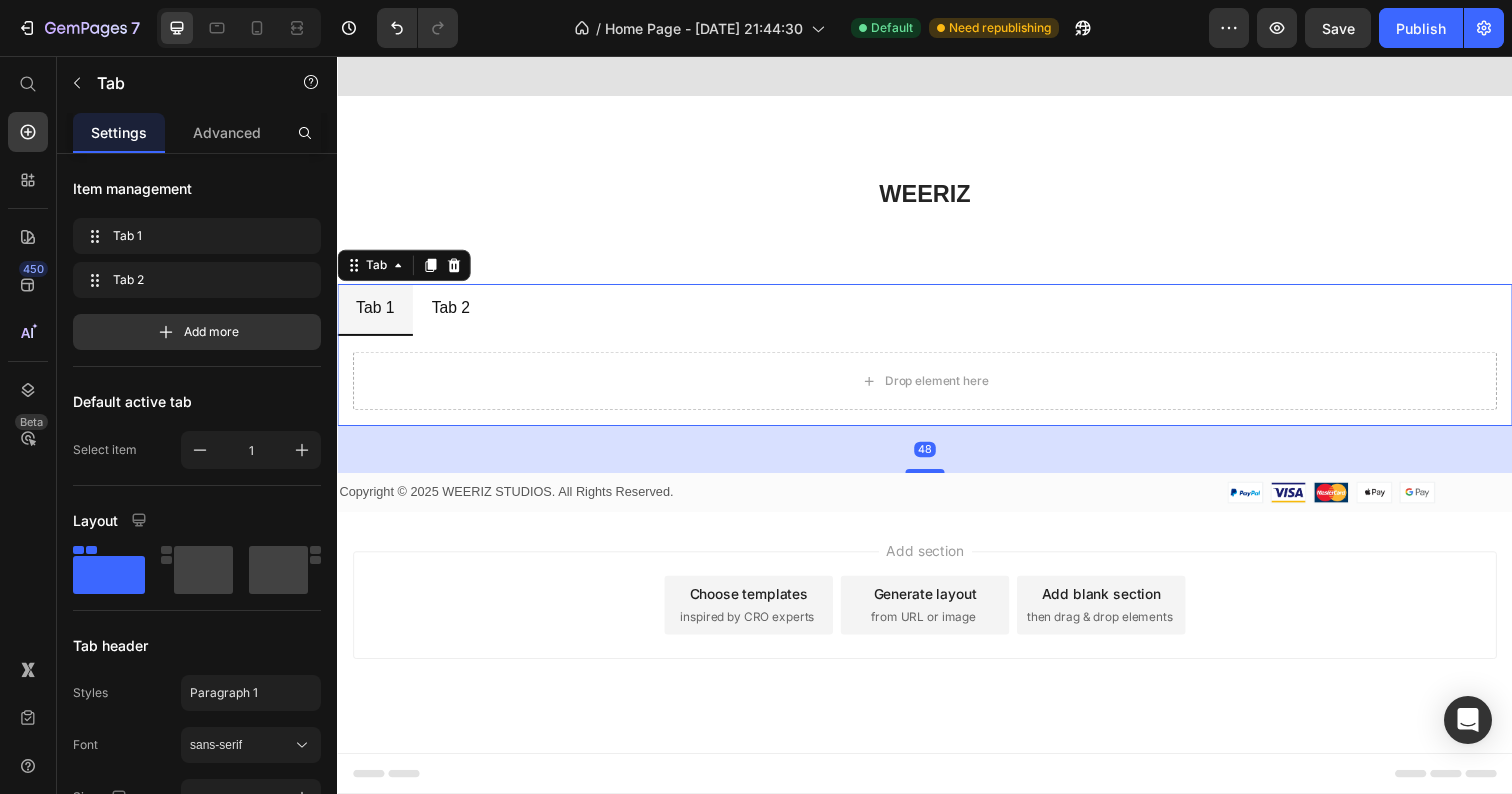 click on "Tab 2" at bounding box center [452, 314] 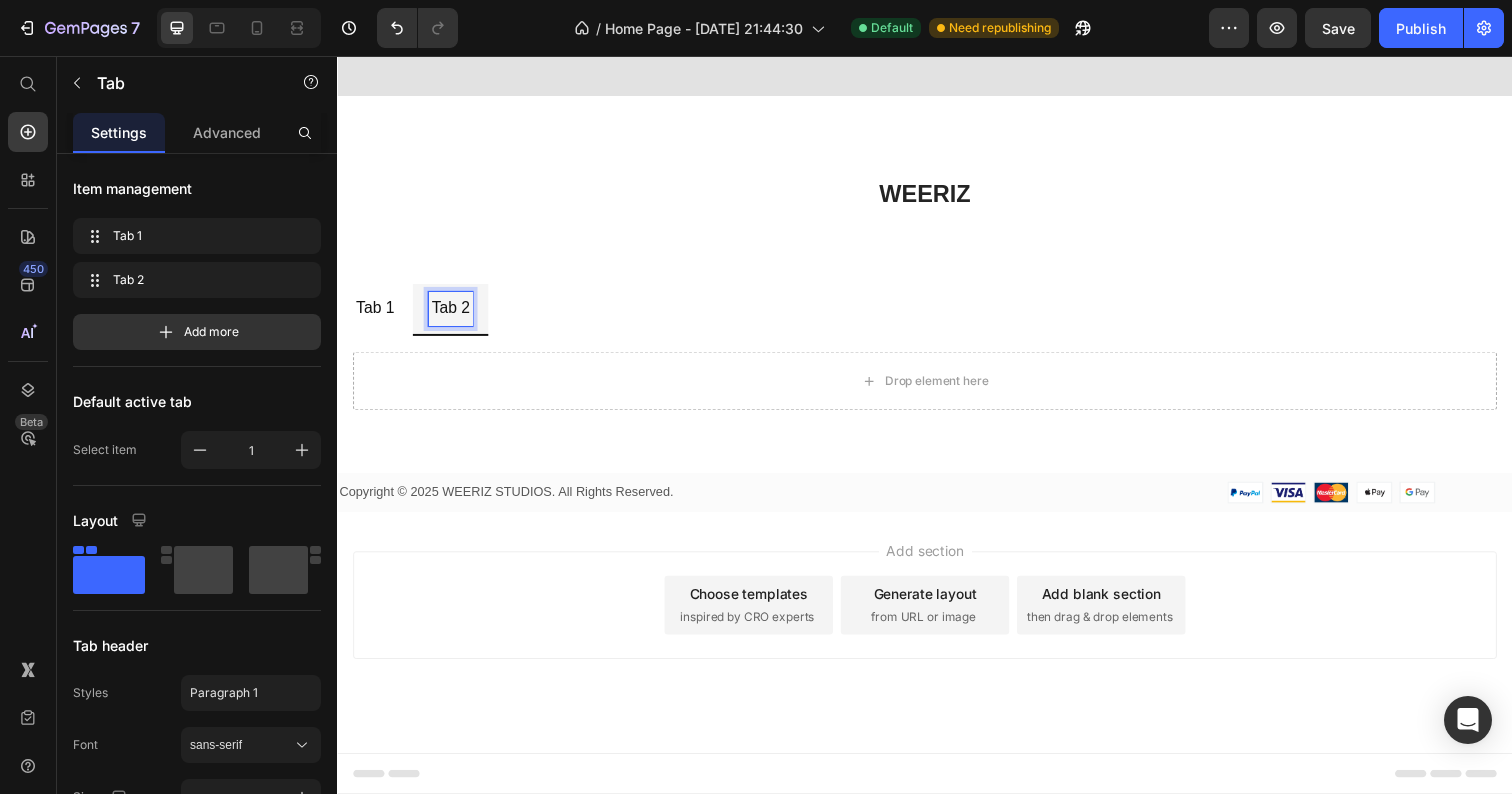 click on "Tab 1" at bounding box center [375, 314] 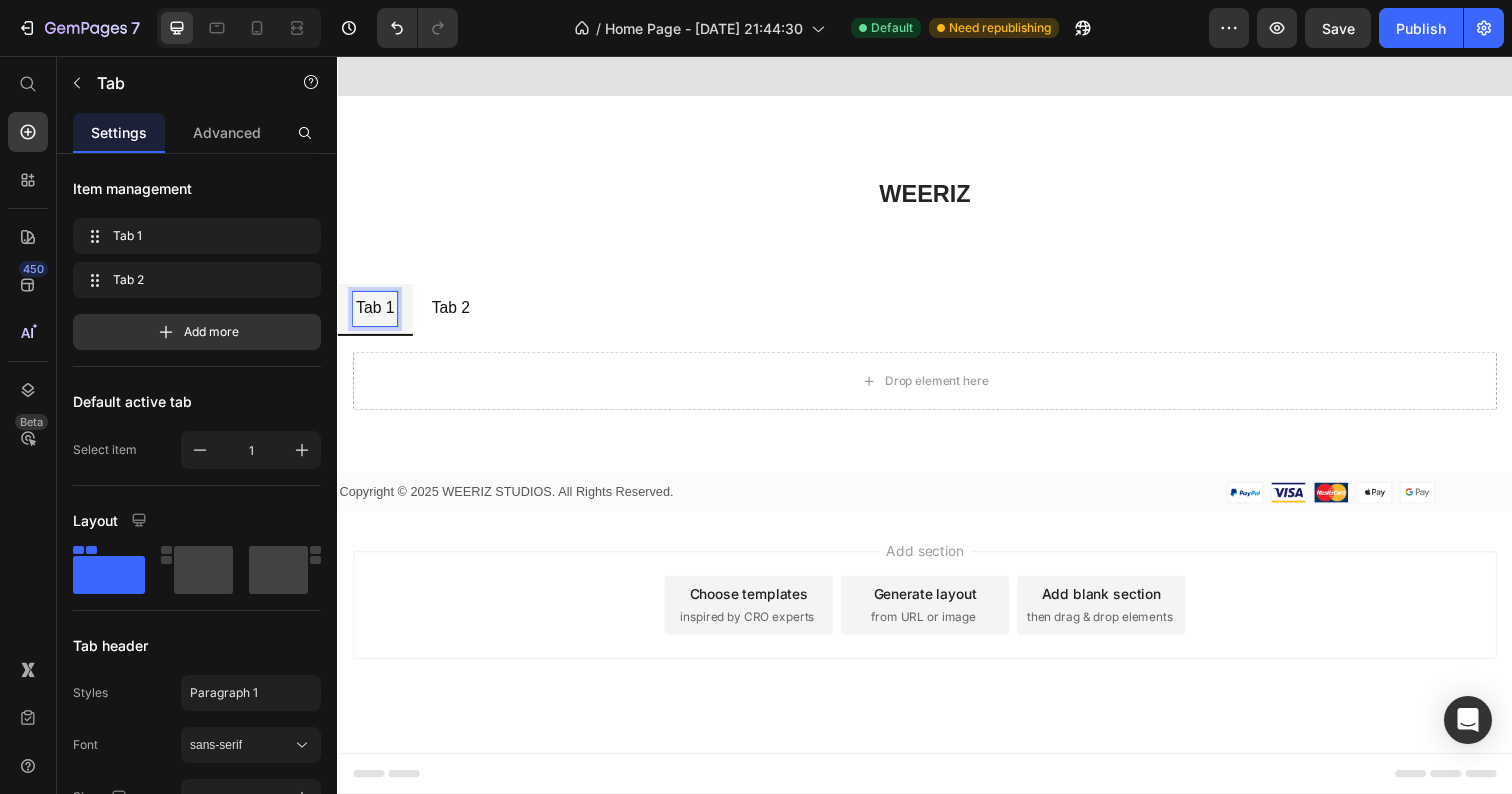 click on "Tab 1 Tab 2" at bounding box center [937, 315] 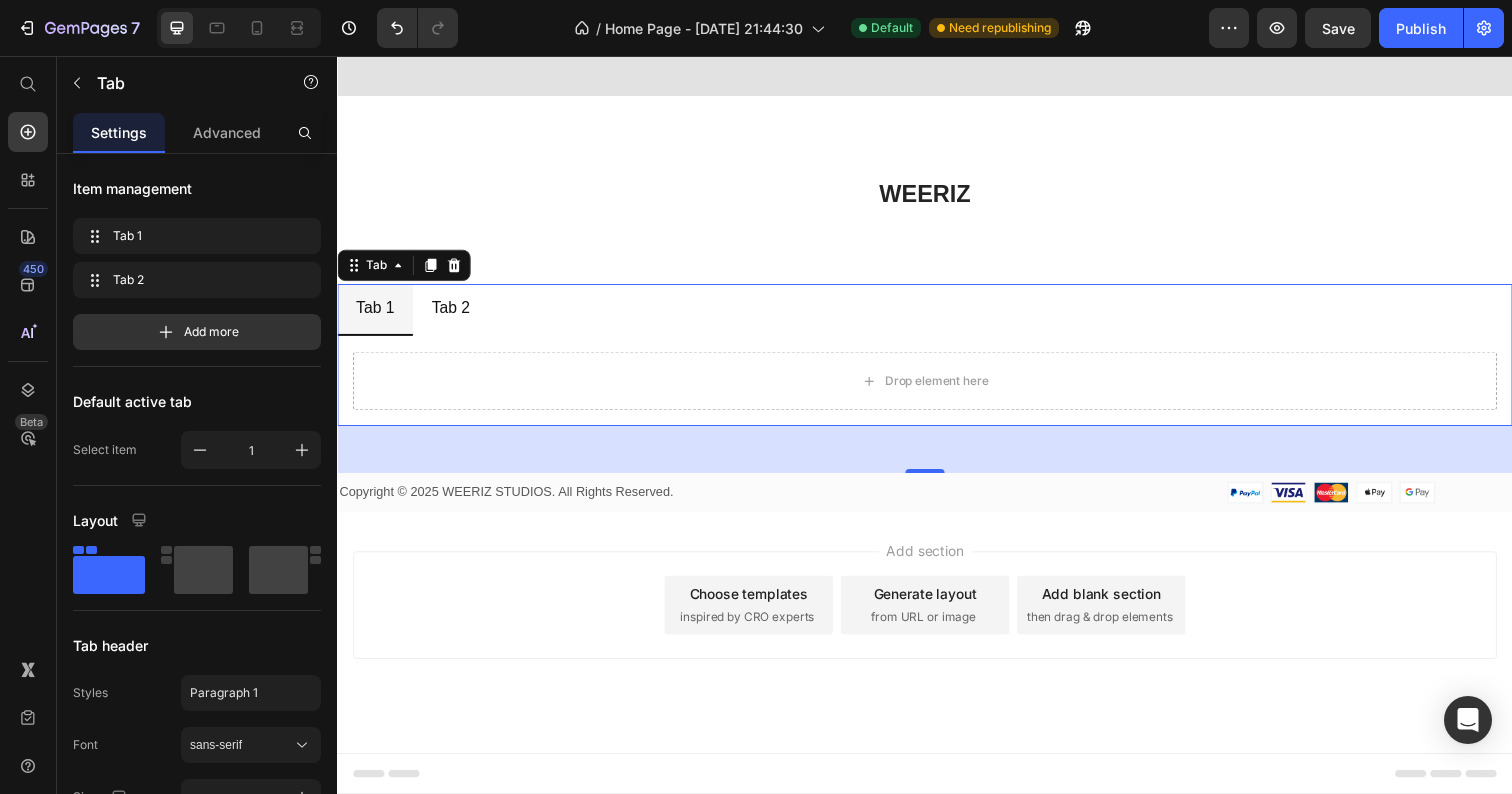 click on "Tab 2" at bounding box center [452, 315] 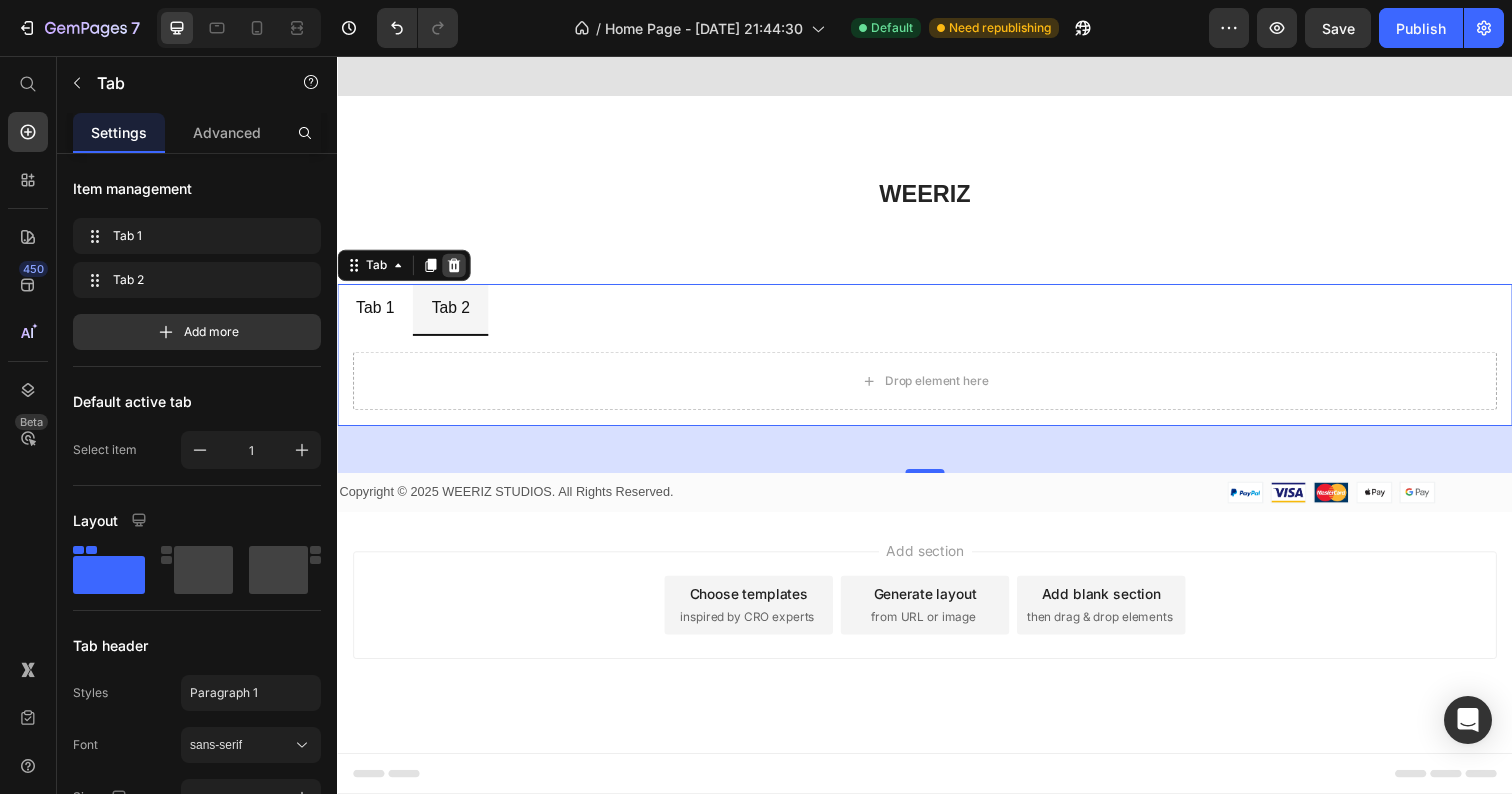 click 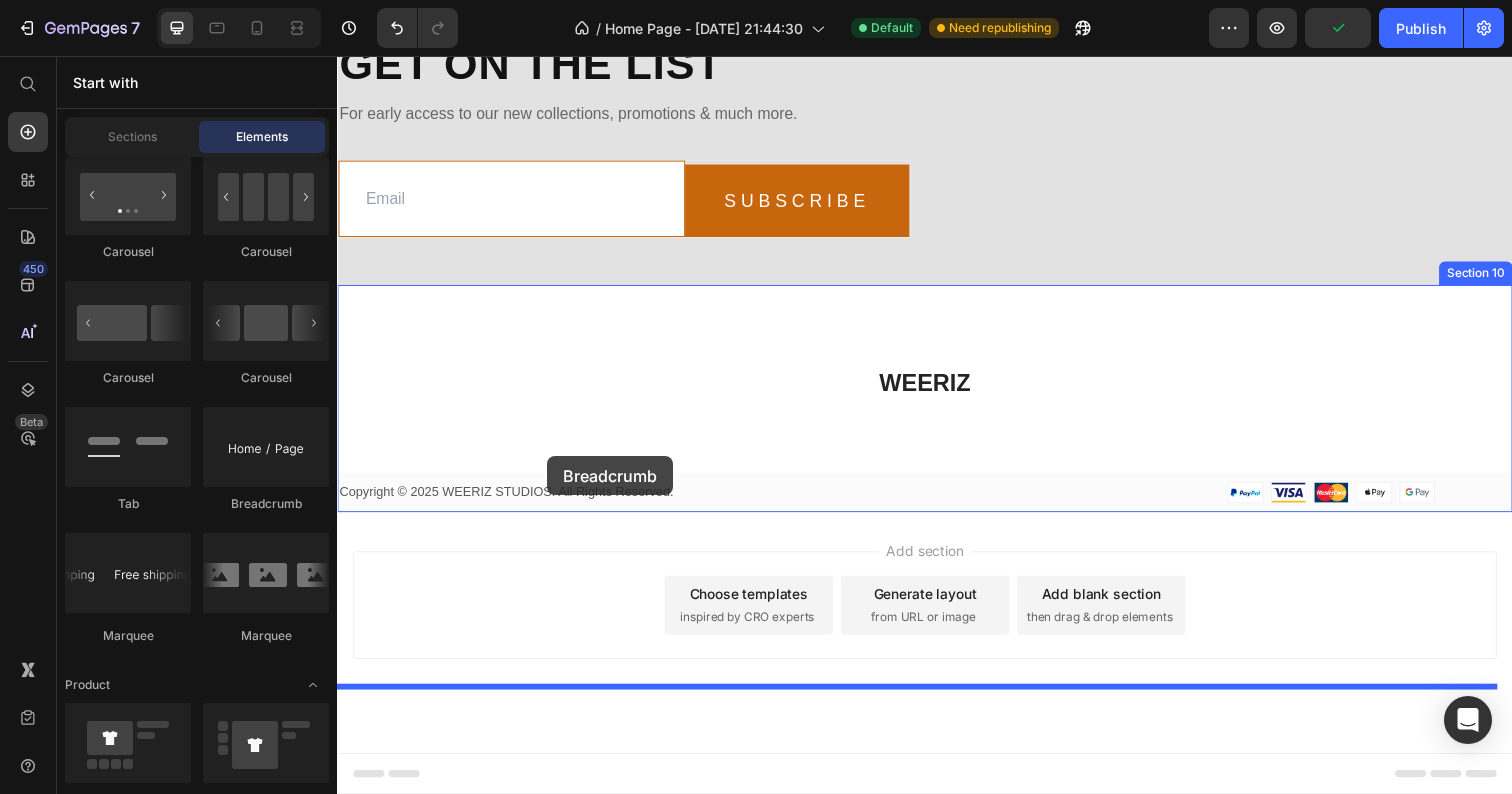 drag, startPoint x: 583, startPoint y: 496, endPoint x: 546, endPoint y: 464, distance: 48.9183 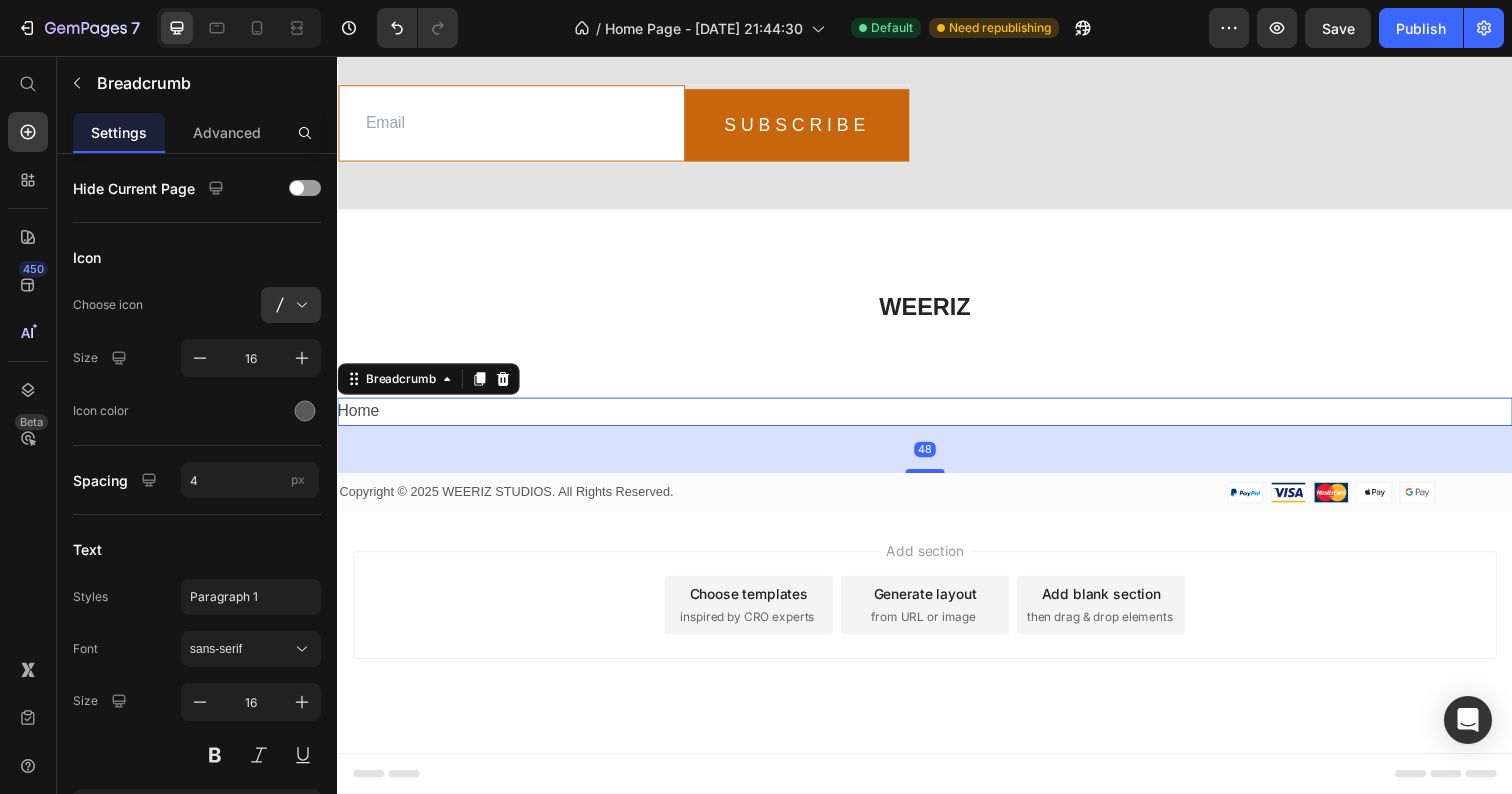 click on "48" at bounding box center (937, 458) 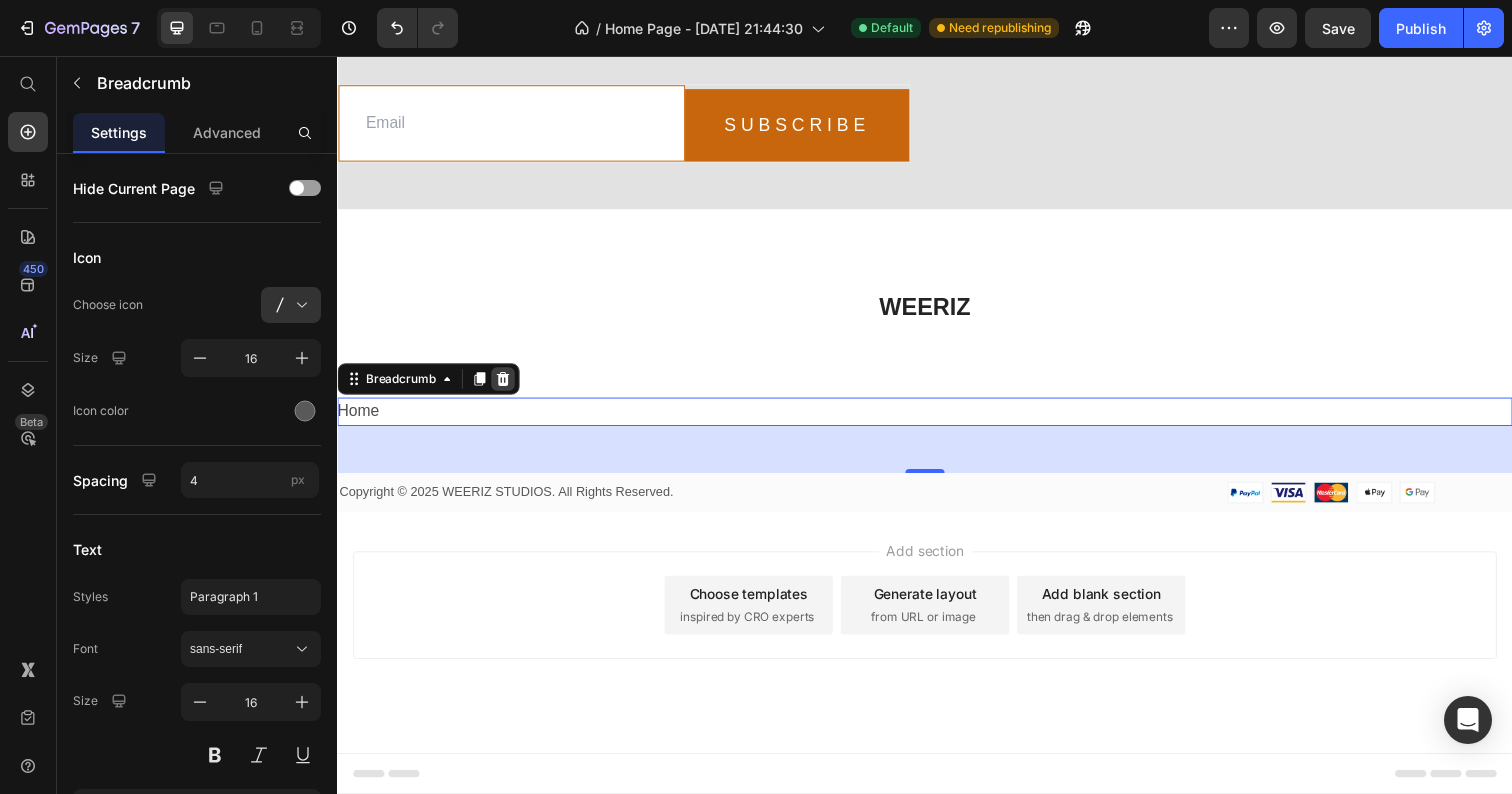click 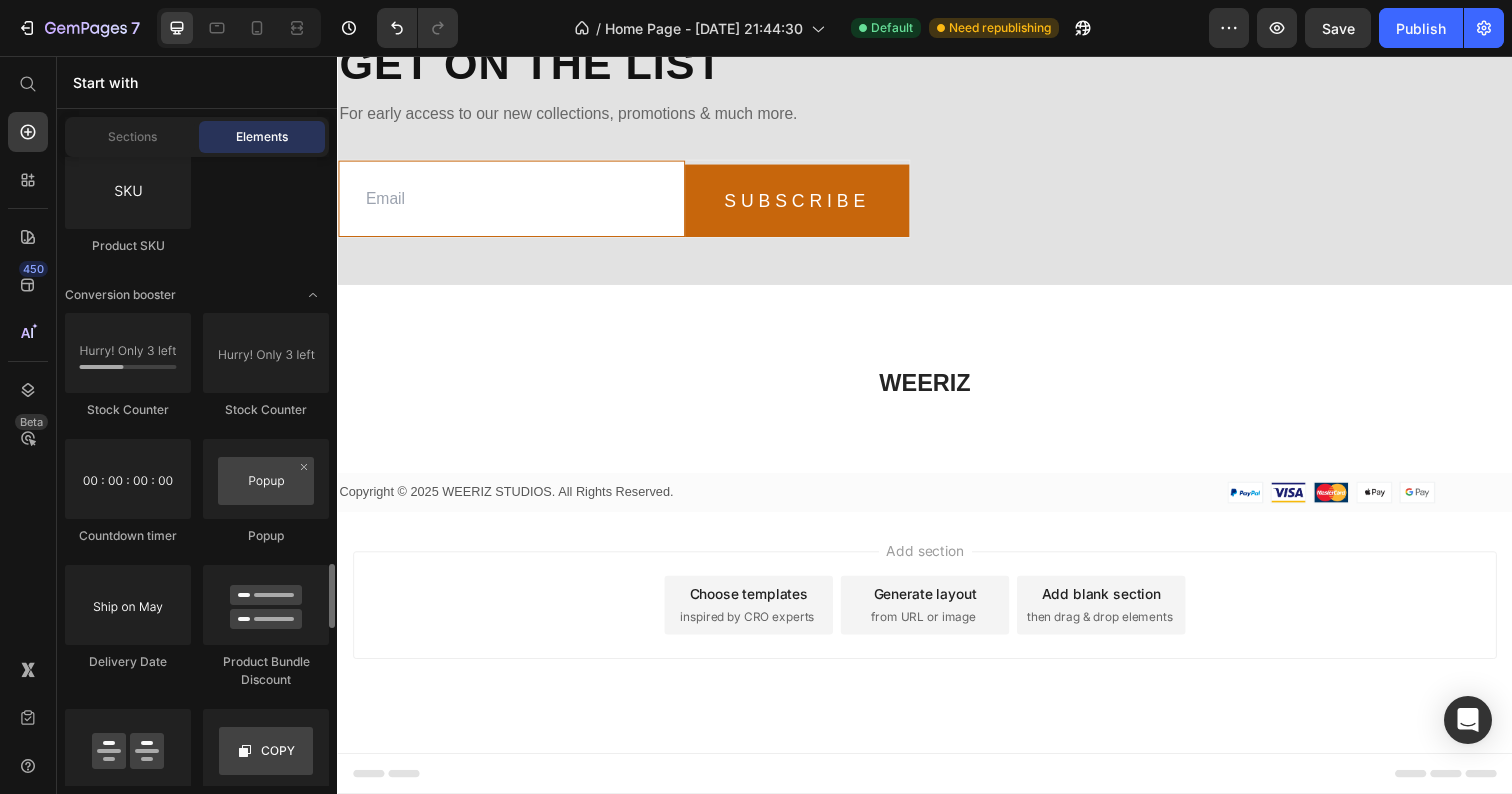 scroll, scrollTop: 4078, scrollLeft: 0, axis: vertical 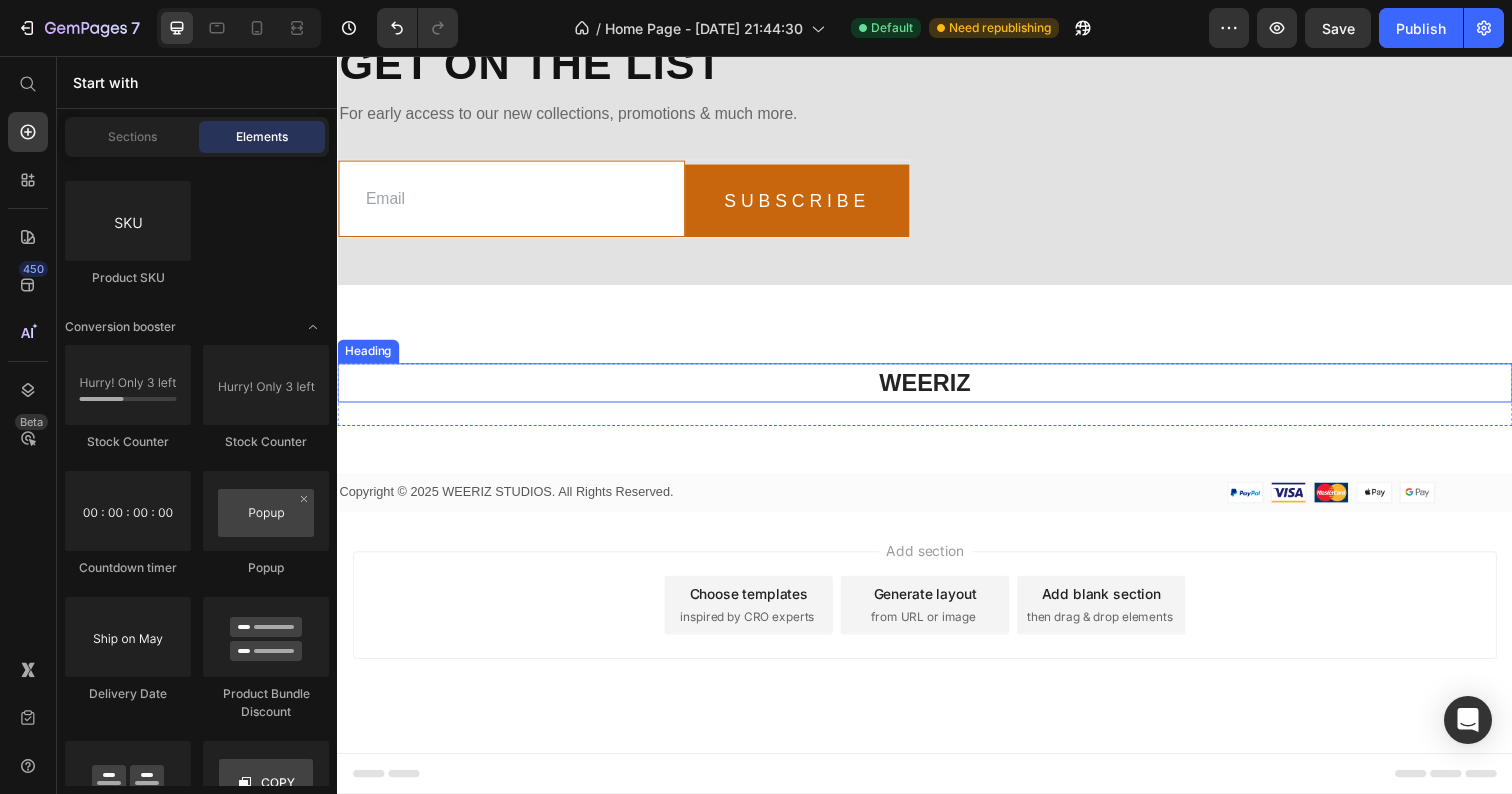 click on "WEERIZ" at bounding box center [937, 390] 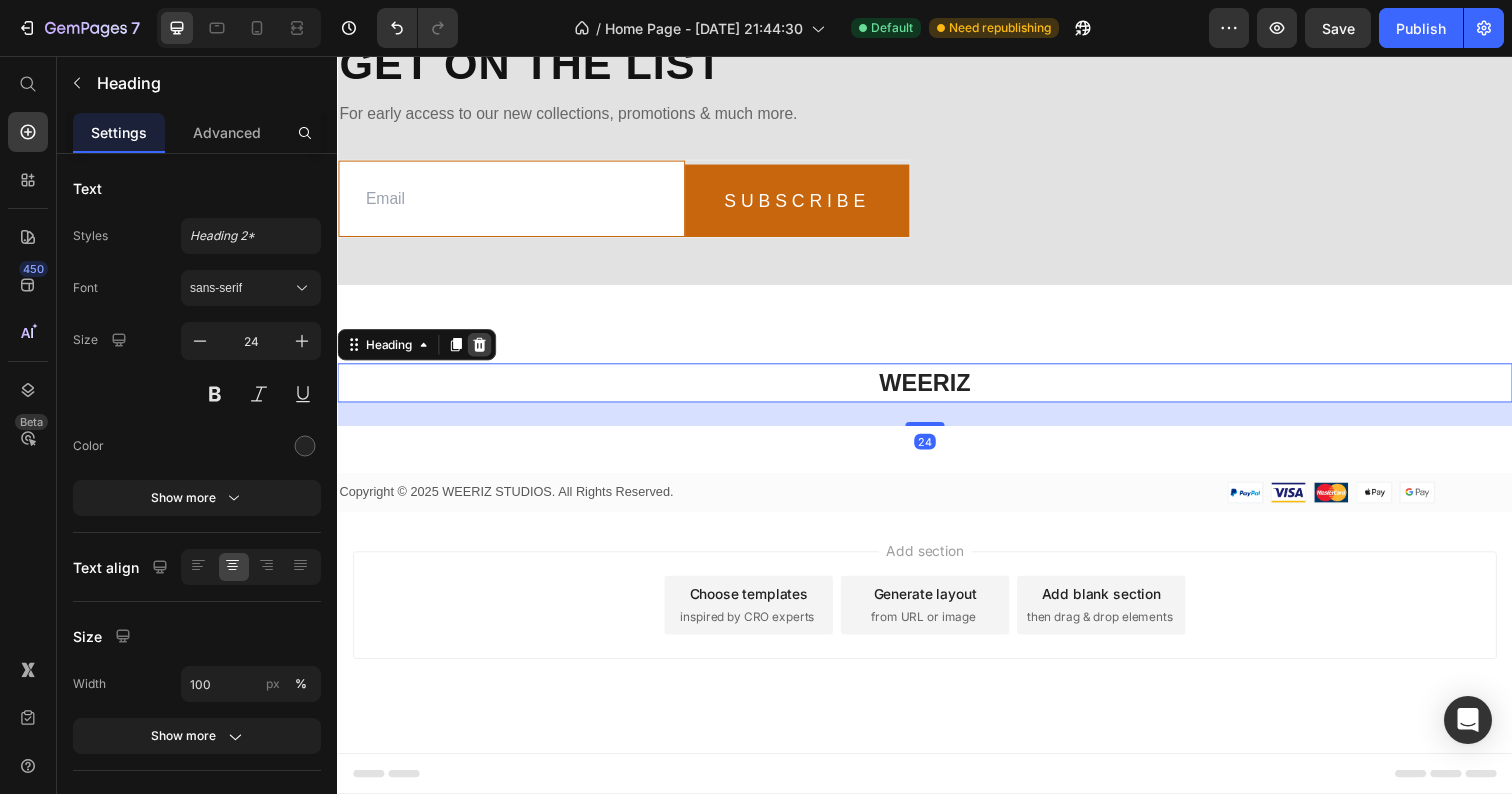 click 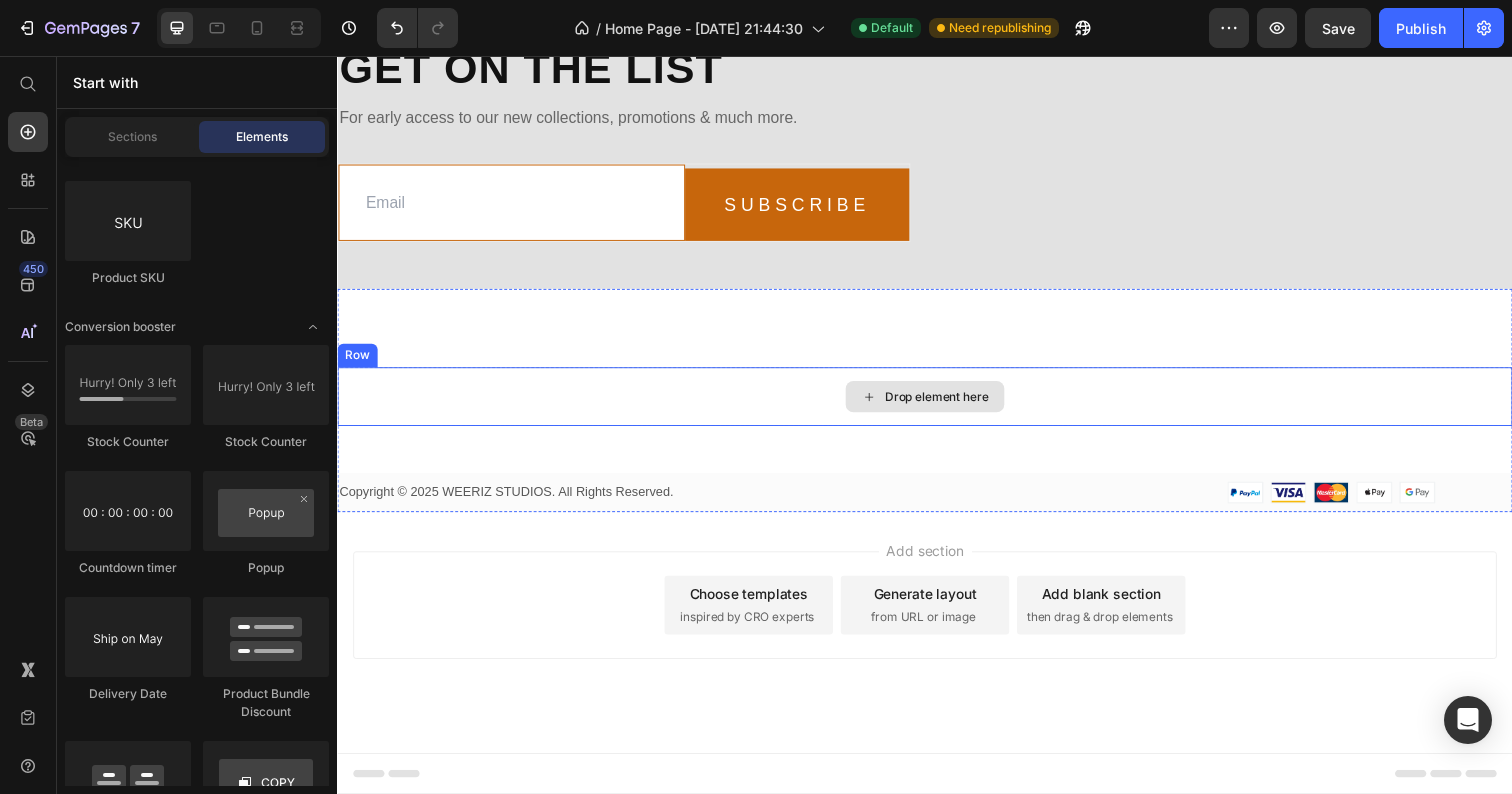 click on "Drop element here" at bounding box center [937, 404] 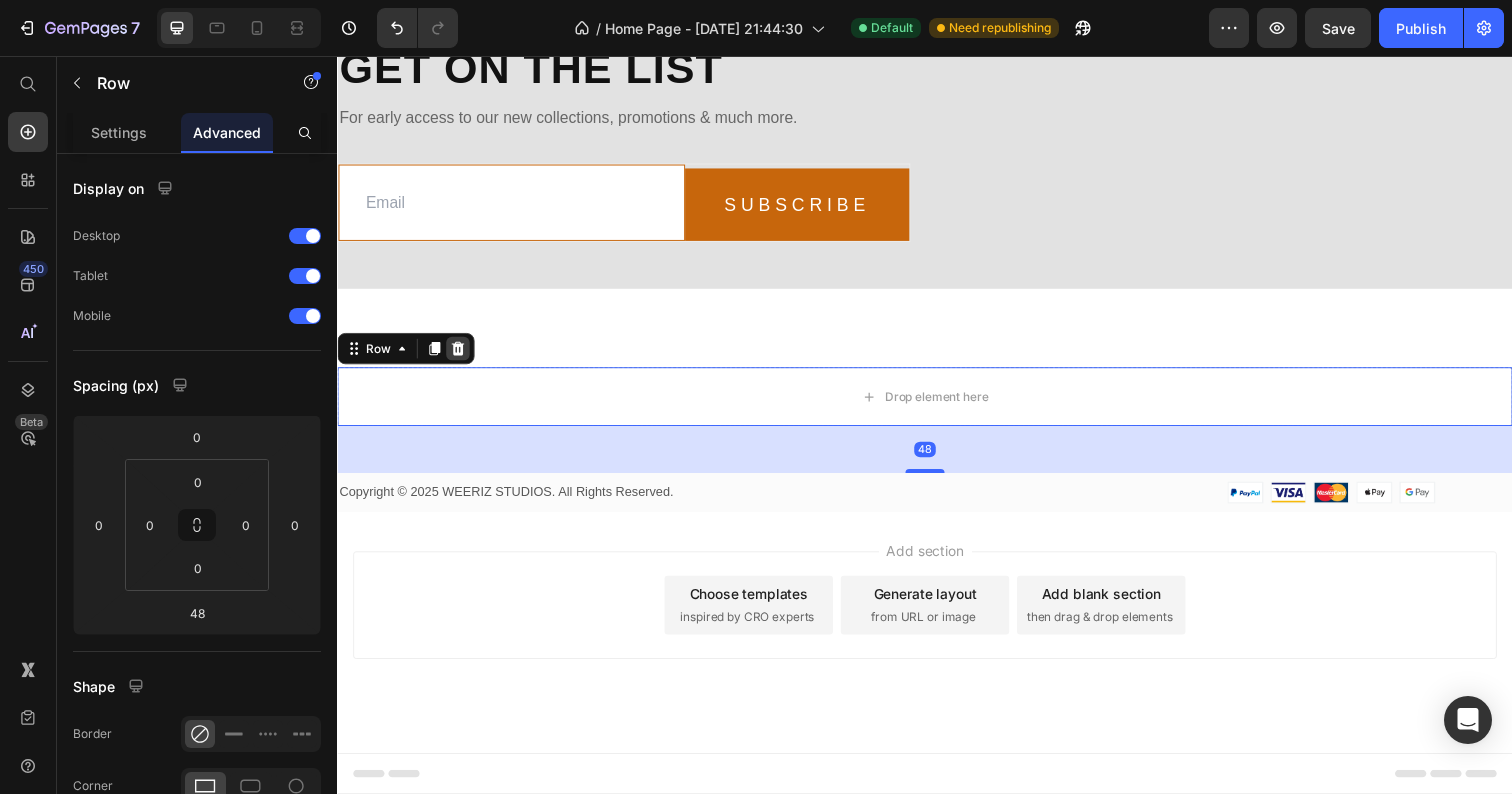 click 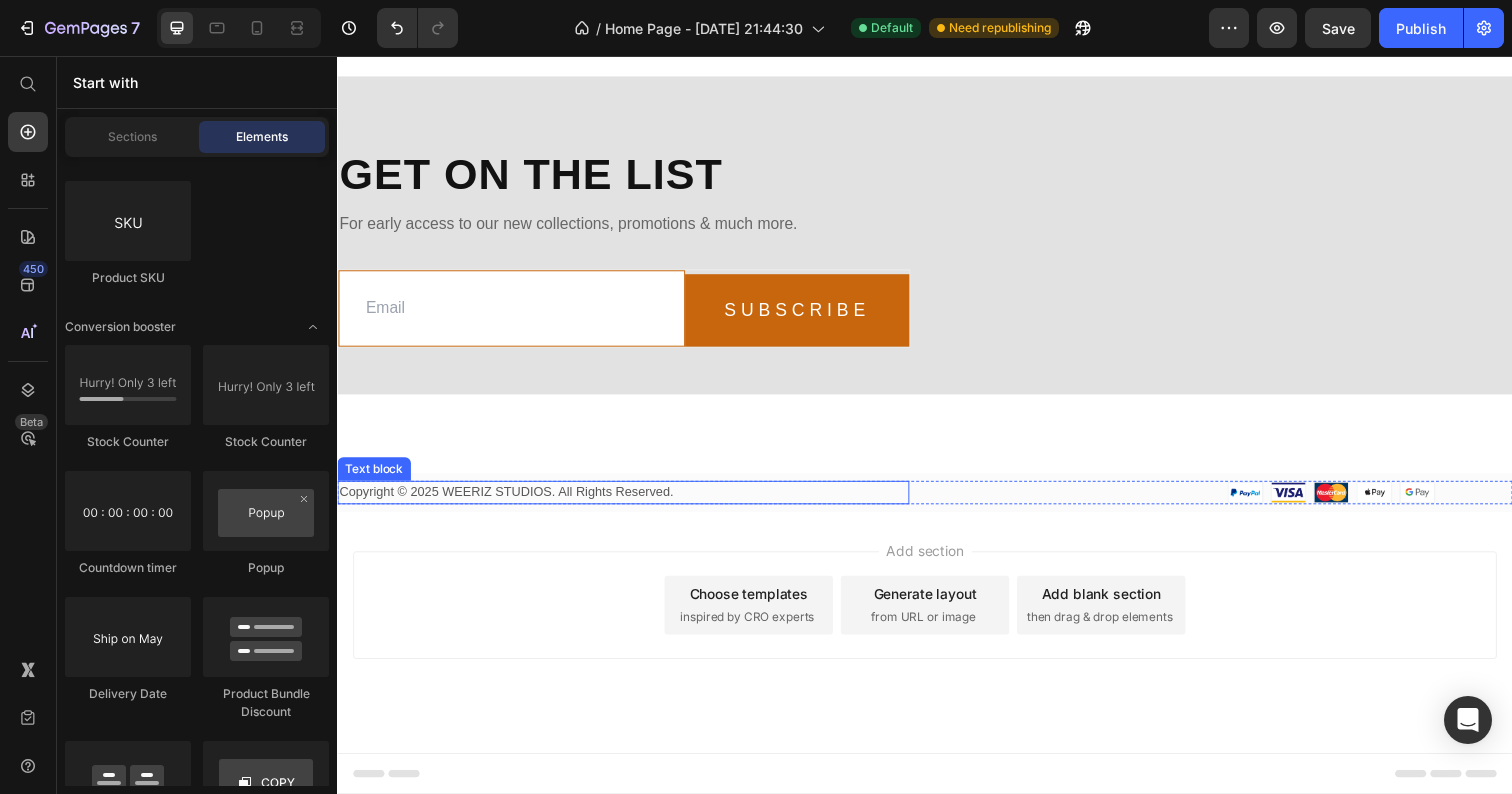 click on "Copyright © 2025 WEERIZ STUDIOS. All Rights Reserved." at bounding box center [629, 502] 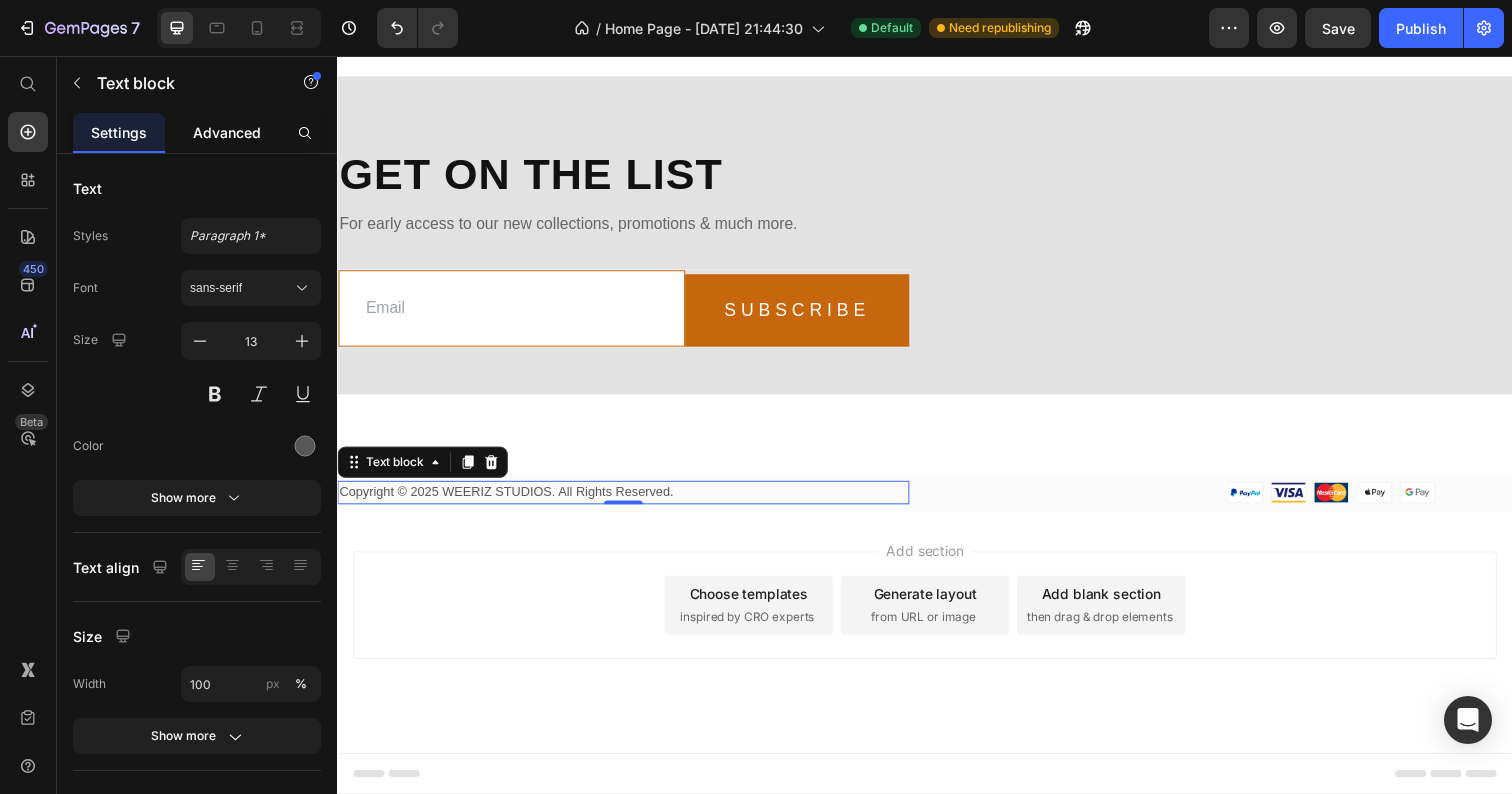click on "Advanced" 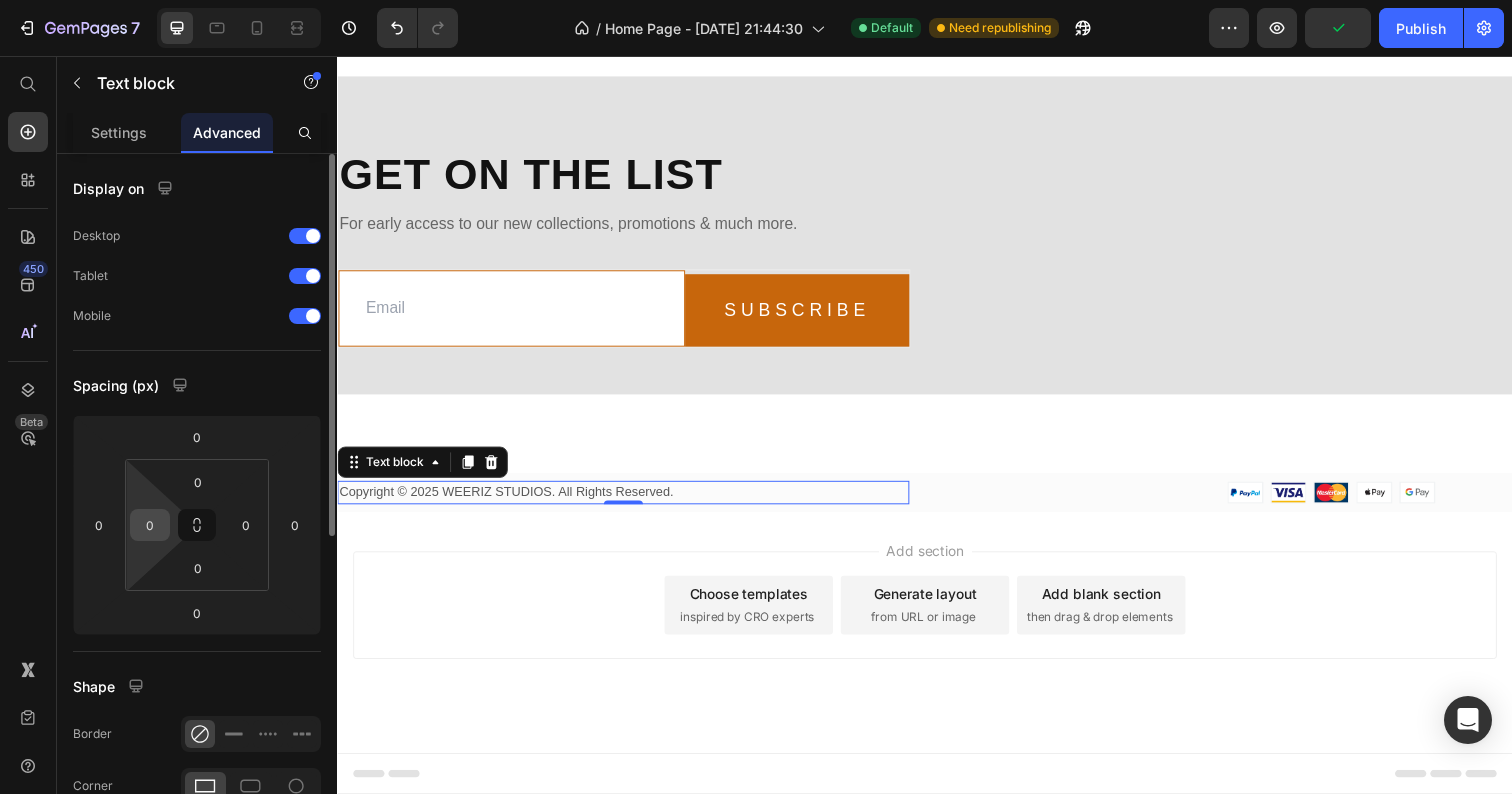 click on "0" at bounding box center [150, 525] 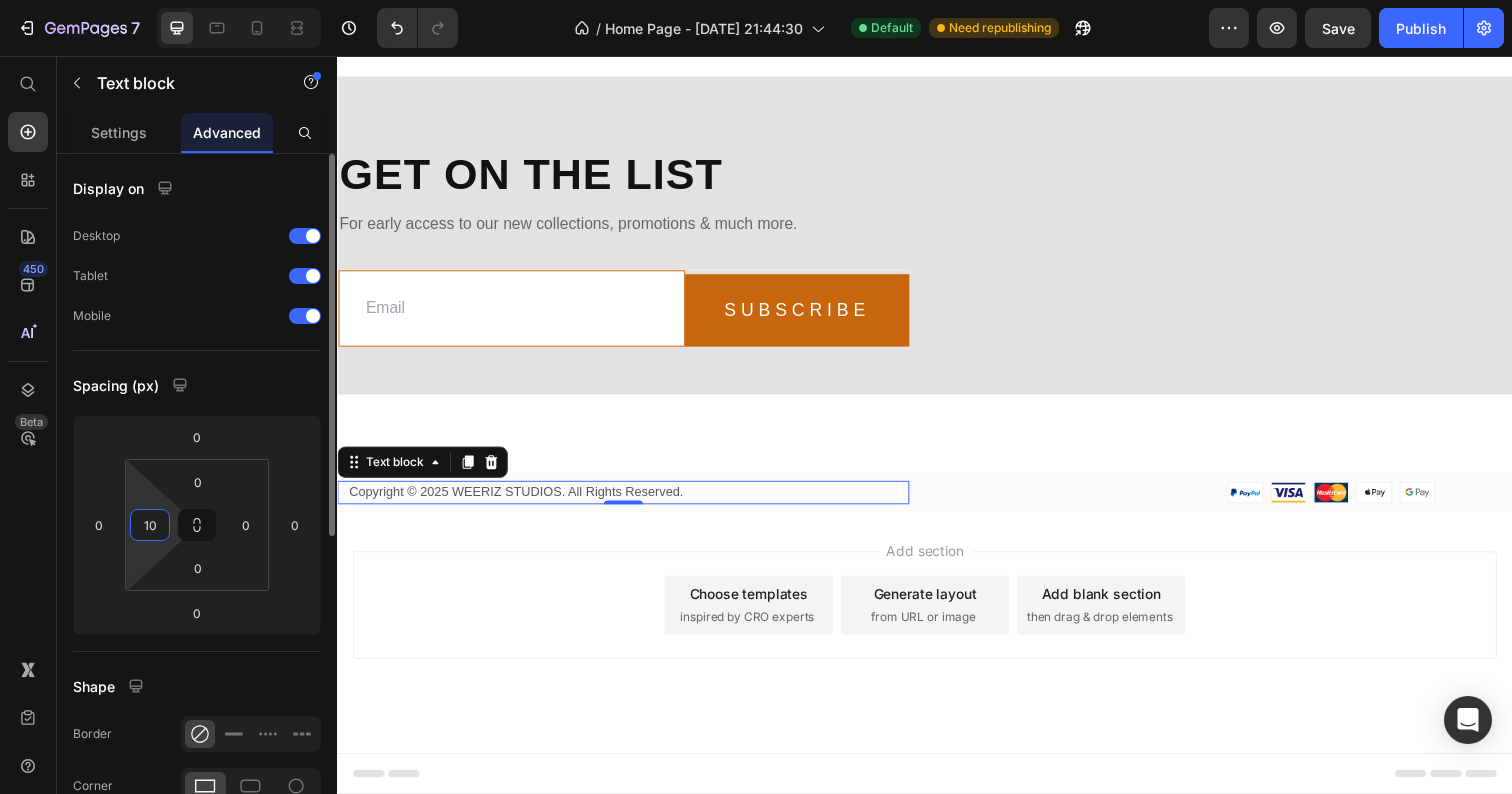 type on "1" 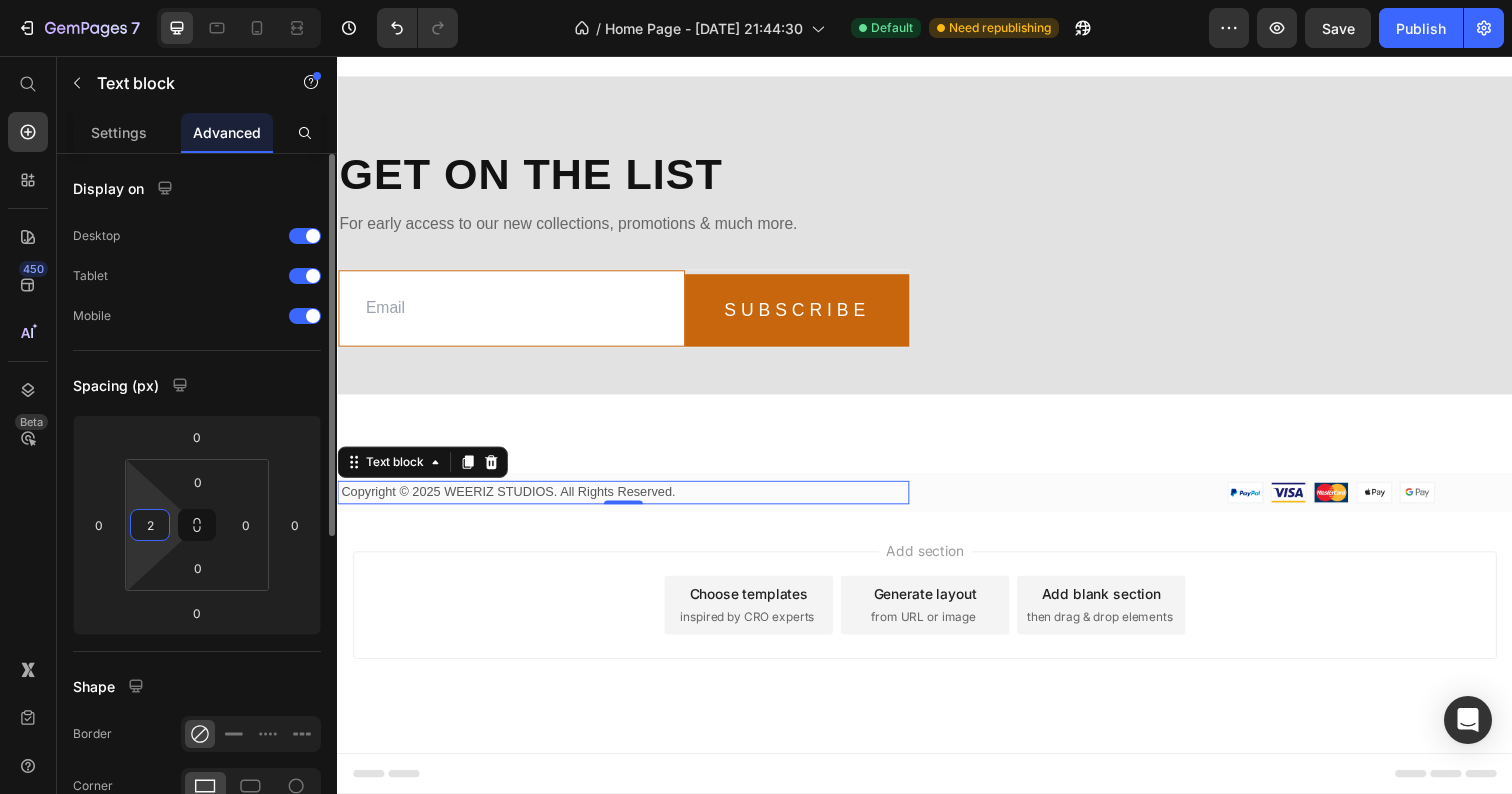 type on "20" 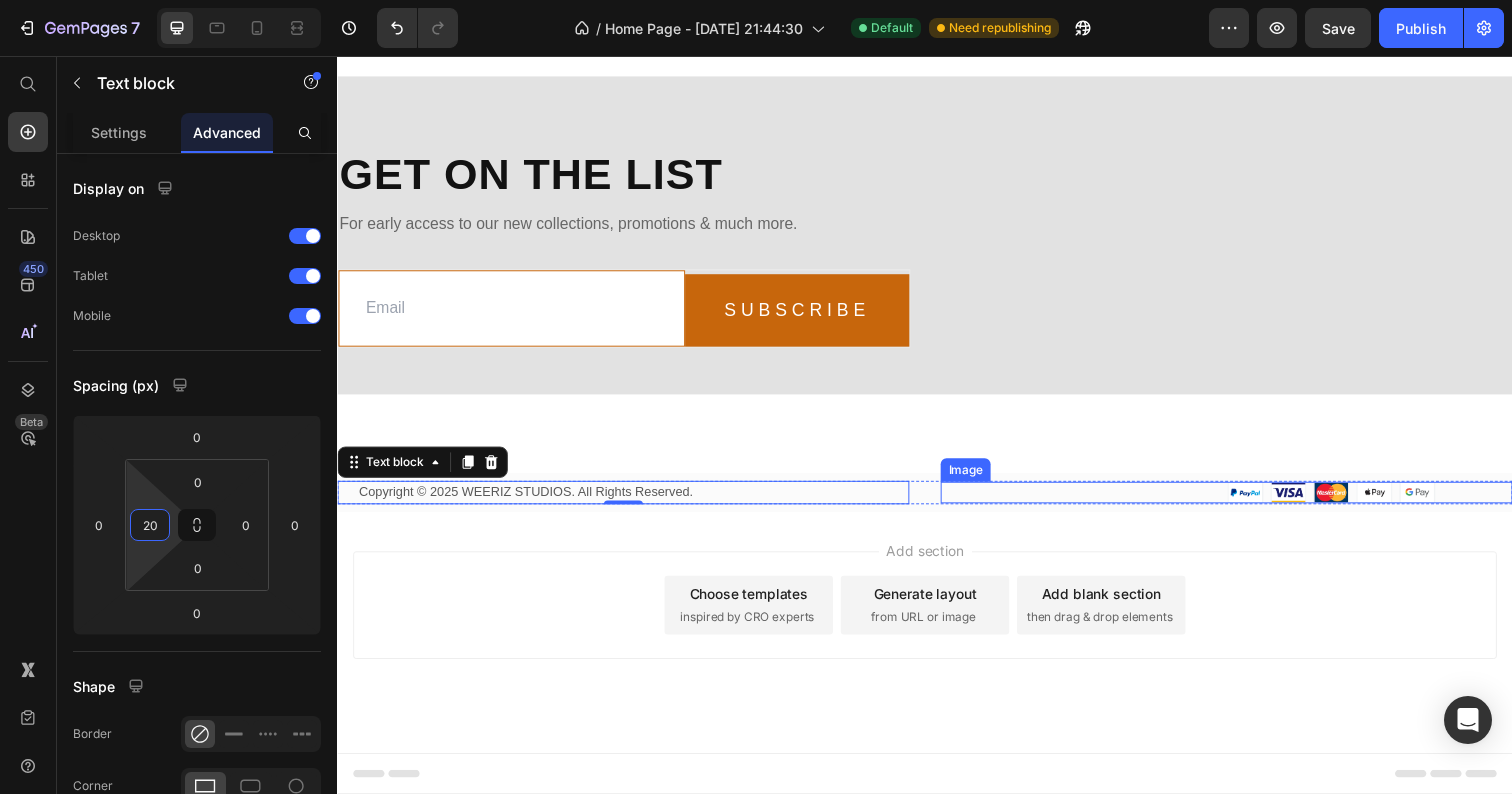 click at bounding box center [1245, 502] 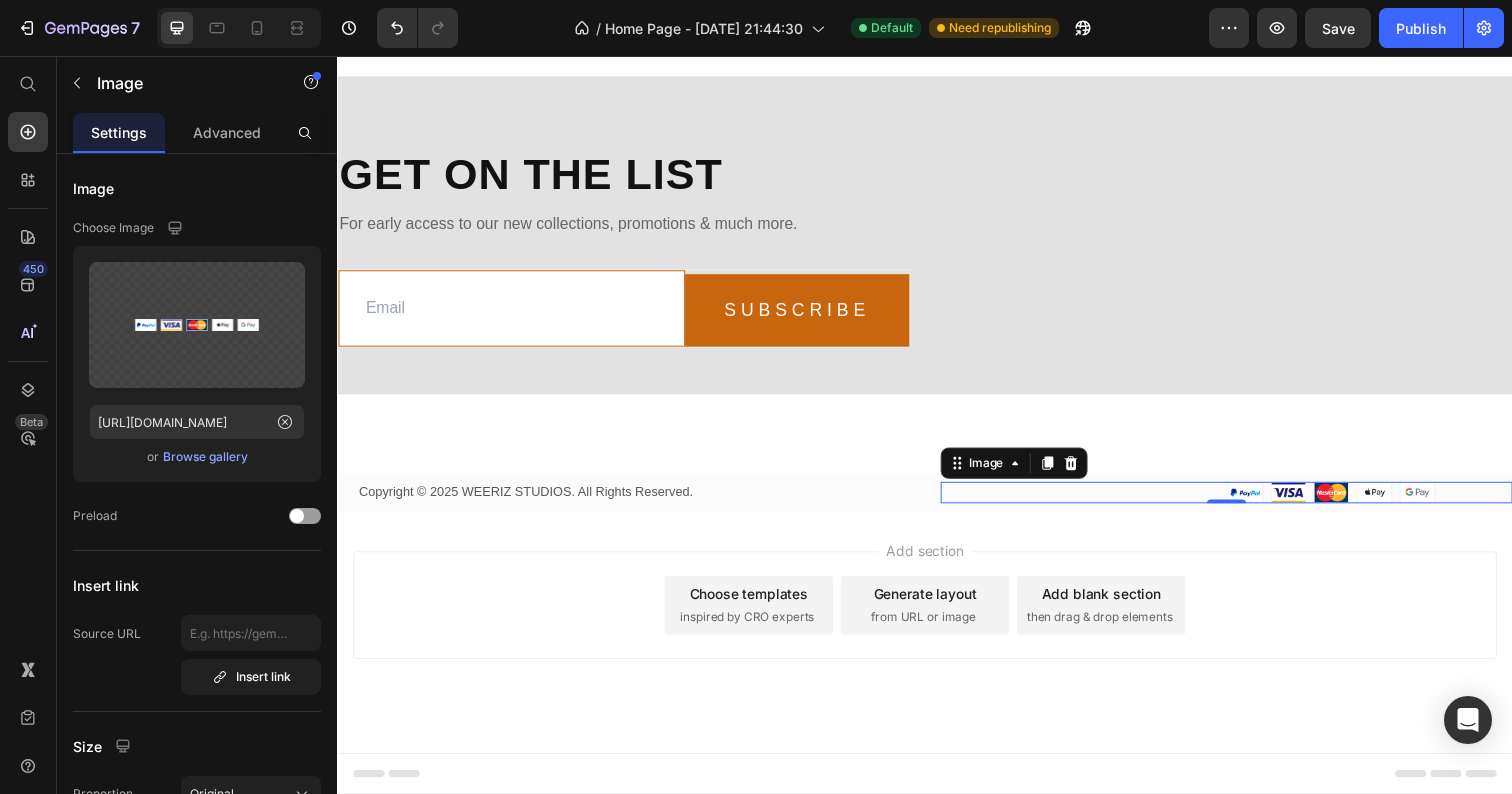 click on "Add section Choose templates inspired by CRO experts Generate layout from URL or image Add blank section then drag & drop elements" at bounding box center (937, 645) 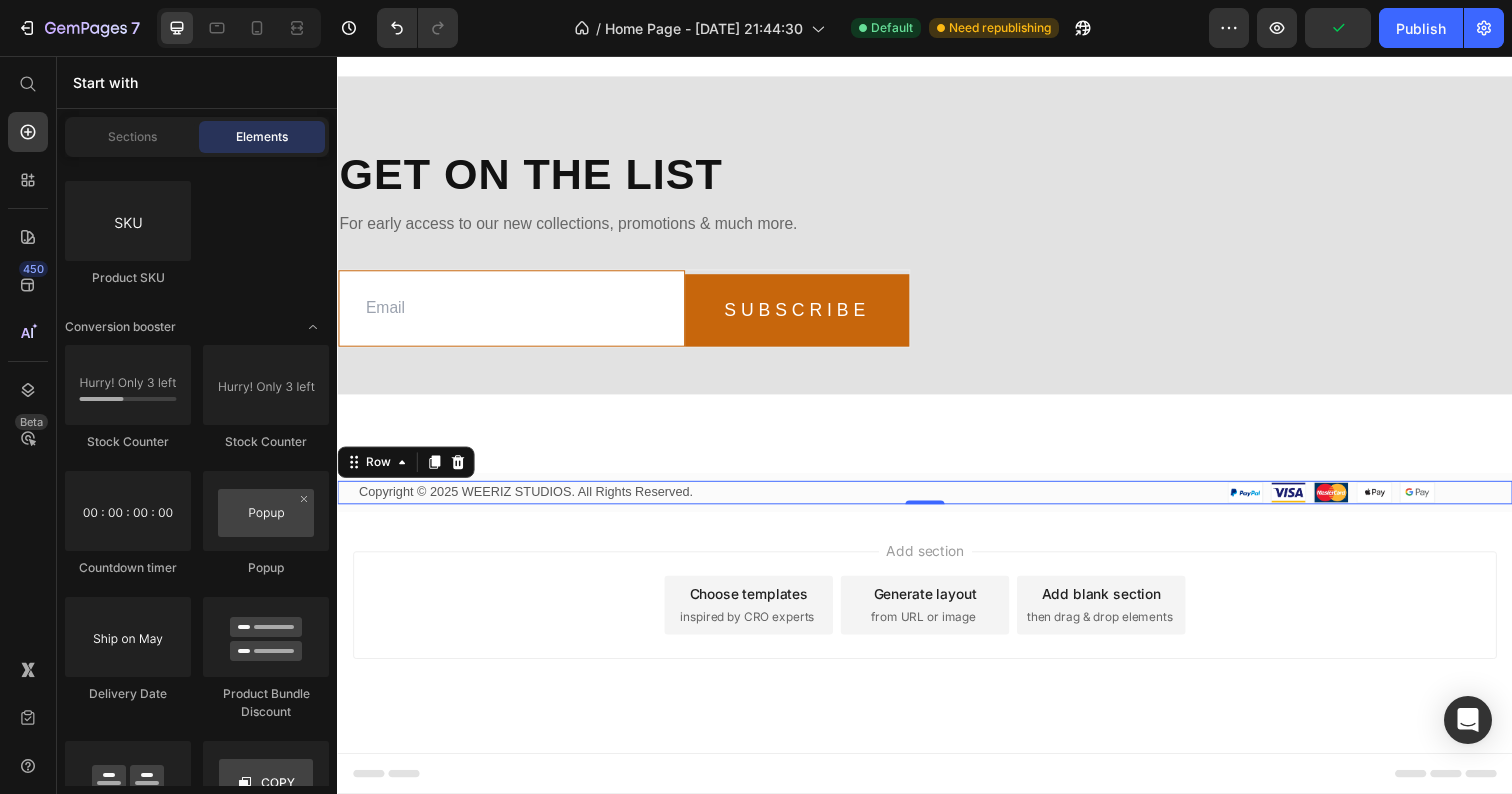 click on "Copyright © 2025 WEERIZ STUDIOS. All Rights Reserved. Text block Image Row   0" at bounding box center [937, 502] 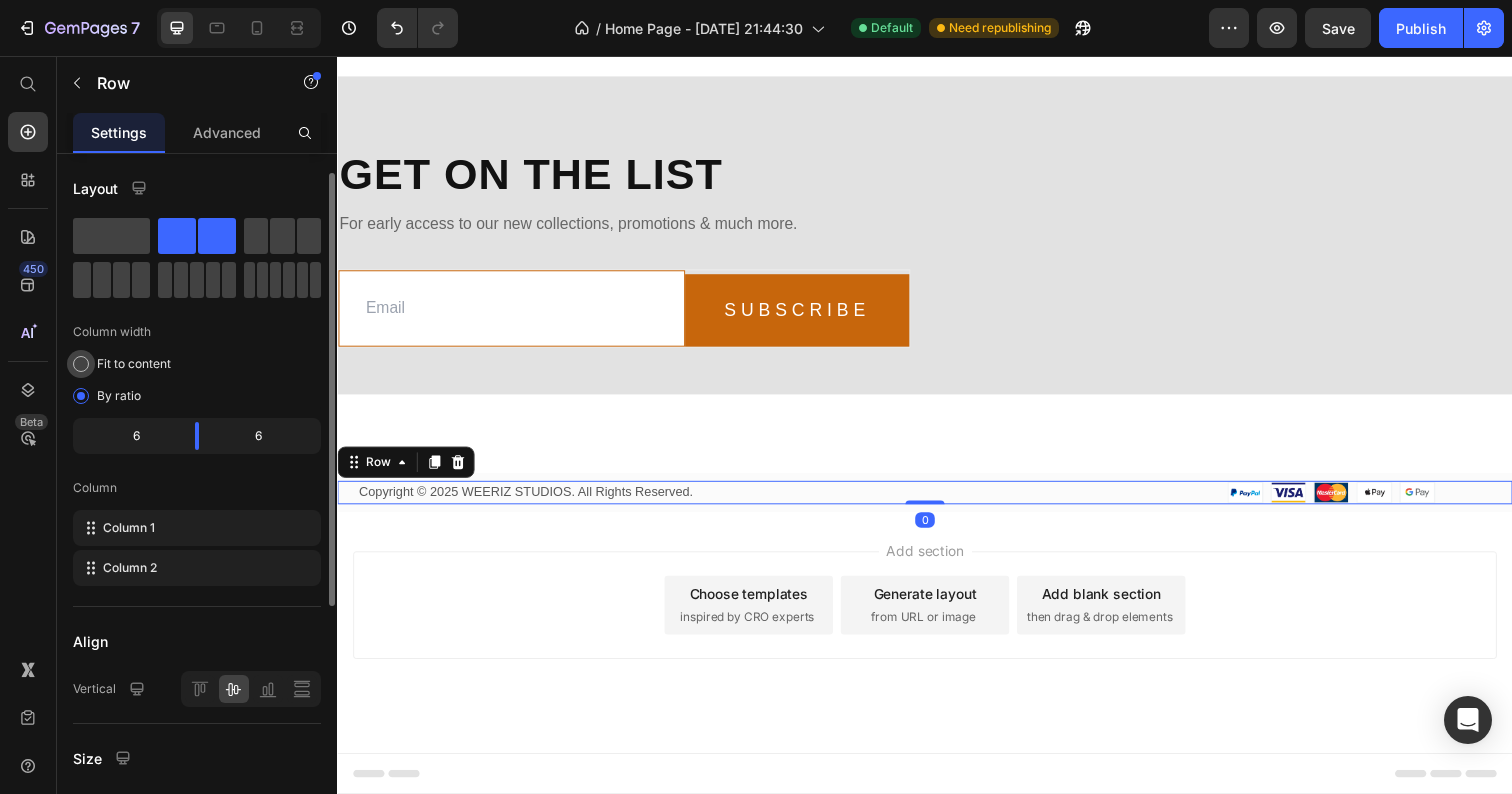 scroll, scrollTop: 424, scrollLeft: 0, axis: vertical 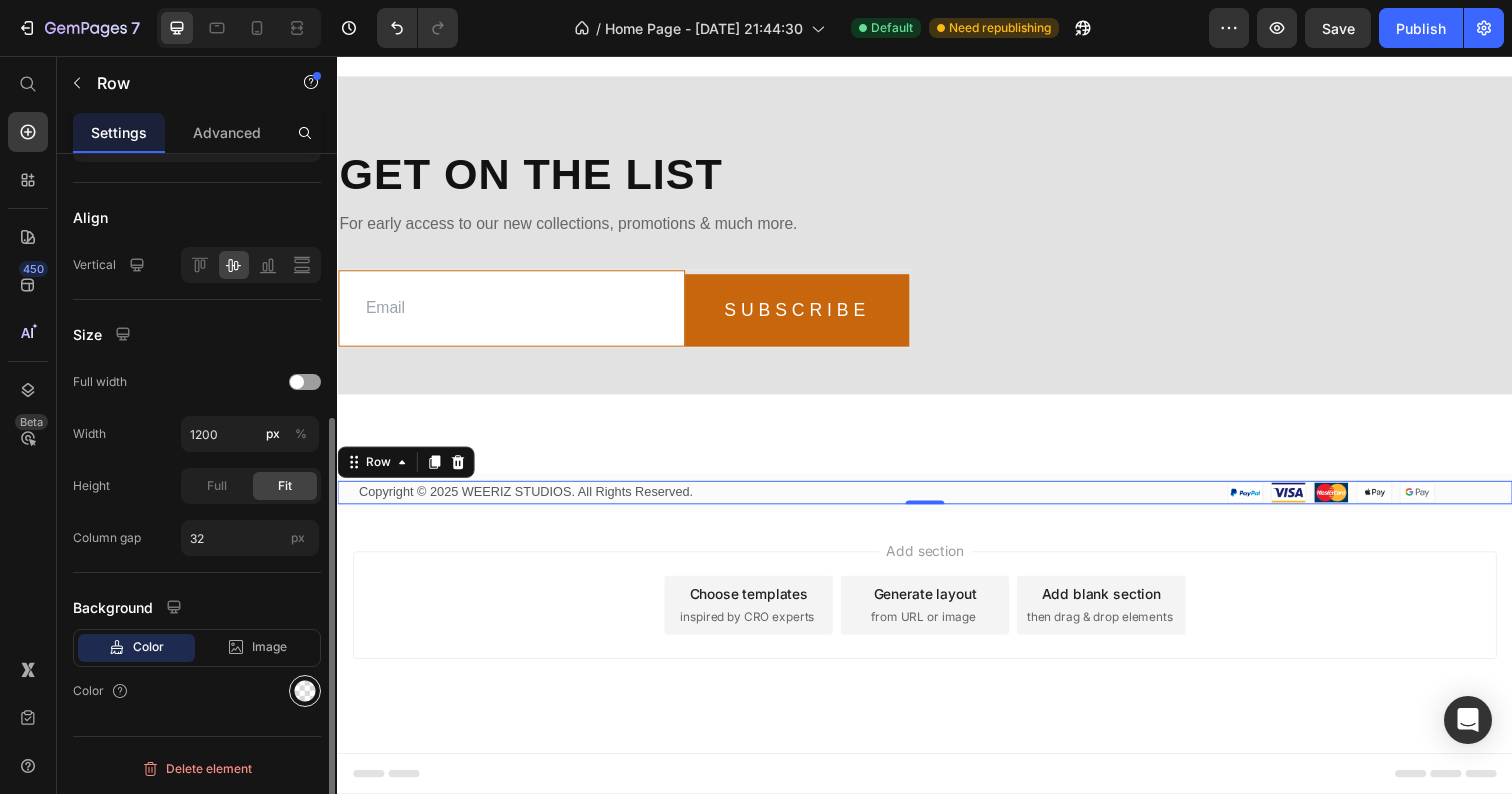 click 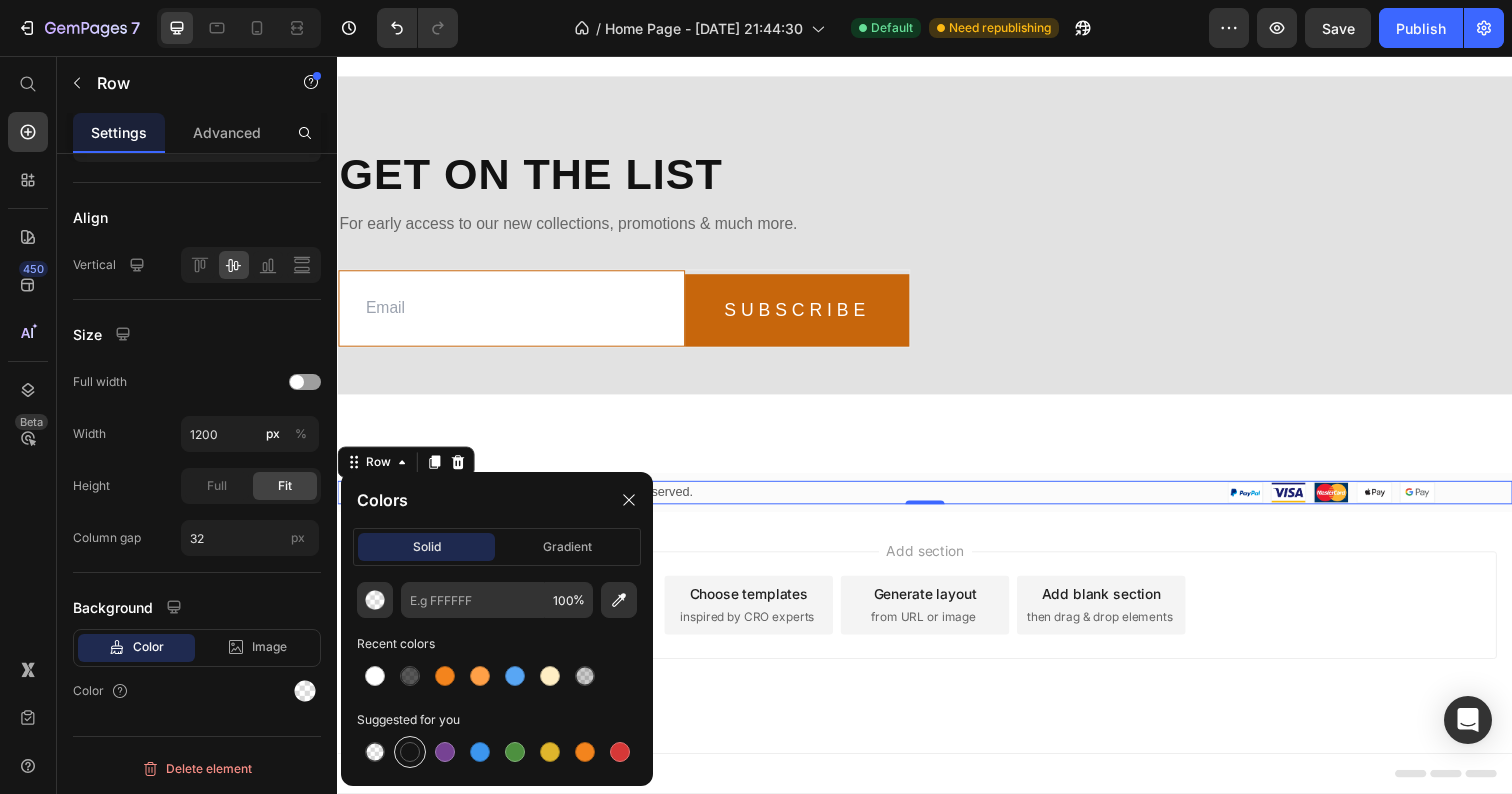 click at bounding box center (410, 752) 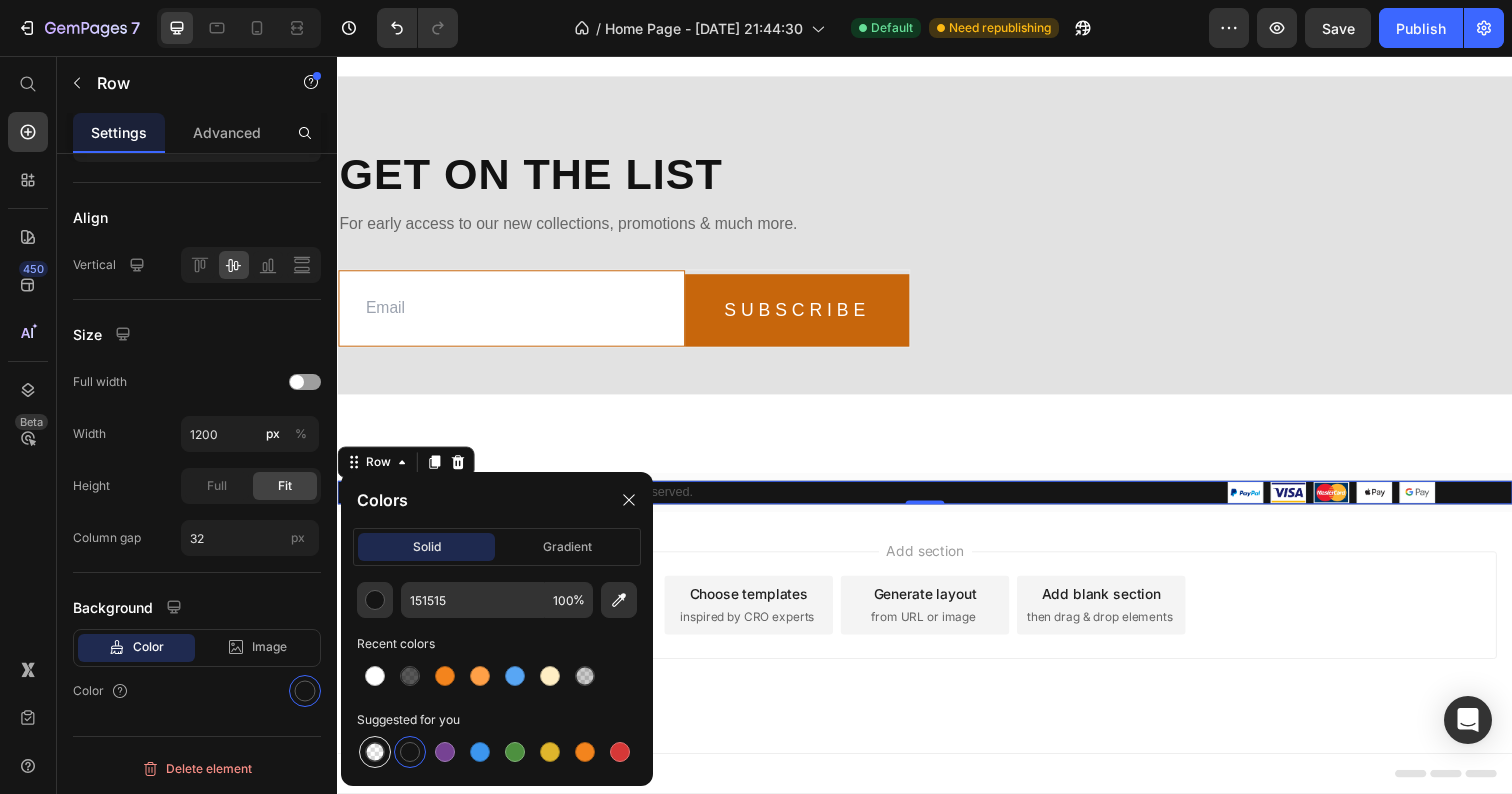 click at bounding box center (375, 752) 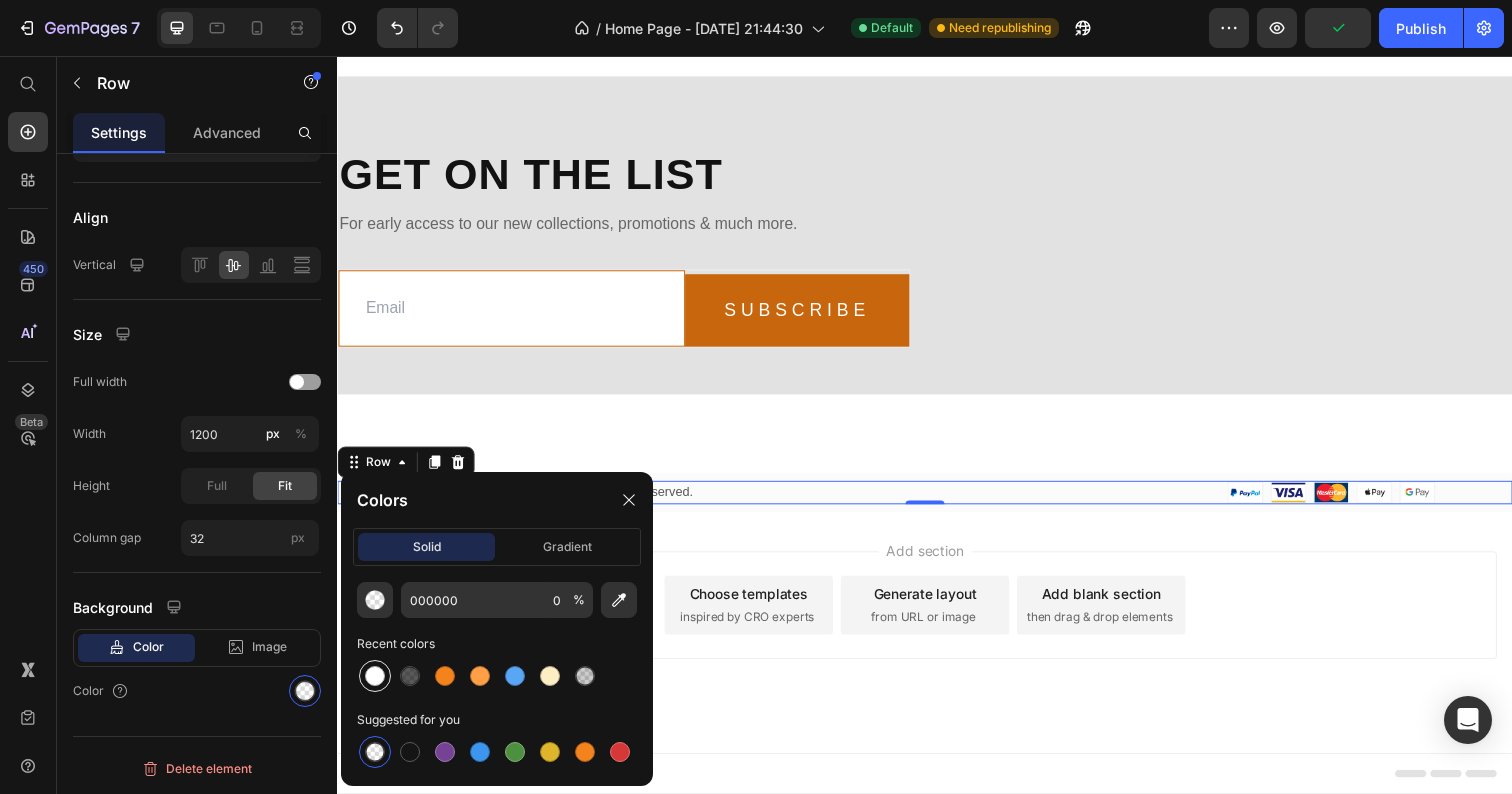 click at bounding box center (375, 676) 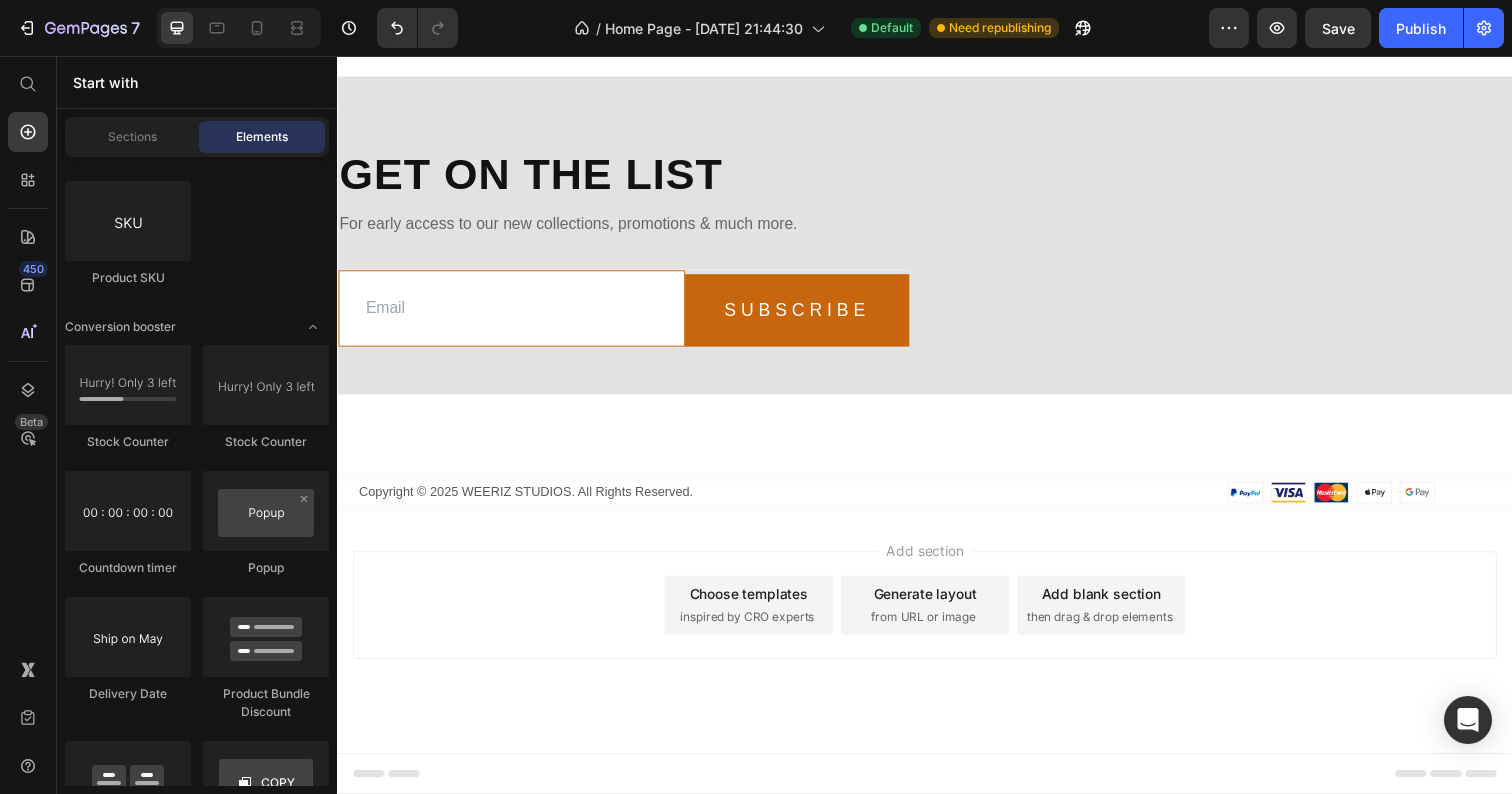 click on "Add section Choose templates inspired by CRO experts Generate layout from URL or image Add blank section then drag & drop elements" at bounding box center [937, 645] 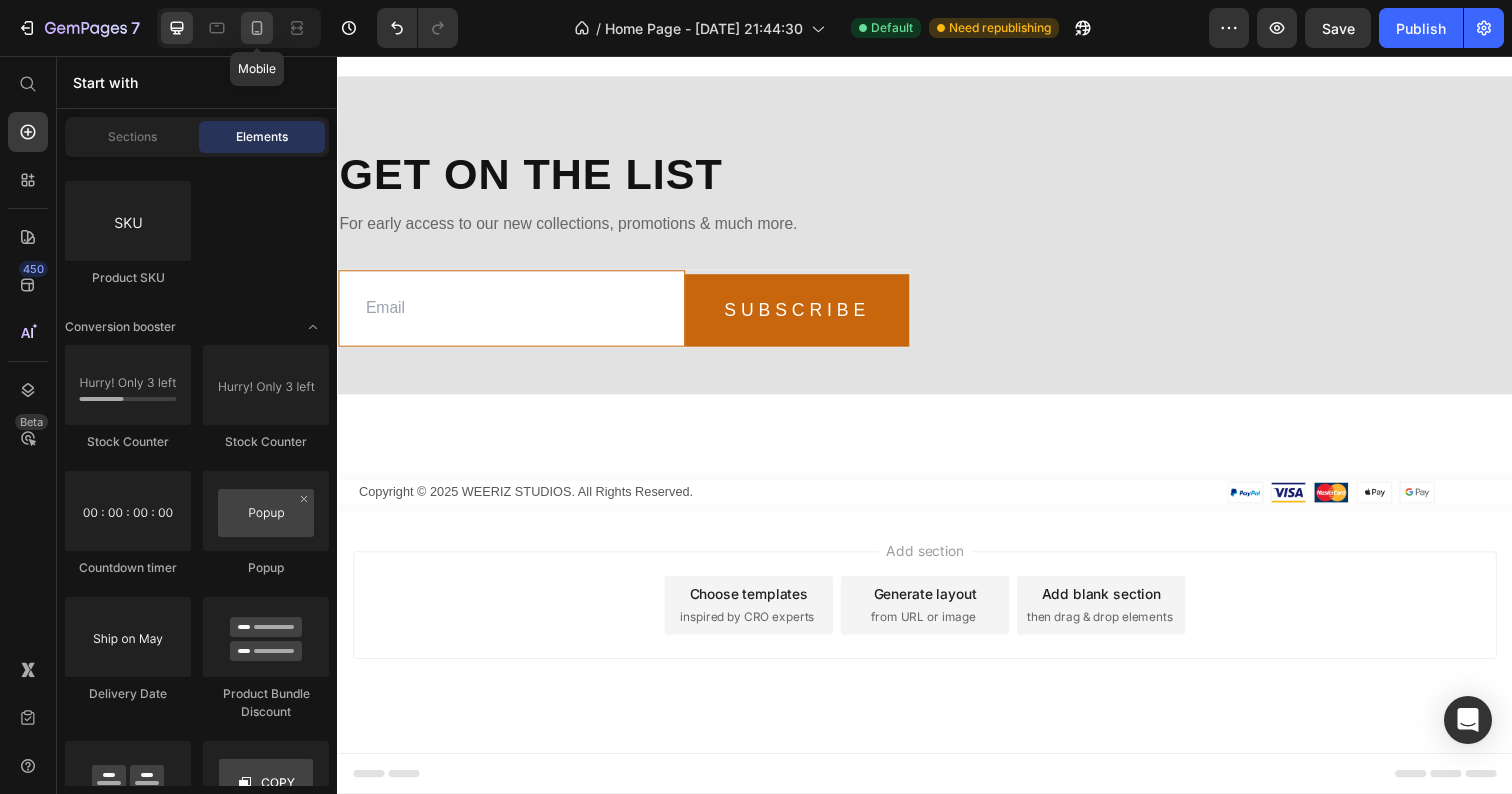 click 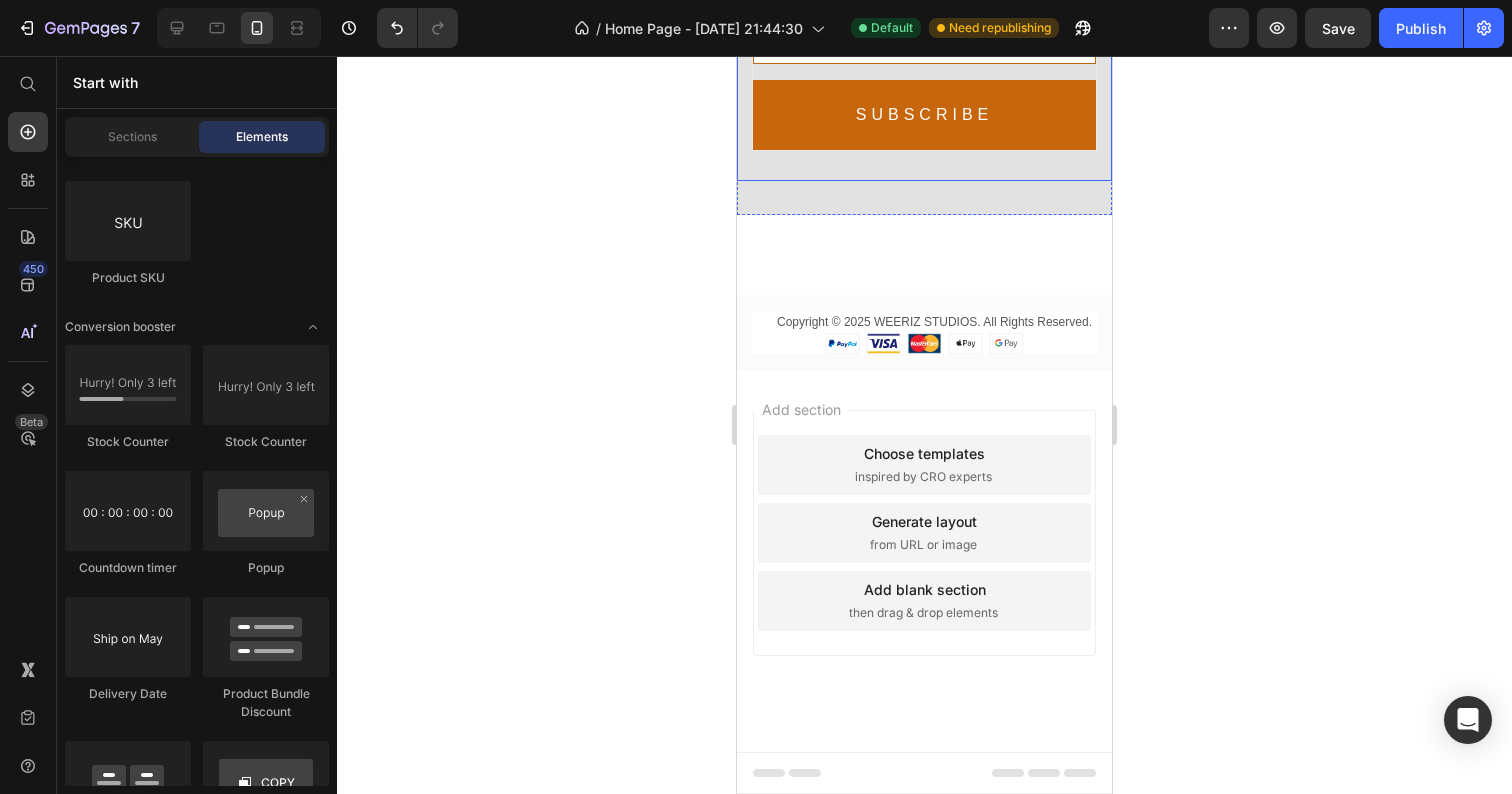 scroll, scrollTop: 6511, scrollLeft: 0, axis: vertical 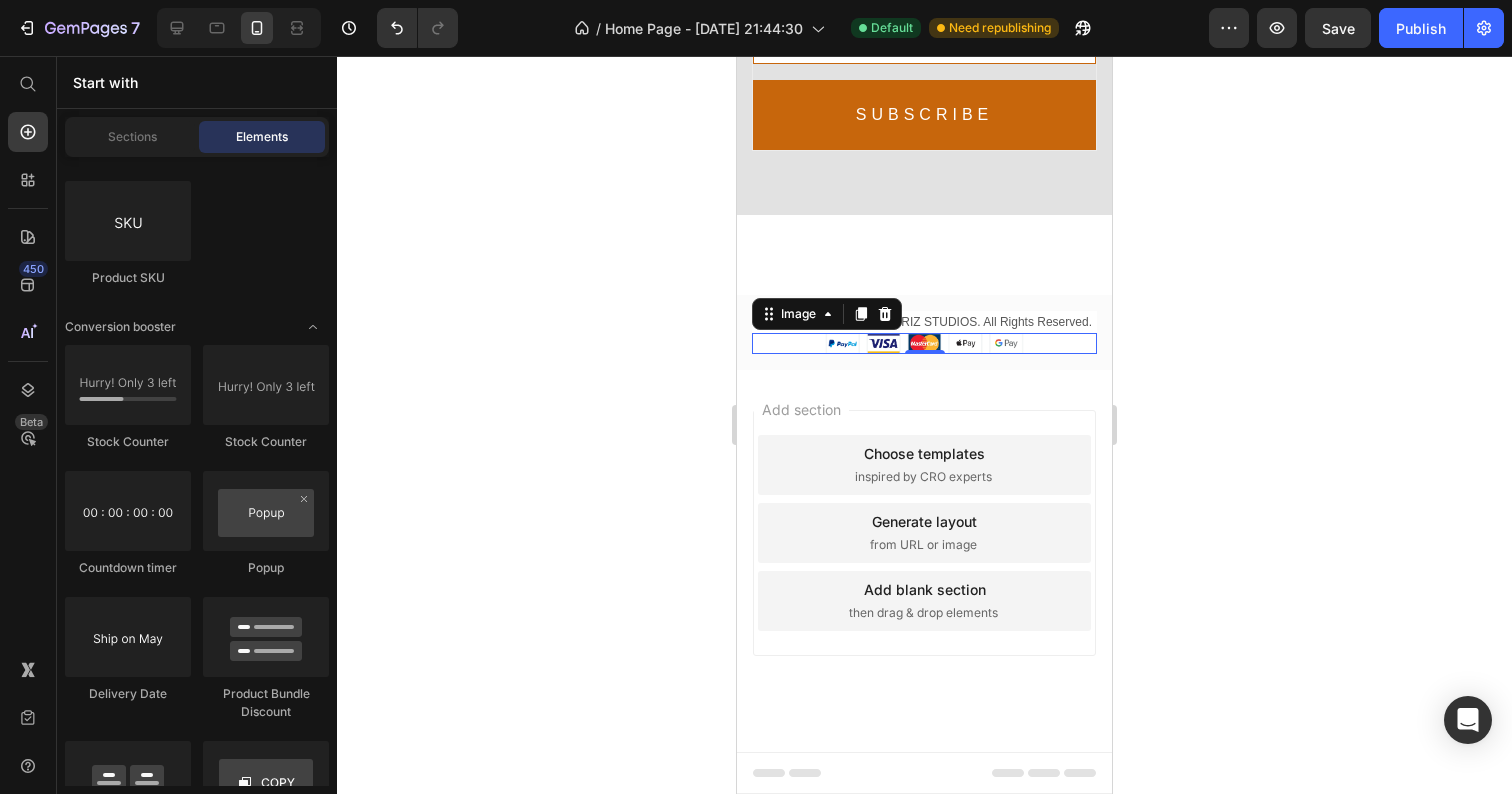 click at bounding box center [924, 343] 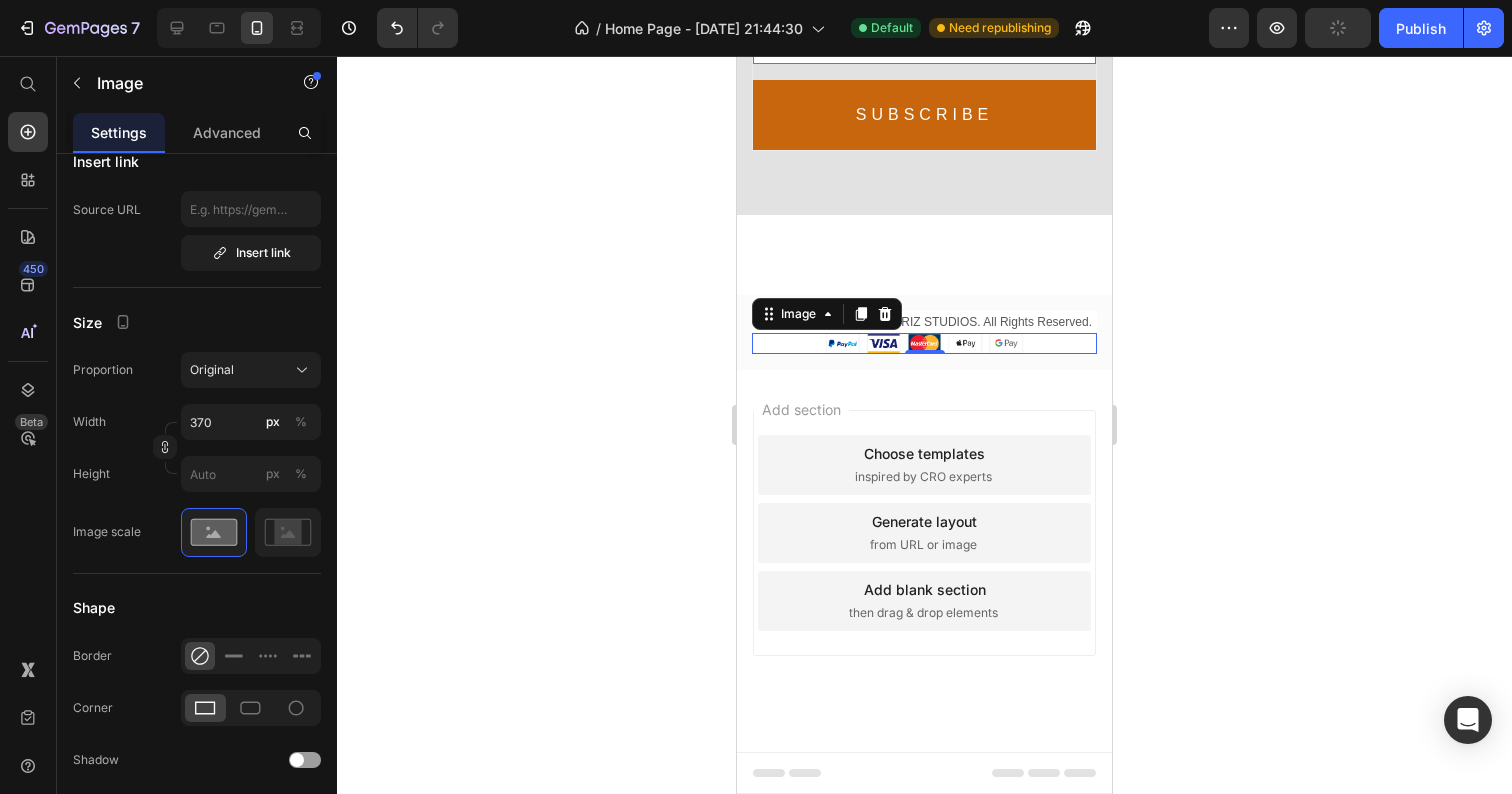 scroll, scrollTop: 0, scrollLeft: 0, axis: both 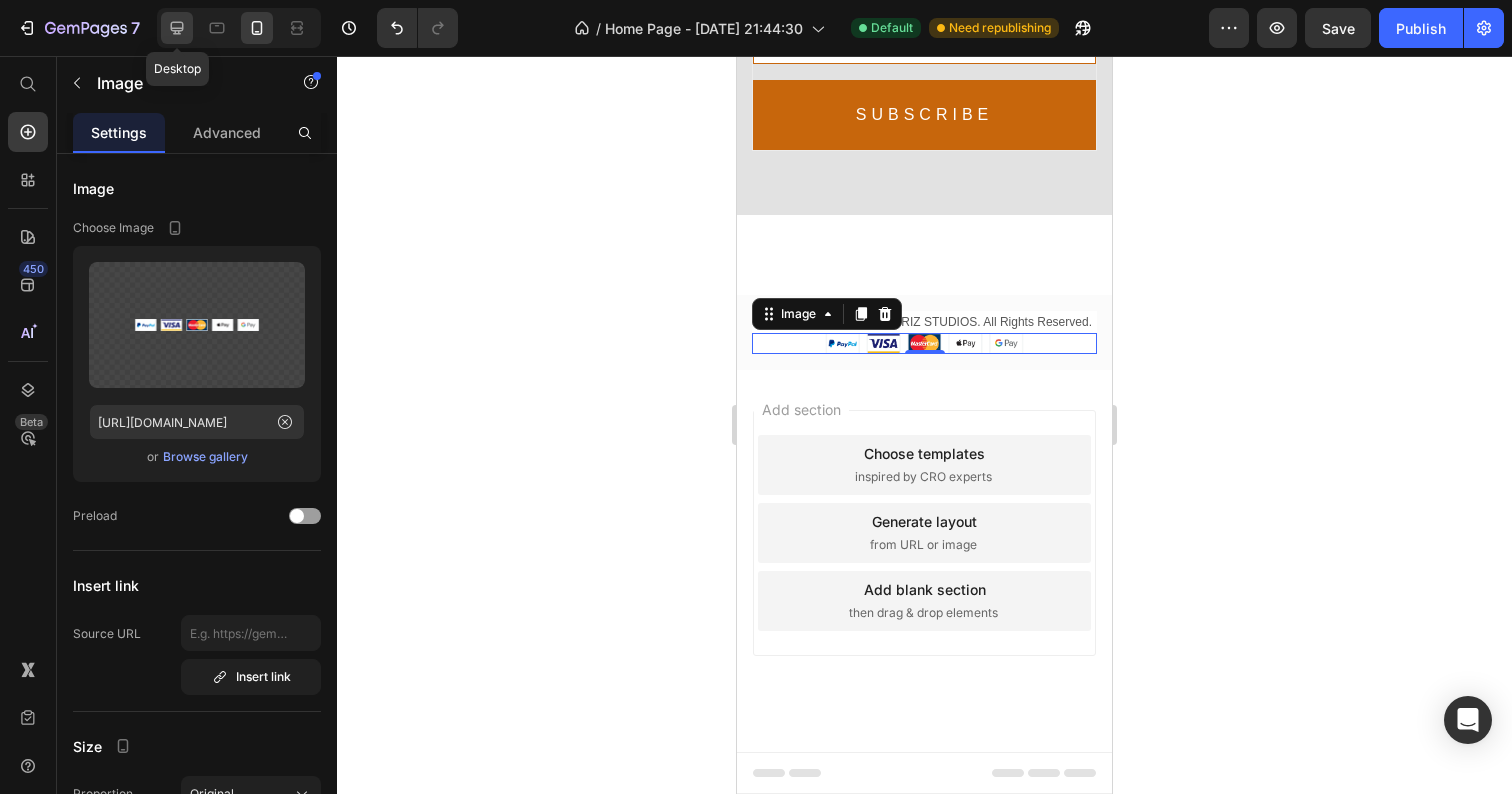 click 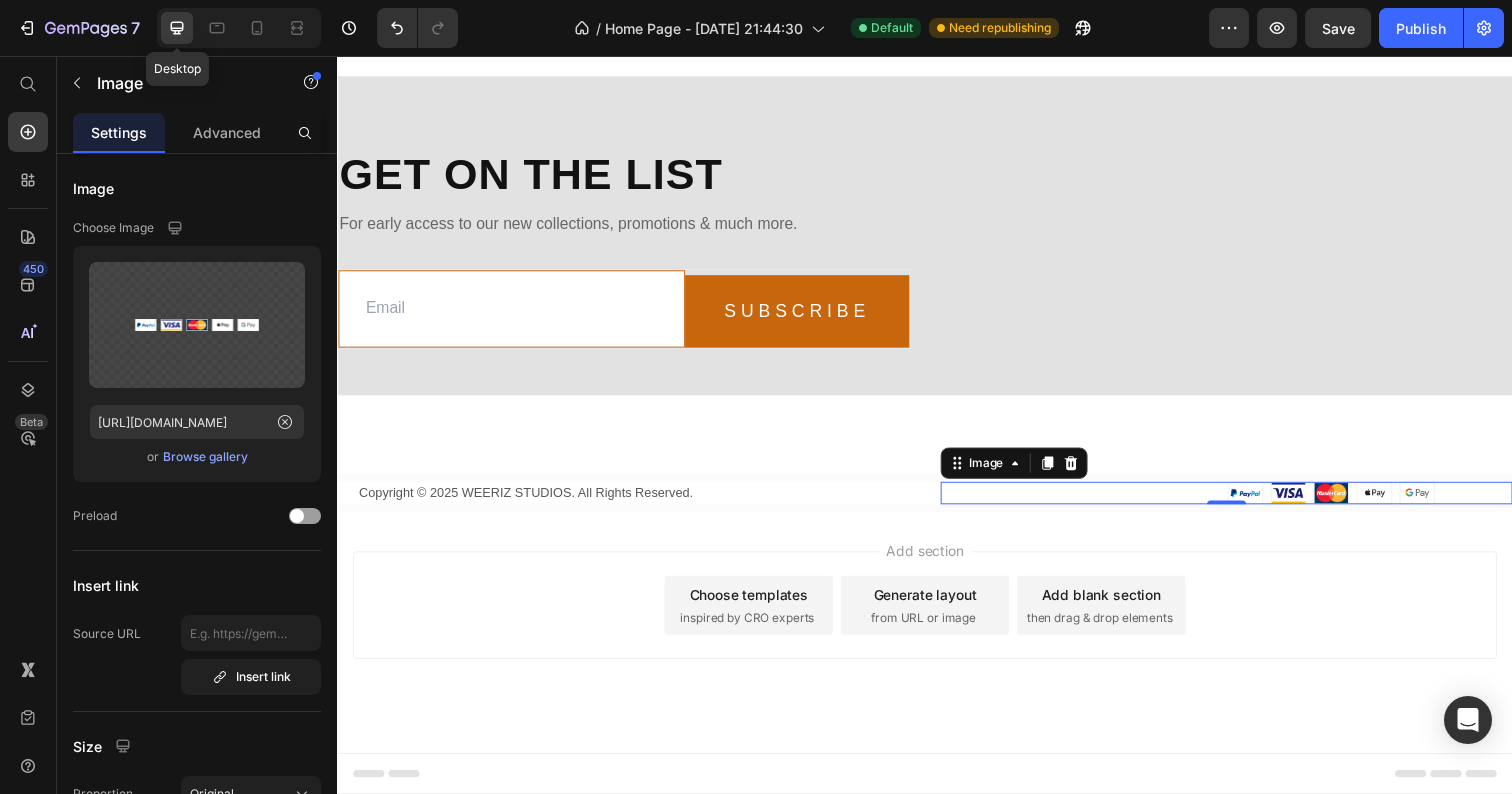 scroll, scrollTop: 6248, scrollLeft: 0, axis: vertical 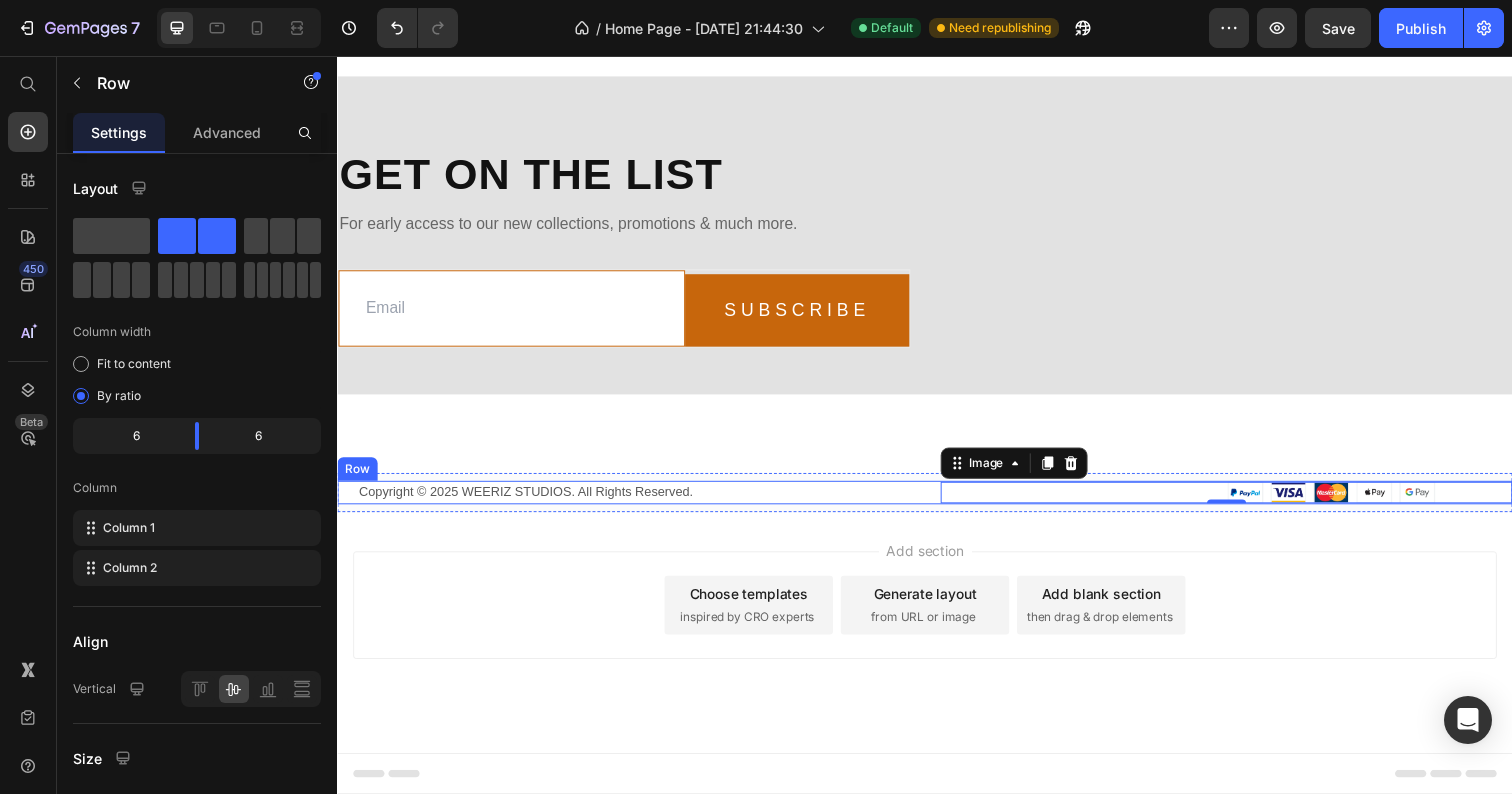 click on "Copyright © 2025 WEERIZ STUDIOS. All Rights Reserved. Text block Image   0 Row" at bounding box center [937, 502] 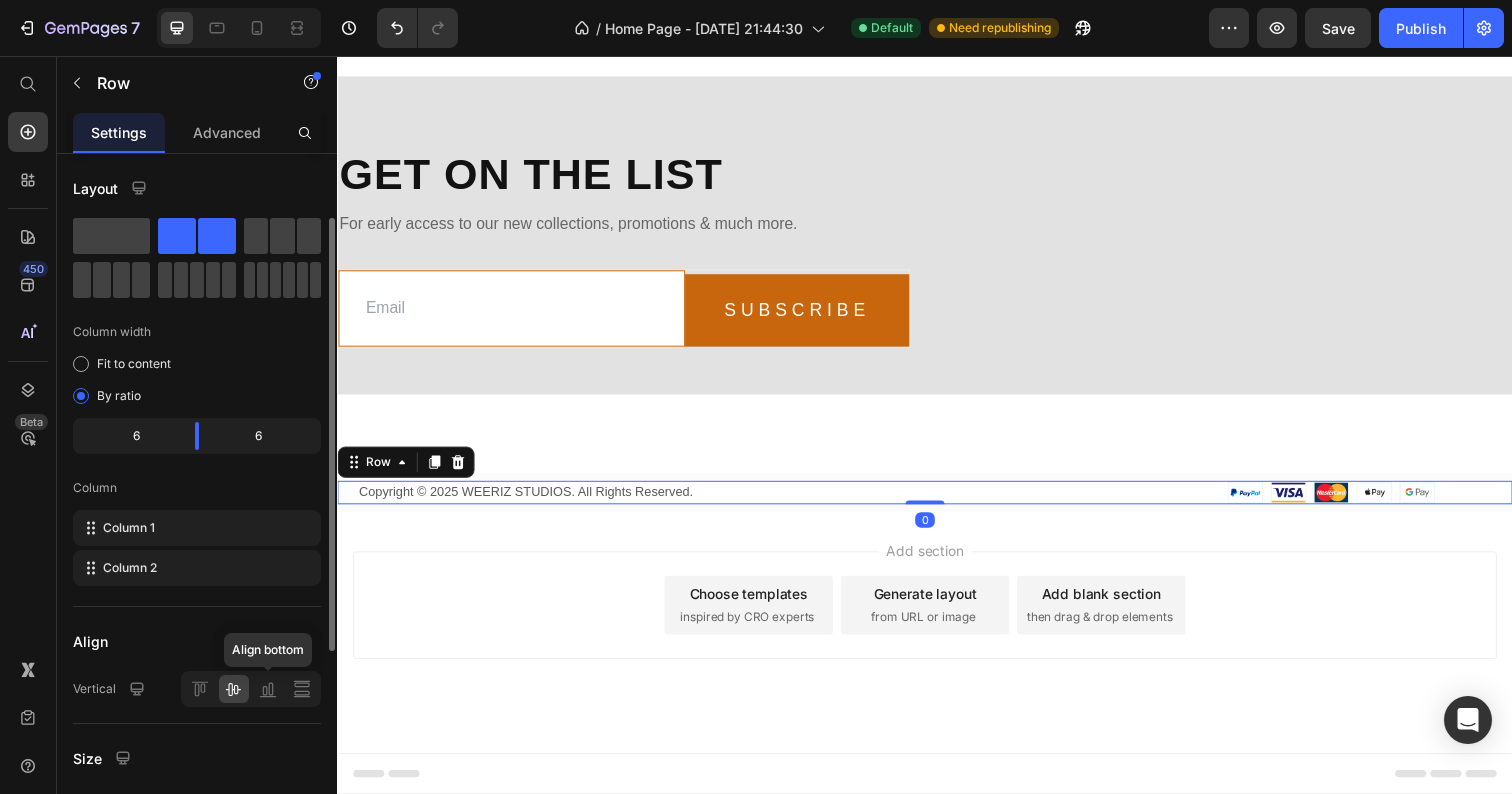 scroll, scrollTop: 424, scrollLeft: 0, axis: vertical 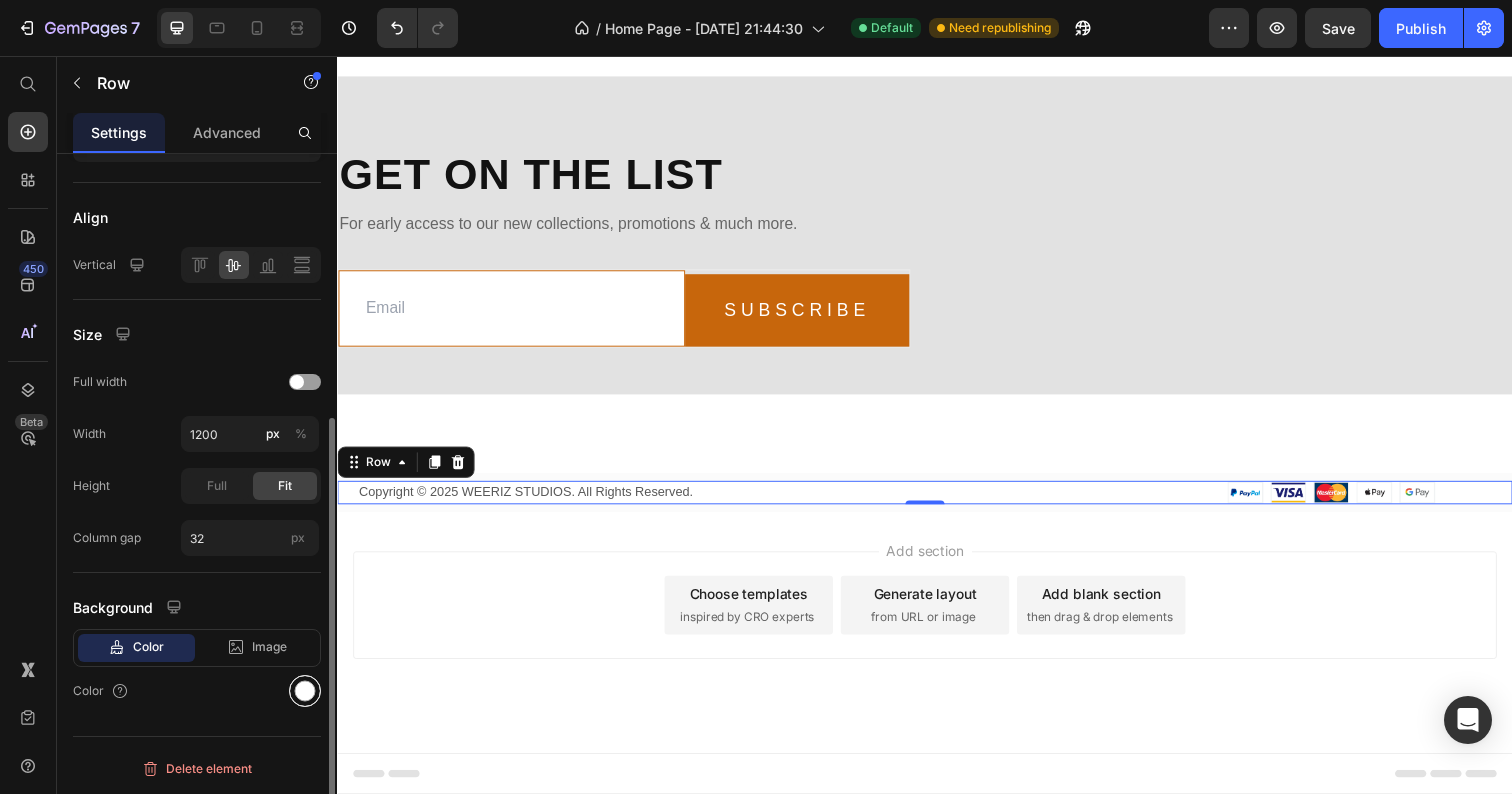 click at bounding box center [305, 691] 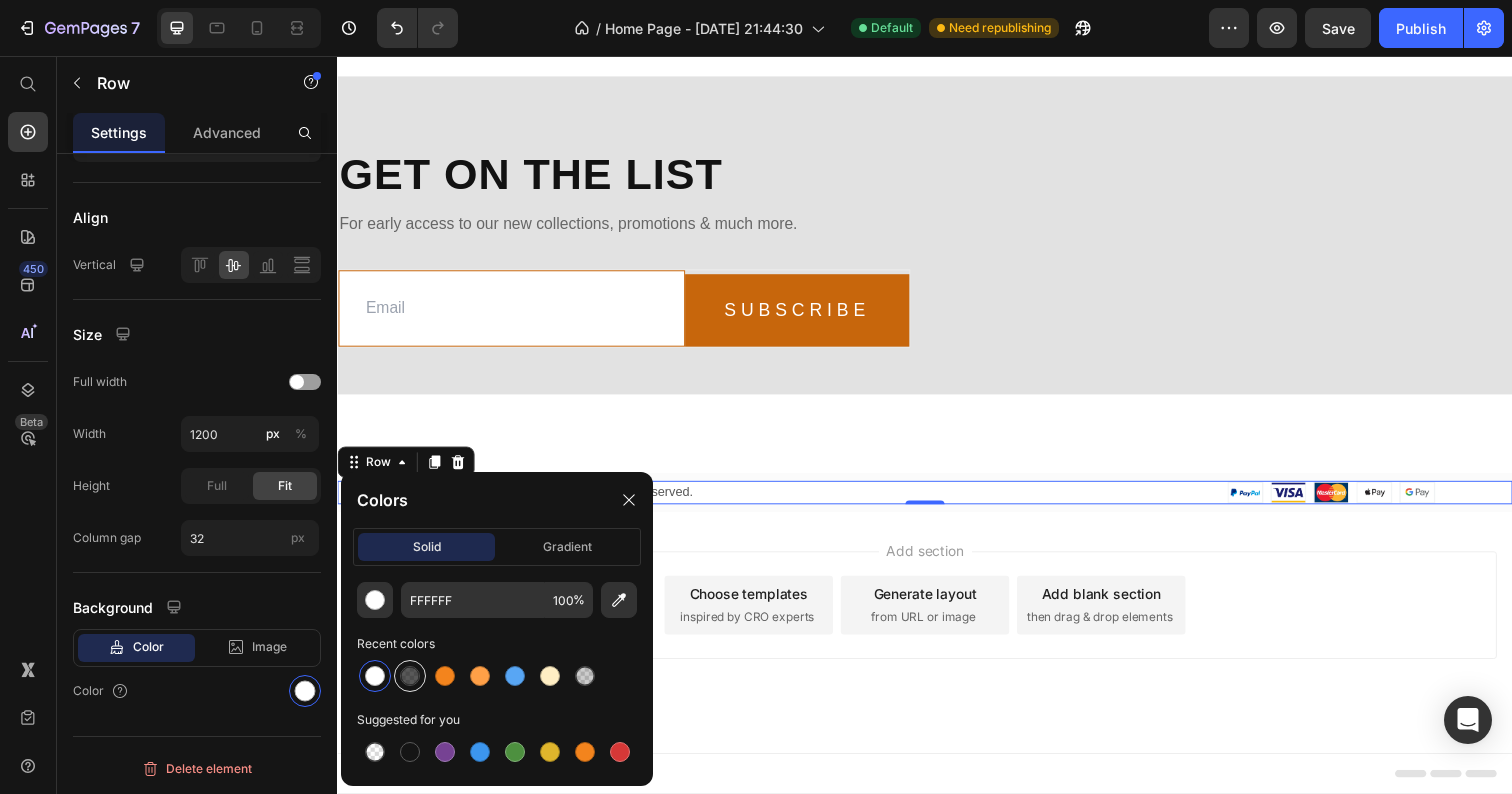 click at bounding box center (410, 676) 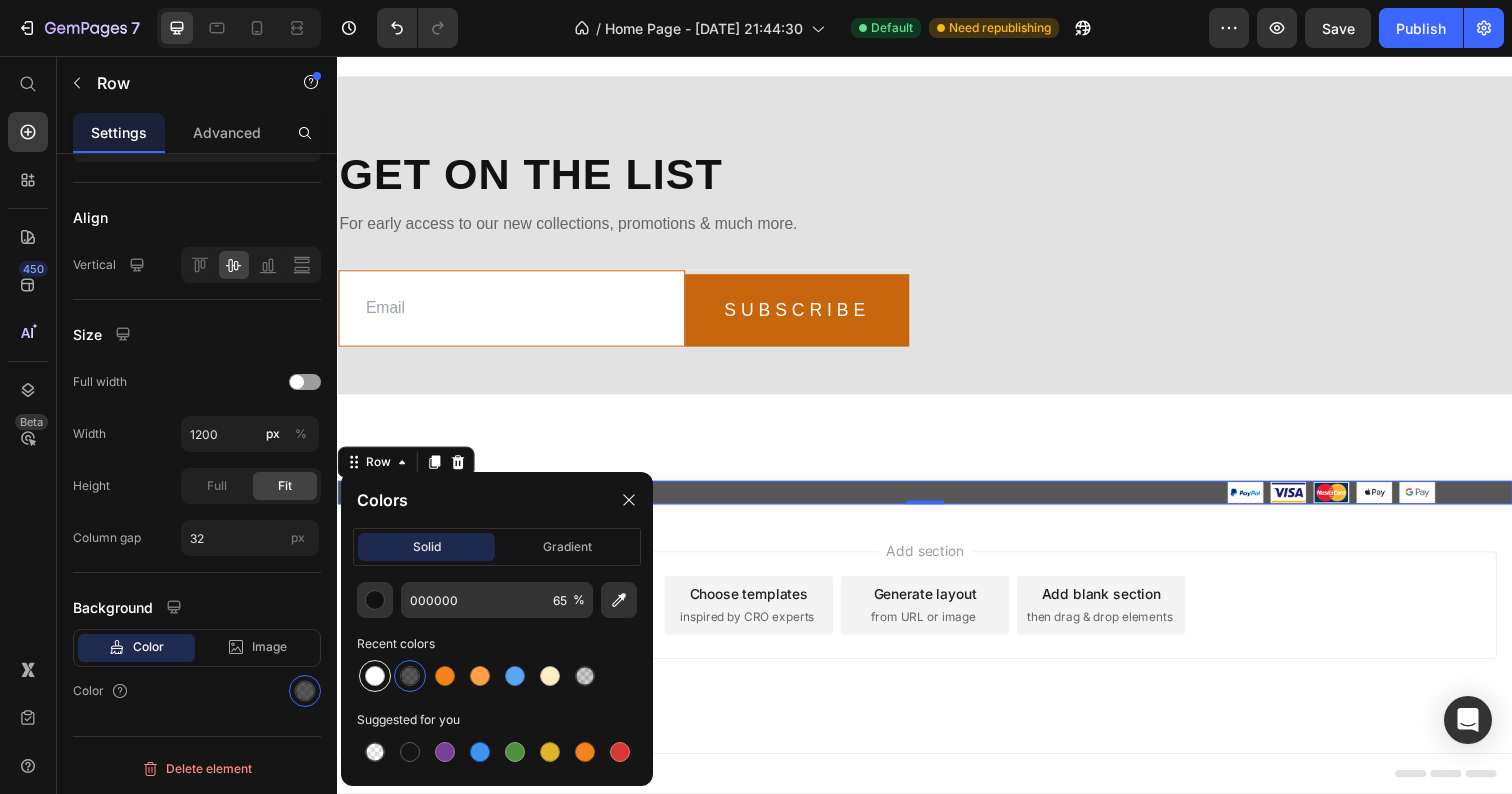 click at bounding box center [375, 676] 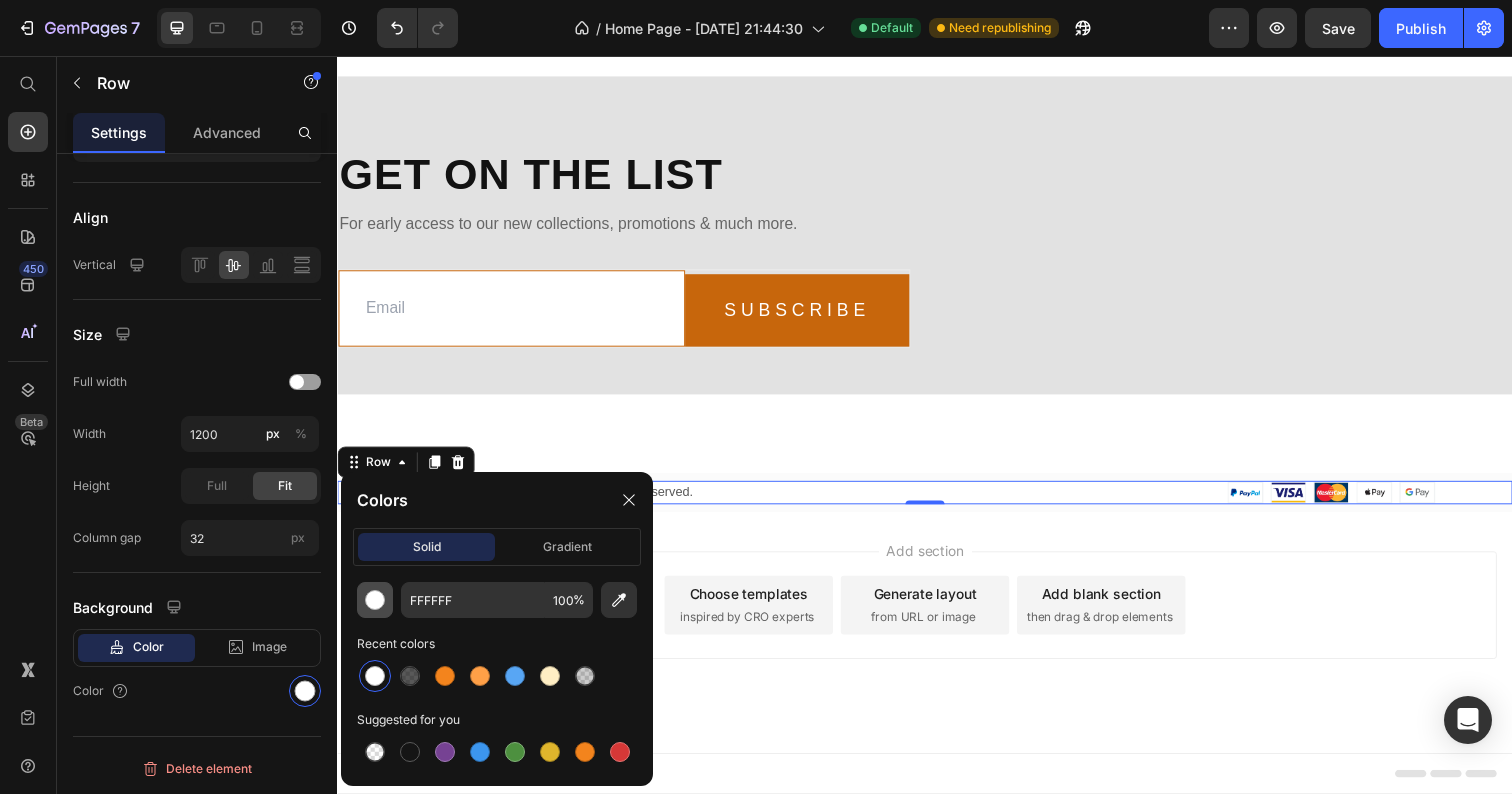 click at bounding box center [375, 600] 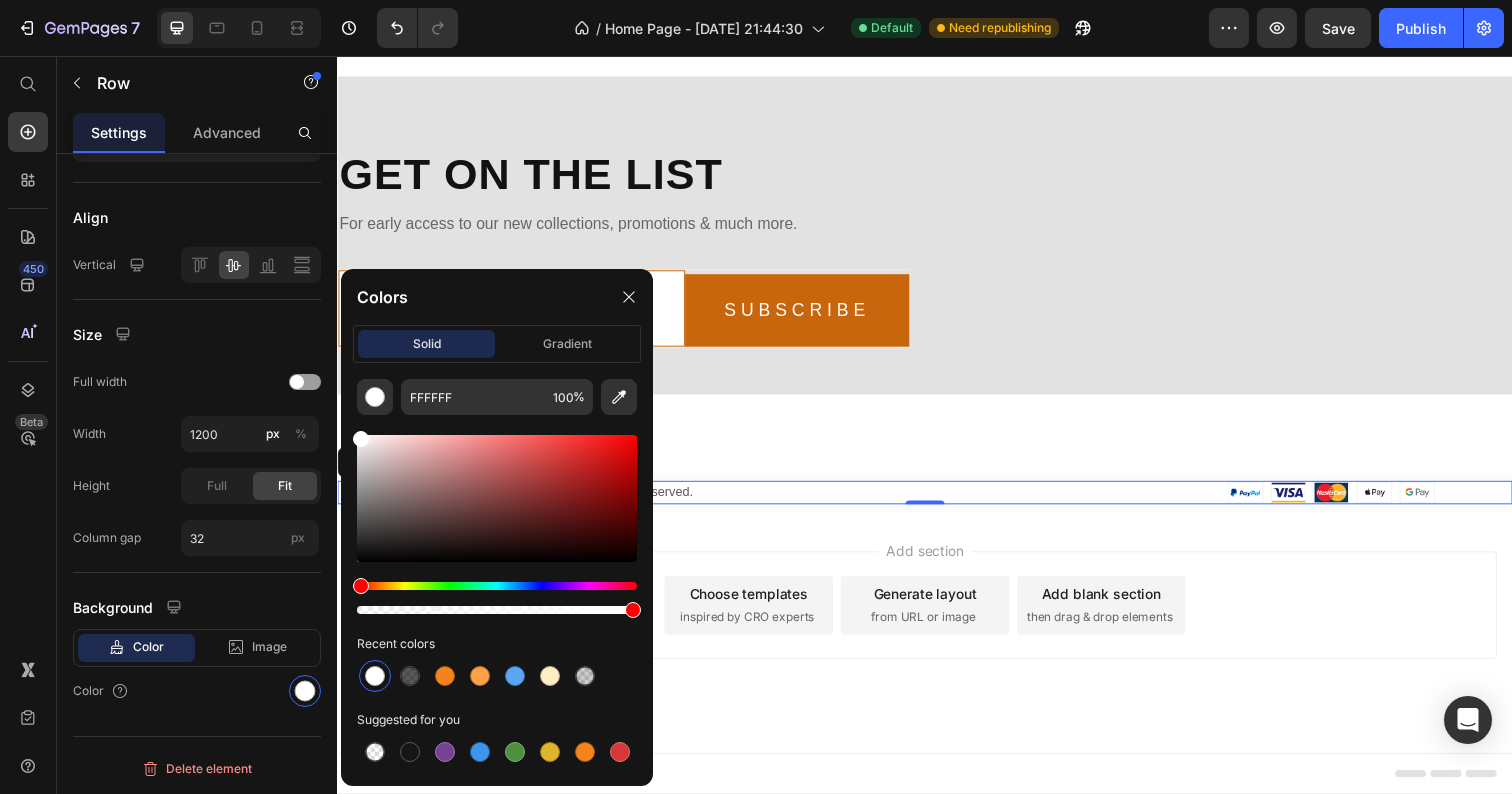 drag, startPoint x: 458, startPoint y: 614, endPoint x: 397, endPoint y: 603, distance: 61.983868 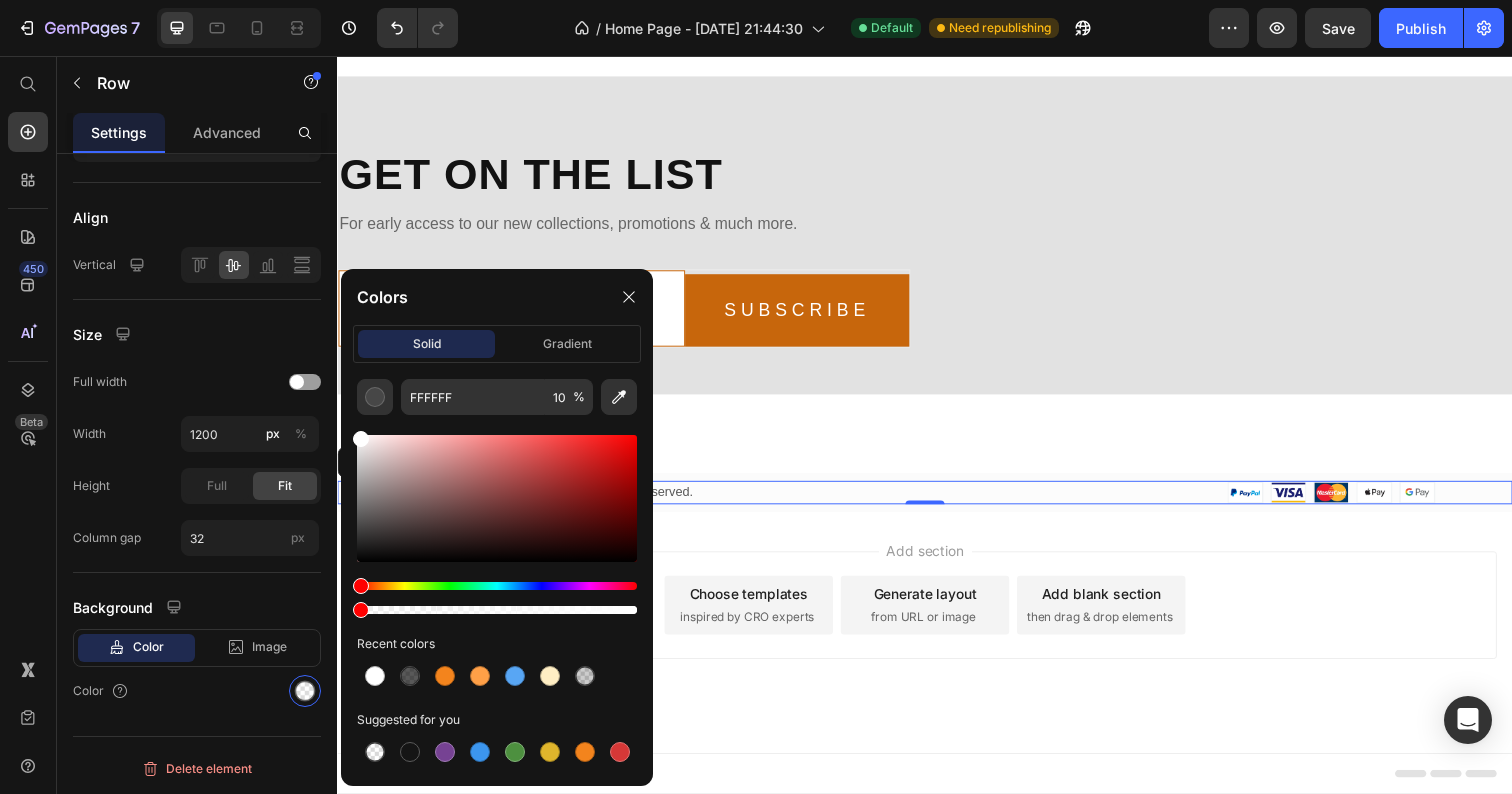 drag, startPoint x: 723, startPoint y: 668, endPoint x: 337, endPoint y: 624, distance: 388.49966 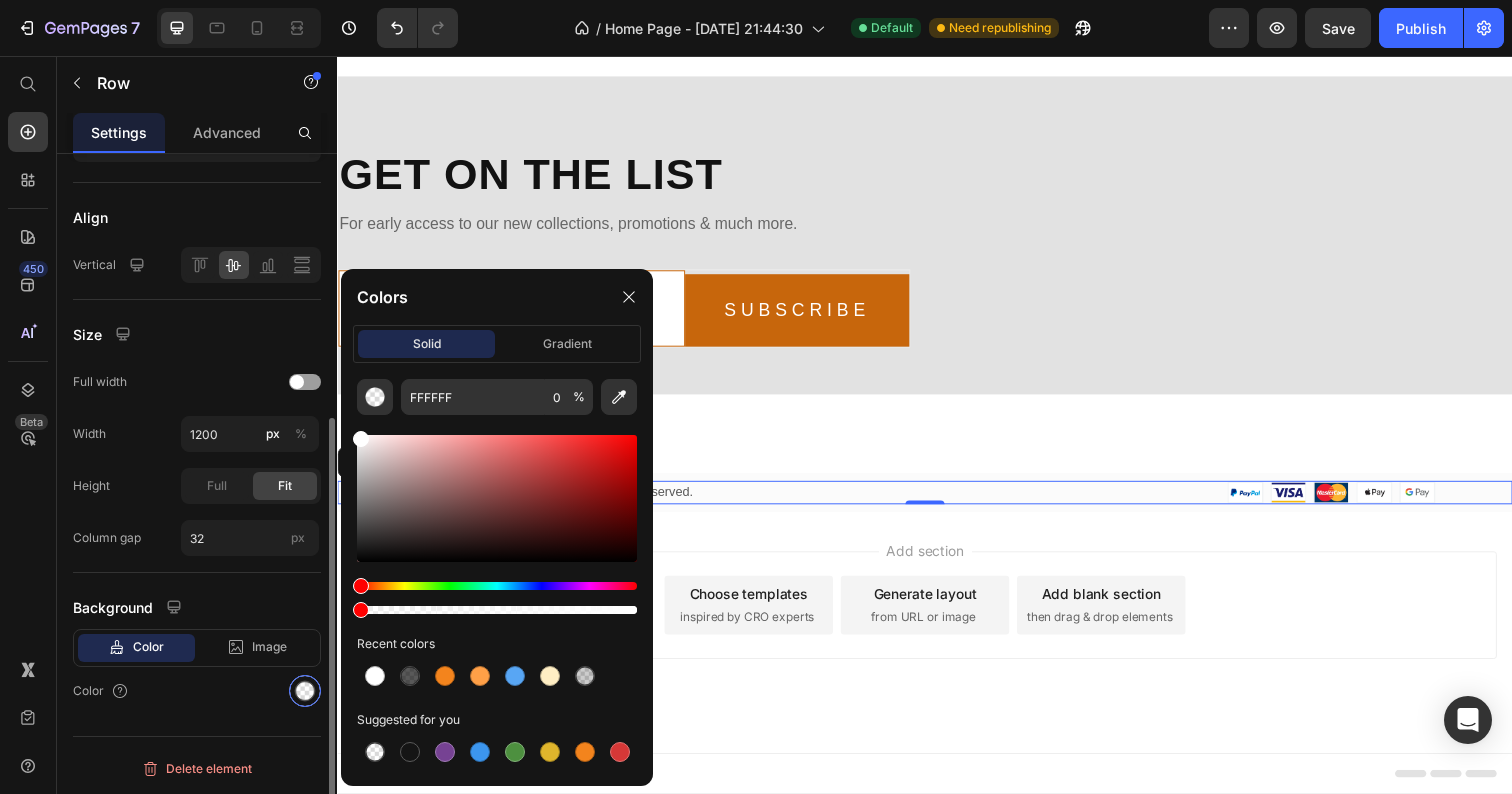 click at bounding box center (305, 691) 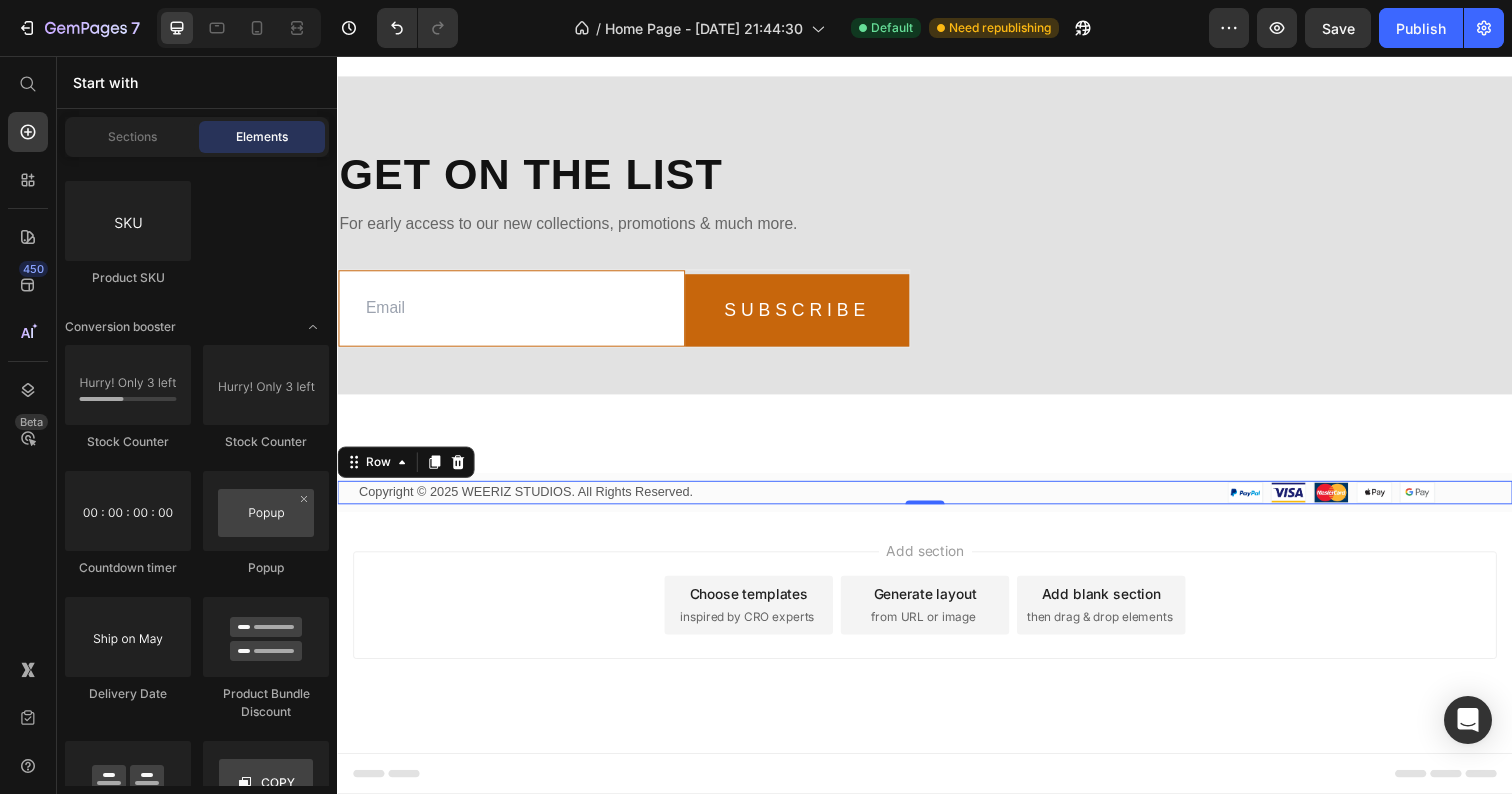 click on "Add section Choose templates inspired by CRO experts Generate layout from URL or image Add blank section then drag & drop elements" at bounding box center [937, 645] 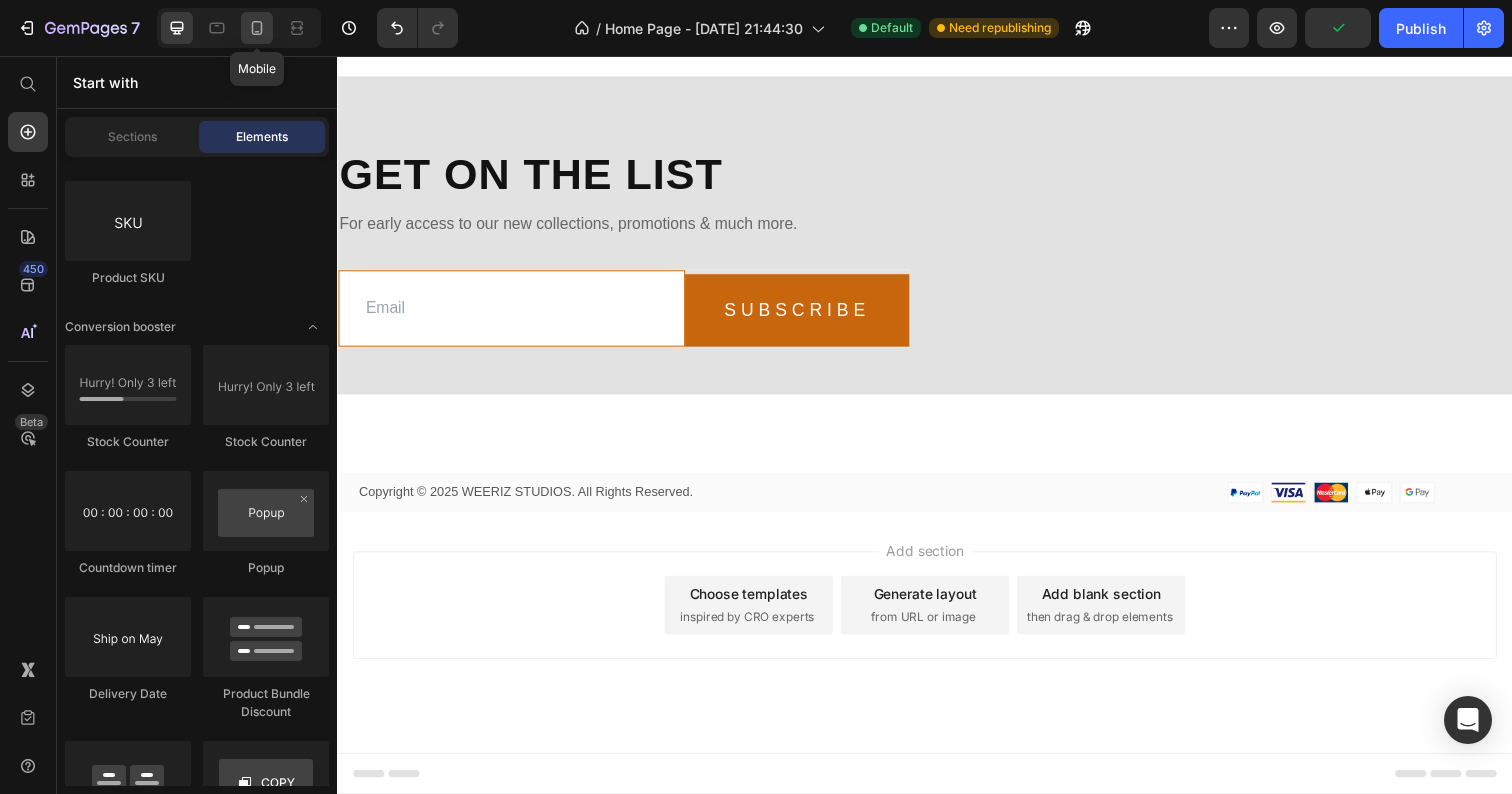 click 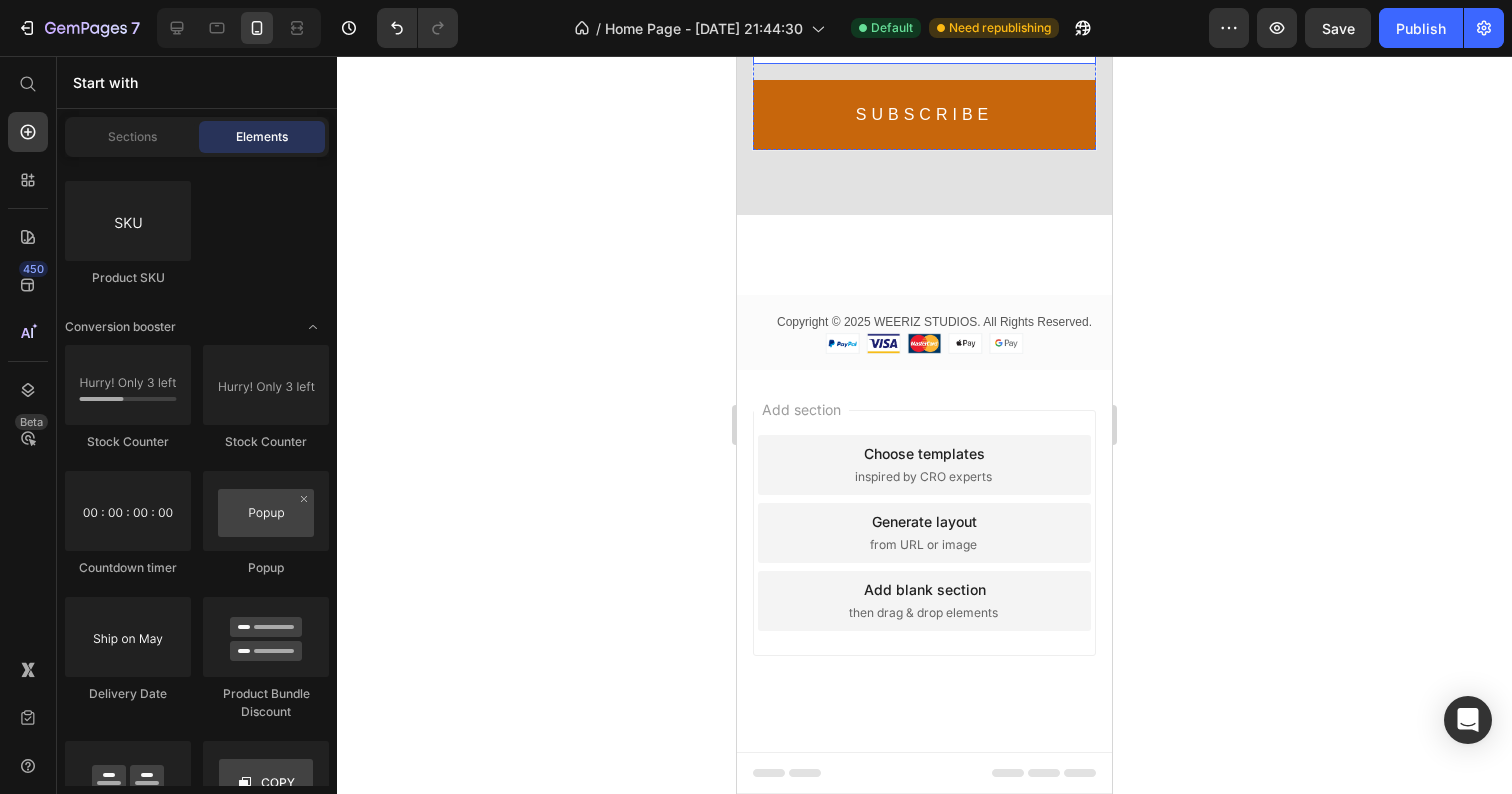 scroll, scrollTop: 6599, scrollLeft: 0, axis: vertical 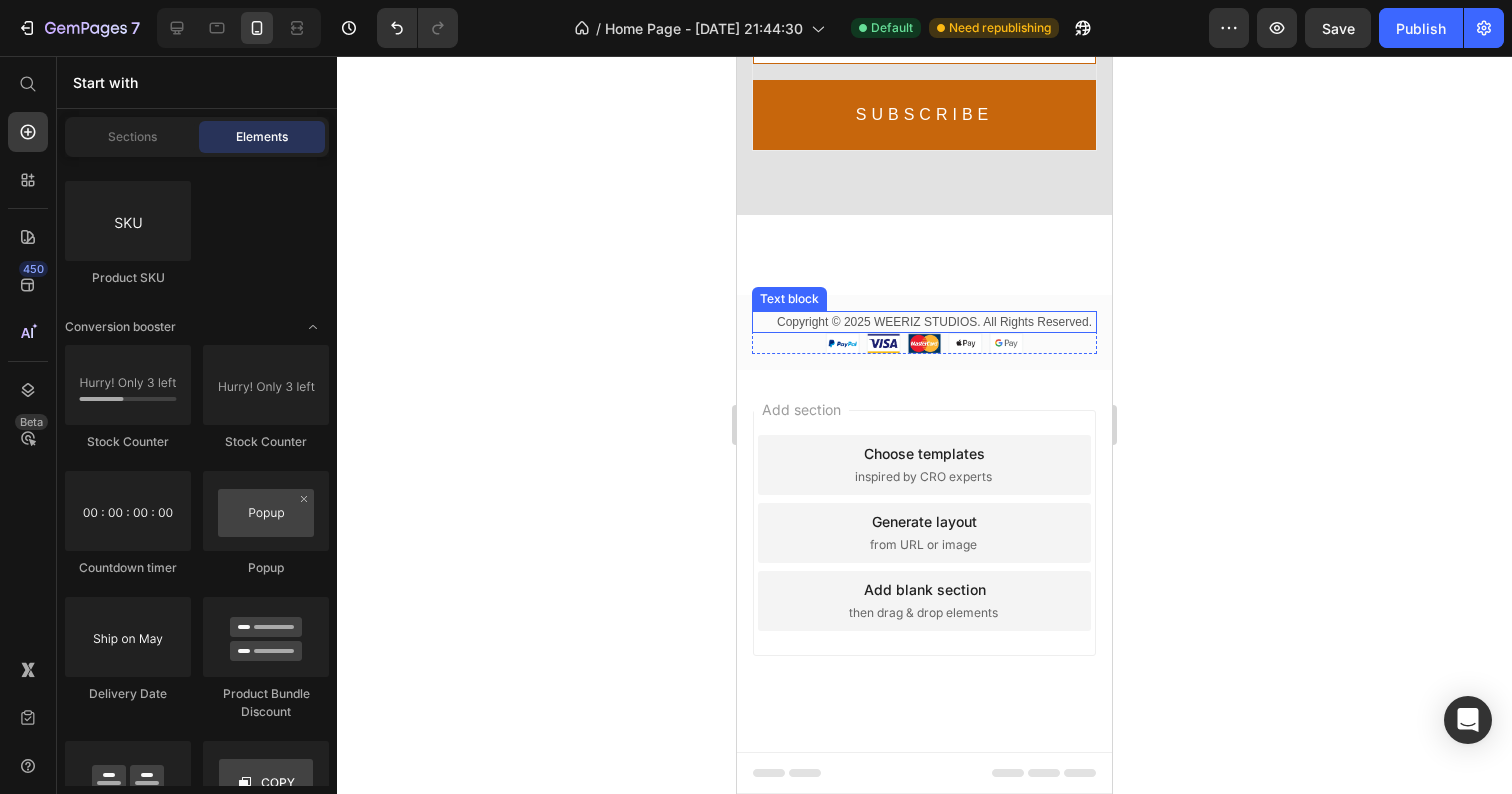 click on "Copyright © 2025 WEERIZ STUDIOS. All Rights Reserved." at bounding box center (934, 322) 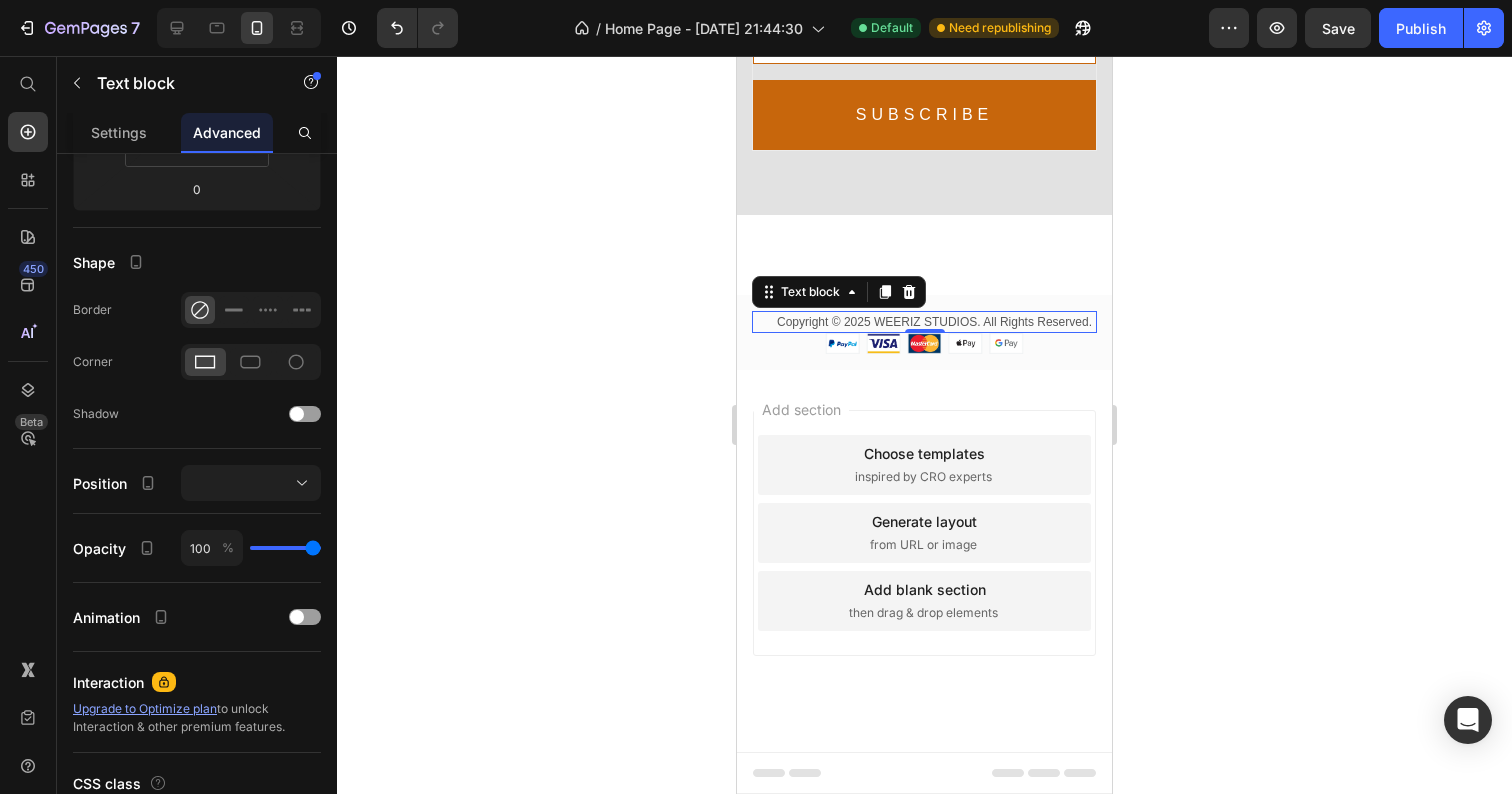 scroll, scrollTop: 0, scrollLeft: 0, axis: both 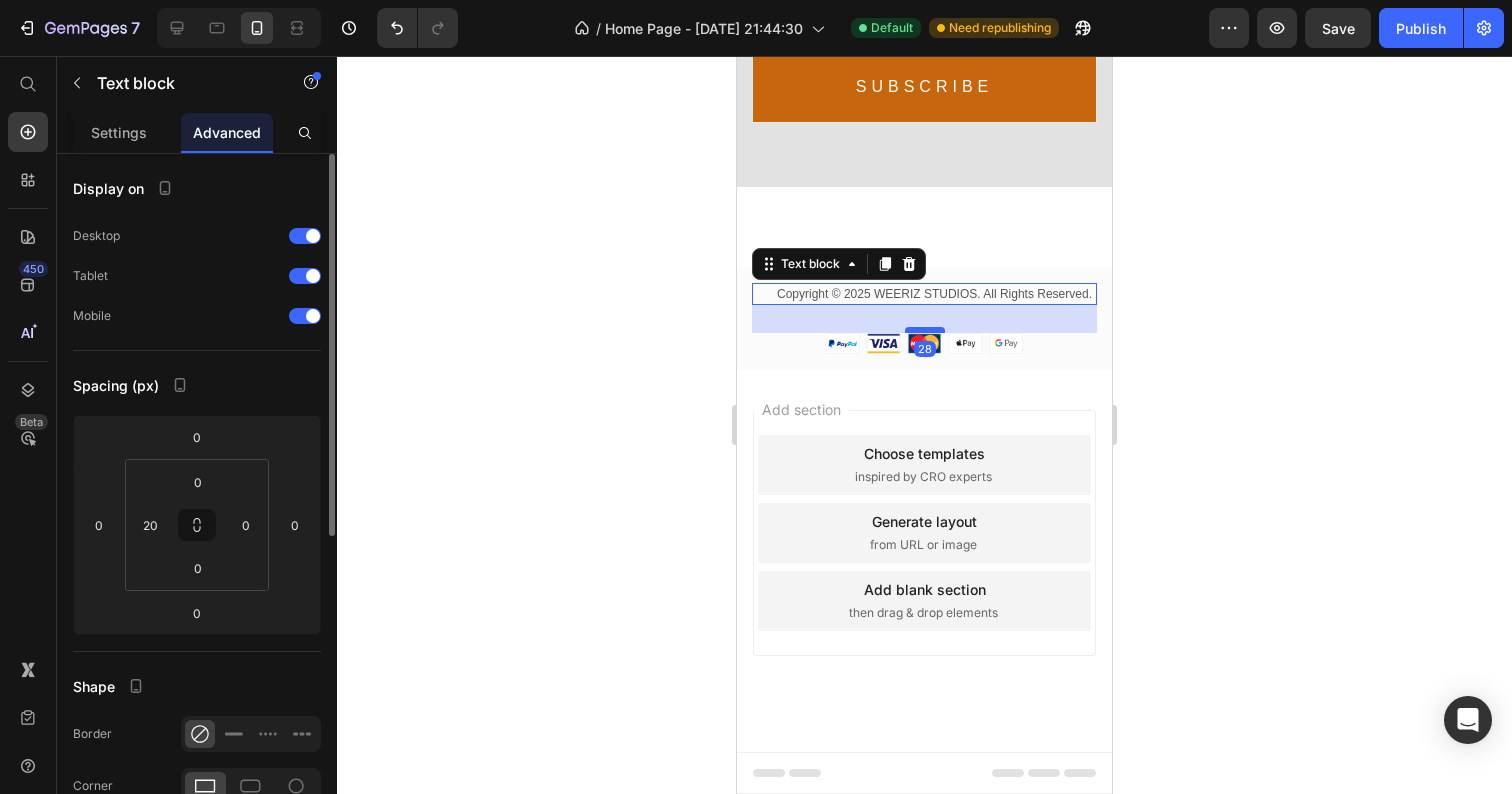 drag, startPoint x: 923, startPoint y: 332, endPoint x: 922, endPoint y: 360, distance: 28.01785 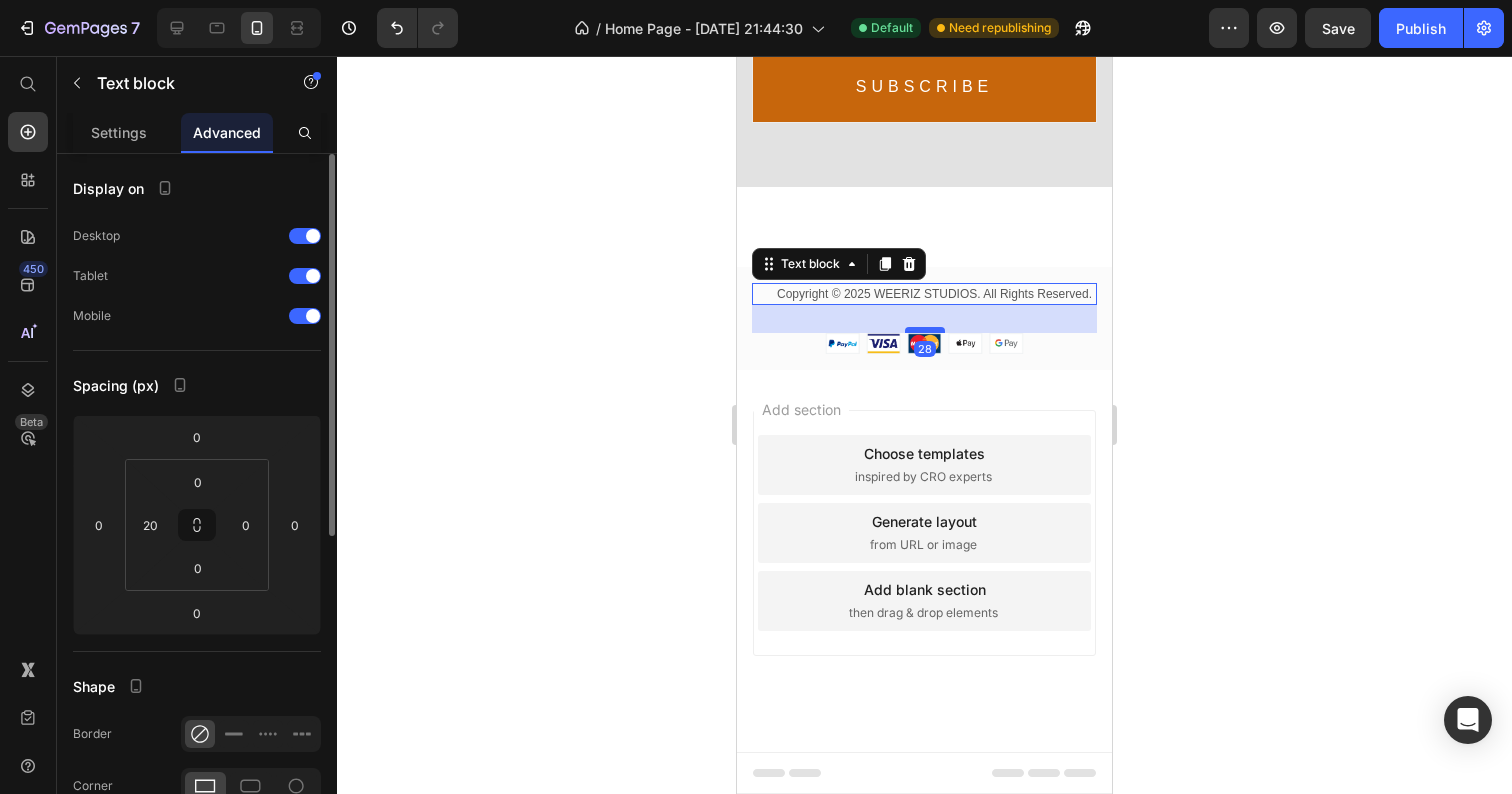 click at bounding box center [925, 330] 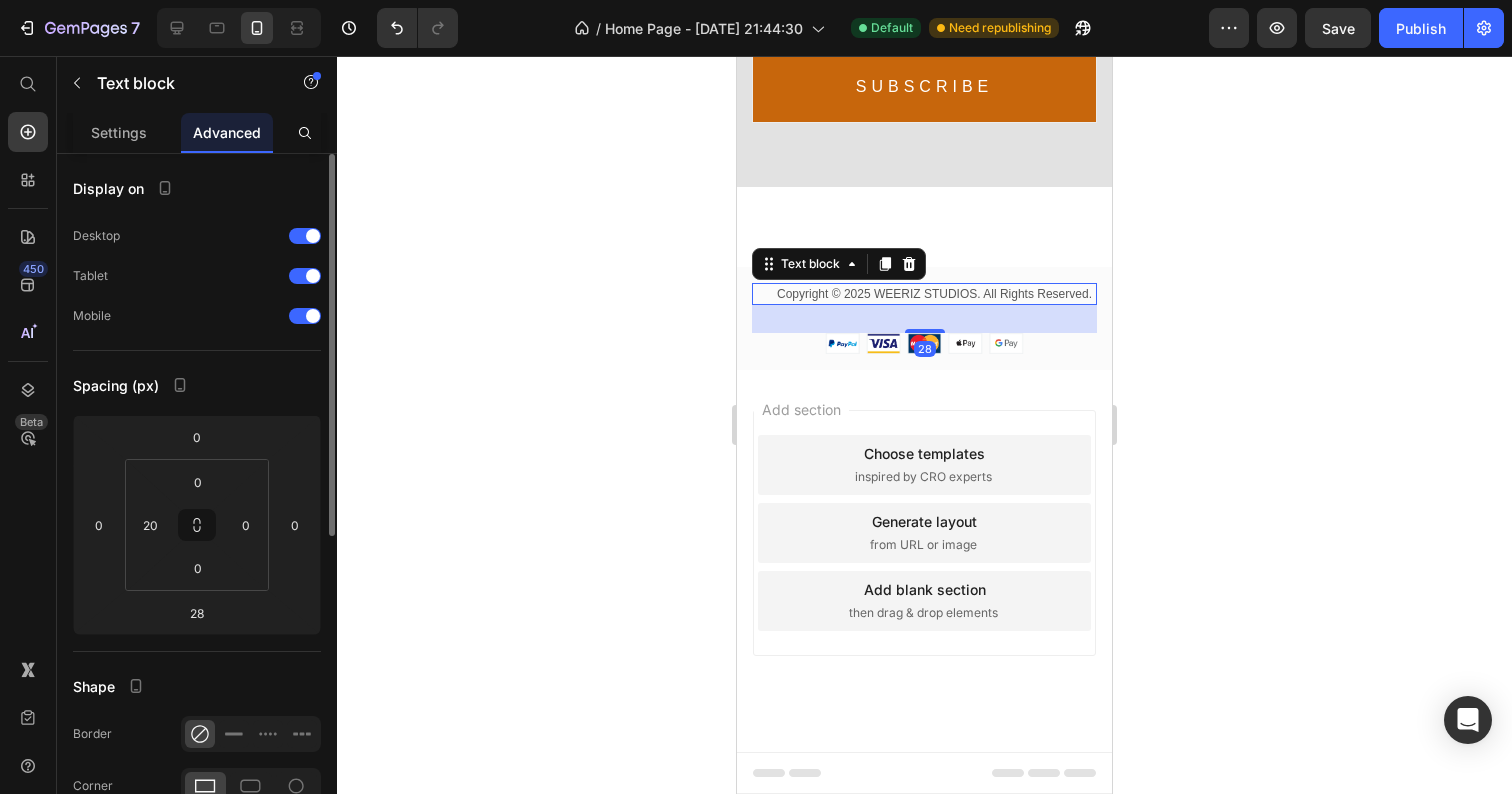 click 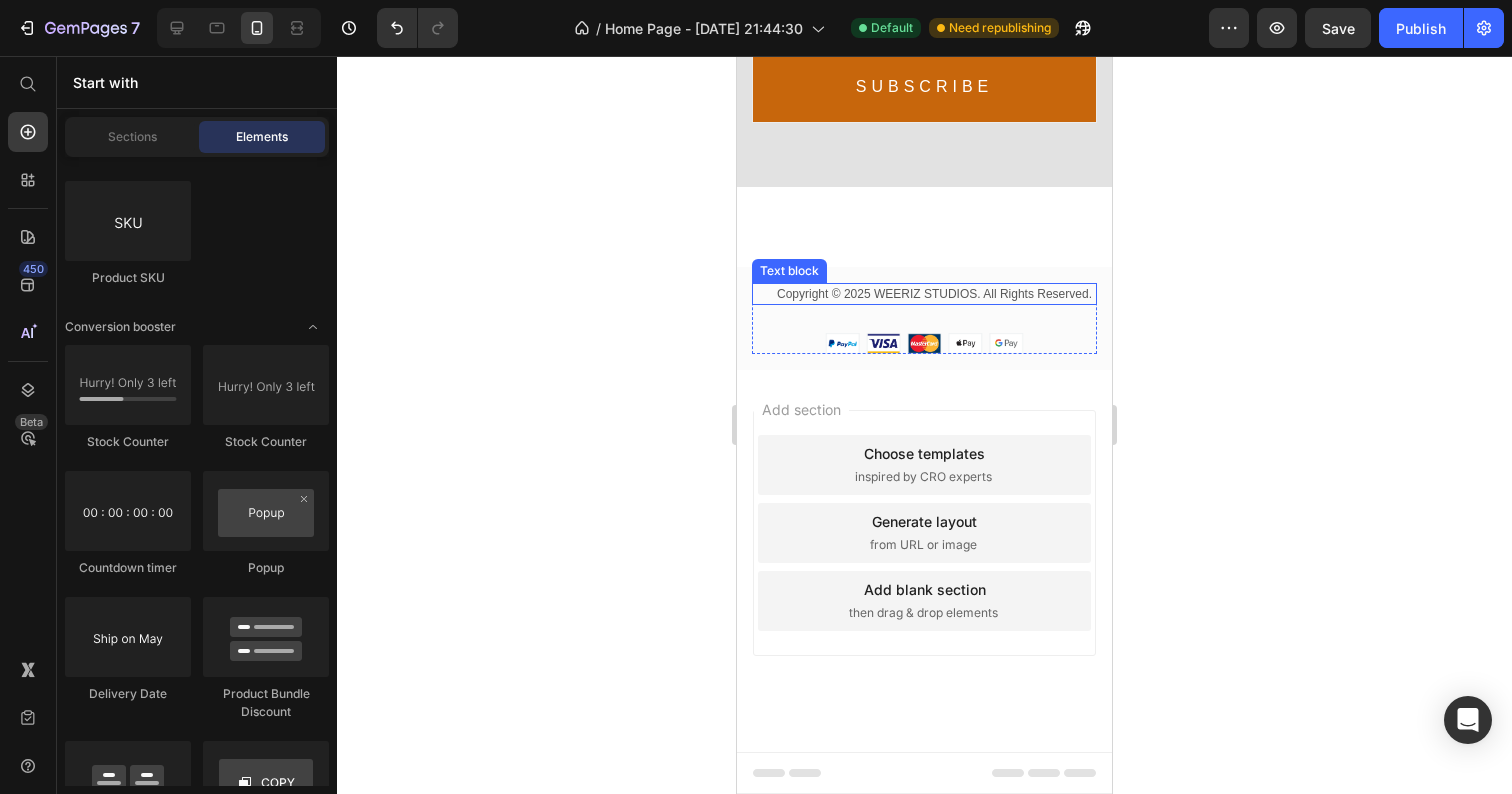 click on "Copyright © 2025 WEERIZ STUDIOS. All Rights Reserved." at bounding box center [934, 294] 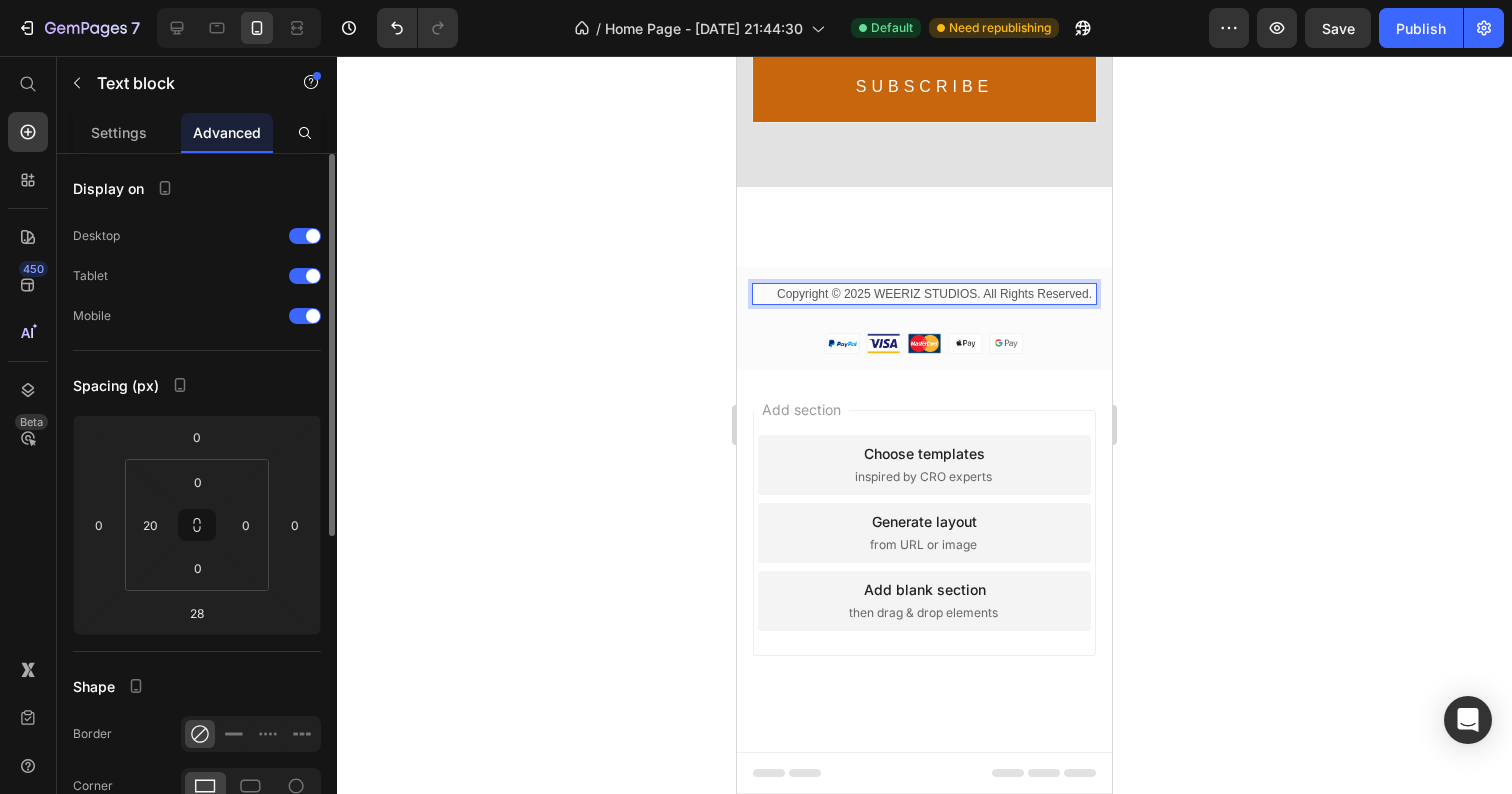 click on "Copyright © 2025 WEERIZ STUDIOS. All Rights Reserved." at bounding box center (934, 294) 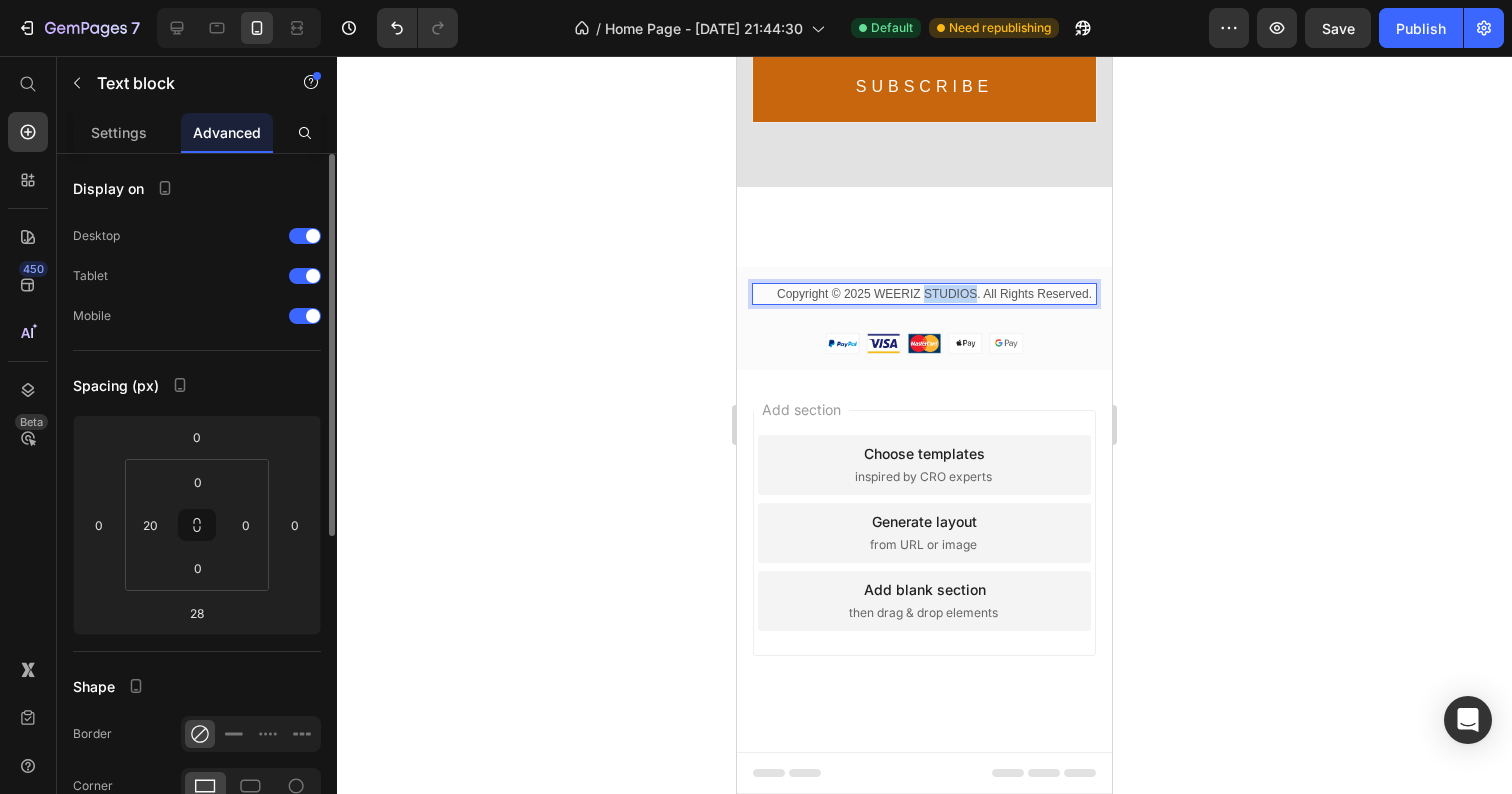 click on "Copyright © 2025 WEERIZ STUDIOS. All Rights Reserved." at bounding box center (934, 294) 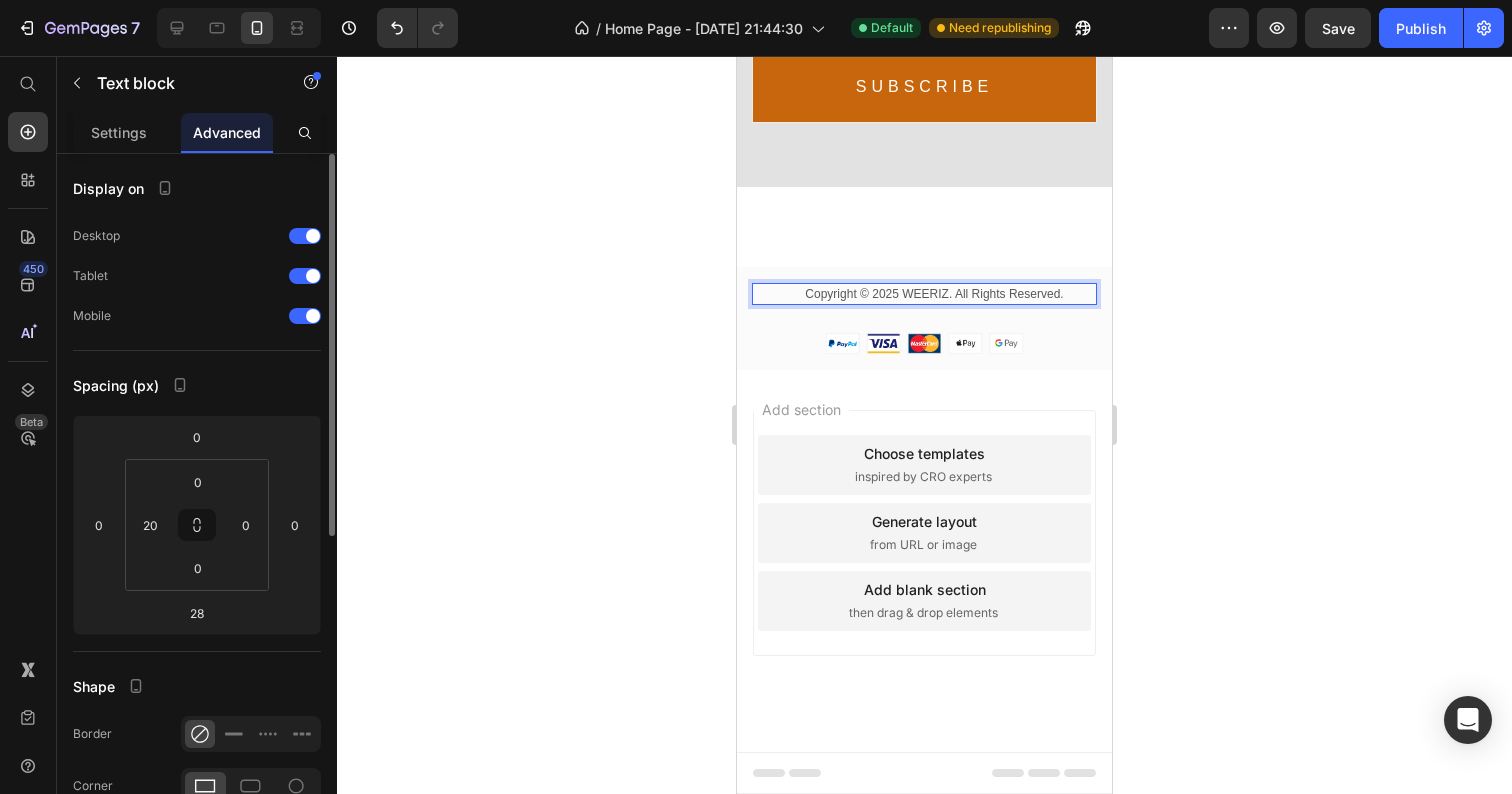 click 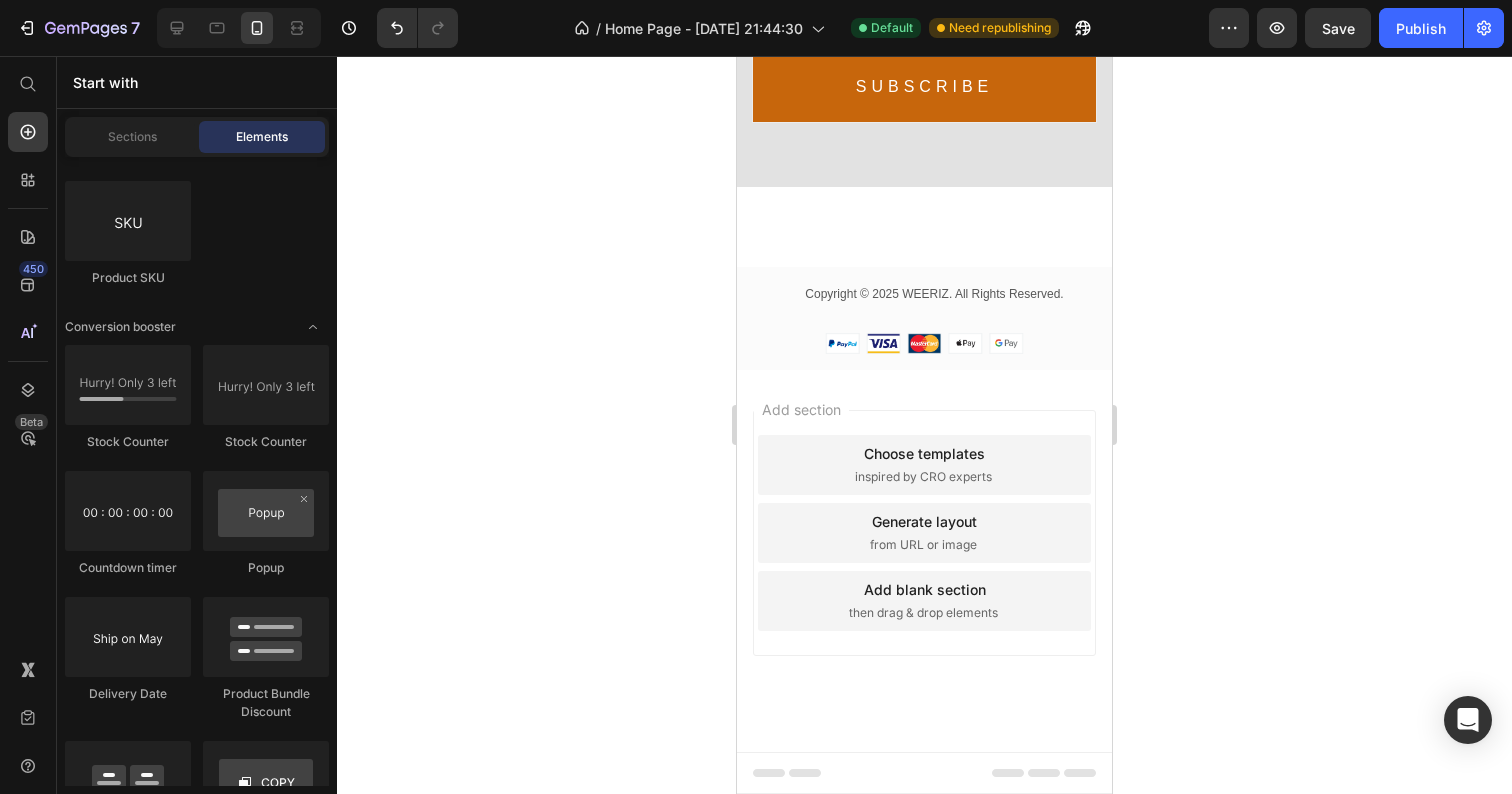 scroll, scrollTop: 6426, scrollLeft: 0, axis: vertical 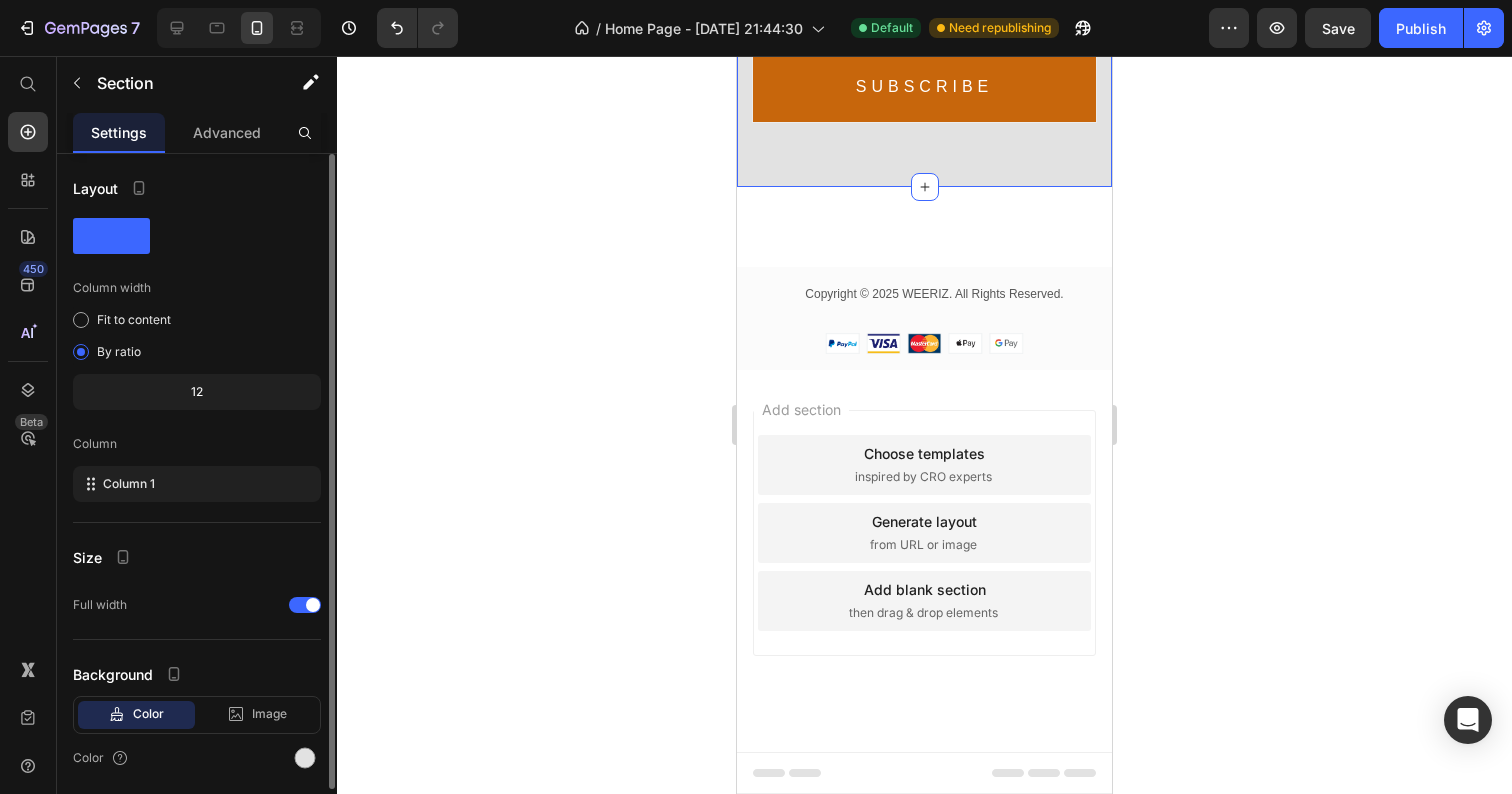 click on "Get on the list Heading For early access to our new collections, promotions & much more. Text Email Field Subscribe Submit Button Row Newsletter Image Row Section 9   You can create reusable sections Create Theme Section AI Content Write with GemAI What would you like to describe here? Tone and Voice Persuasive Product MEDICUBE BEST-SELLER SET Show more Generate" at bounding box center [924, -30] 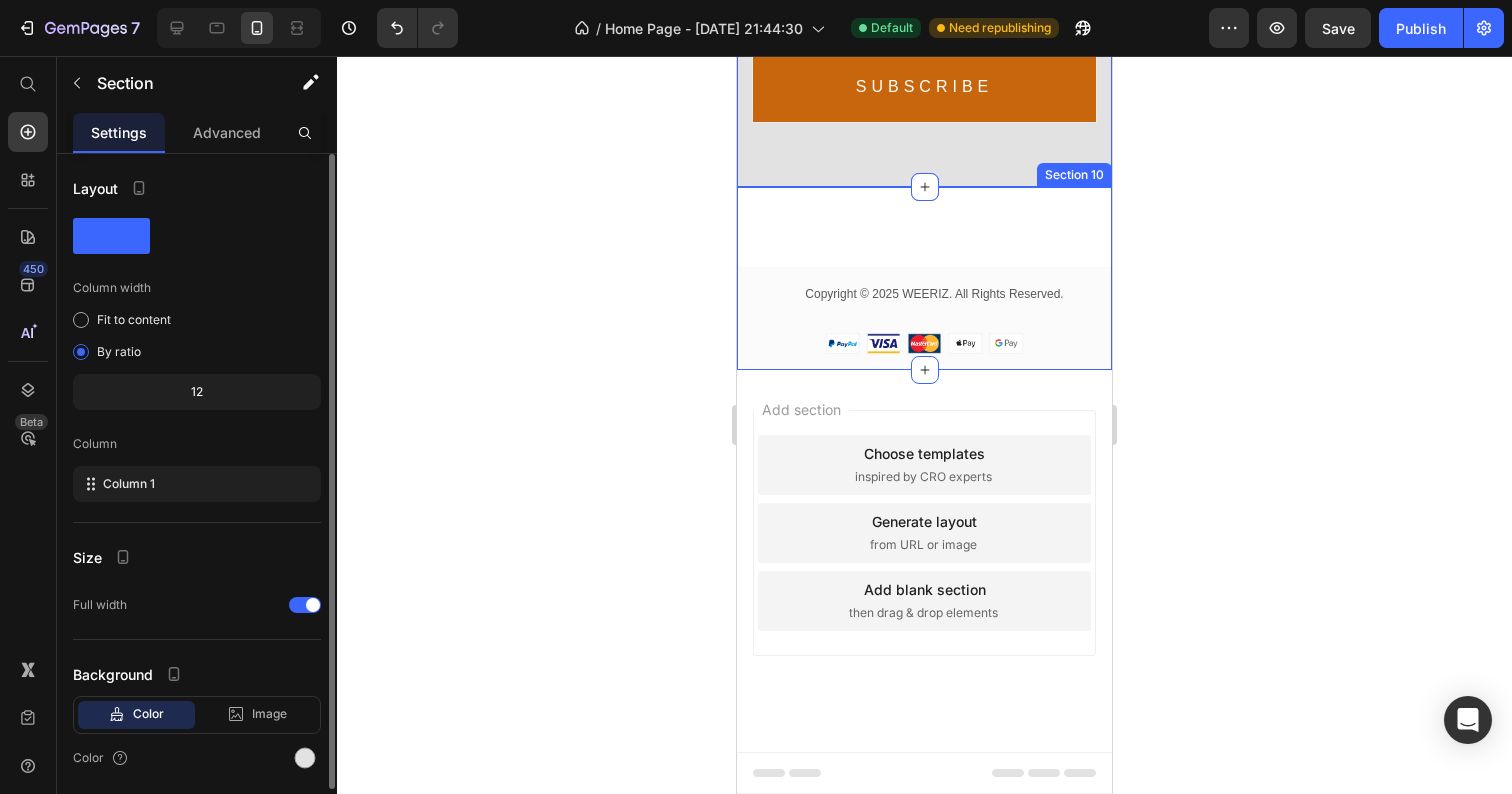 click on "Copyright © 2025 WEERIZ. All Rights Reserved. Text block Image Row Row Section 10" at bounding box center (924, 278) 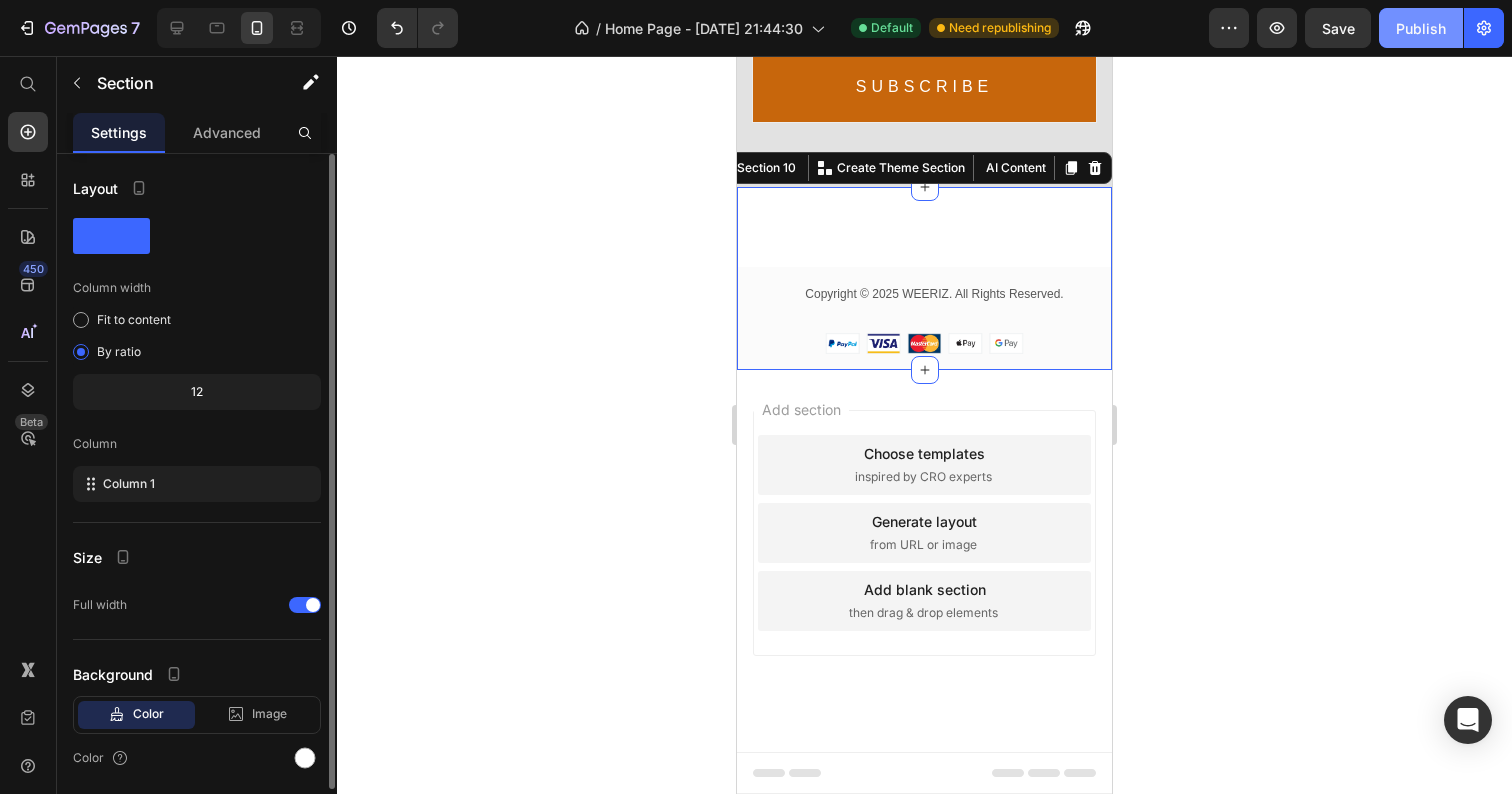 click on "Publish" at bounding box center (1421, 28) 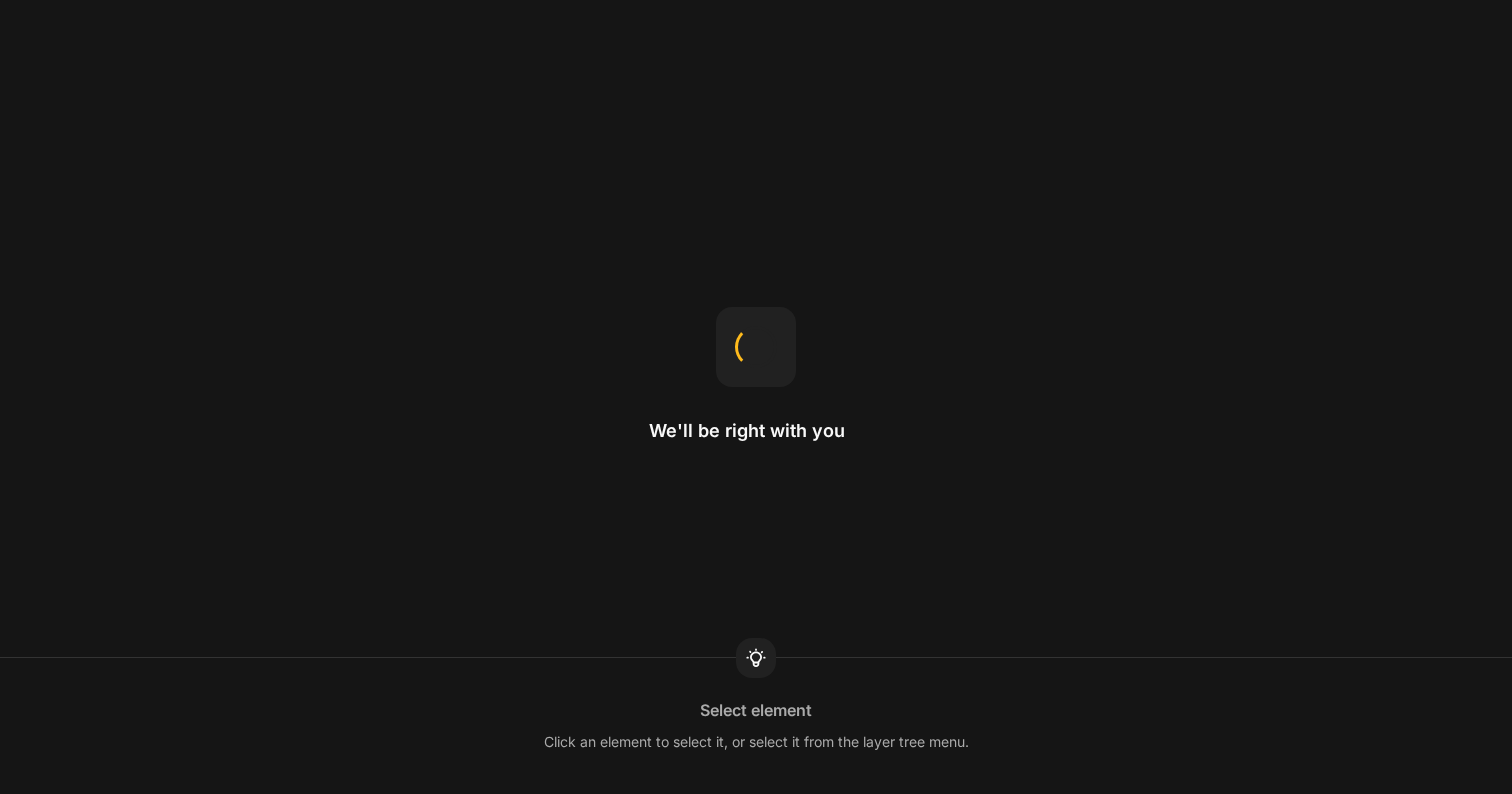 scroll, scrollTop: 0, scrollLeft: 0, axis: both 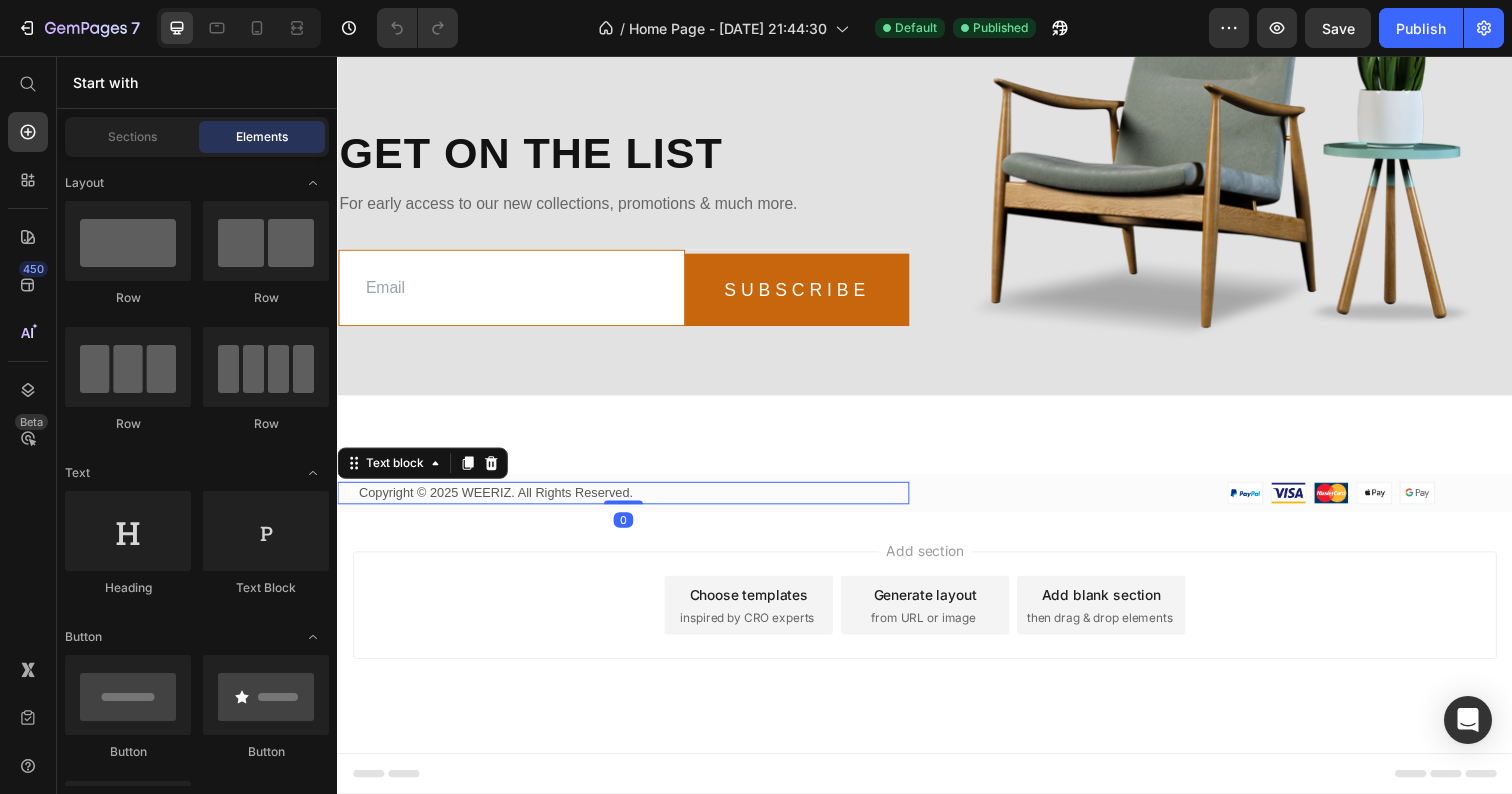 click on "Copyright © 2025 WEERIZ. All Rights Reserved." at bounding box center (639, 503) 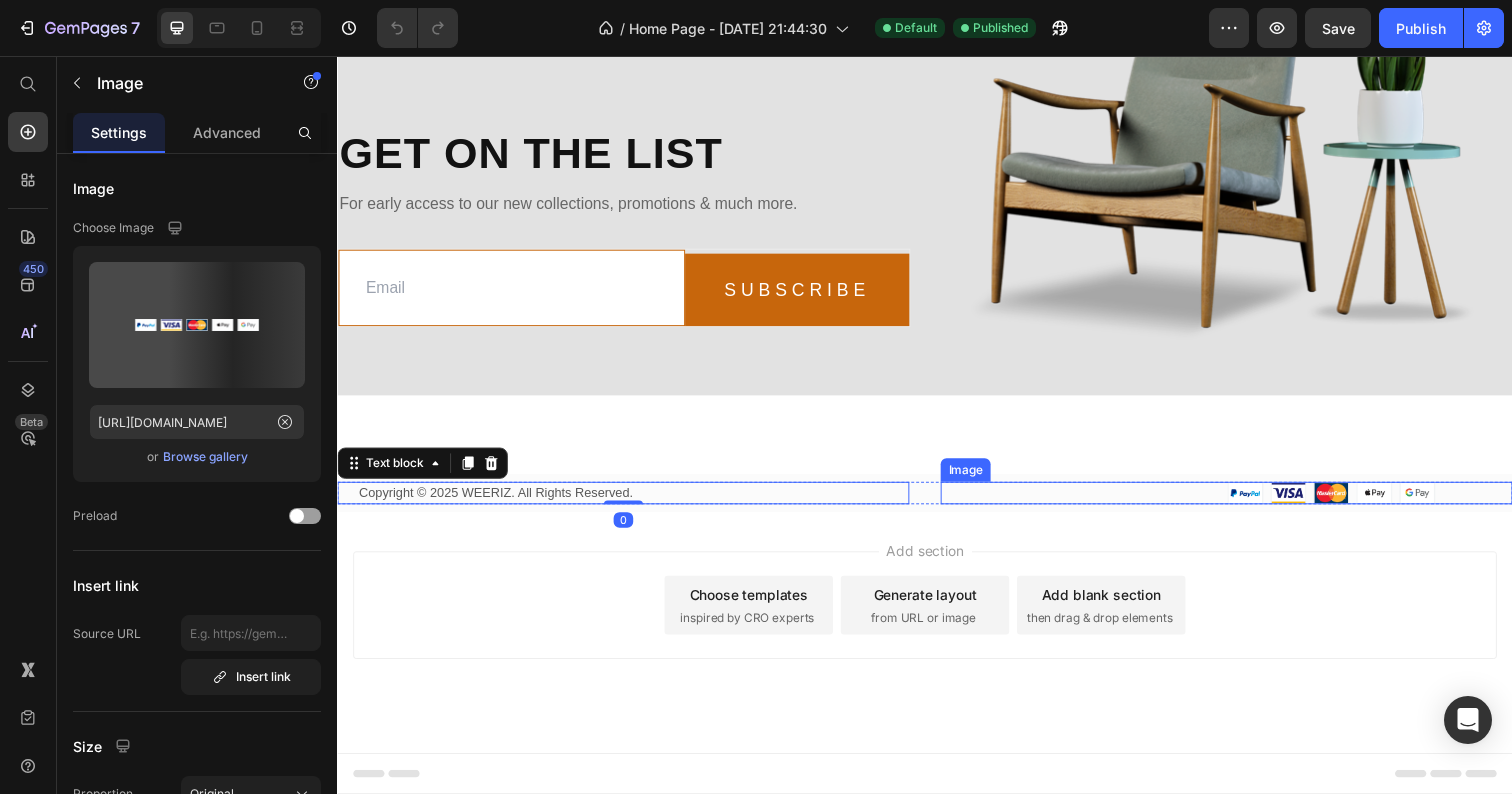click at bounding box center [1245, 502] 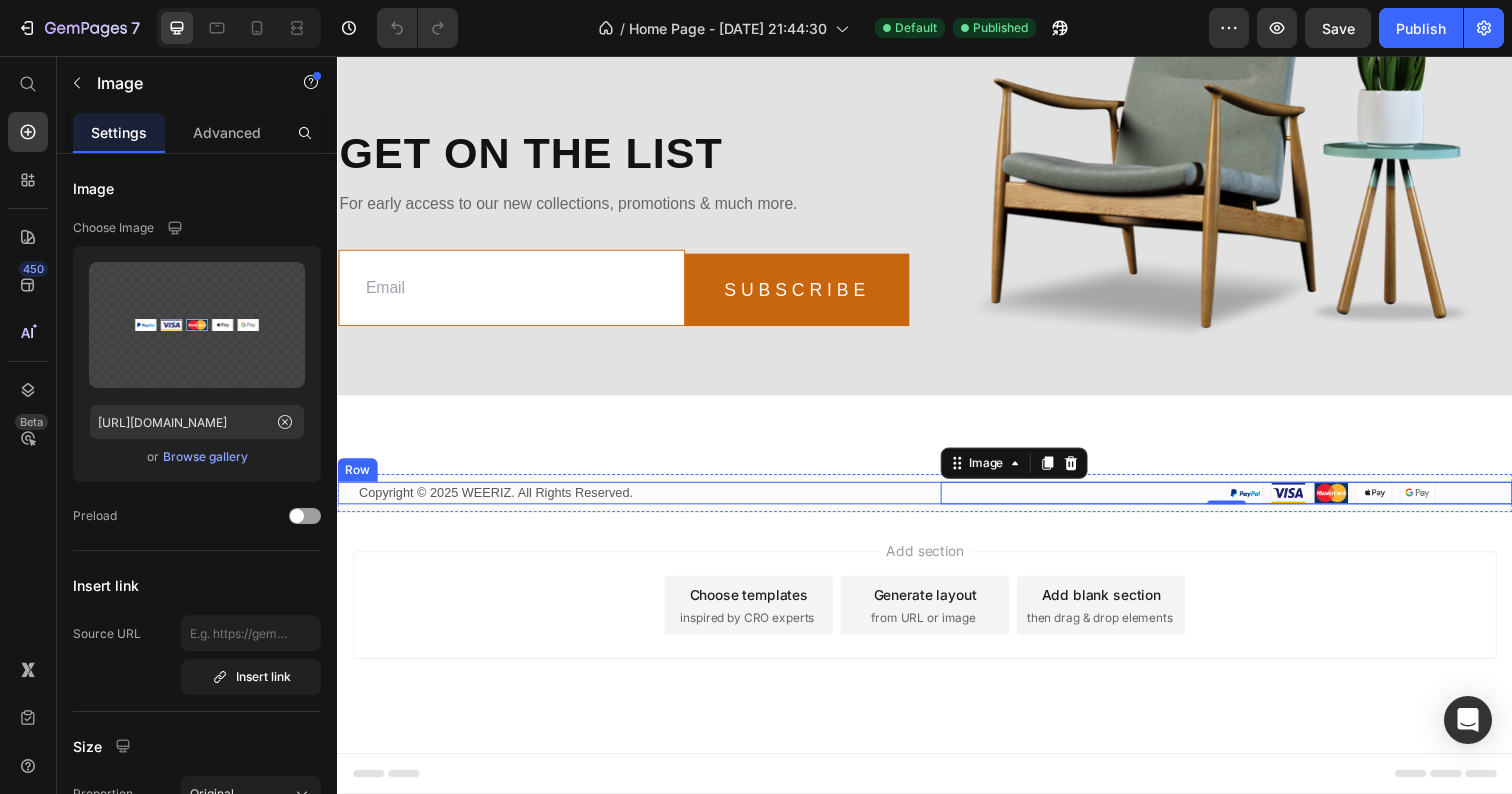 click on "Copyright © 2025 WEERIZ. All Rights Reserved. Text block Image   0 Row" at bounding box center (937, 503) 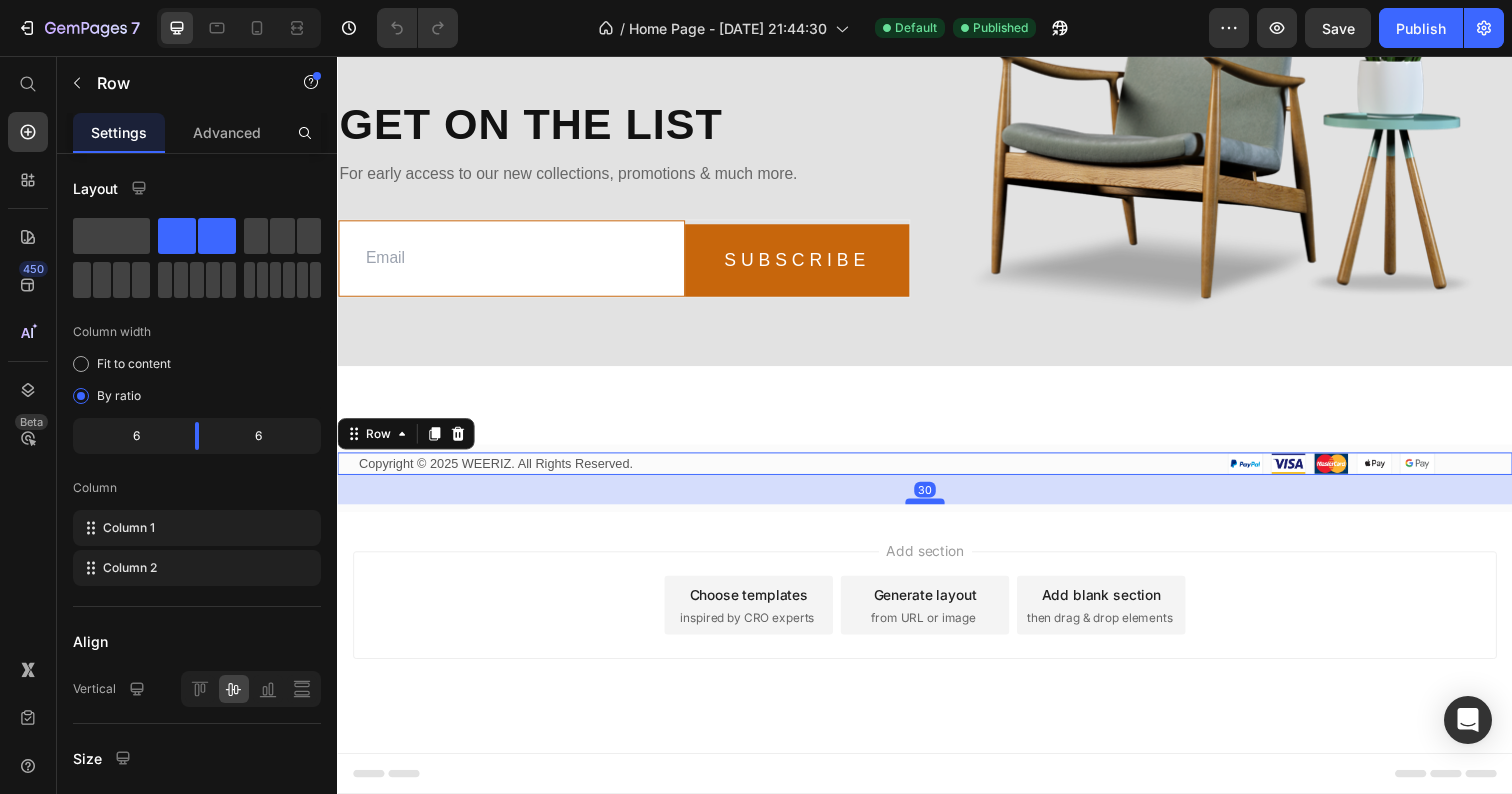drag, startPoint x: 944, startPoint y: 512, endPoint x: 939, endPoint y: 542, distance: 30.413813 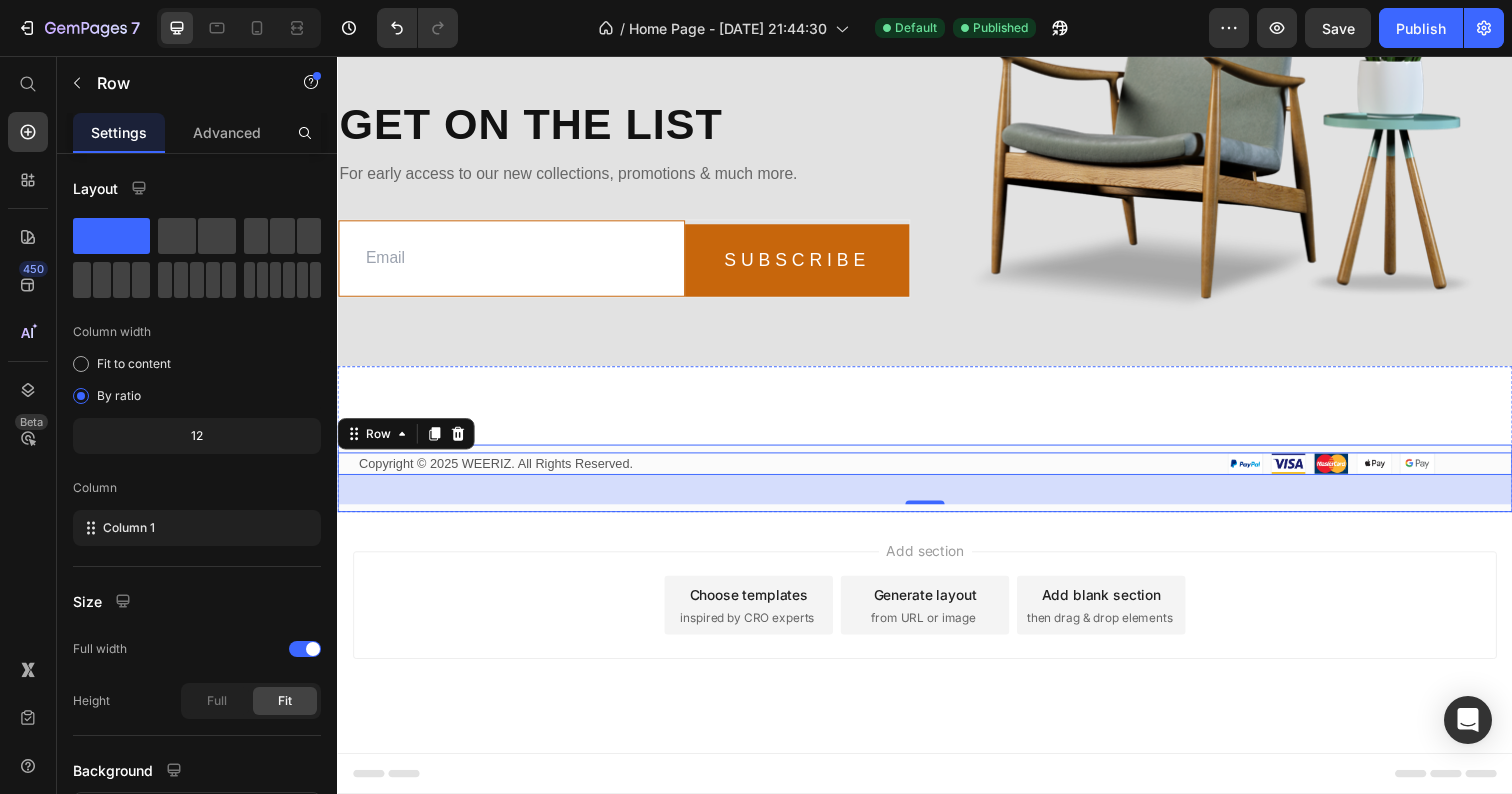 click on "Copyright © 2025 WEERIZ. All Rights Reserved. Text block Image Row   30 Row" at bounding box center (937, 488) 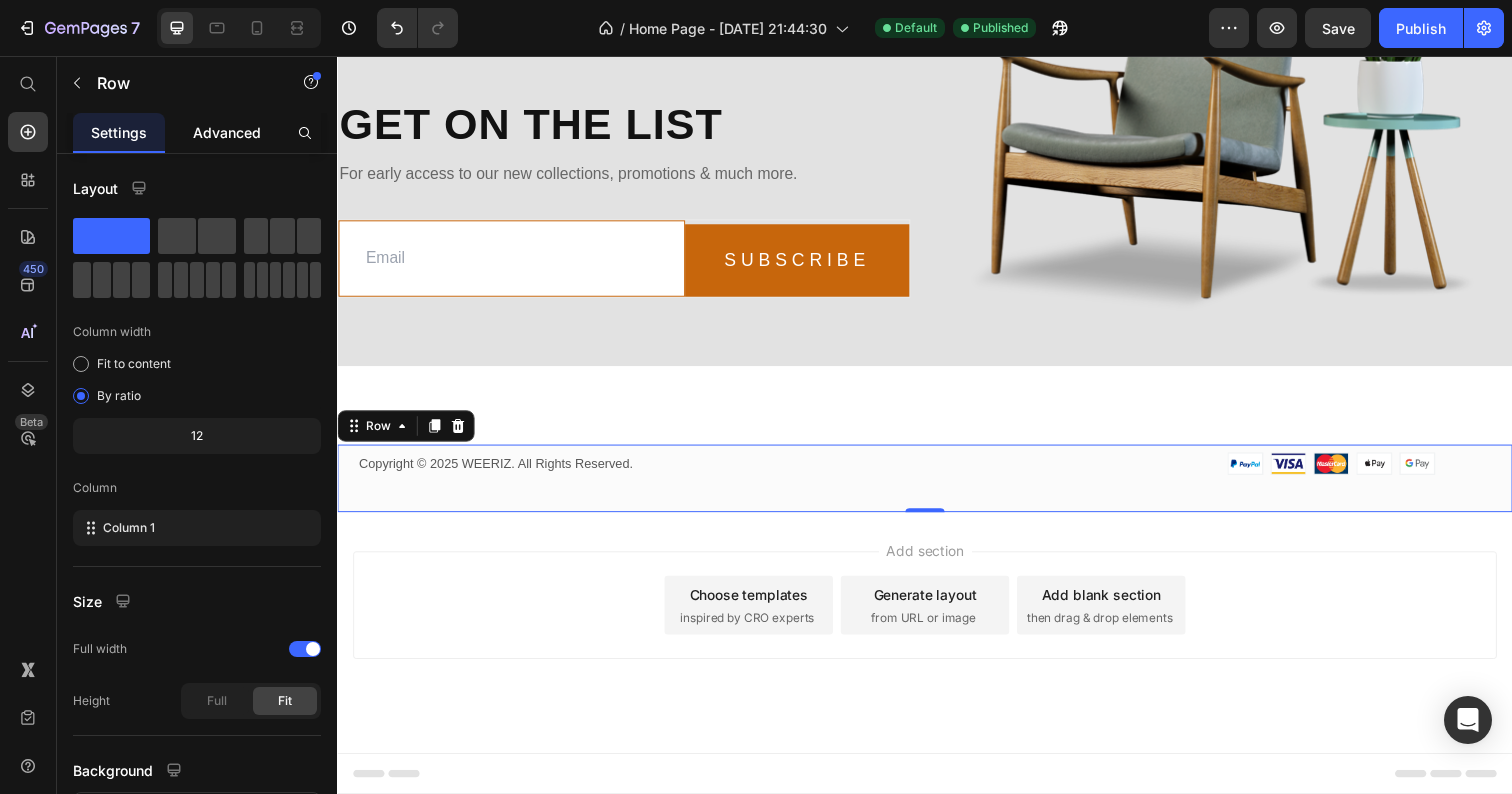 click on "Advanced" at bounding box center (227, 132) 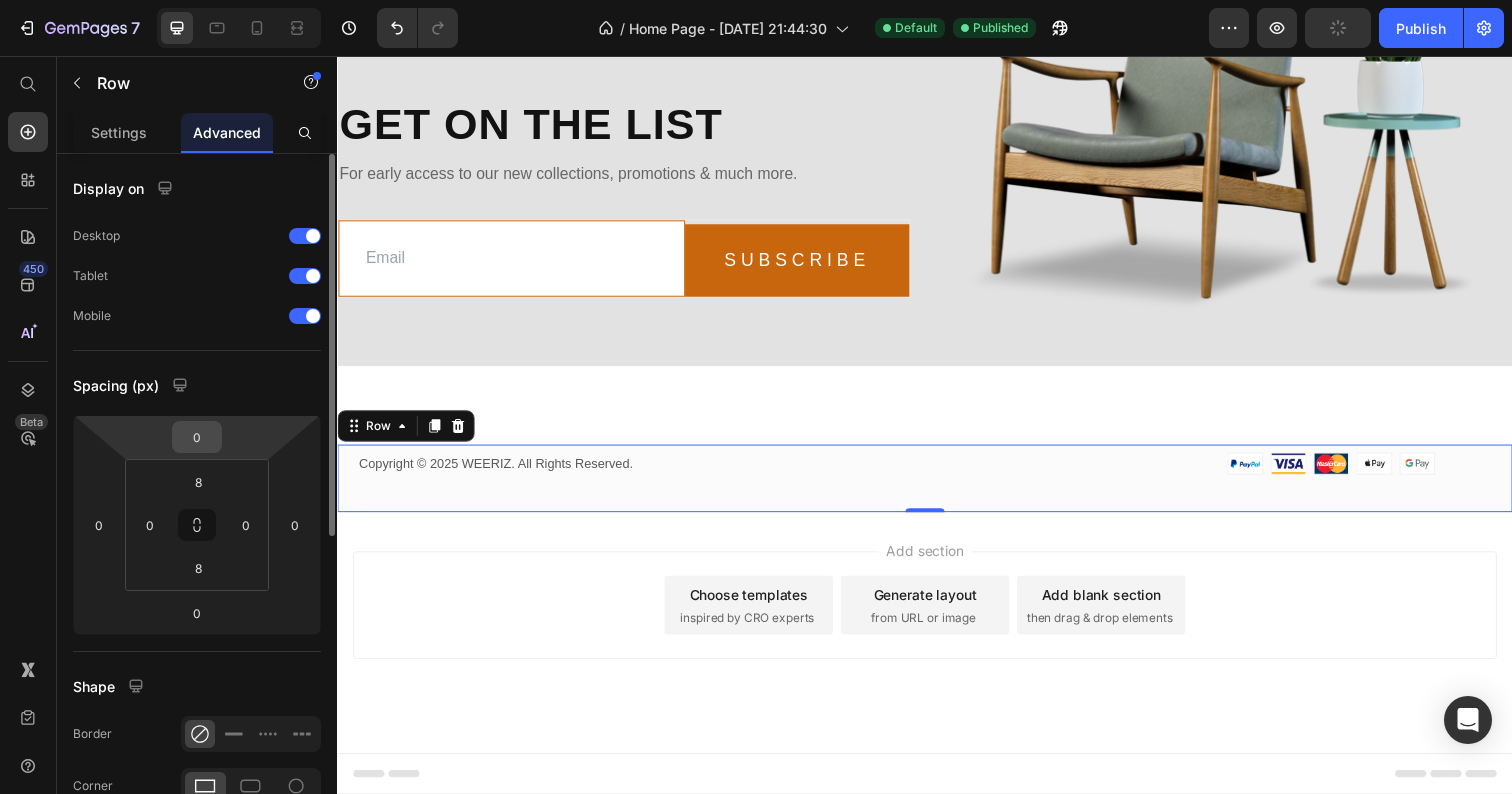 click on "0" at bounding box center [197, 437] 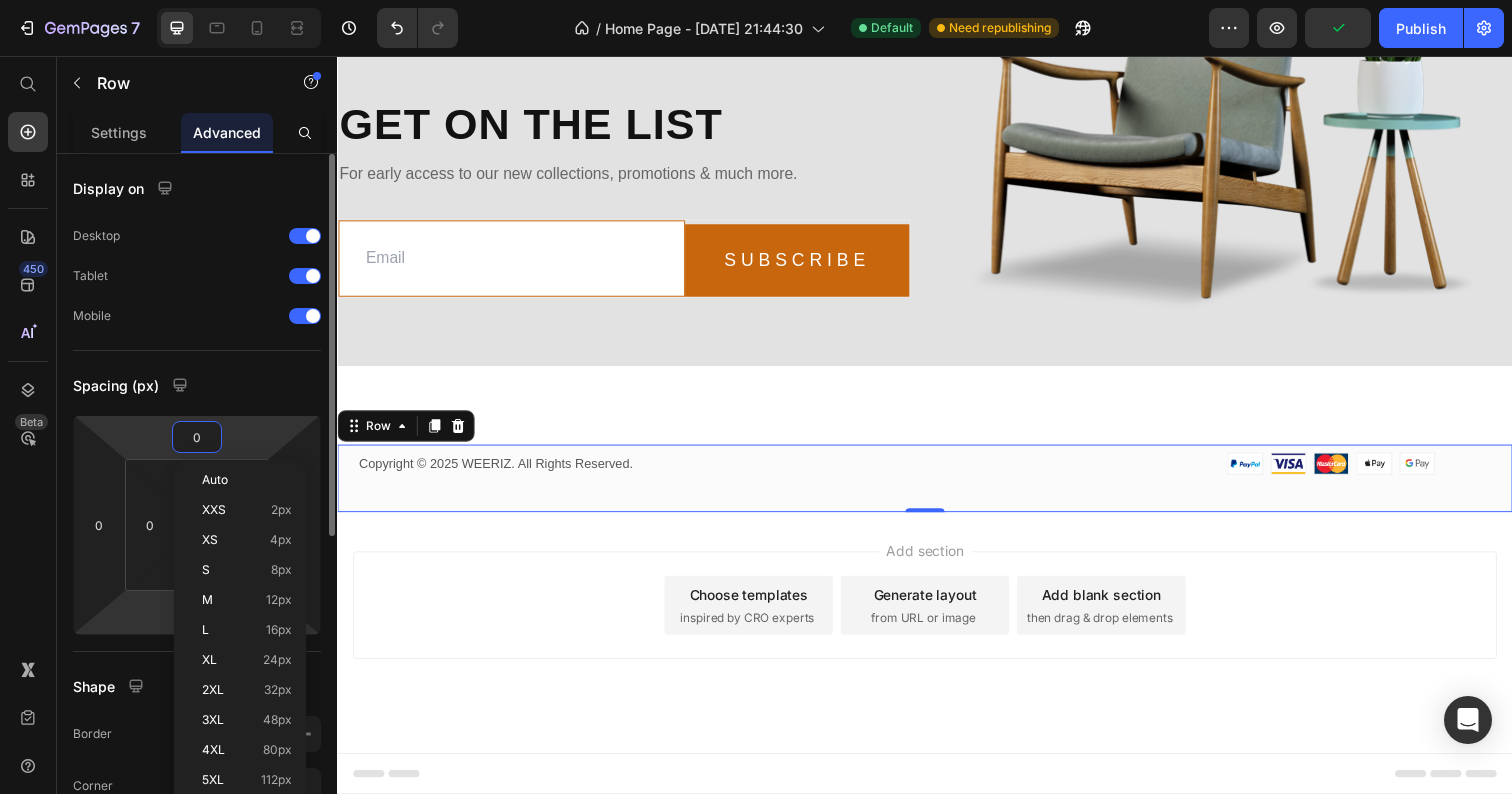 click on "7  Version history  /  Home Page - May 25, 21:44:30 Default Need republishing Preview  Publish  450 Beta Start with Sections Elements Hero Section Product Detail Brands Trusted Badges Guarantee Product Breakdown How to use Testimonials Compare Bundle FAQs Social Proof Brand Story Product List Collection Blog List Contact Sticky Add to Cart Custom Footer Browse Library 450 Layout
Row
Row
Row
Row Text
Heading
Text Block Button
Button
Button
Sticky Back to top Media" at bounding box center (756, 0) 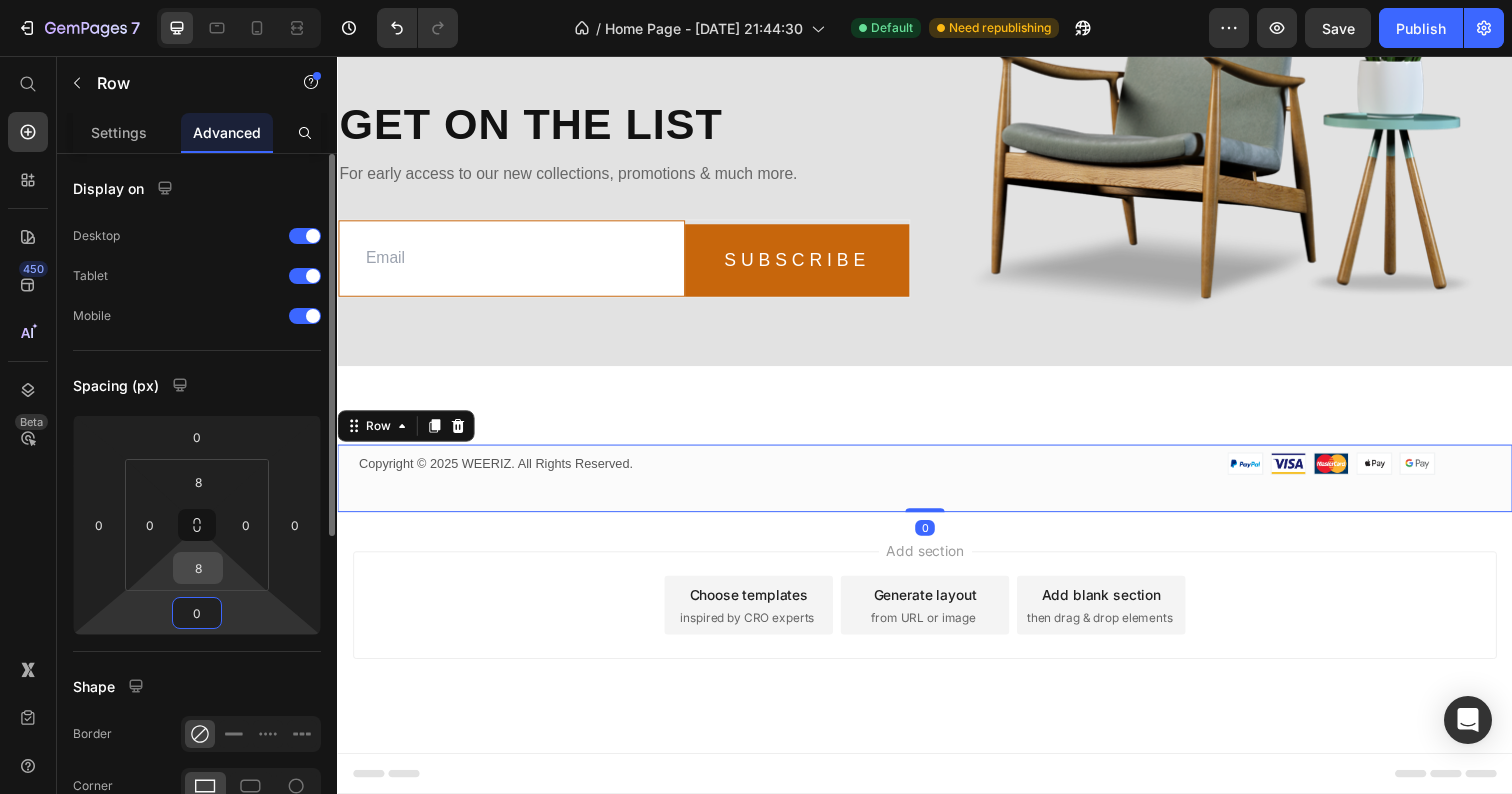 click on "8" at bounding box center (198, 568) 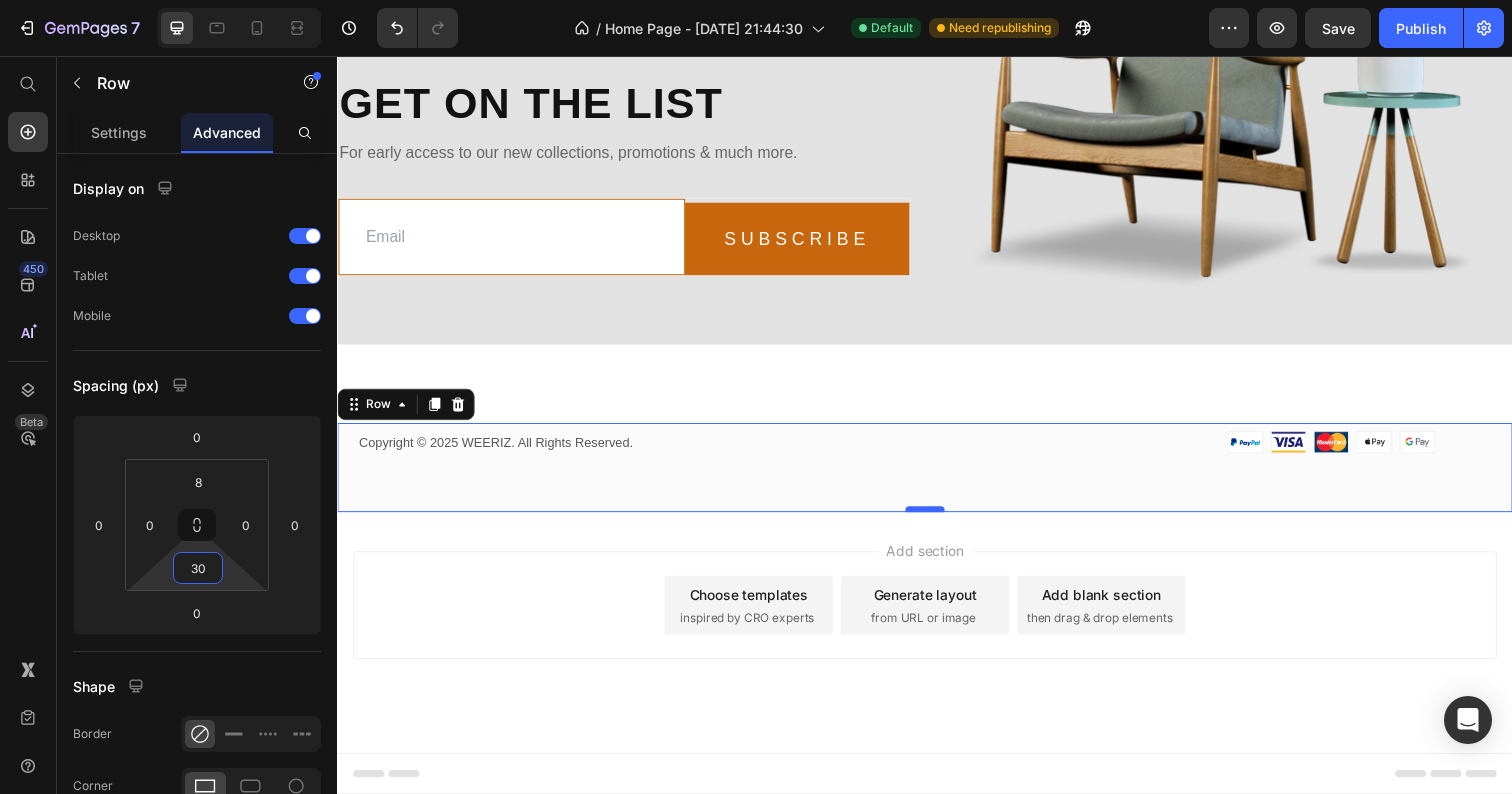 type on "30" 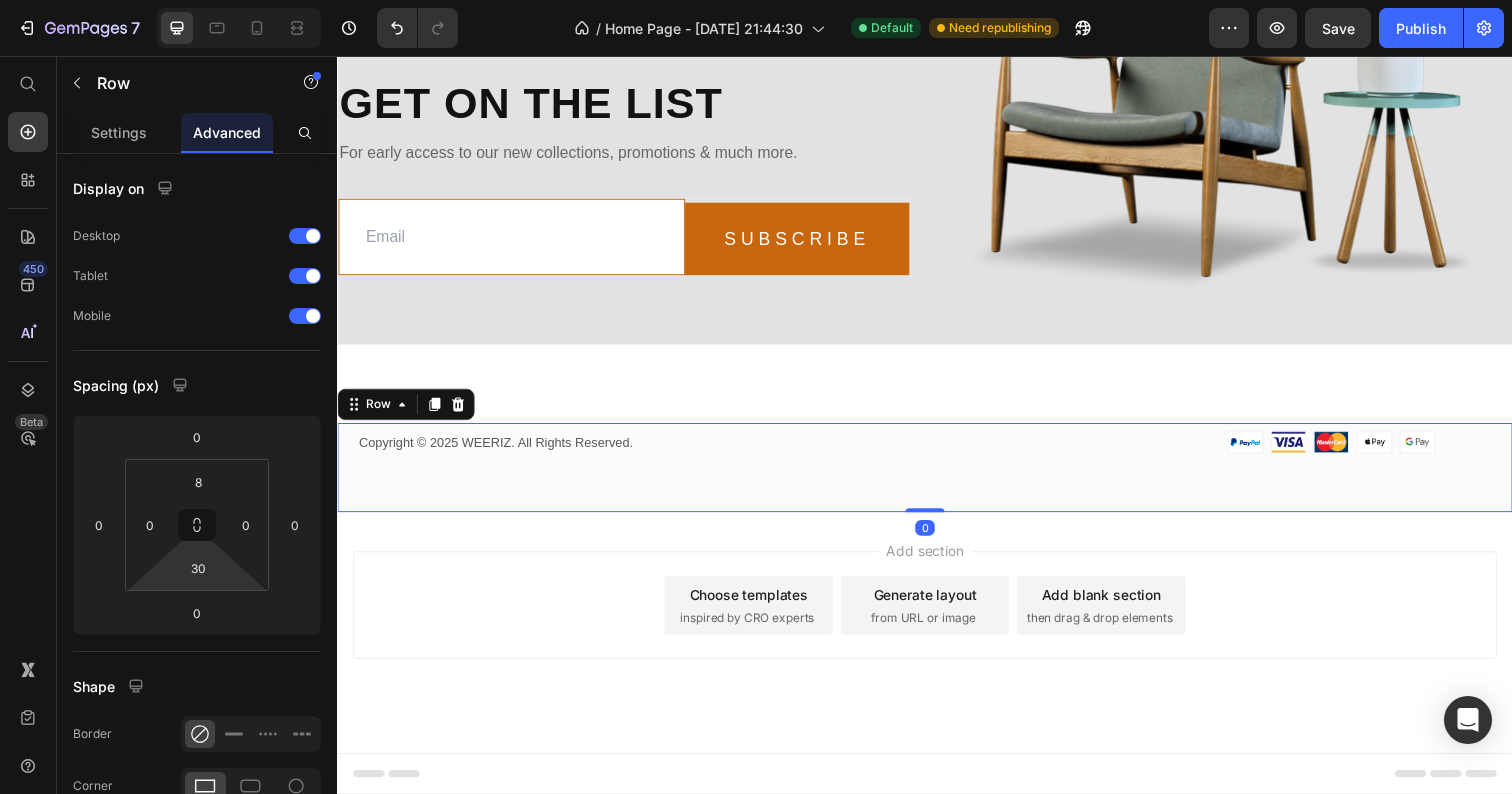 drag, startPoint x: 934, startPoint y: 569, endPoint x: 934, endPoint y: 546, distance: 23 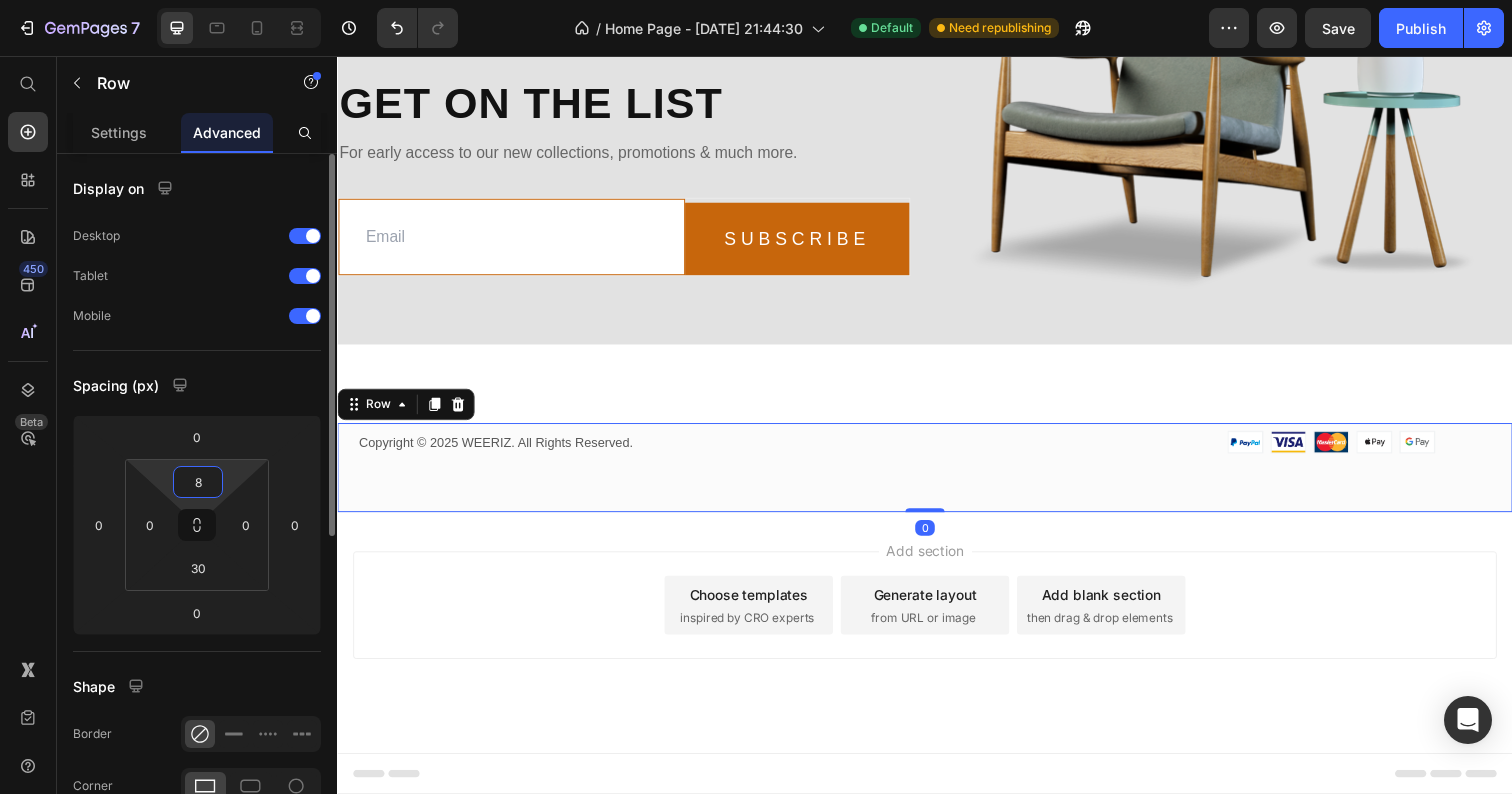 click on "8" at bounding box center [198, 482] 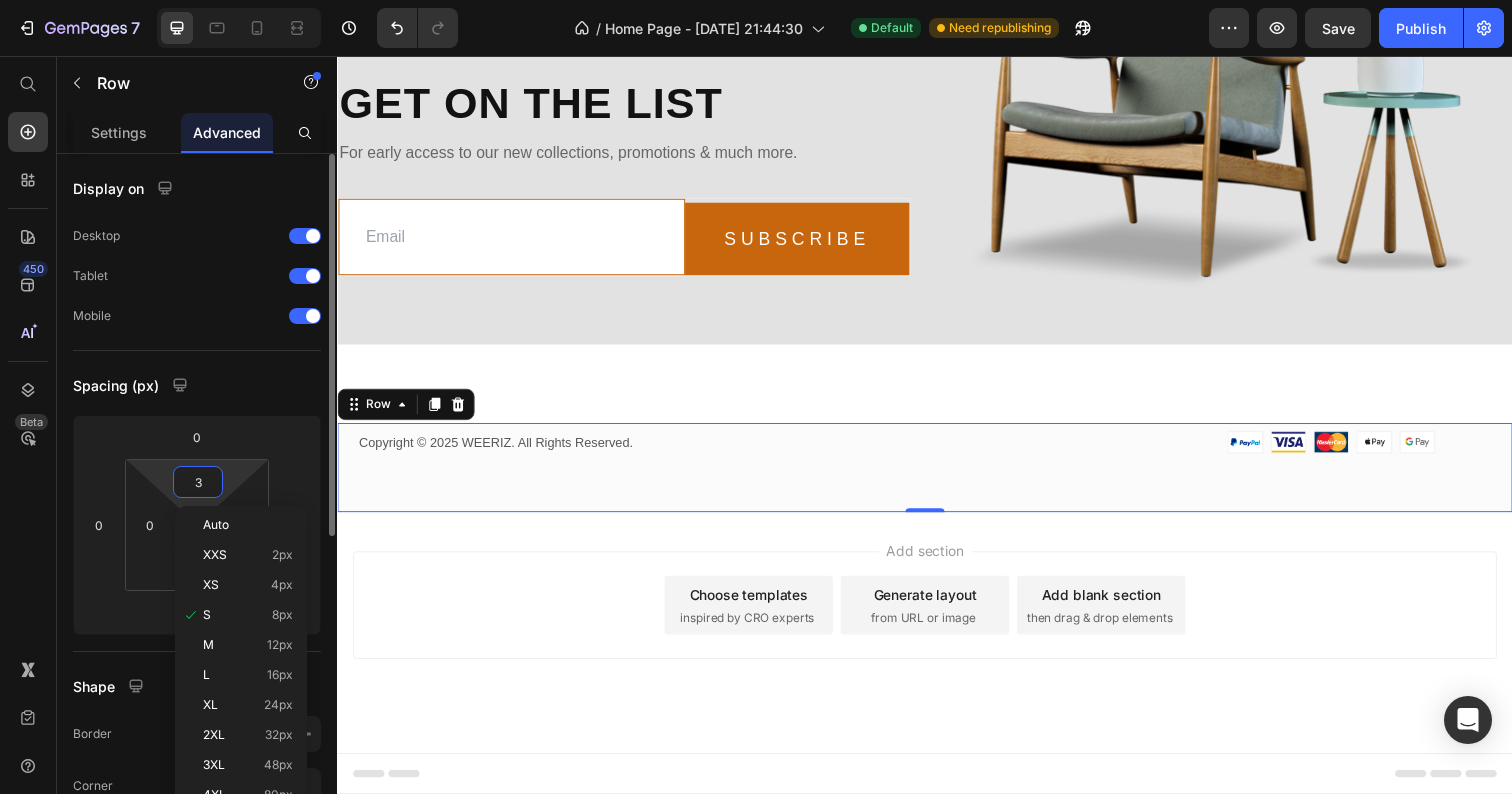 type on "30" 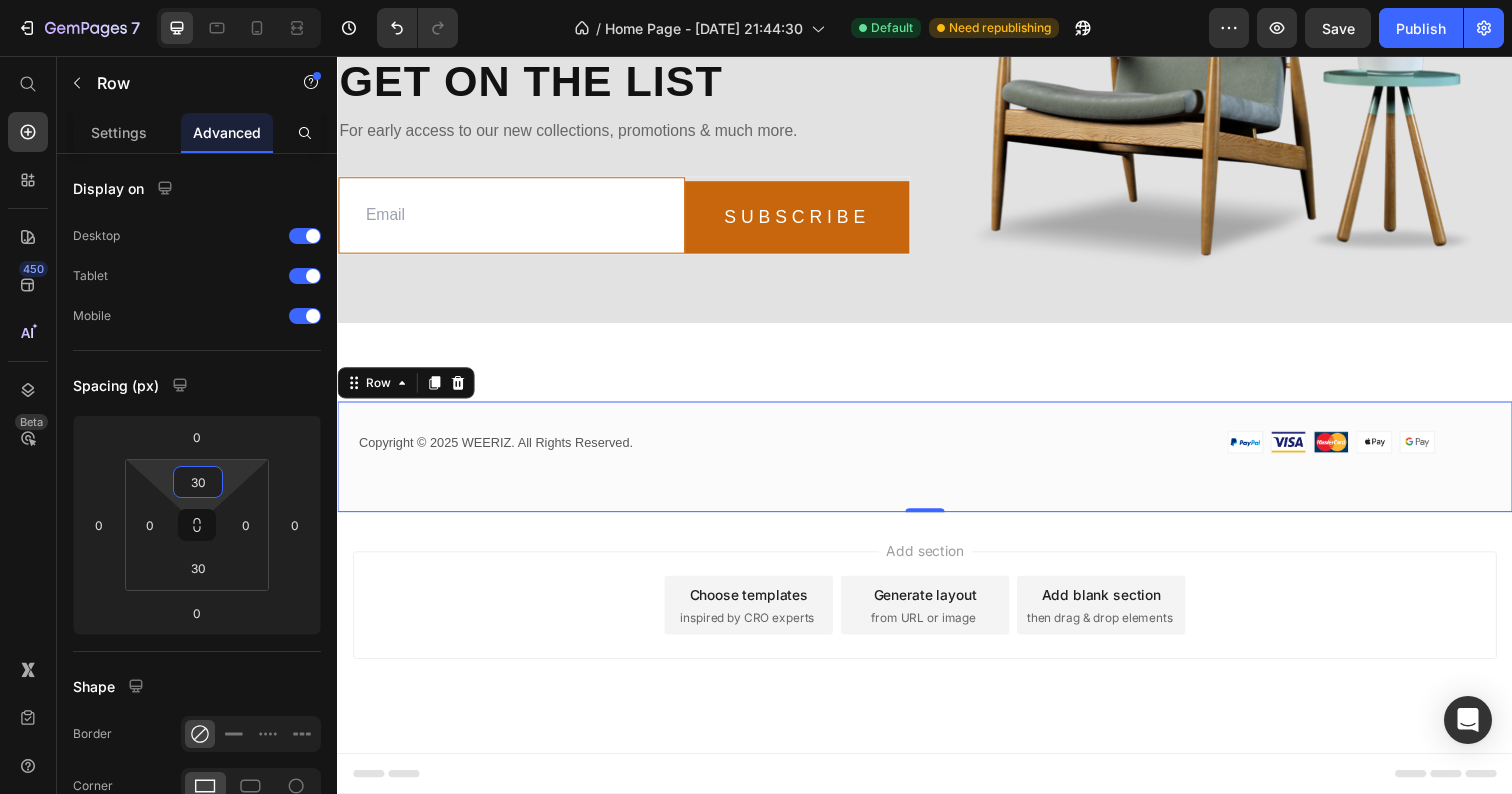 click on "Add section Choose templates inspired by CRO experts Generate layout from URL or image Add blank section then drag & drop elements" at bounding box center [937, 617] 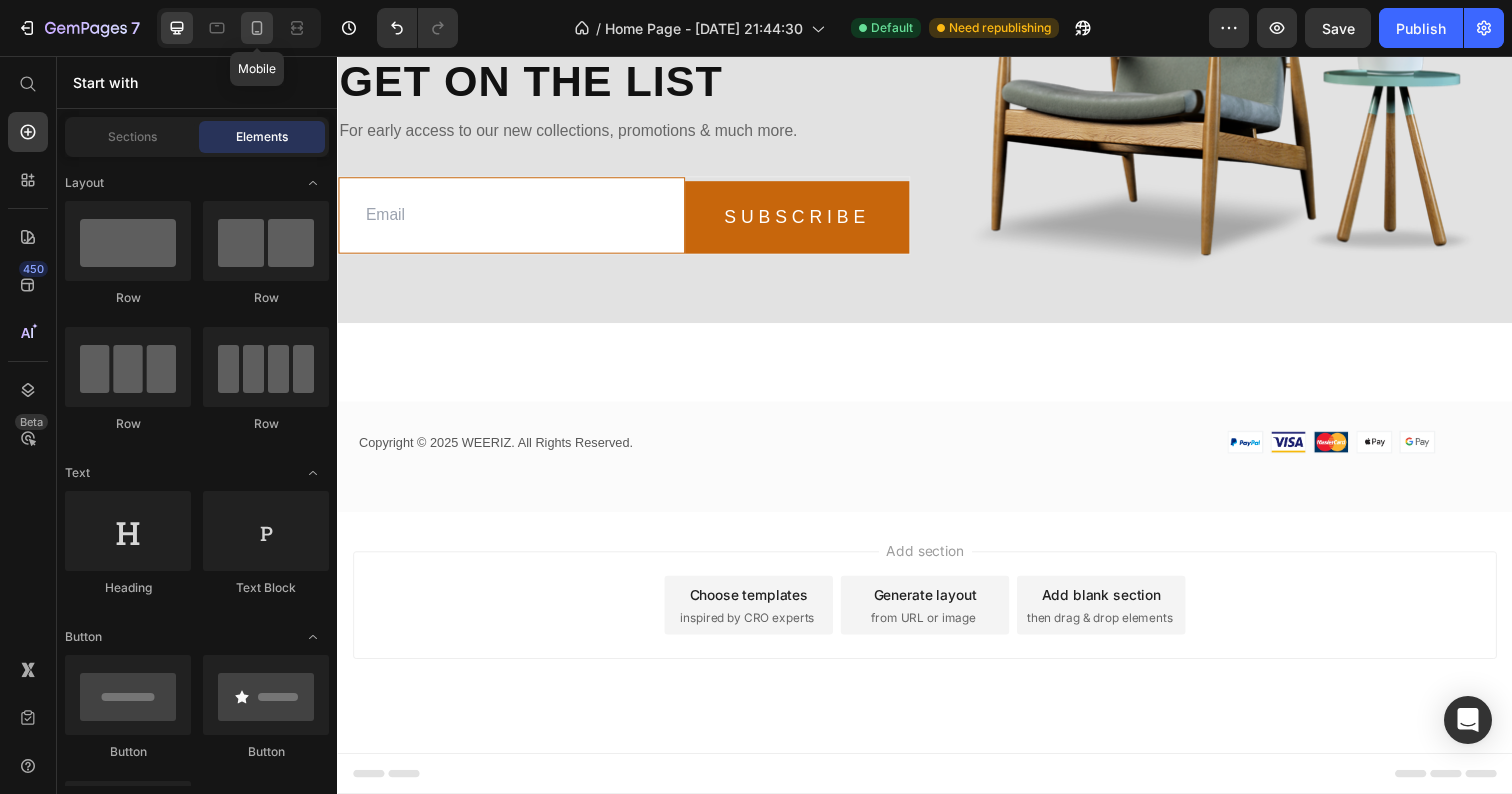 click 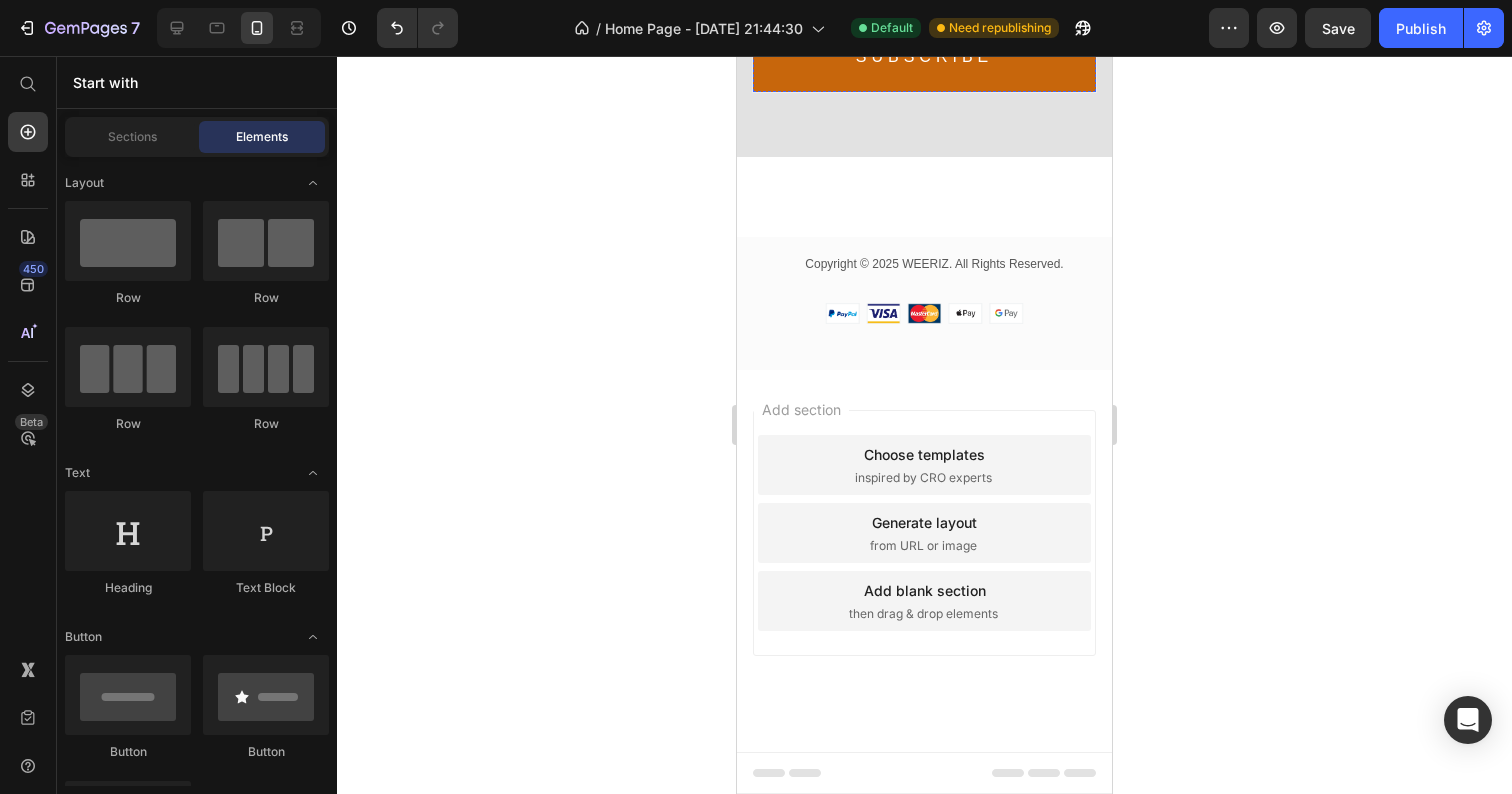 scroll, scrollTop: 6639, scrollLeft: 0, axis: vertical 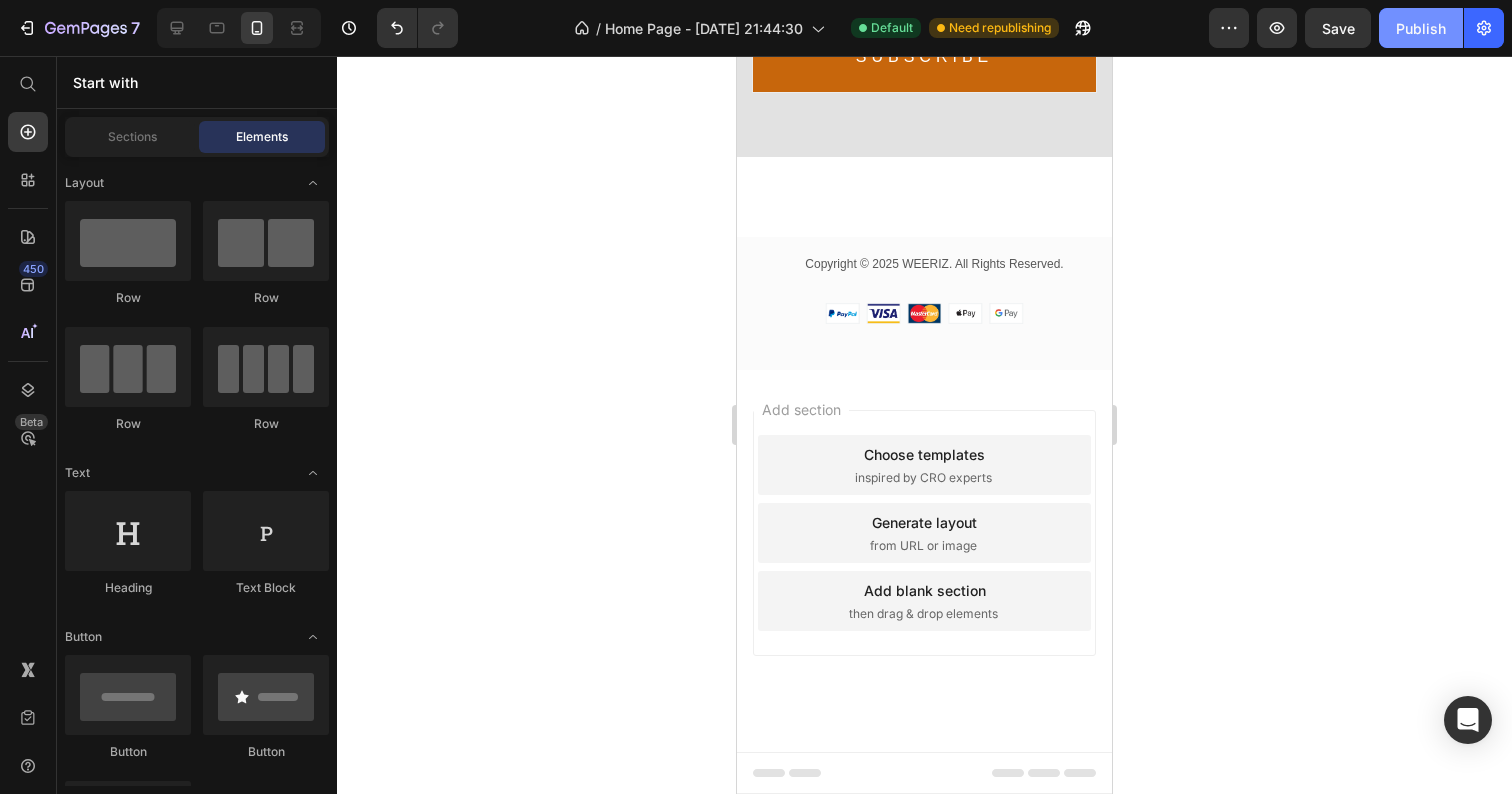 click on "Publish" at bounding box center (1421, 28) 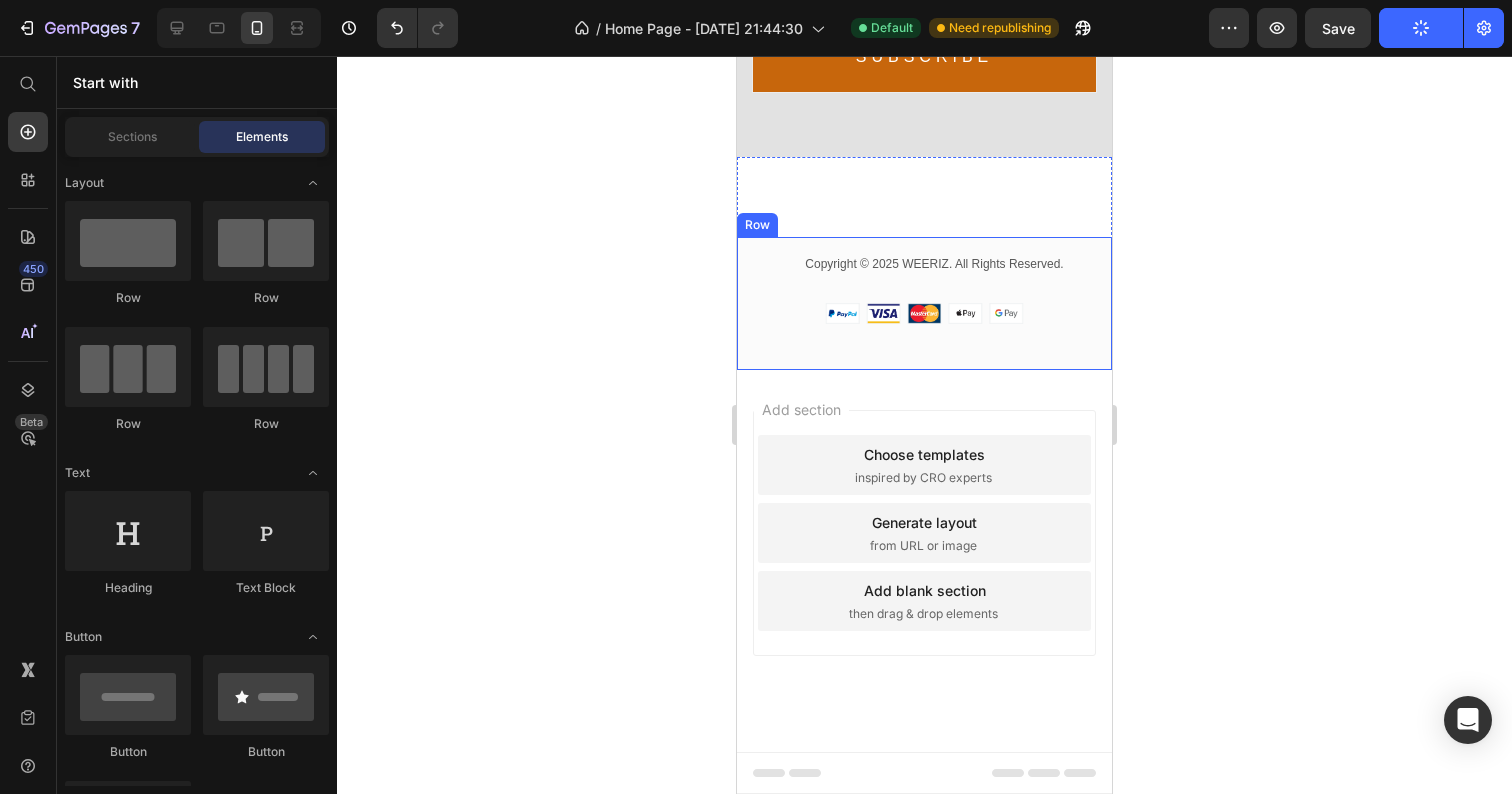 click on "Copyright © 2025 WEERIZ. All Rights Reserved. Text block Image Row Row" at bounding box center [924, 303] 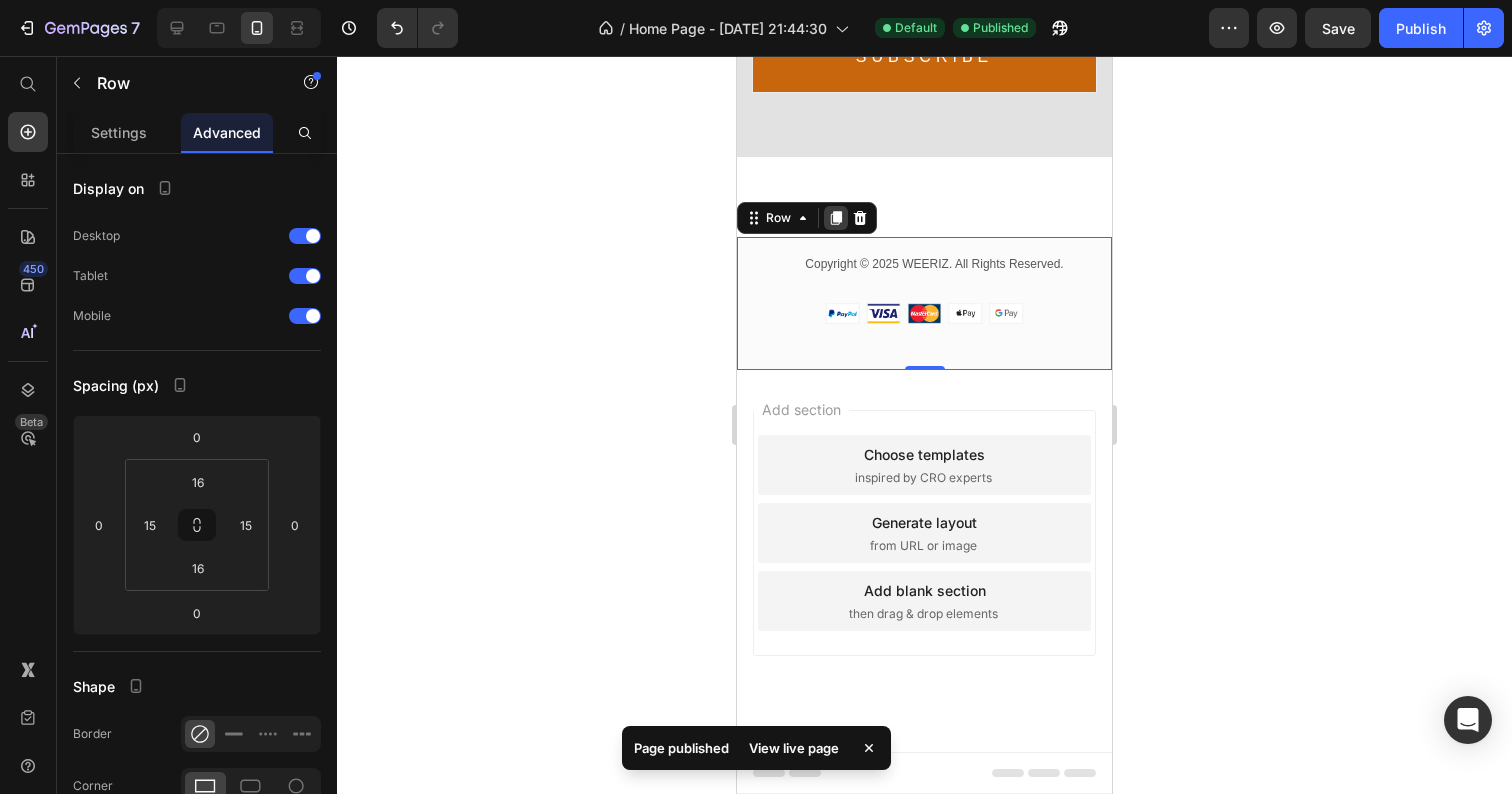 click 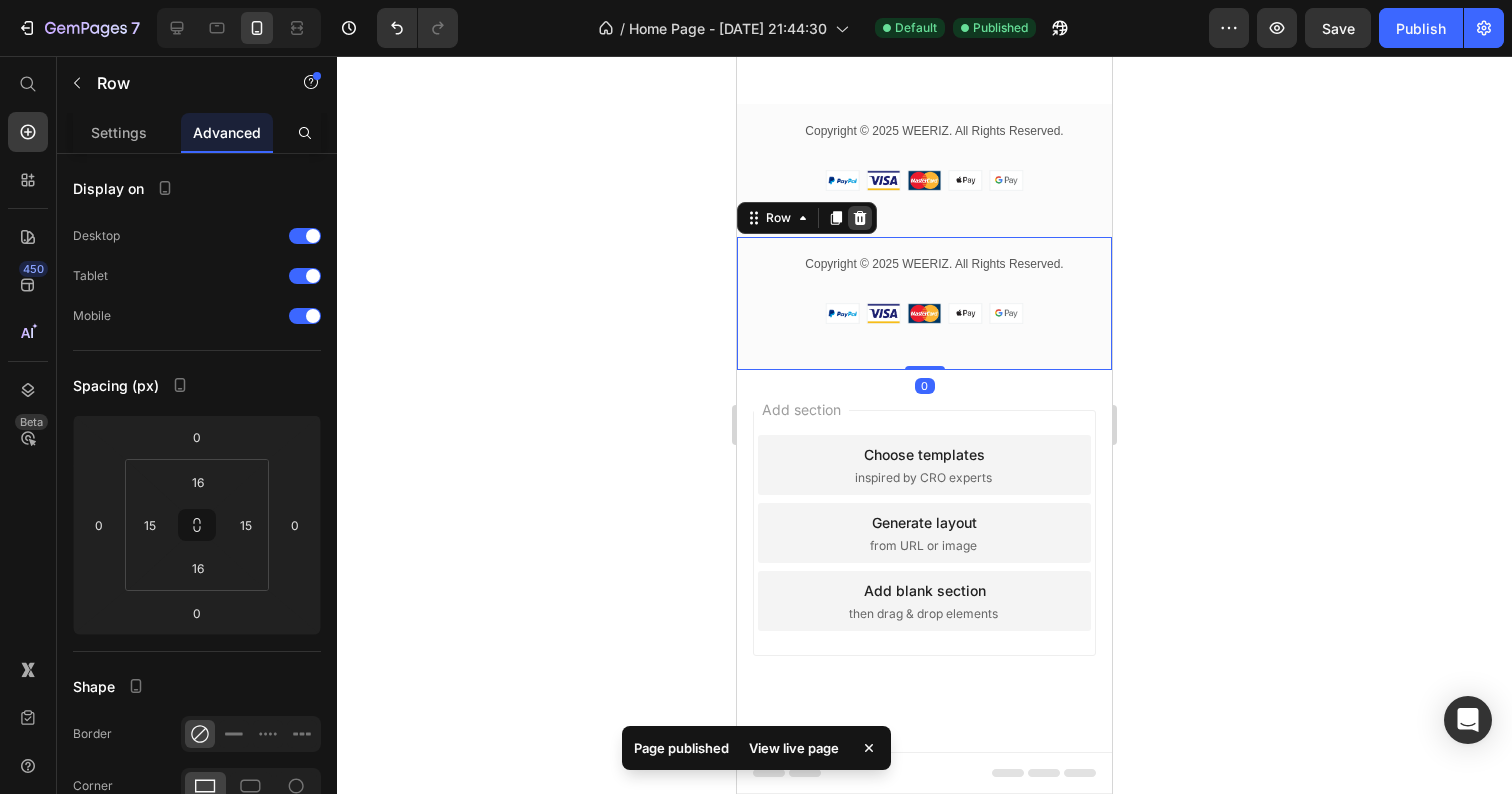 click 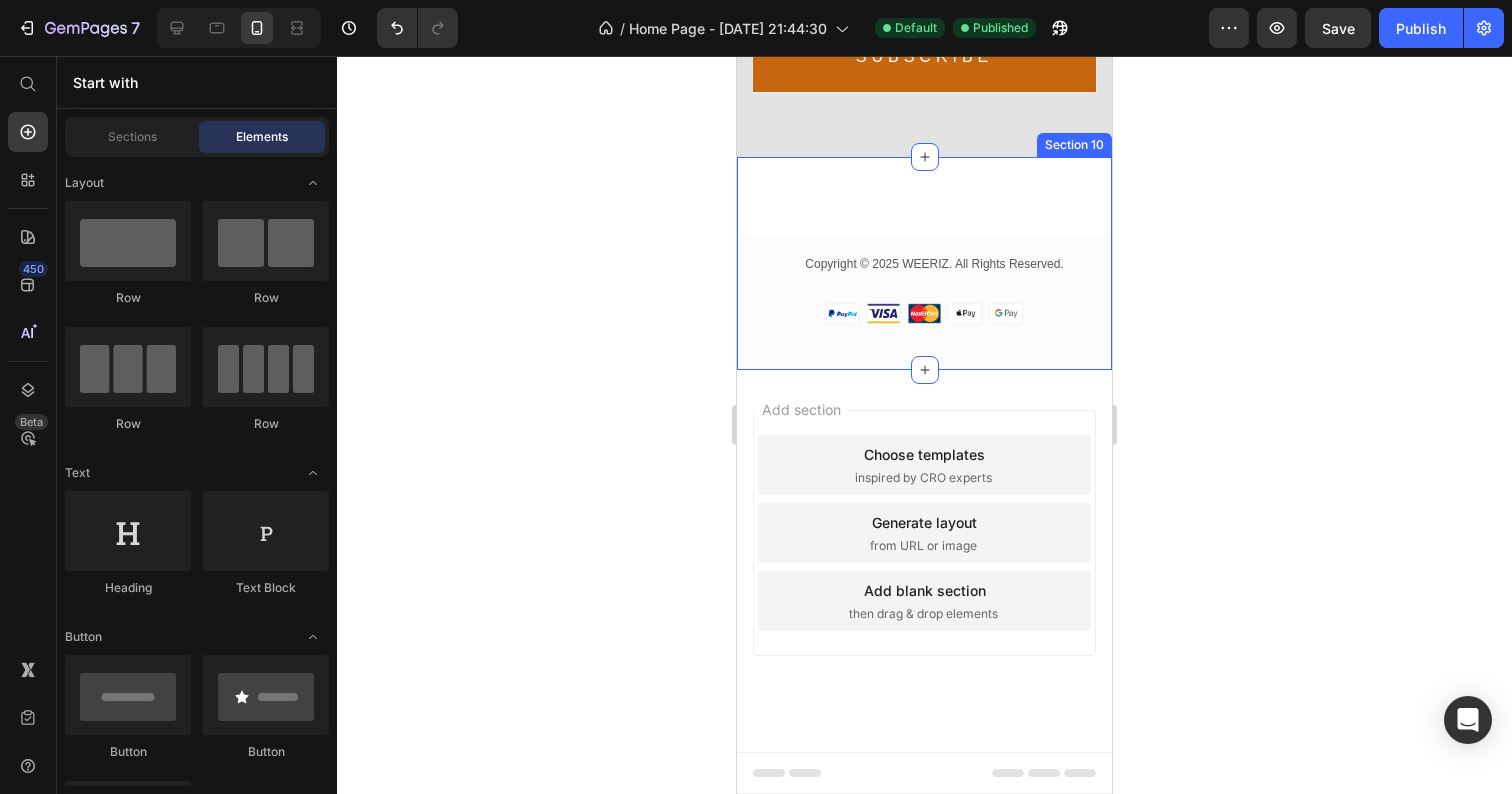 click on "Copyright © 2025 WEERIZ. All Rights Reserved. Text block Image Row Row Section 10" at bounding box center (924, 263) 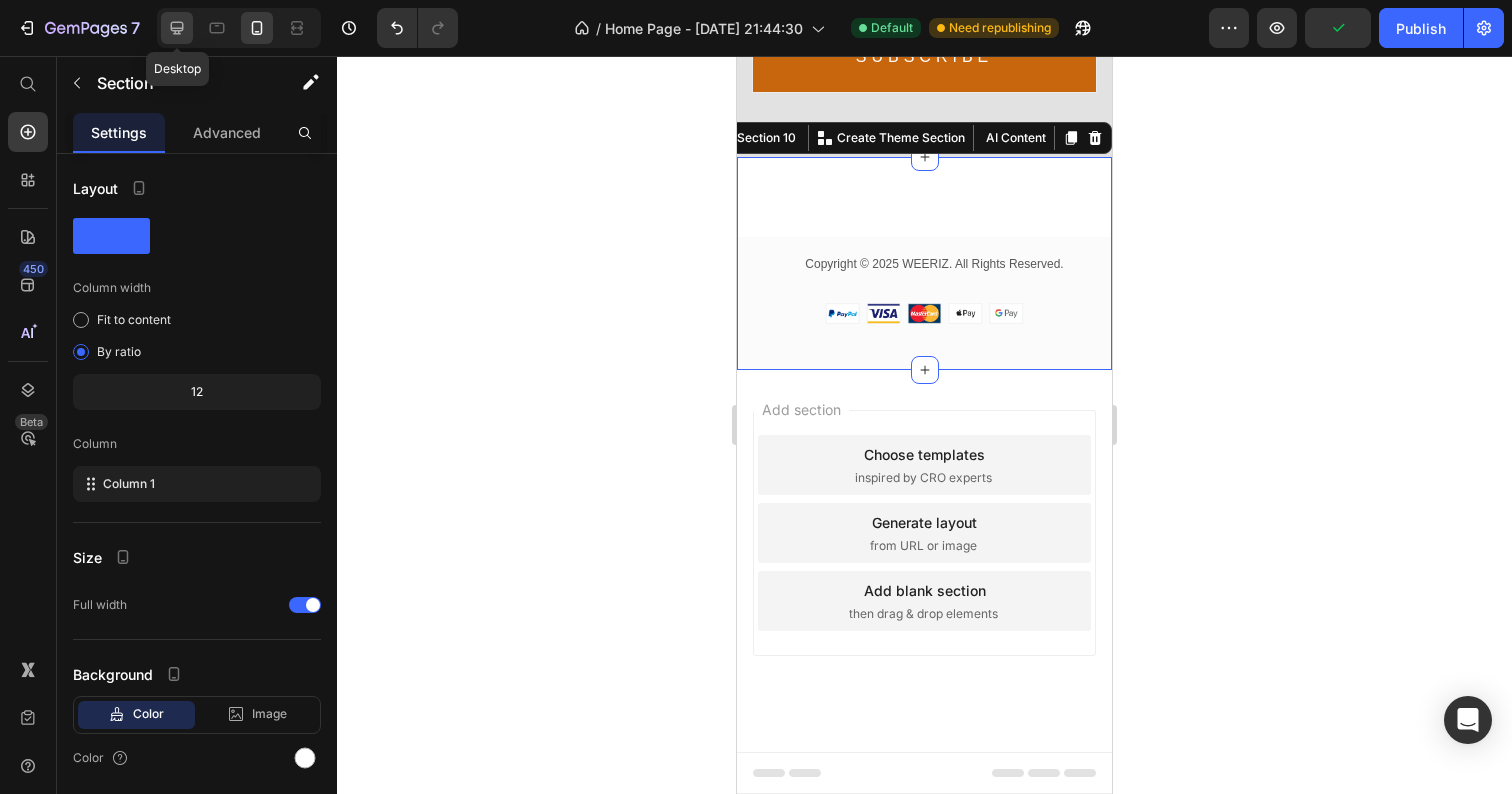 click 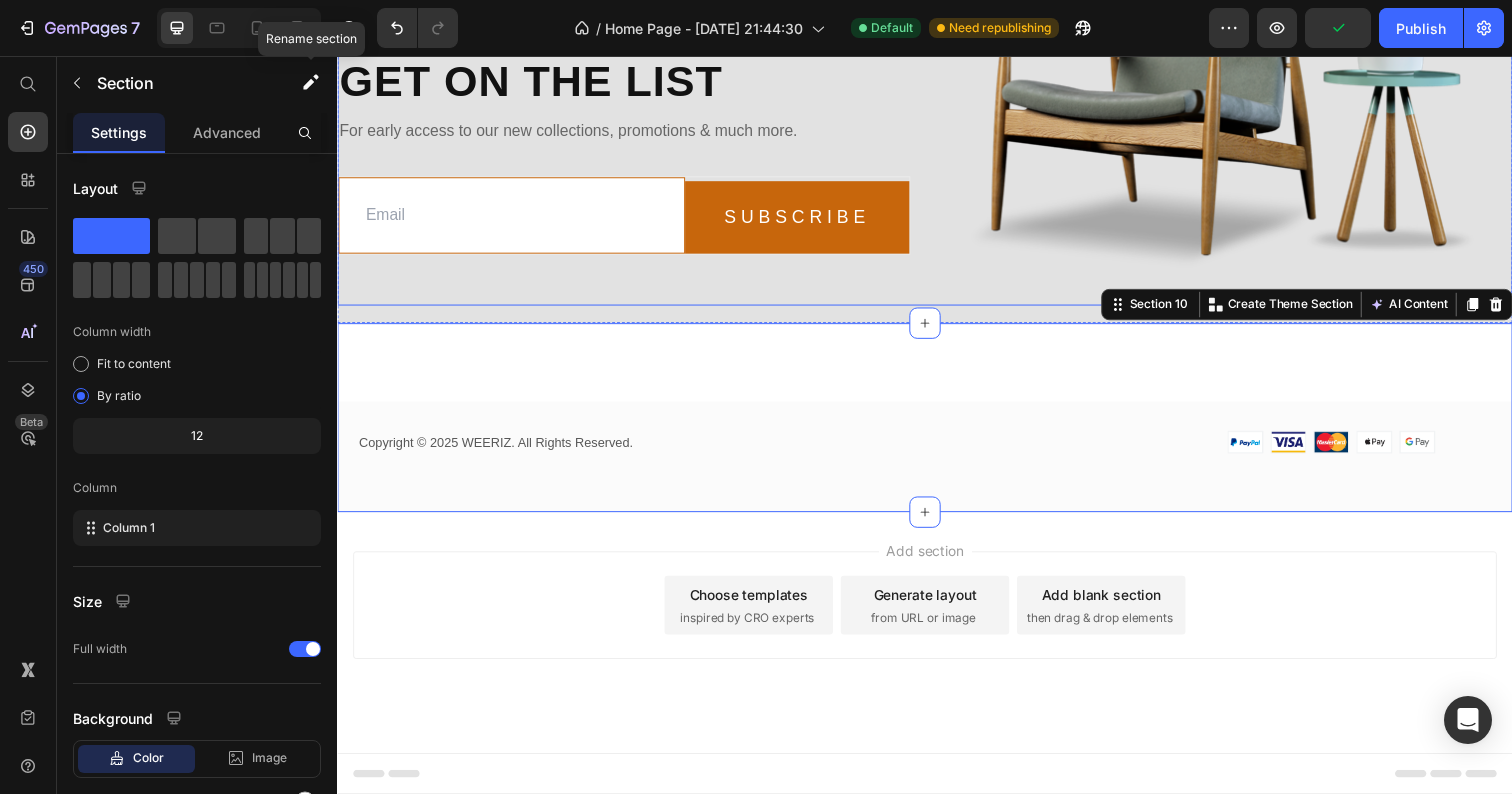 scroll, scrollTop: 6322, scrollLeft: 0, axis: vertical 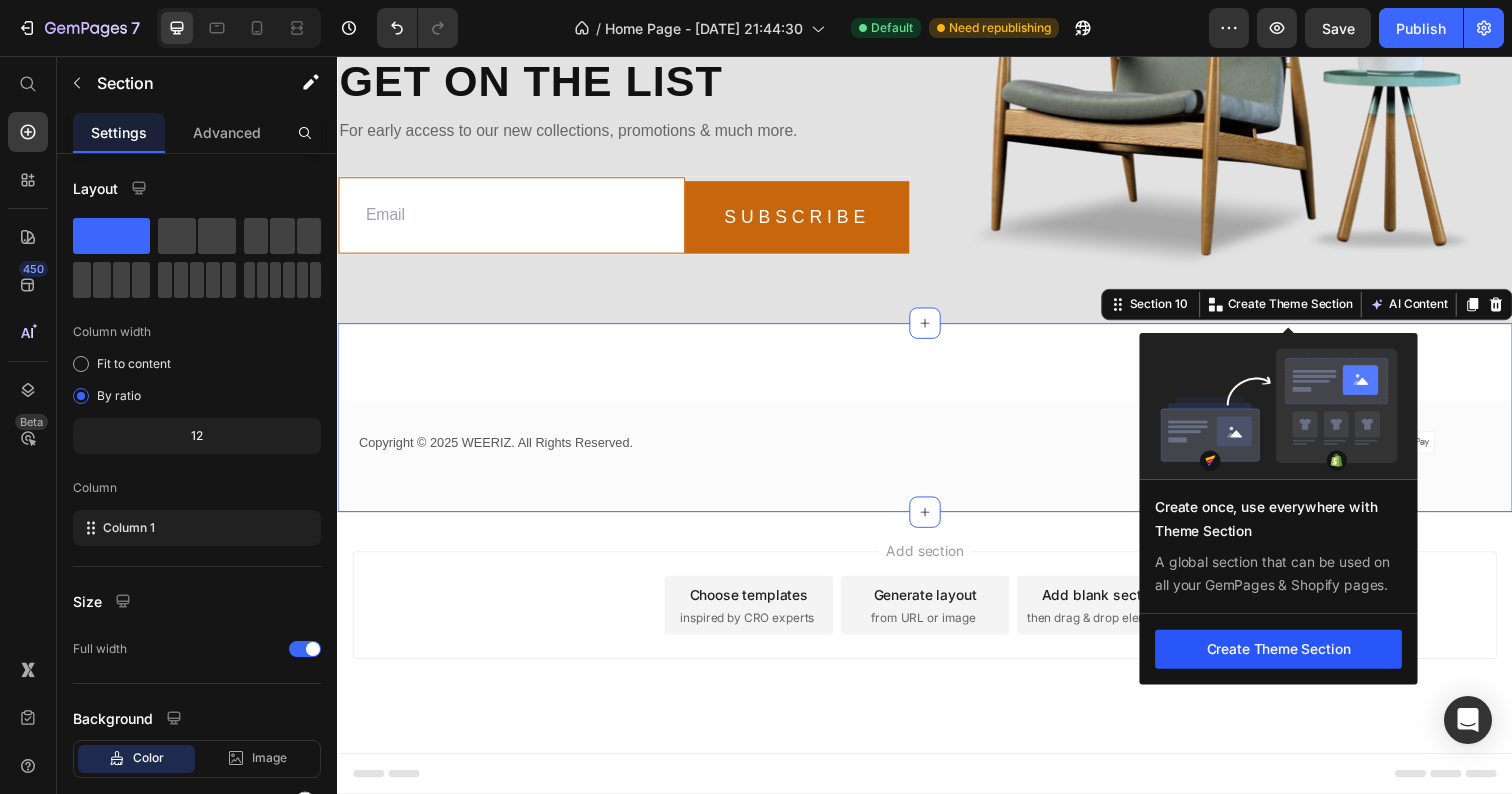 click on "Create Theme Section" at bounding box center [1298, 662] 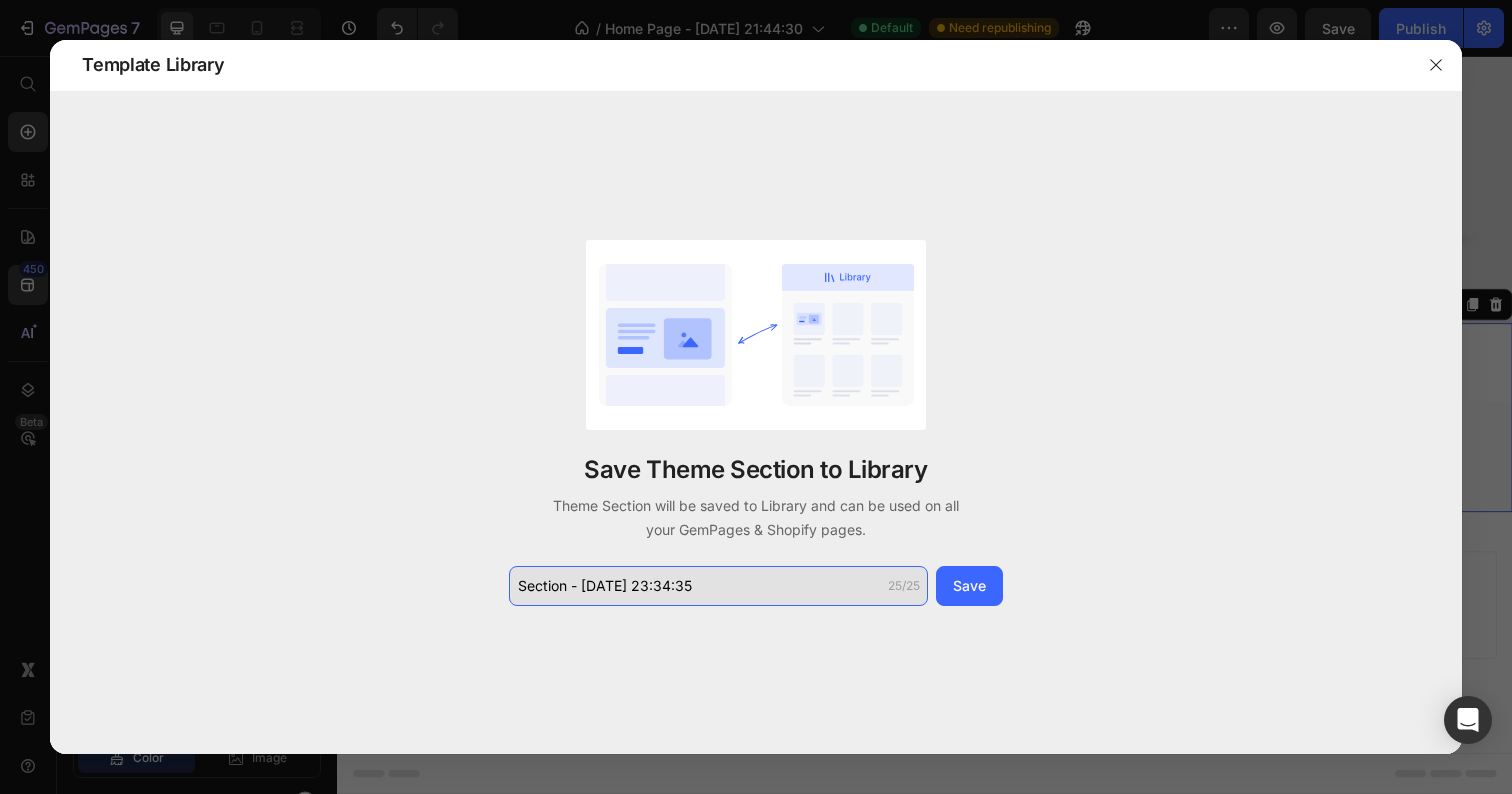 click on "Section - Jul 26 23:34:35" 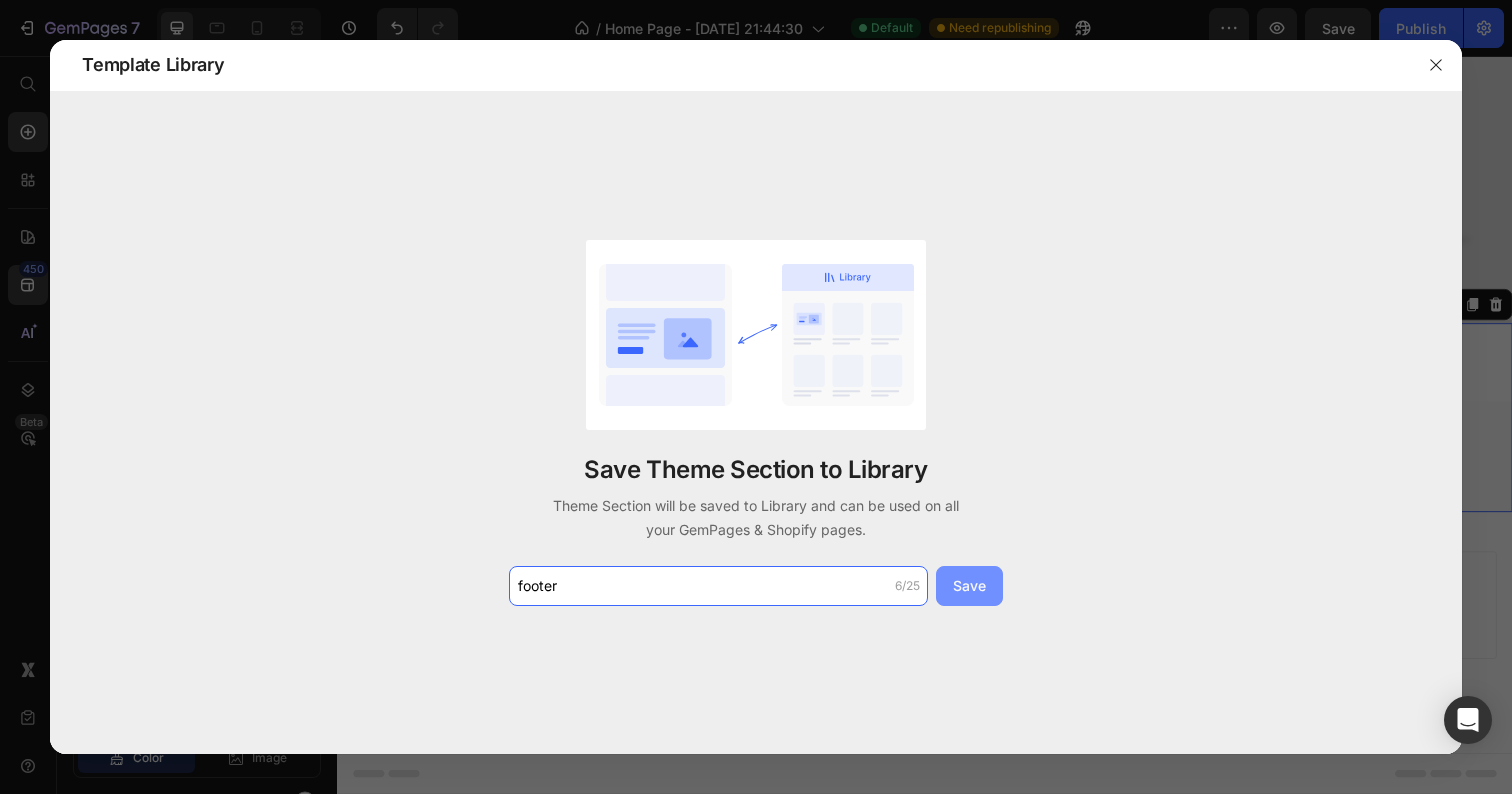 type on "footer" 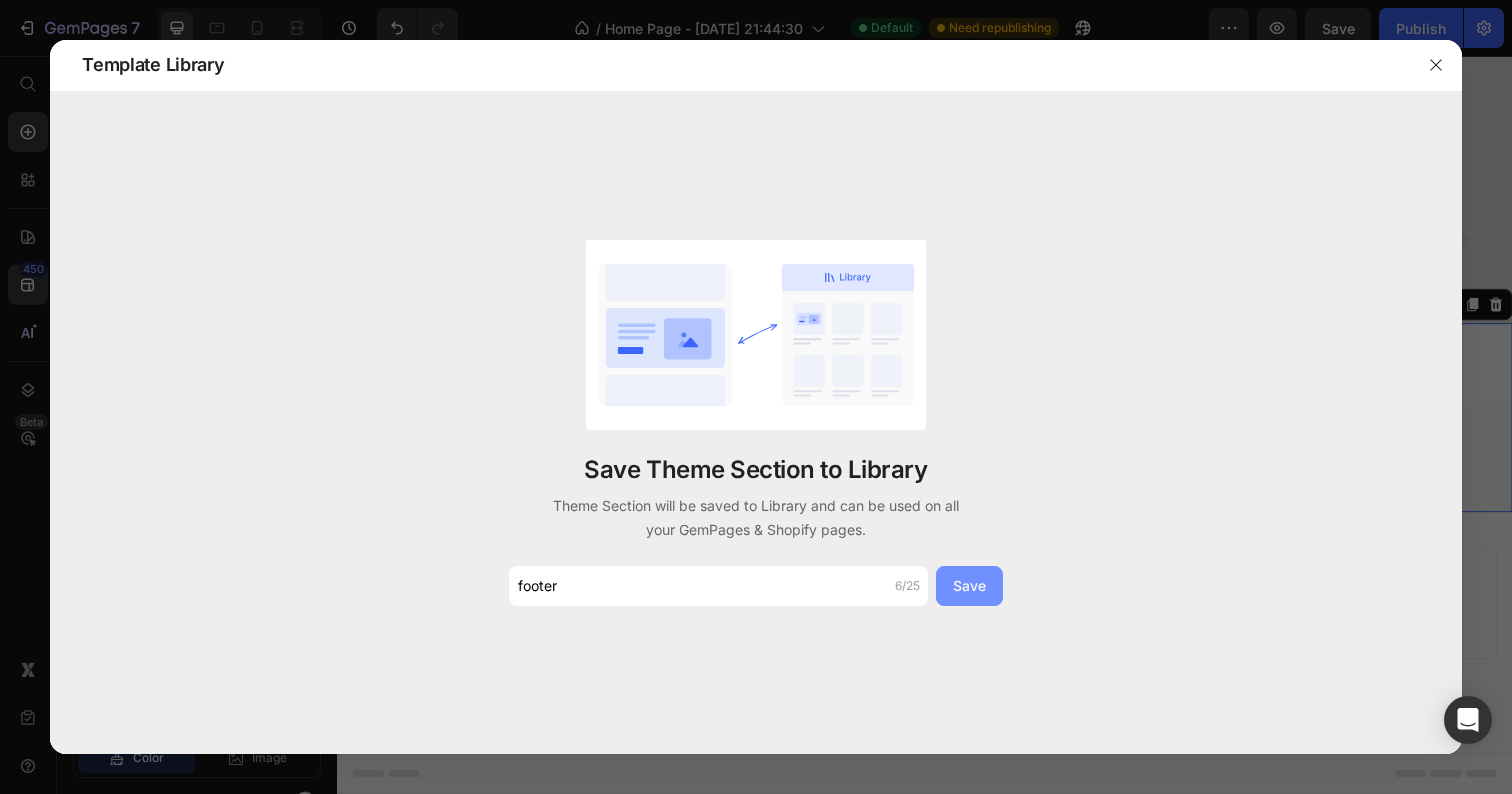 click on "Save" at bounding box center (969, 585) 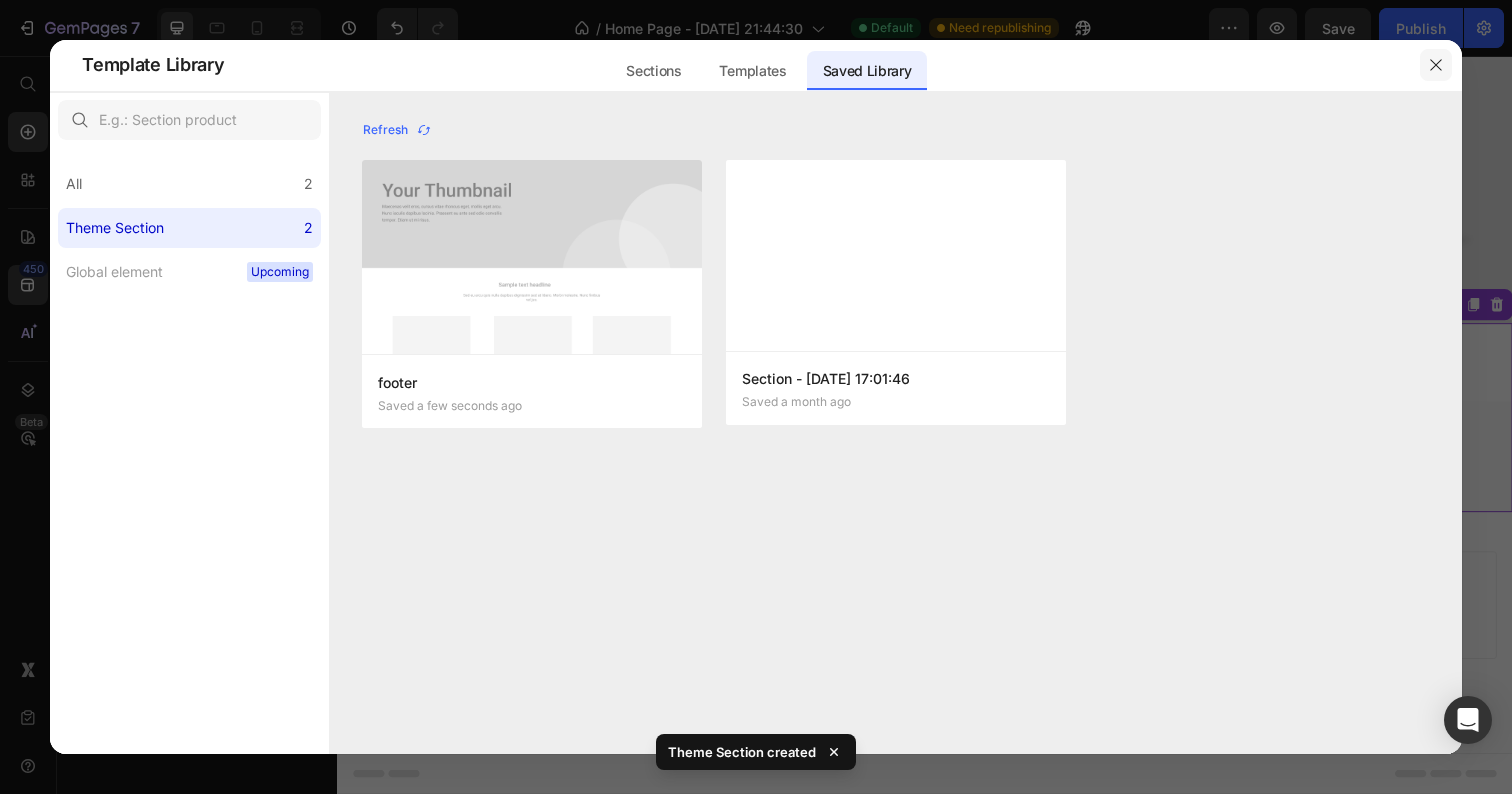 click 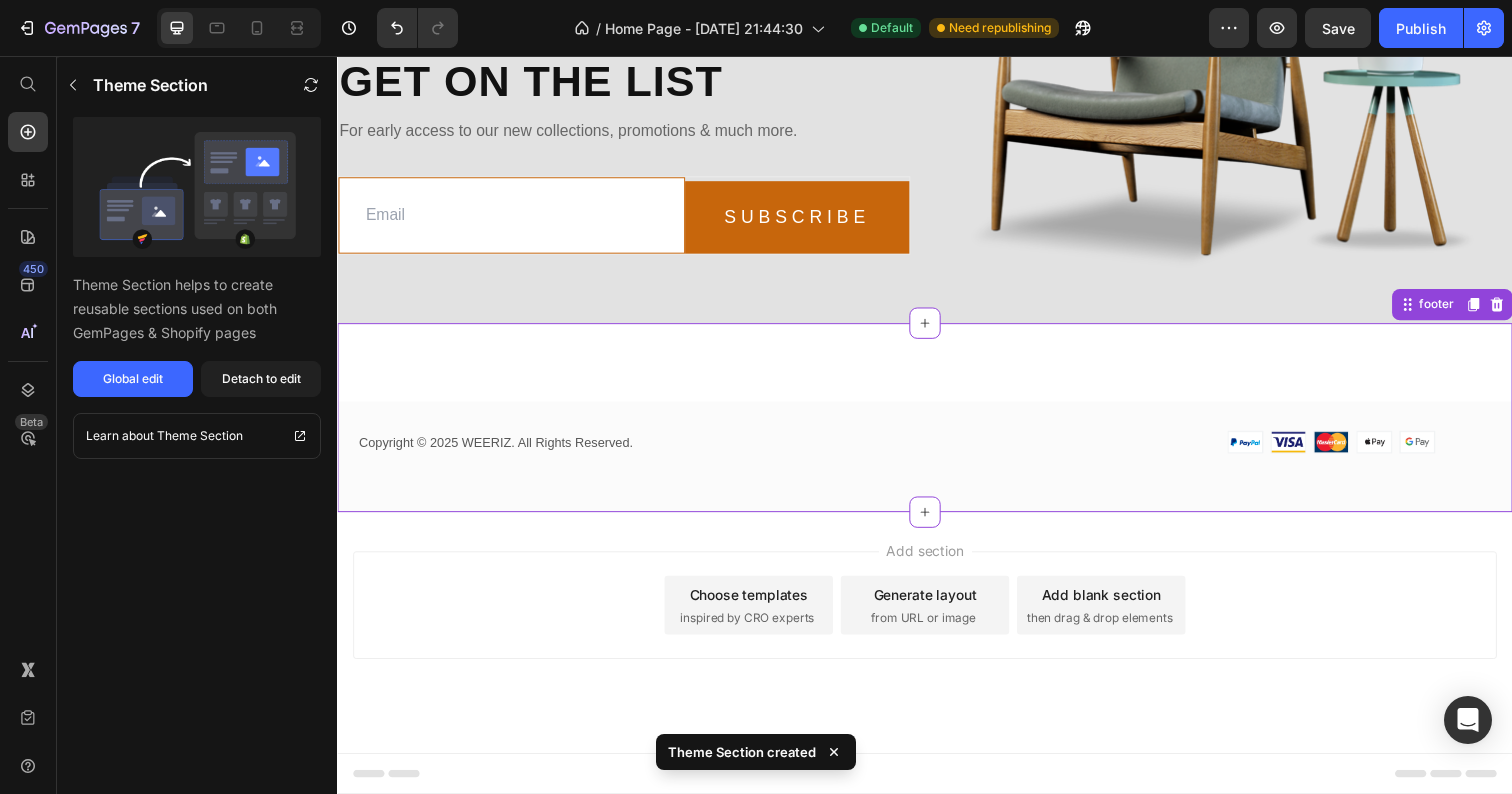 click on "Copyright © 2025 WEERIZ. All Rights Reserved. Text block Image Row Row footer" at bounding box center [937, 426] 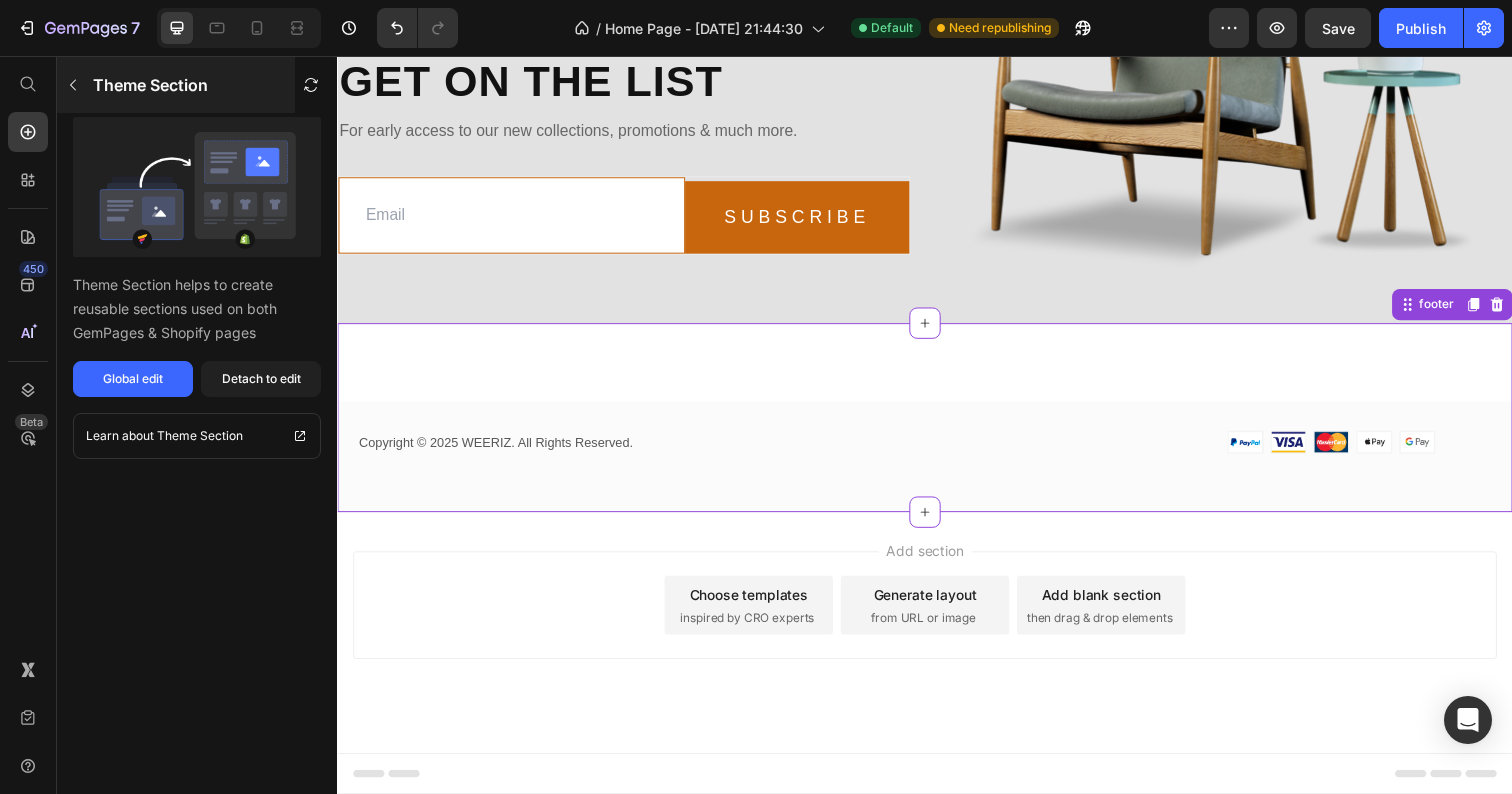 click at bounding box center [73, 85] 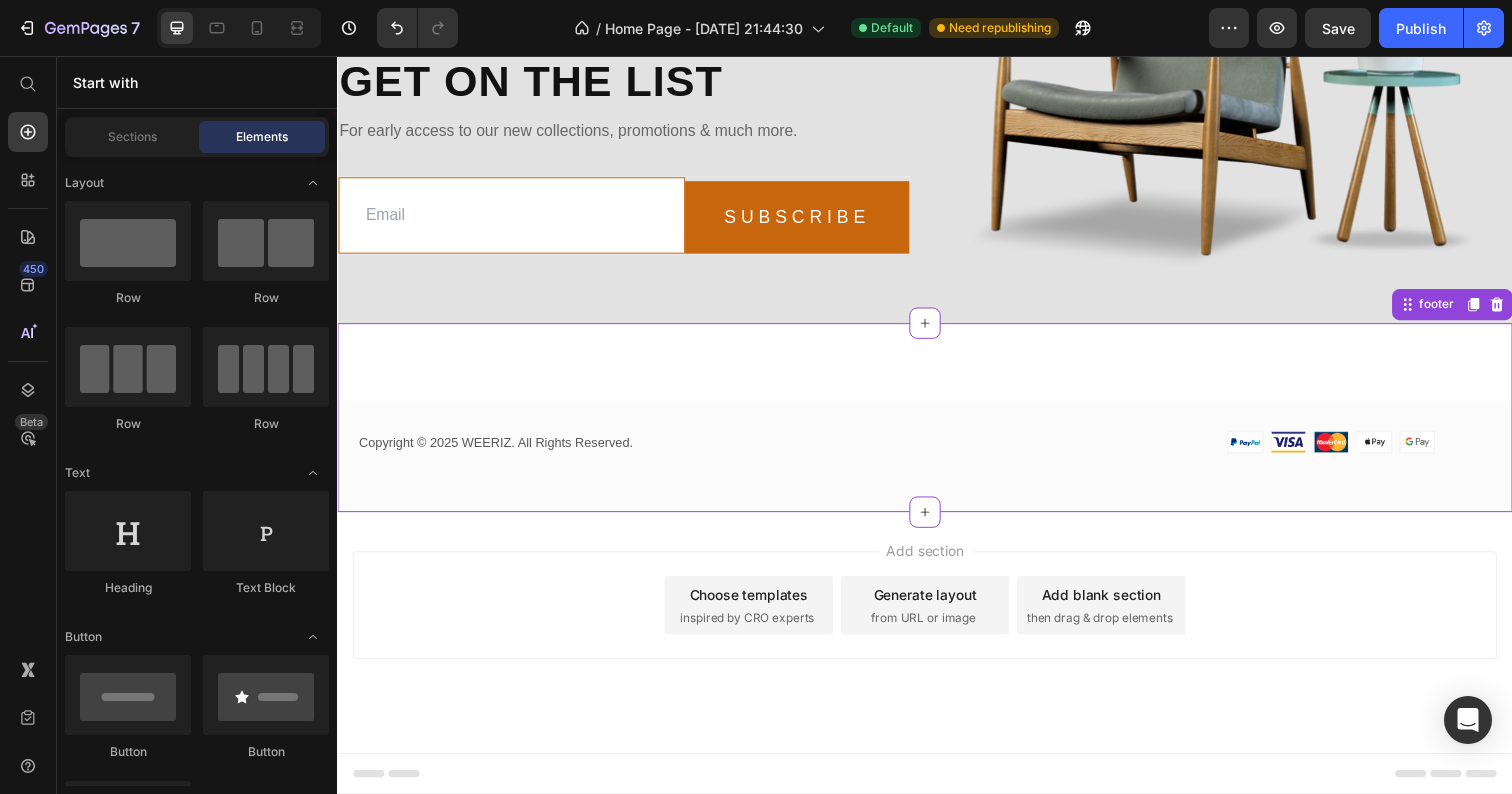 click on "Copyright © 2025 WEERIZ. All Rights Reserved. Text block Image Row Row footer" at bounding box center [937, 426] 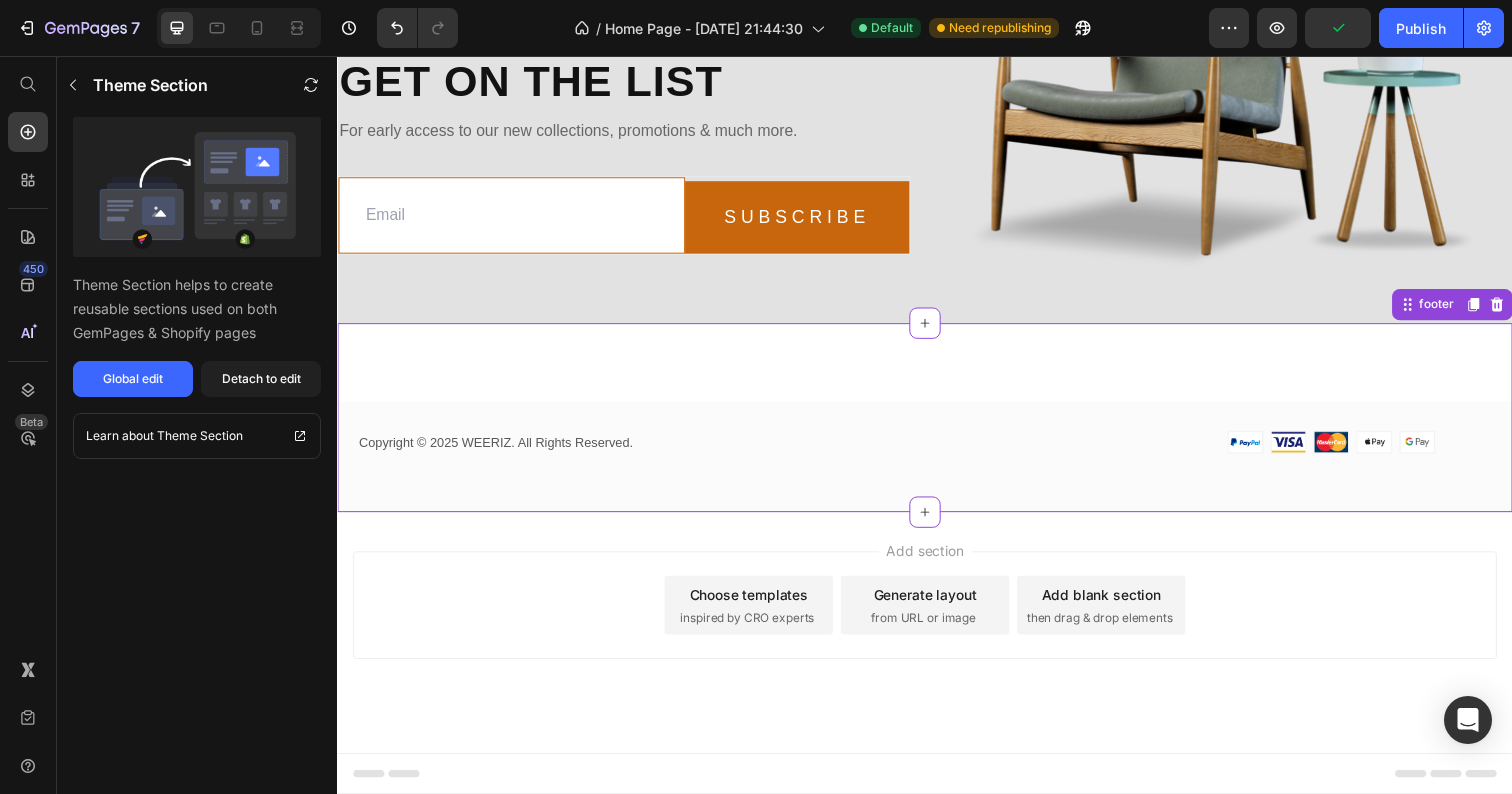 click on "Copyright © 2025 WEERIZ. All Rights Reserved." at bounding box center [639, 451] 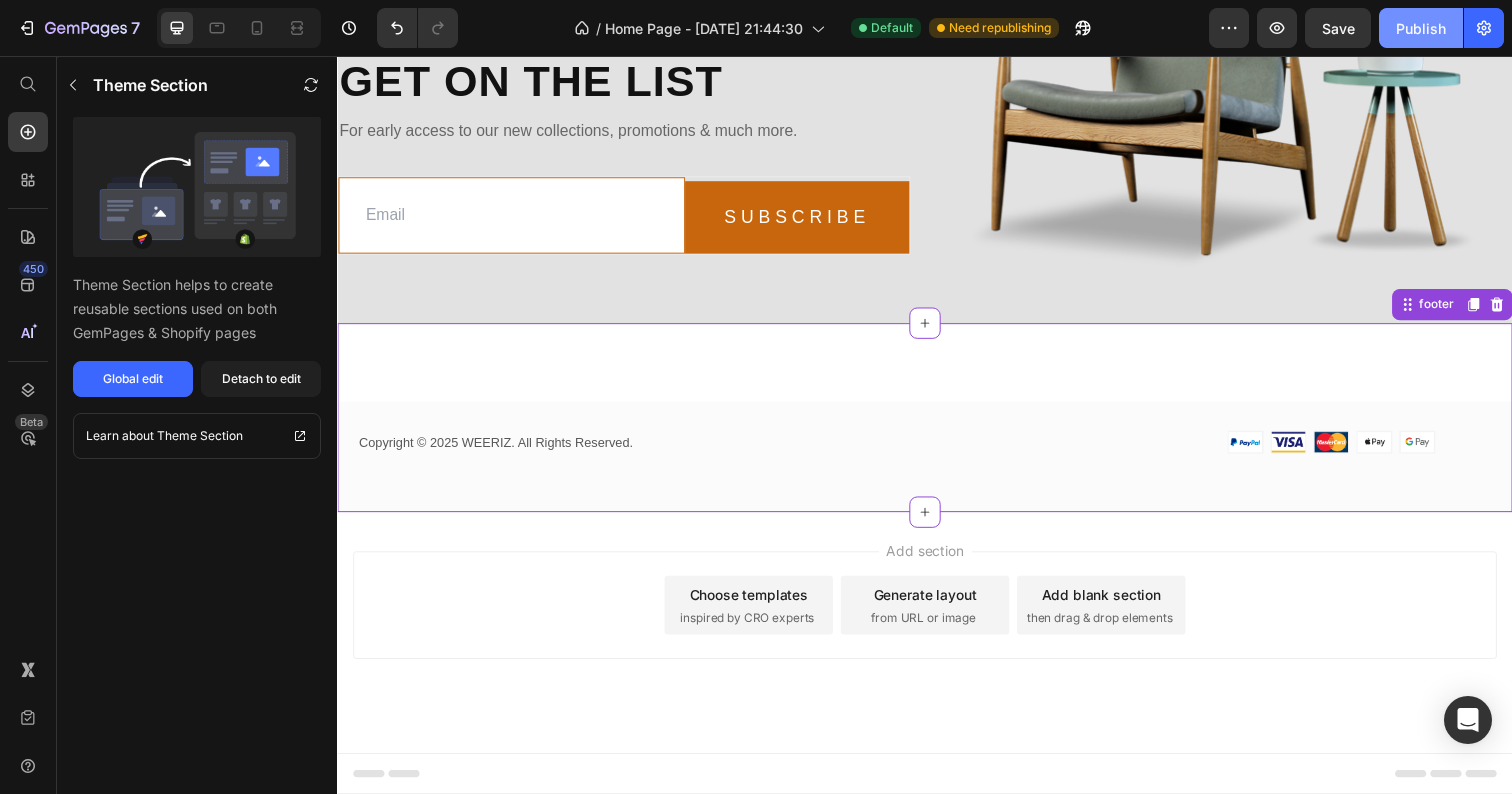 click on "Publish" at bounding box center [1421, 28] 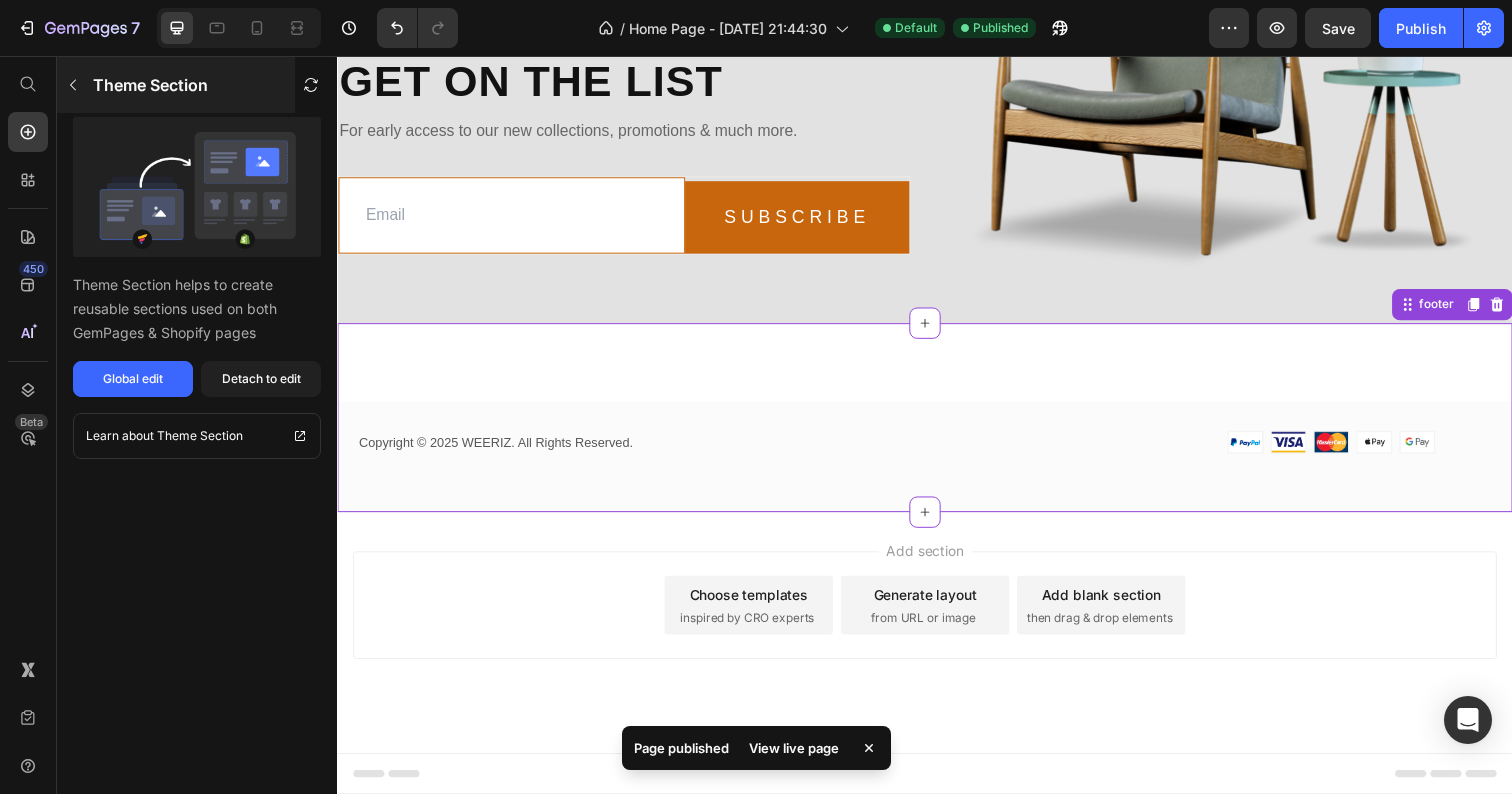 click at bounding box center (73, 85) 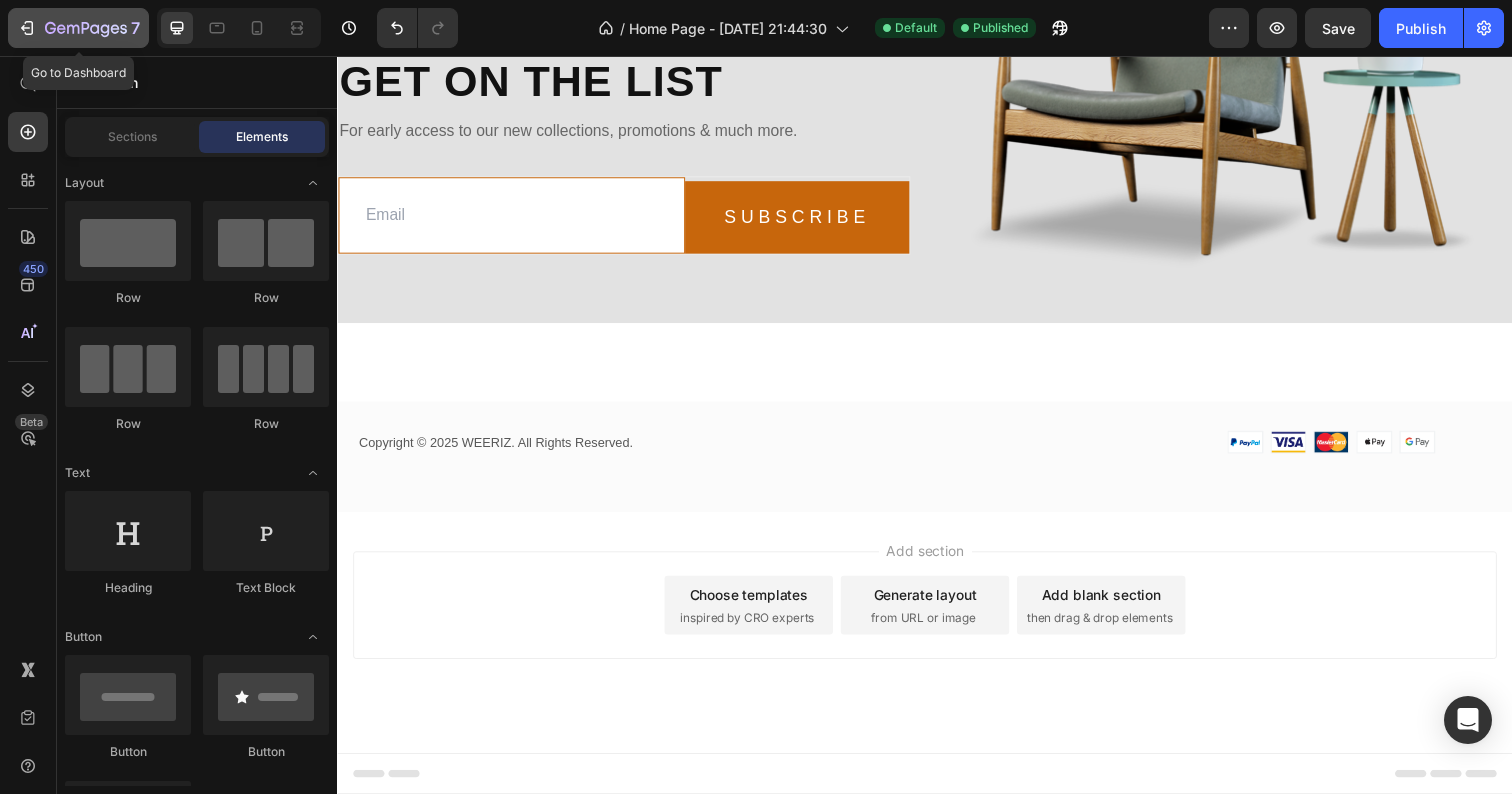 click 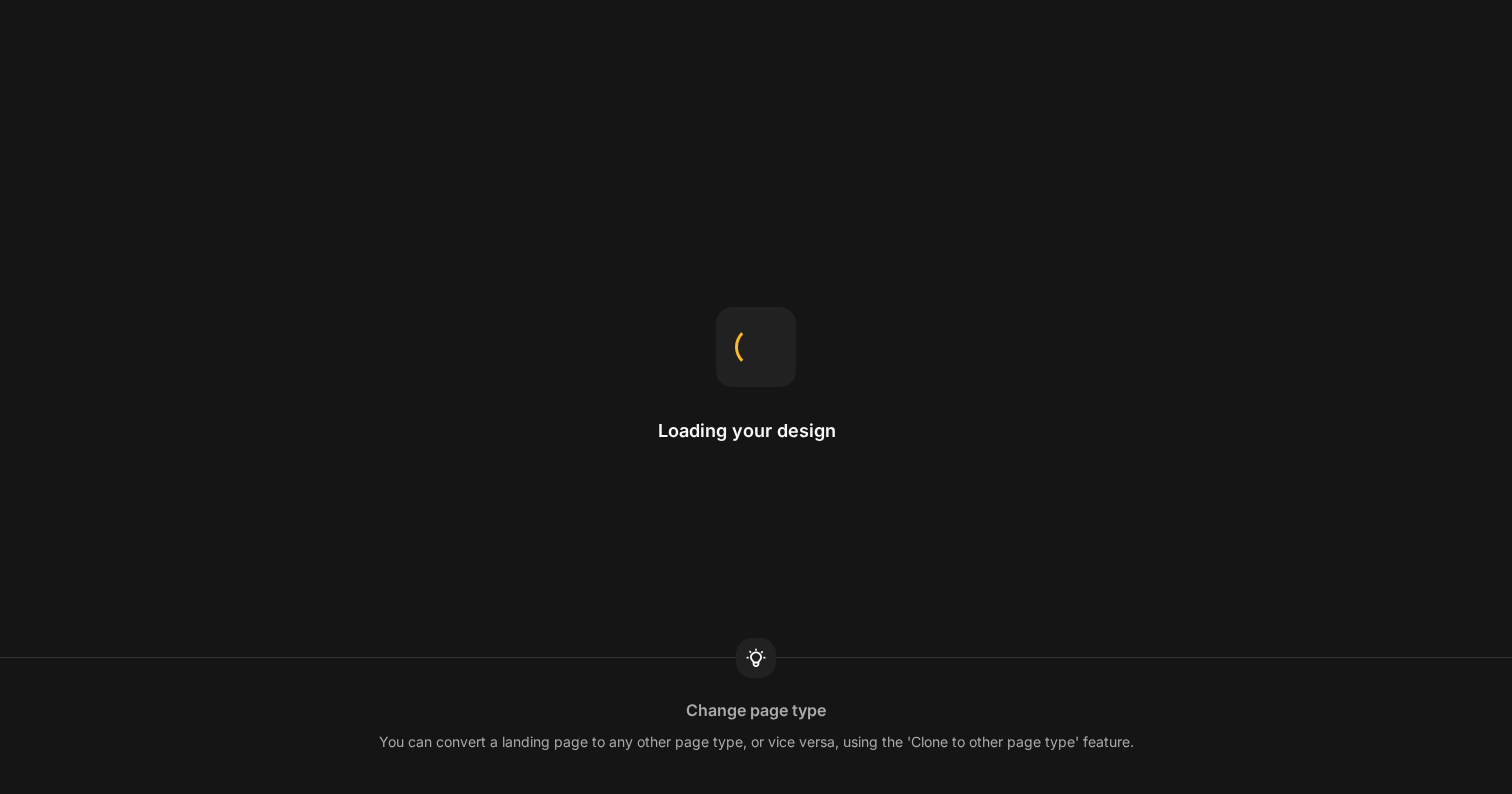 scroll, scrollTop: 0, scrollLeft: 0, axis: both 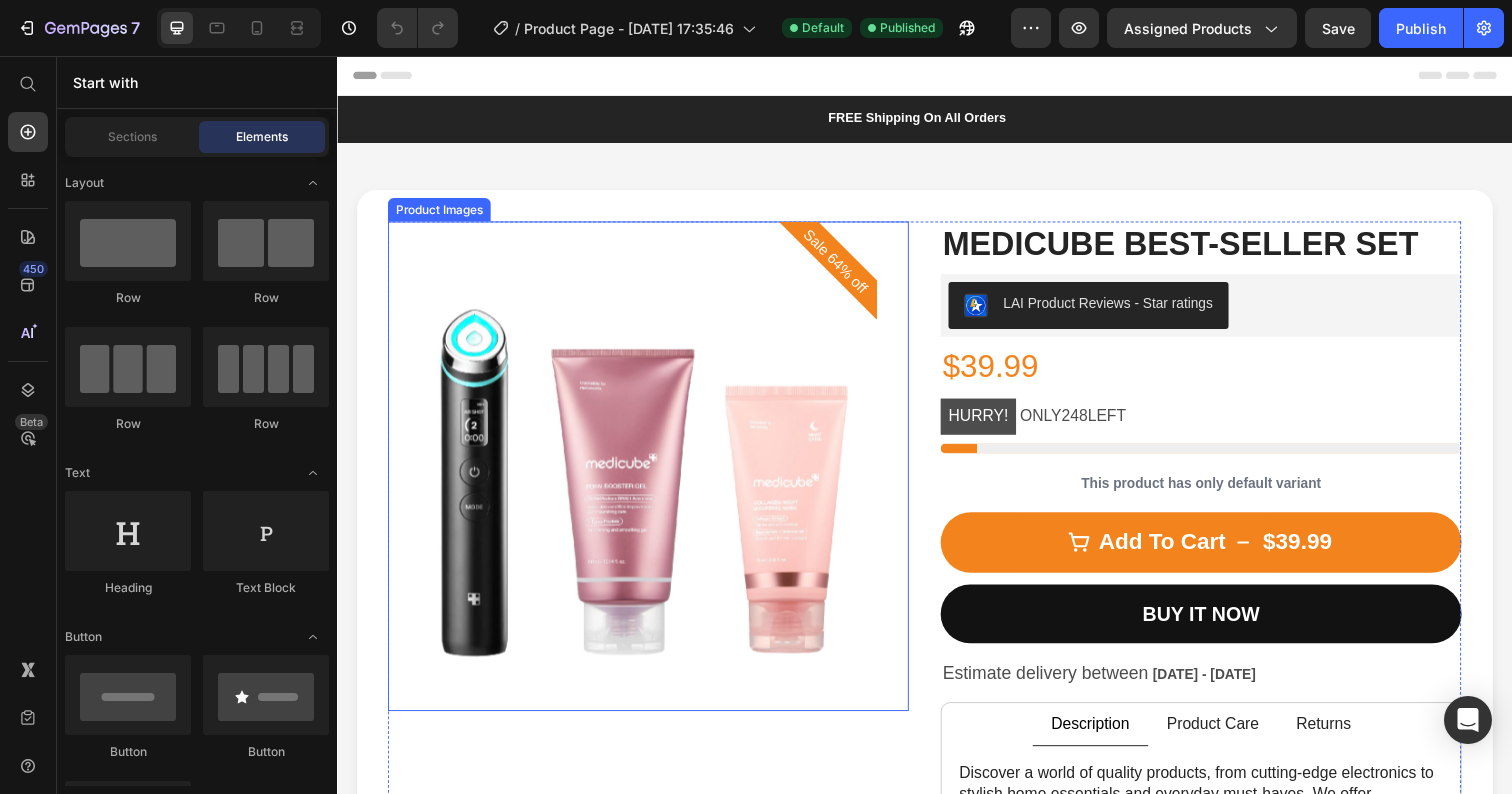 click at bounding box center [639, 475] 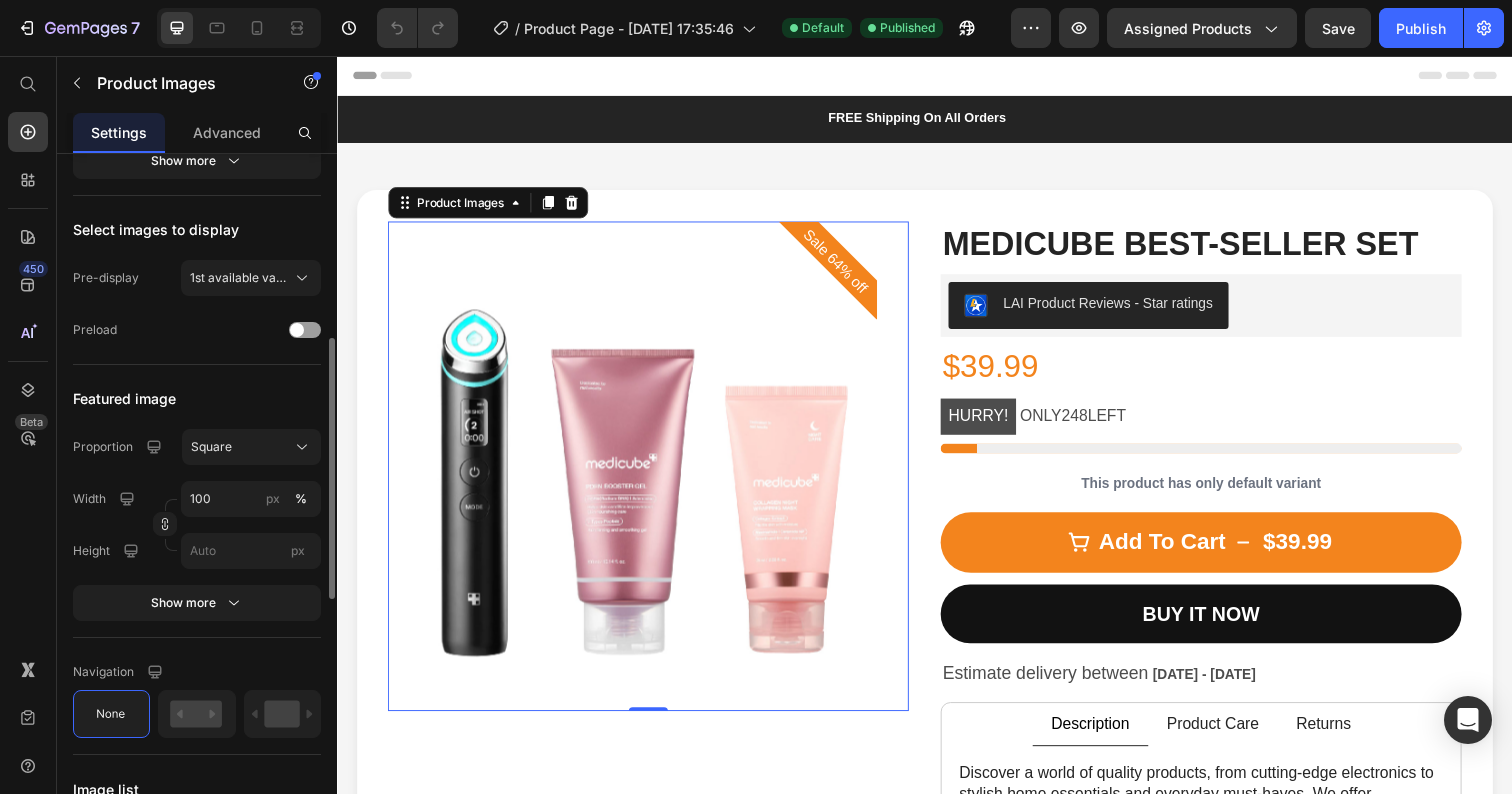scroll, scrollTop: 498, scrollLeft: 0, axis: vertical 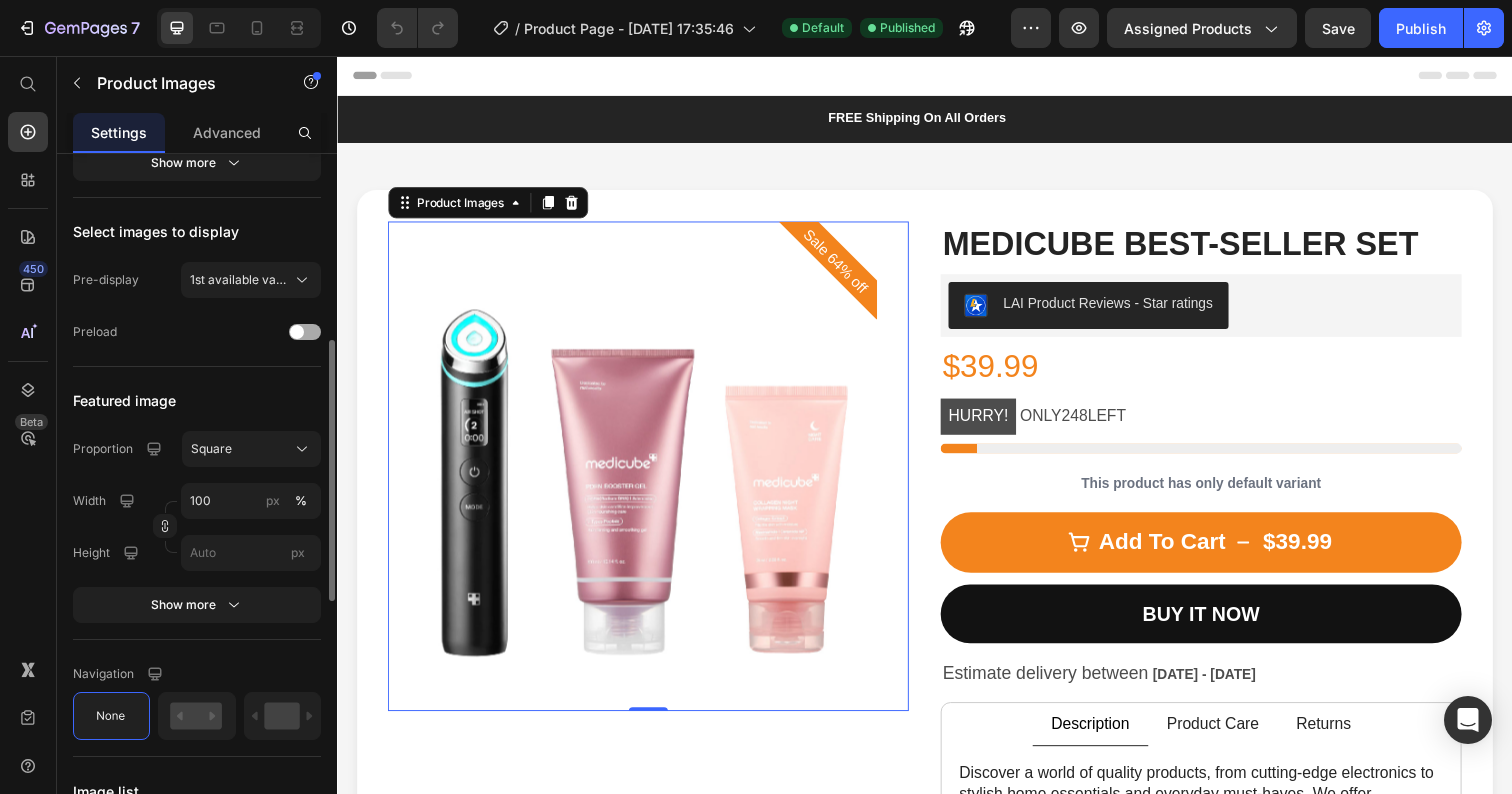click at bounding box center (297, 332) 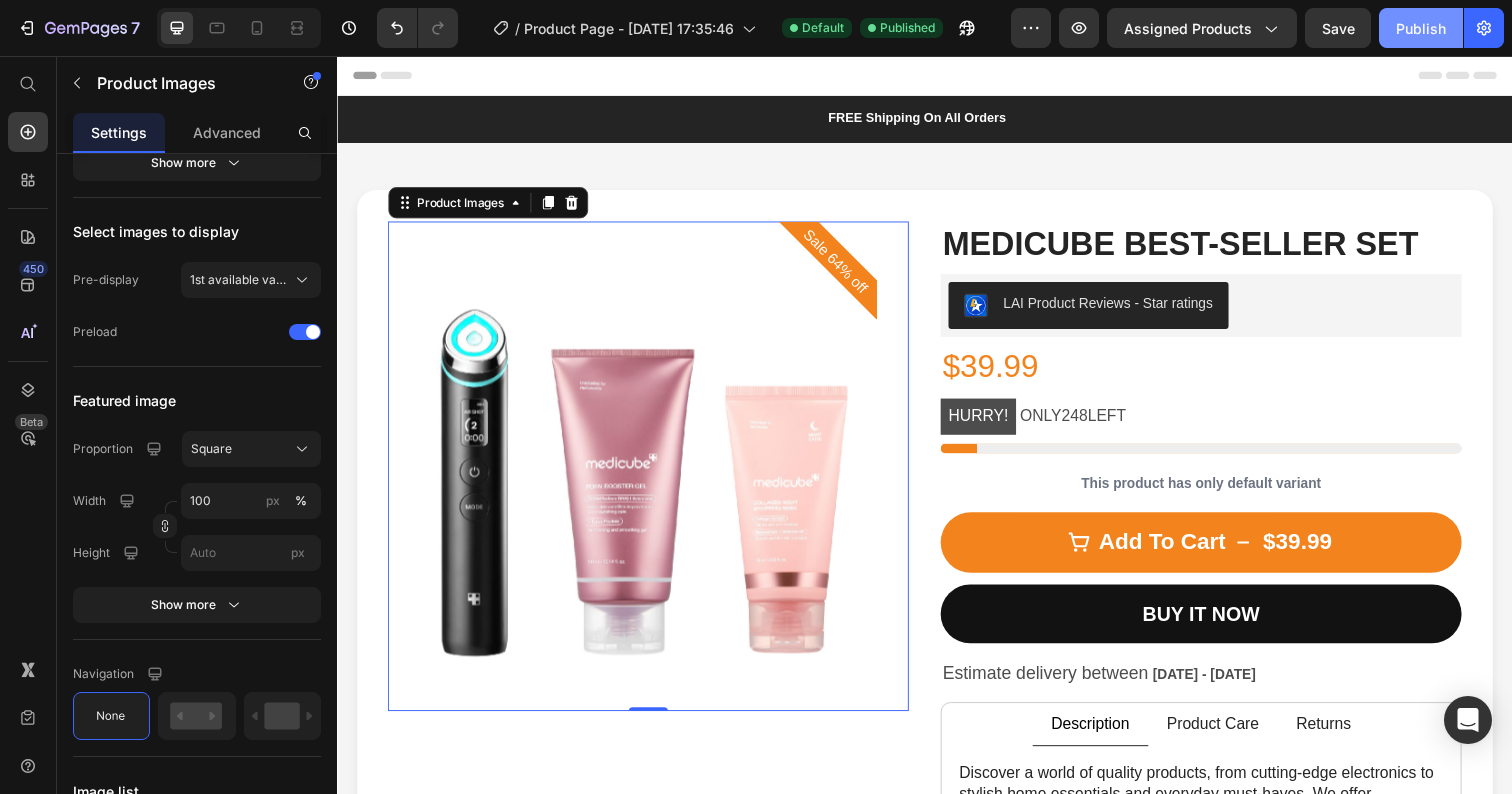 click on "Publish" 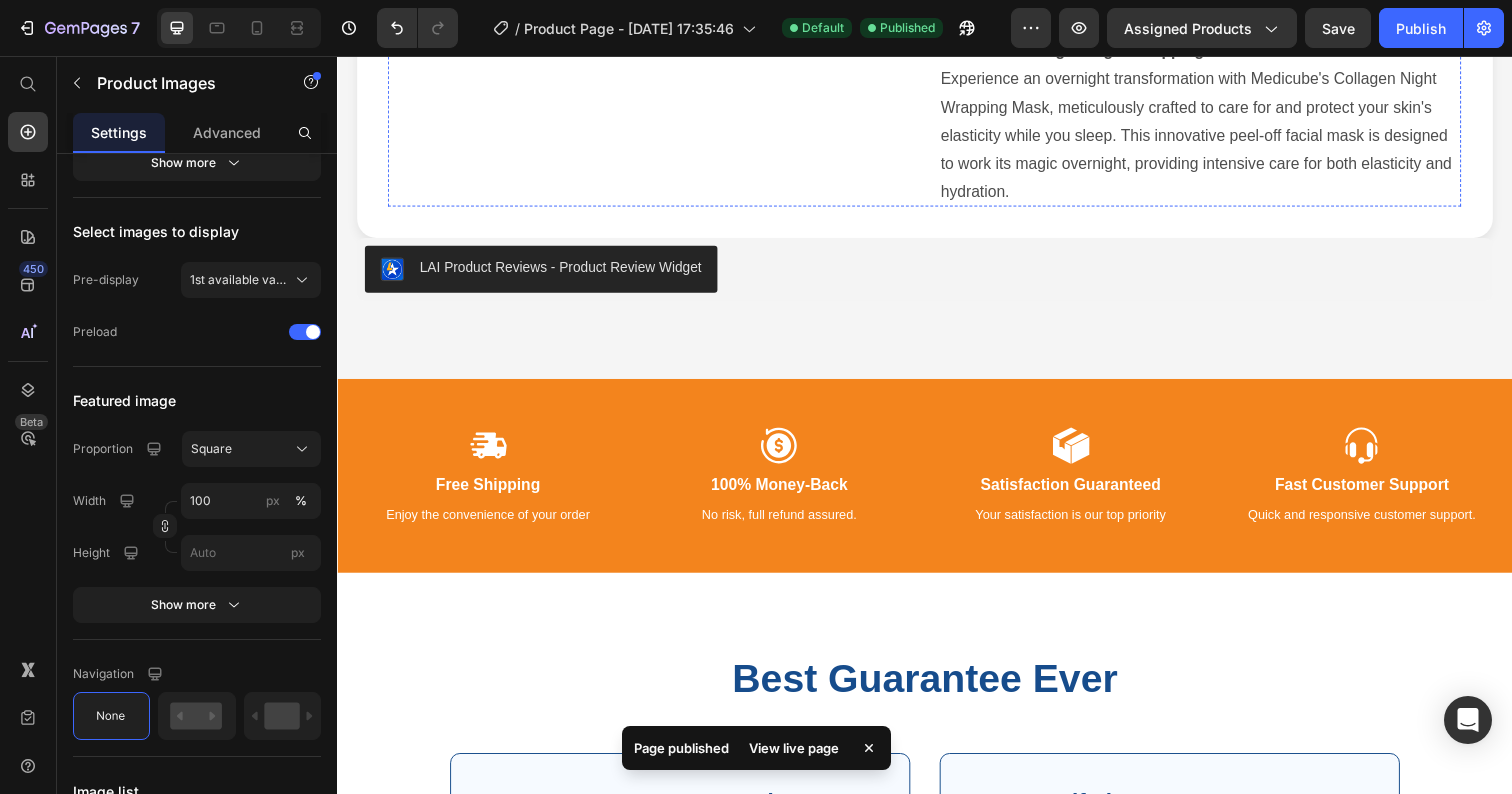 scroll, scrollTop: 2117, scrollLeft: 0, axis: vertical 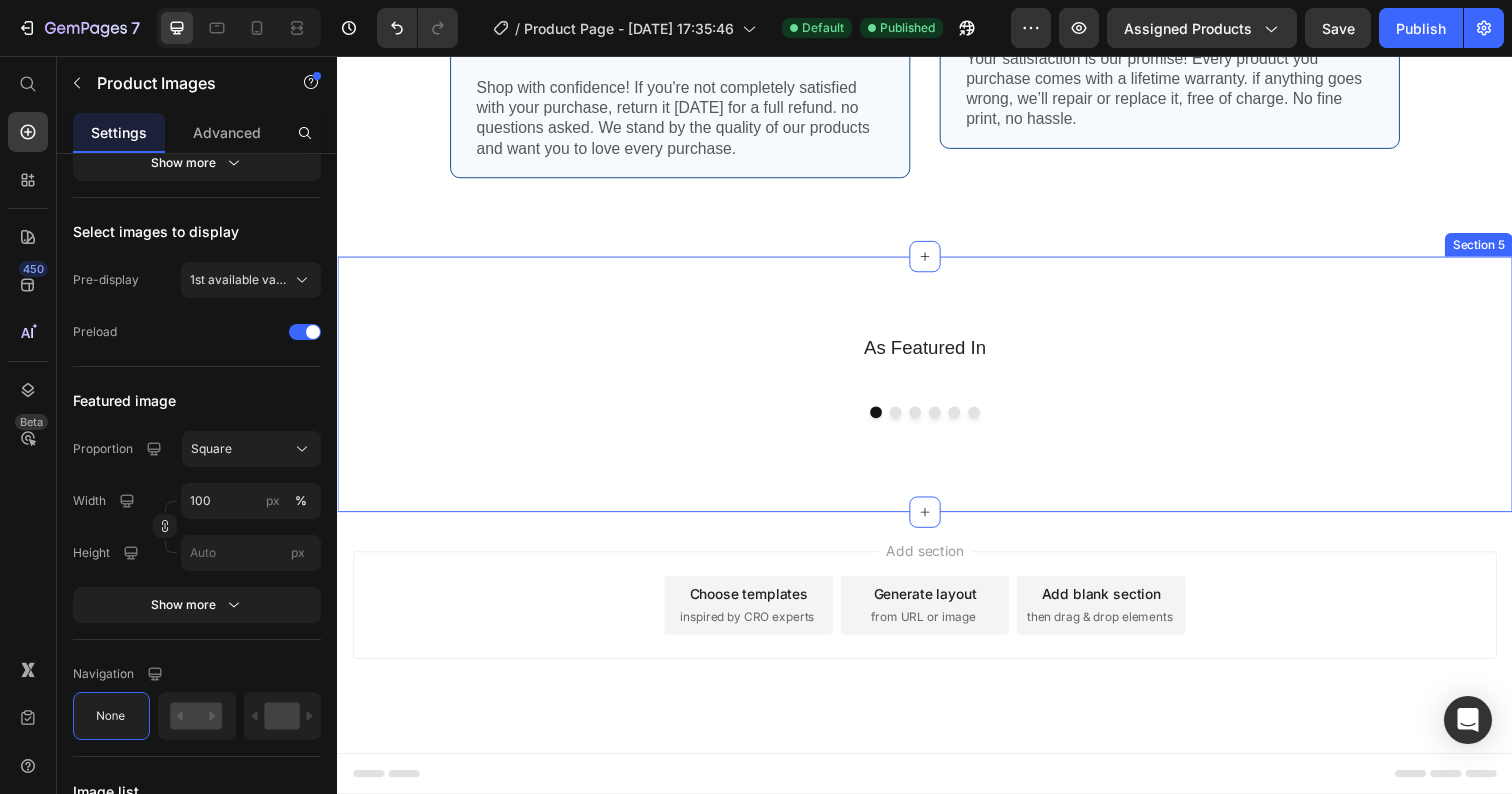 click on "As Featured In Heading Image Image Image Image Image Image Carousel Row" at bounding box center (937, 407) 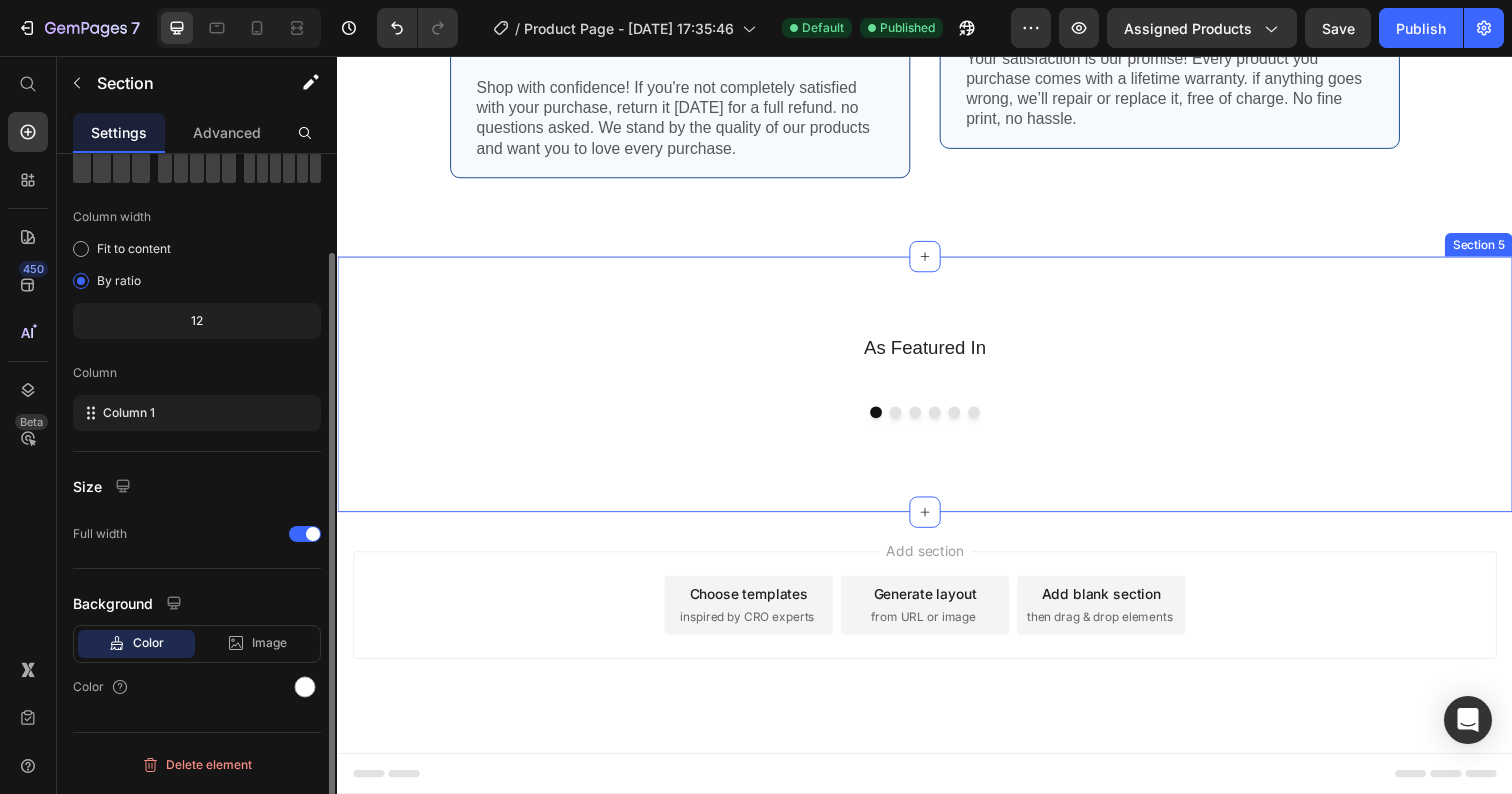 scroll, scrollTop: 0, scrollLeft: 0, axis: both 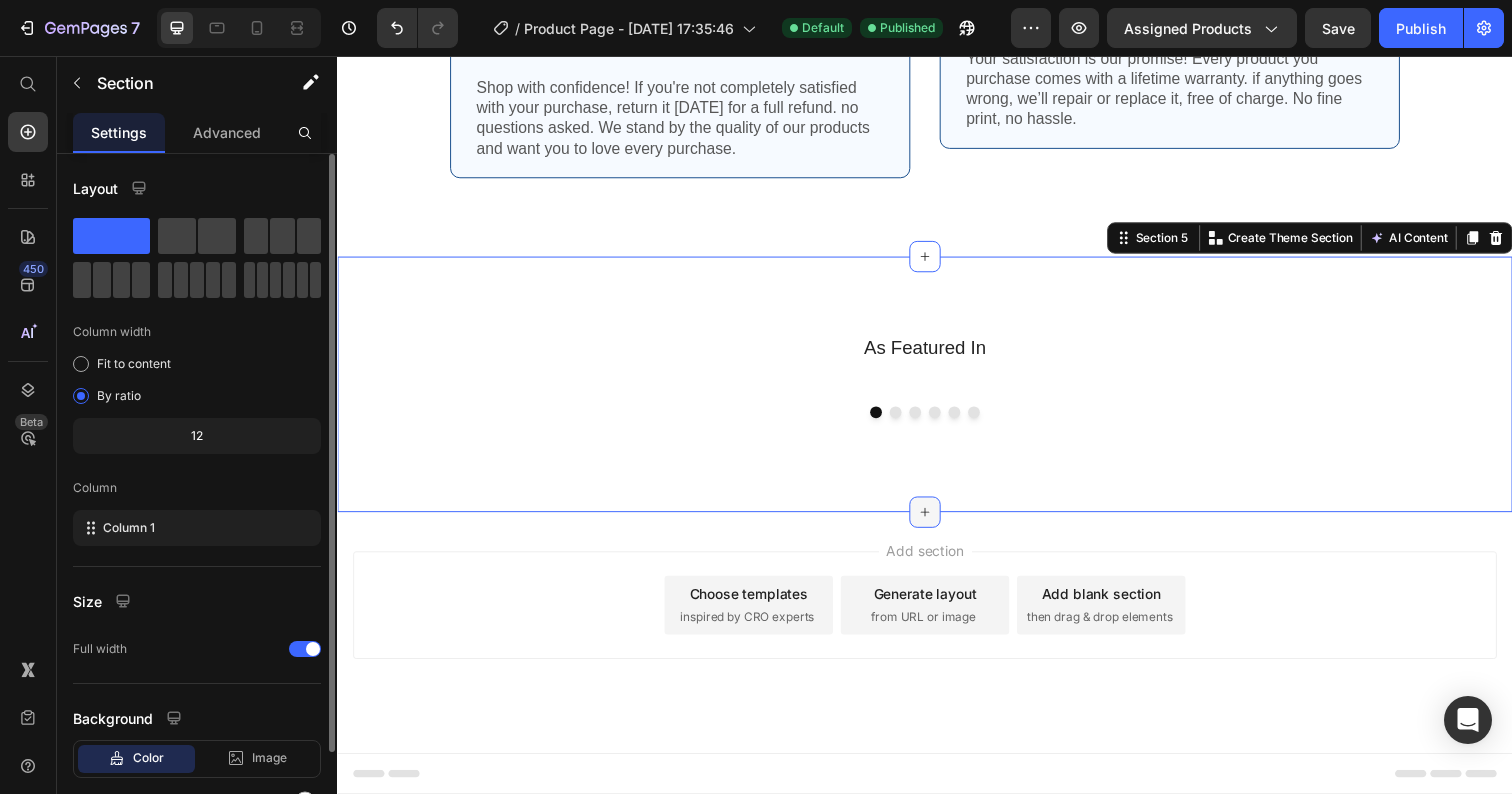 click 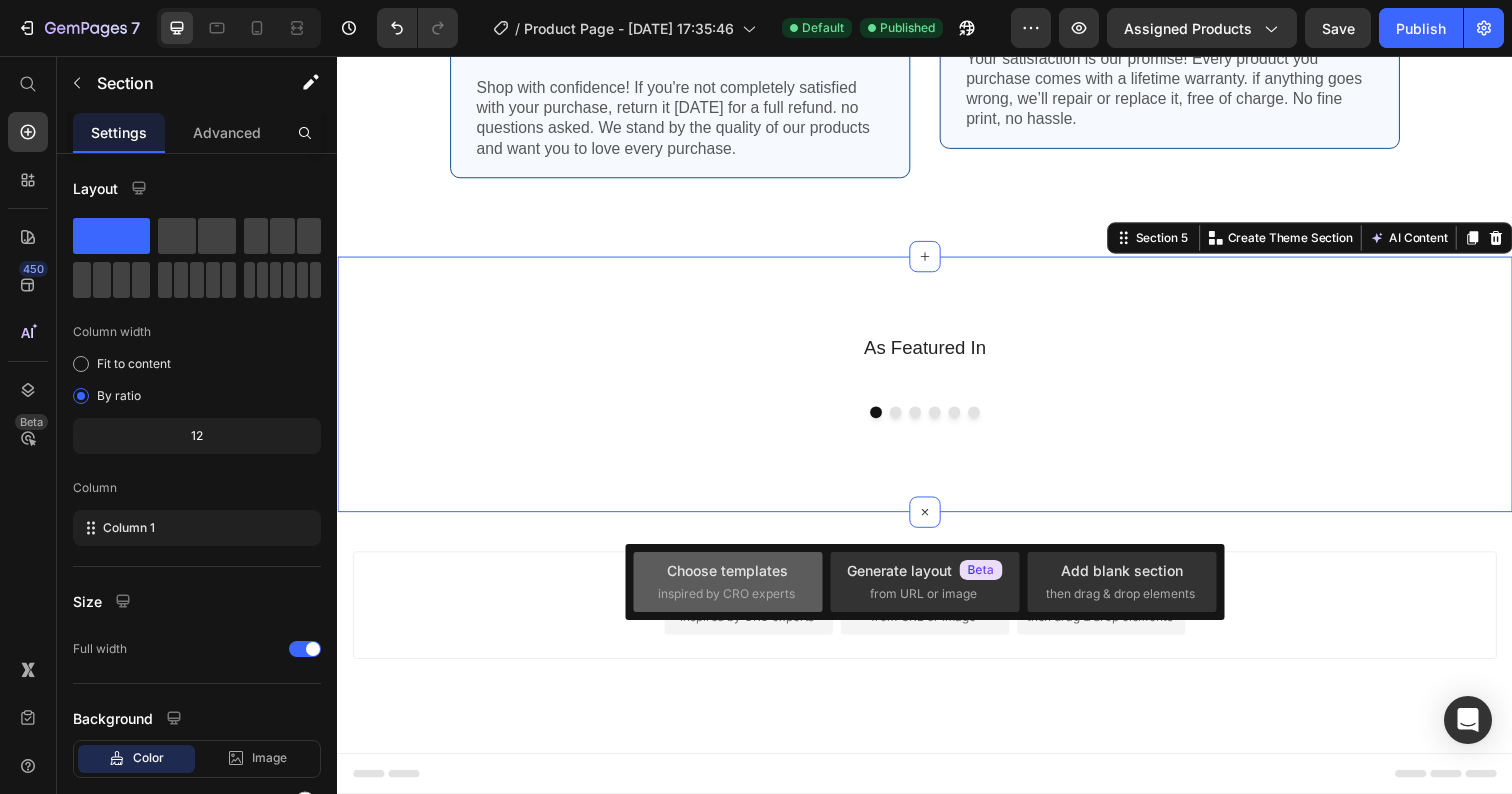 click on "Choose templates  inspired by CRO experts" at bounding box center (728, 581) 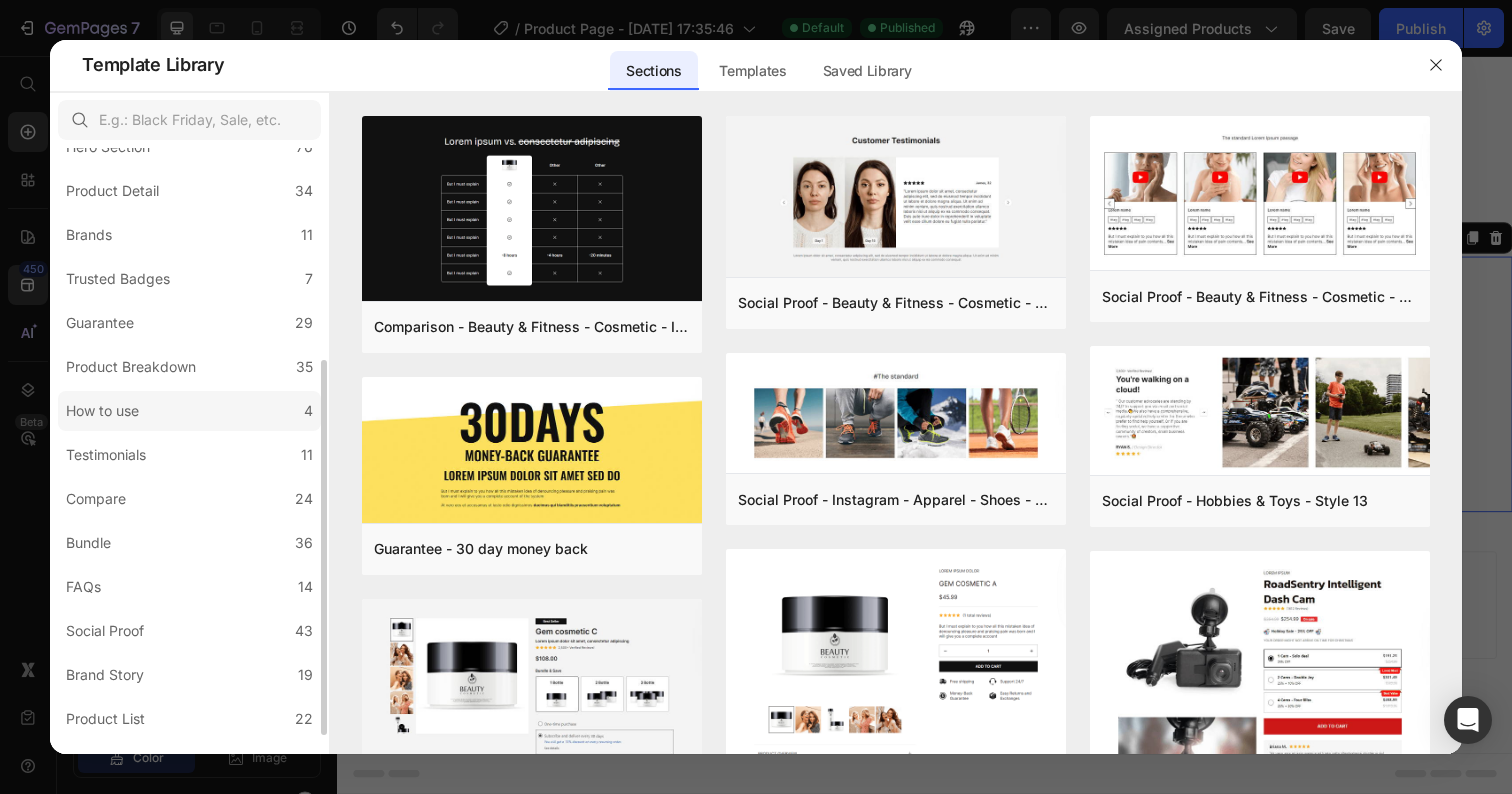 scroll, scrollTop: 0, scrollLeft: 0, axis: both 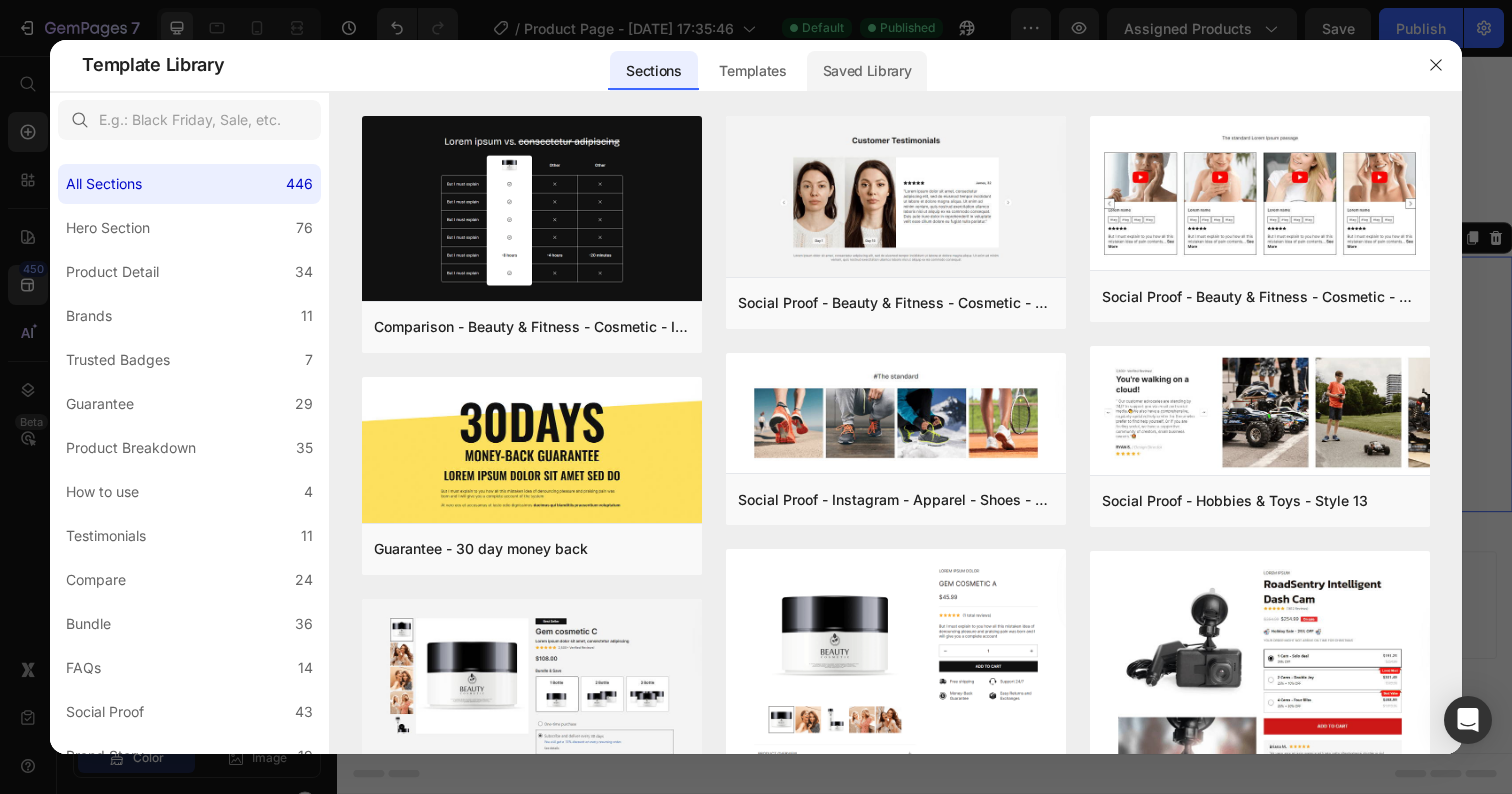 click on "Saved Library" 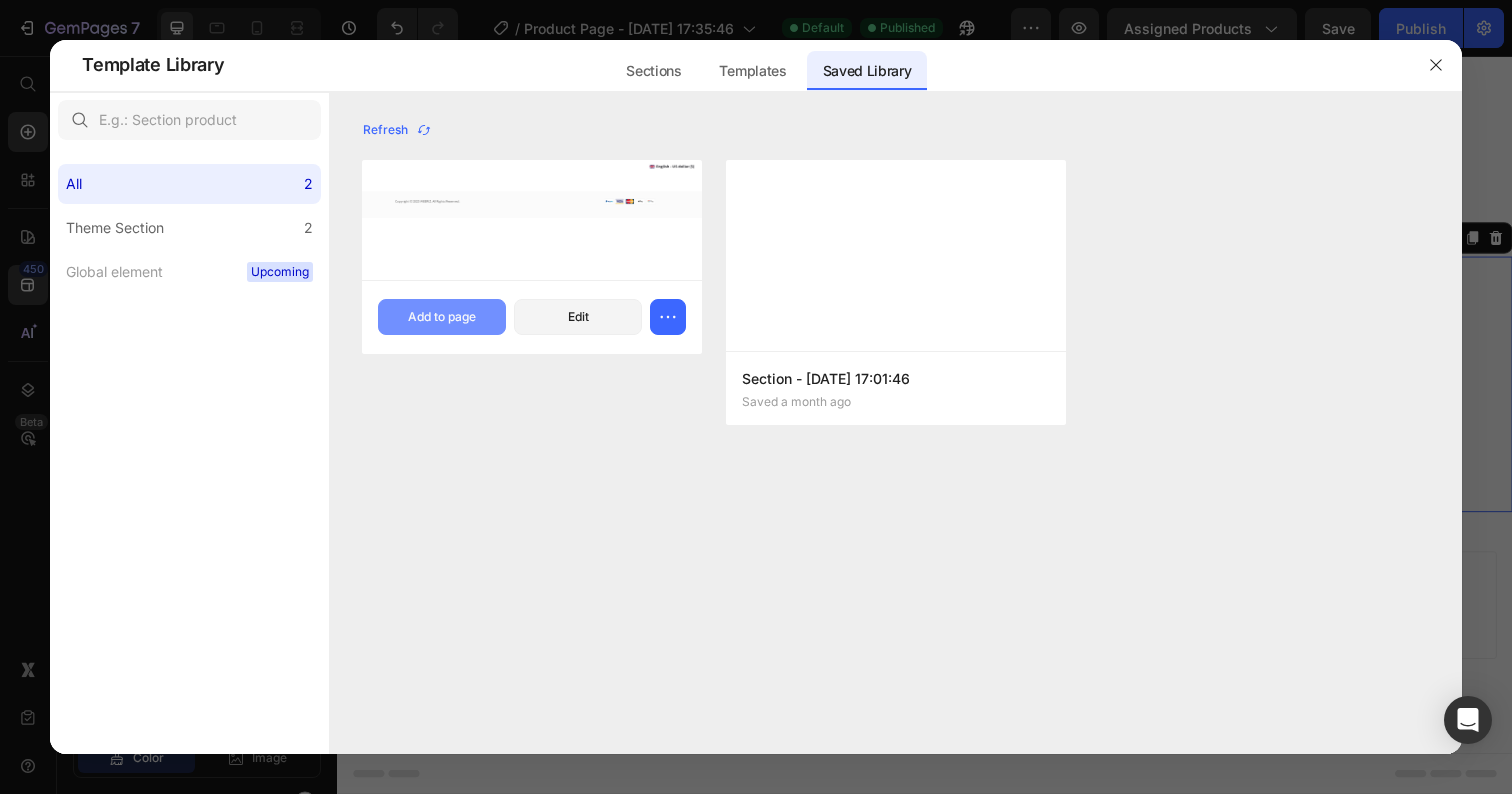 click on "Add to page" at bounding box center (442, 317) 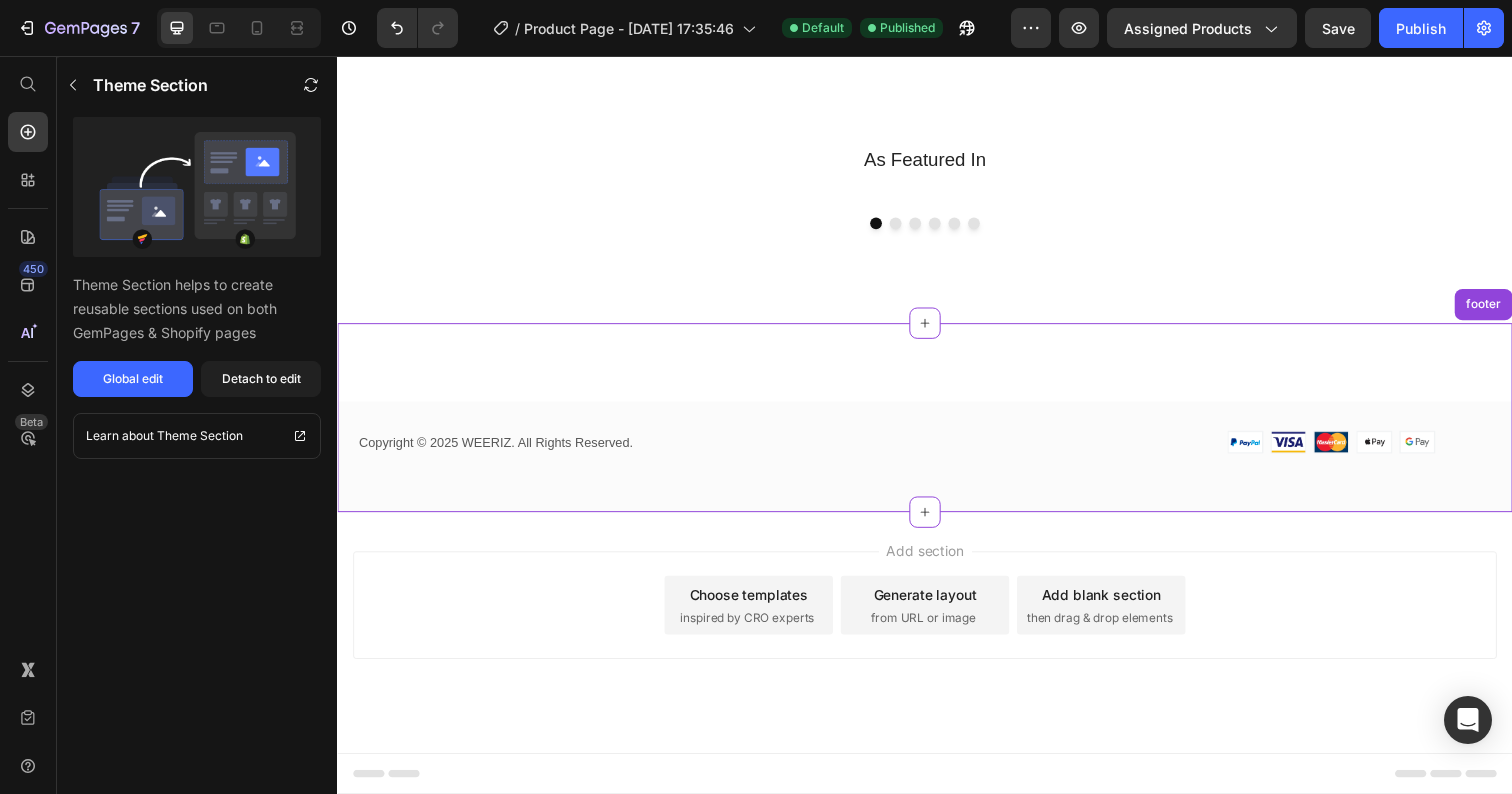 scroll, scrollTop: 2311, scrollLeft: 0, axis: vertical 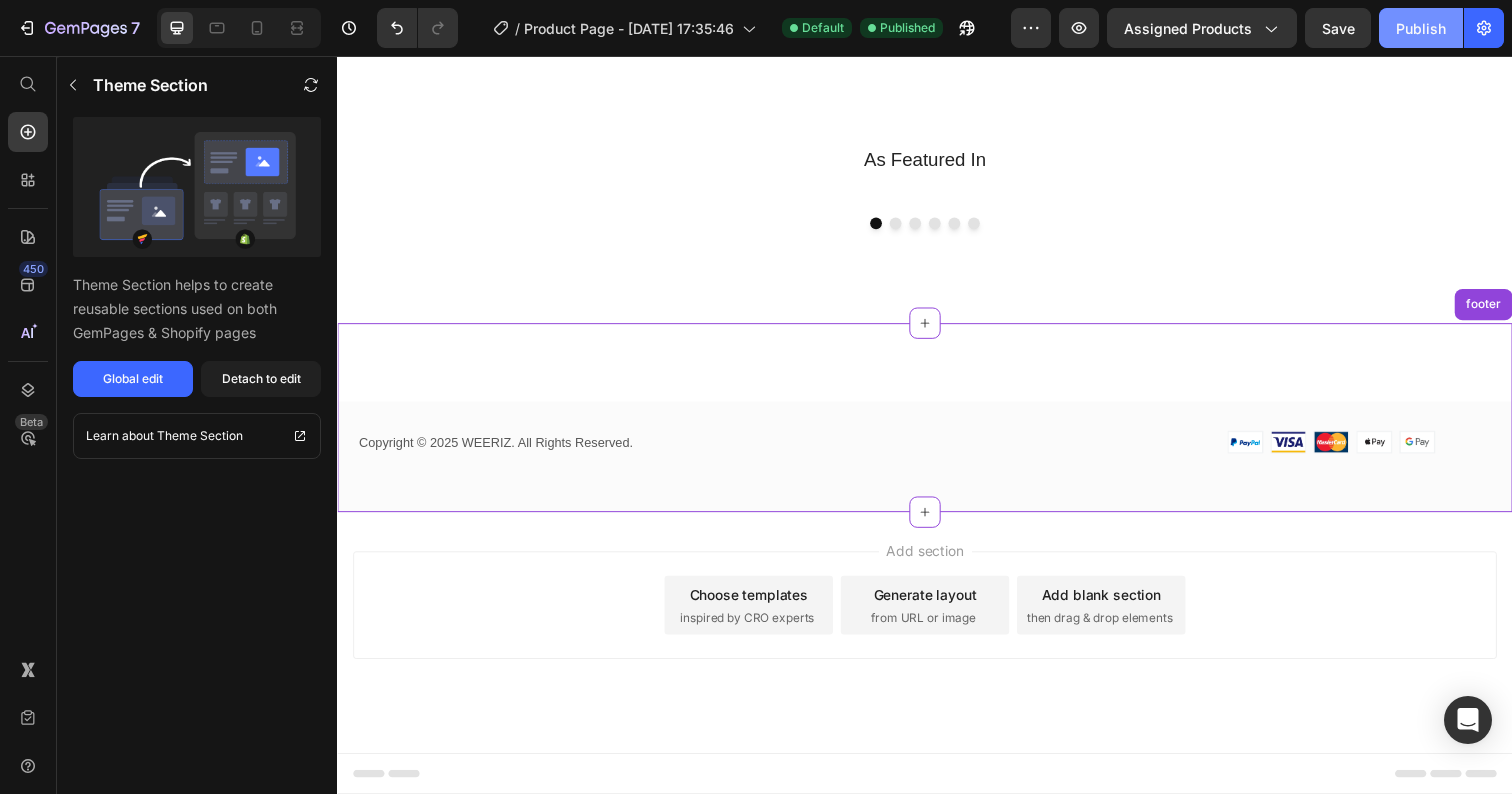 click on "Publish" 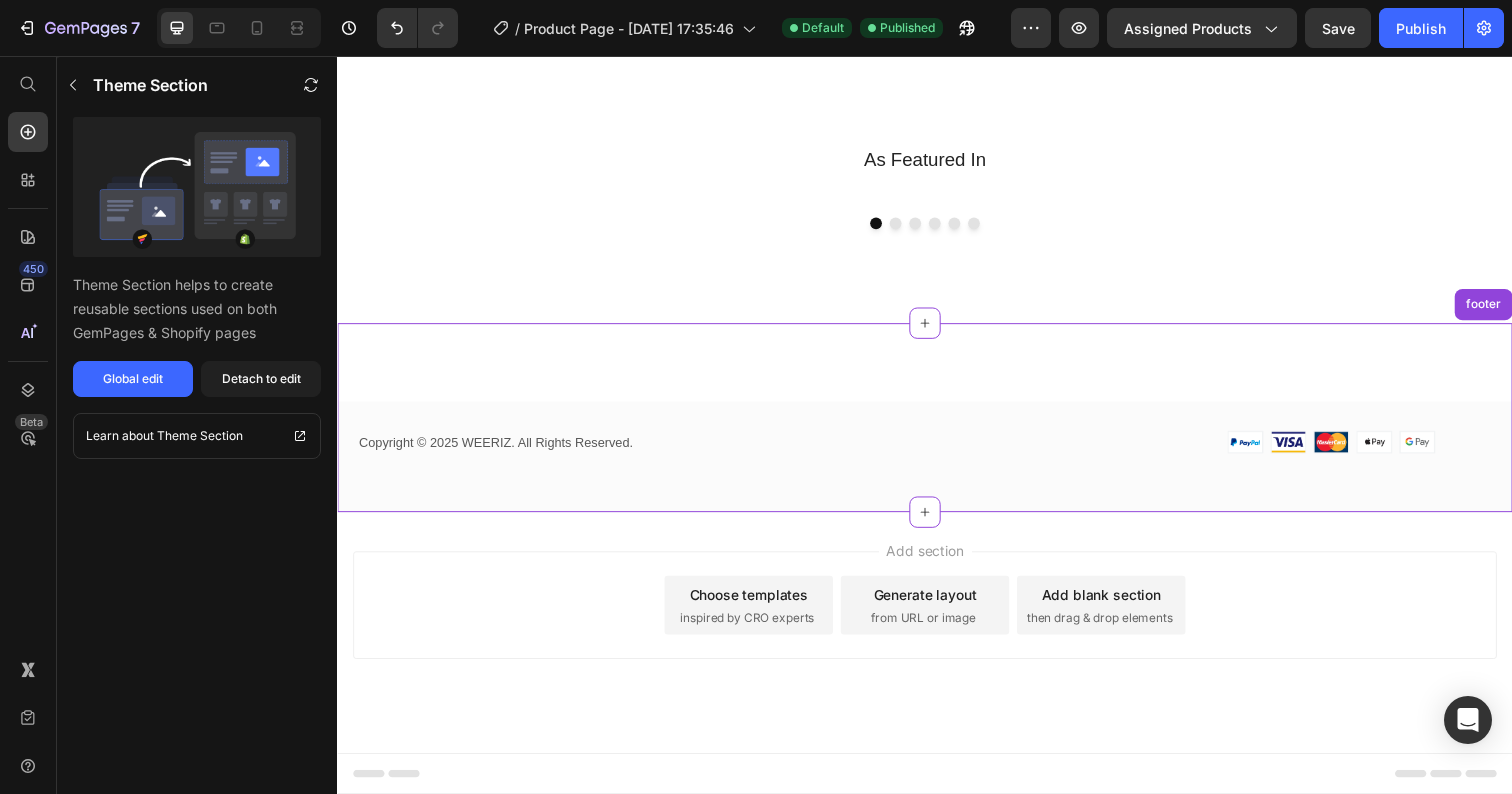 click on "Copyright © 2025 WEERIZ. All Rights Reserved. Text block Image Row Row" at bounding box center (937, 466) 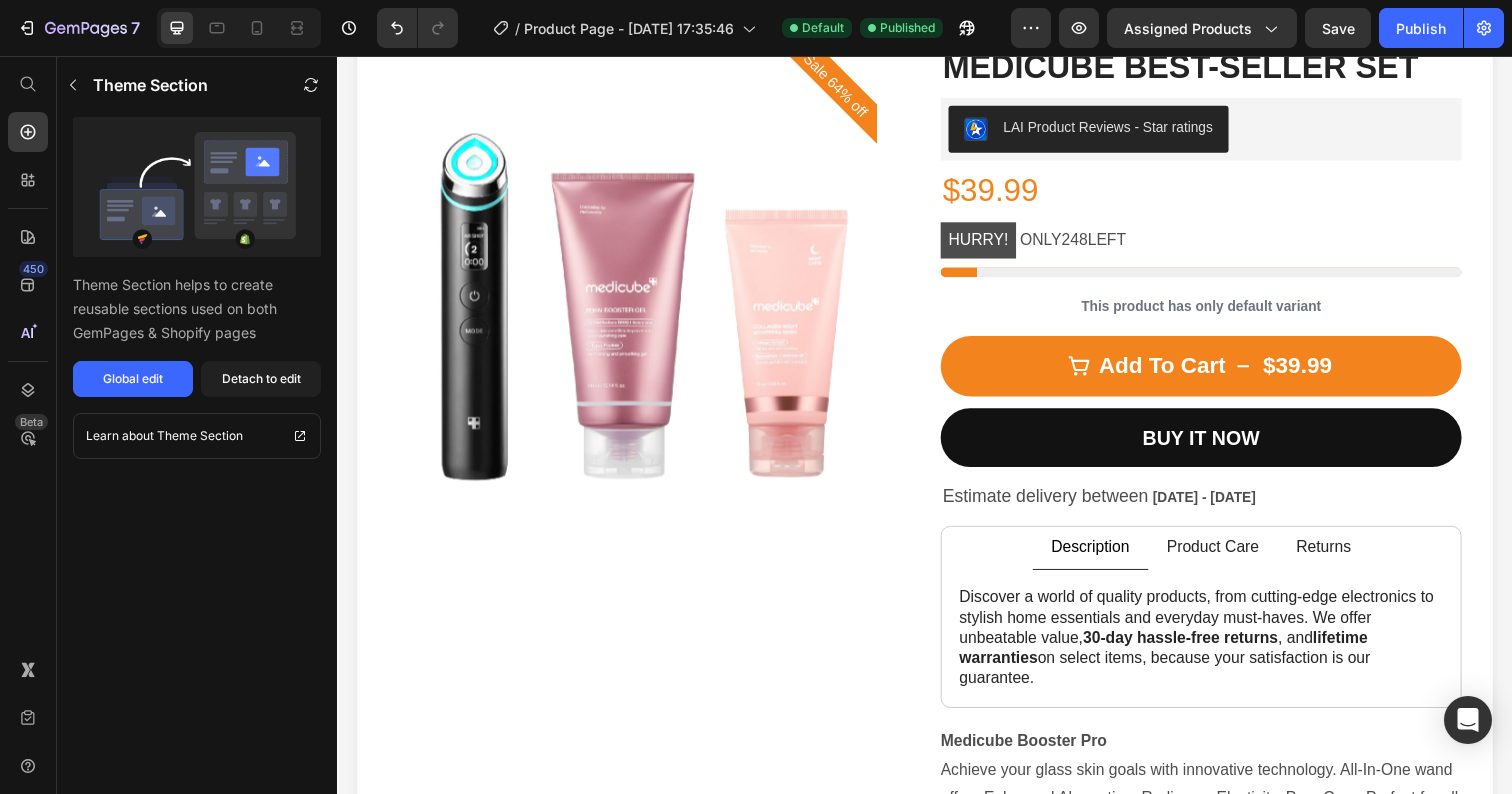 scroll, scrollTop: 0, scrollLeft: 0, axis: both 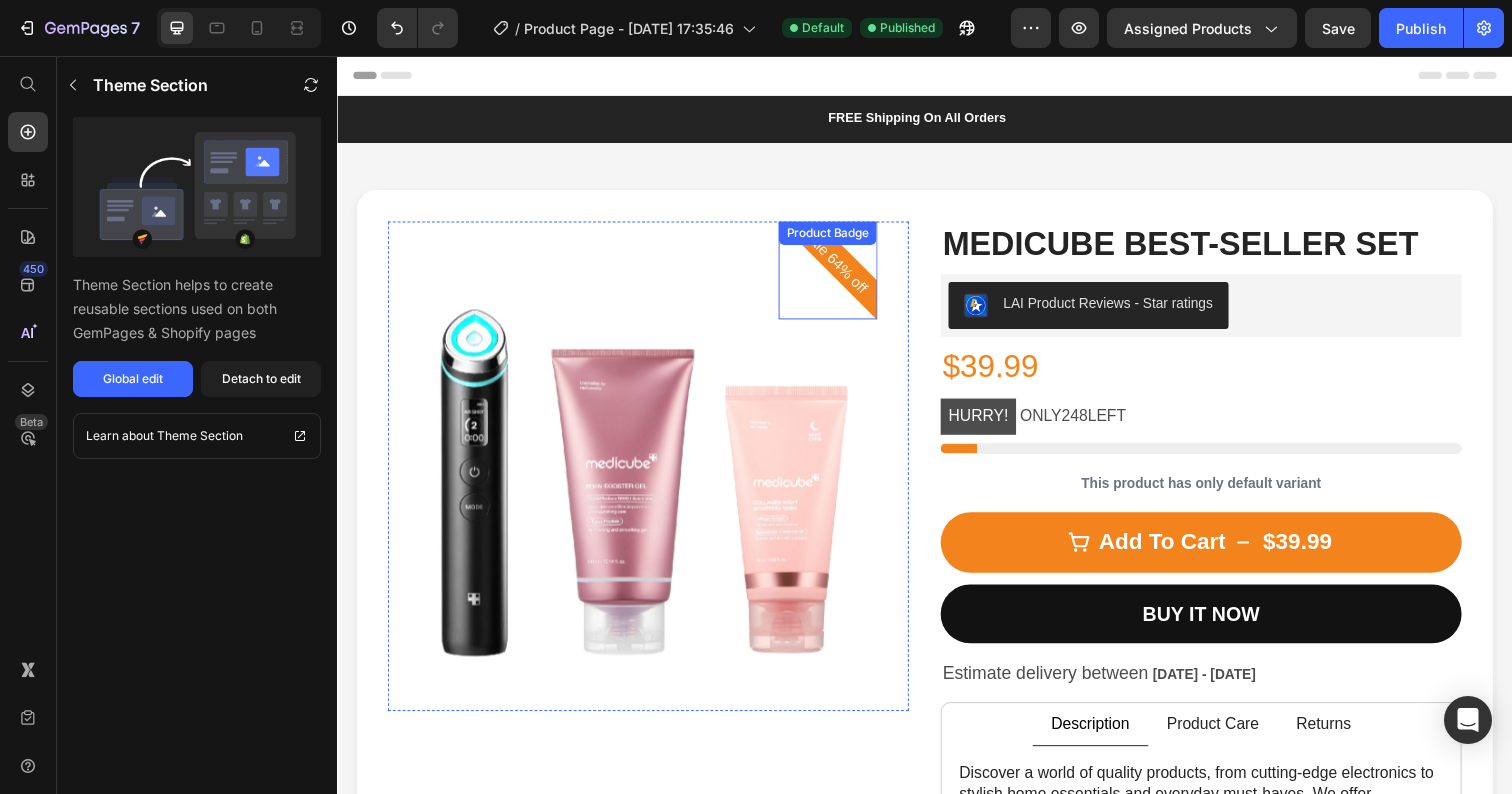 click at bounding box center (639, 475) 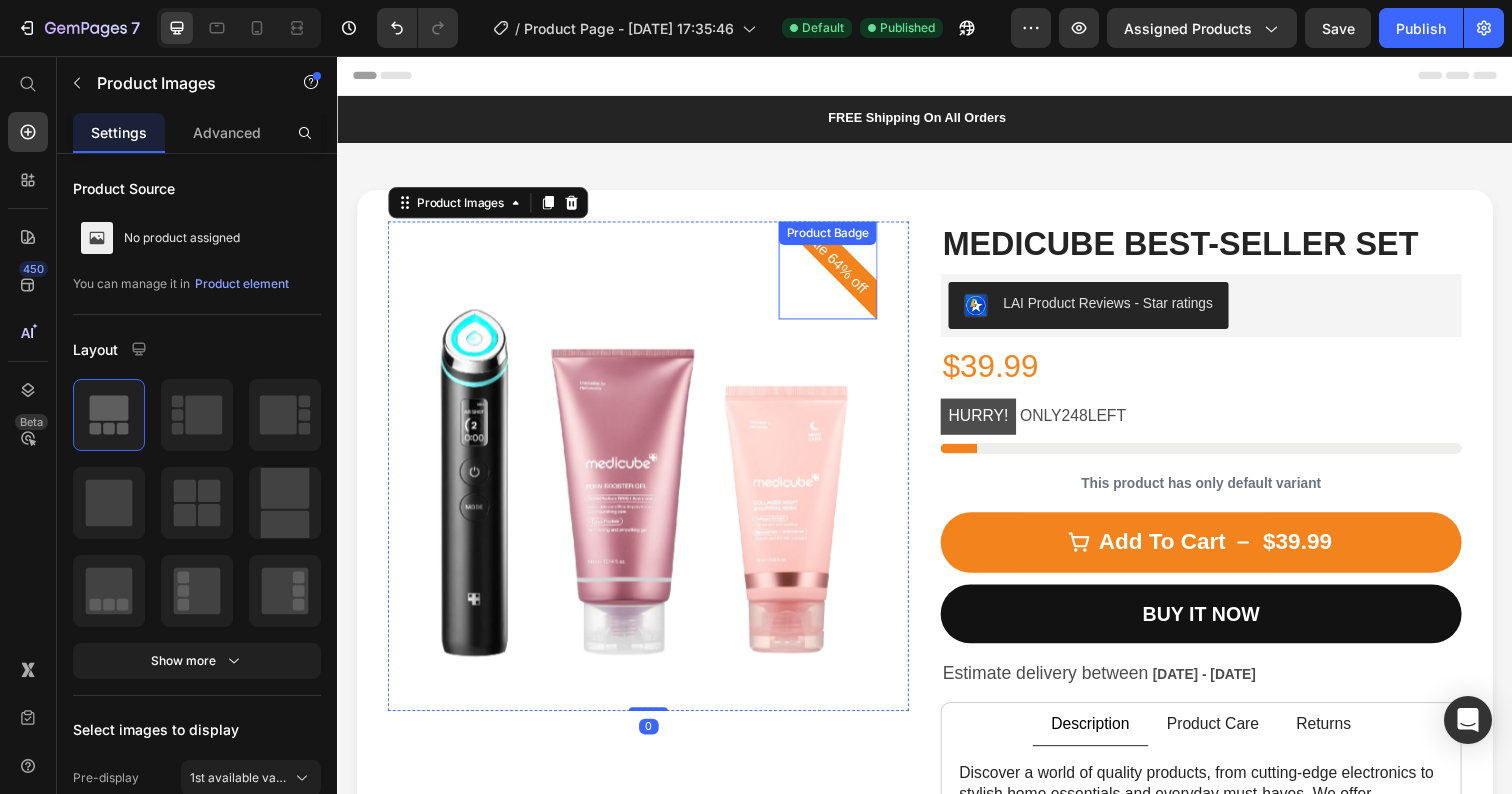 click on "Sale 64% off Product Badge" at bounding box center [838, 275] 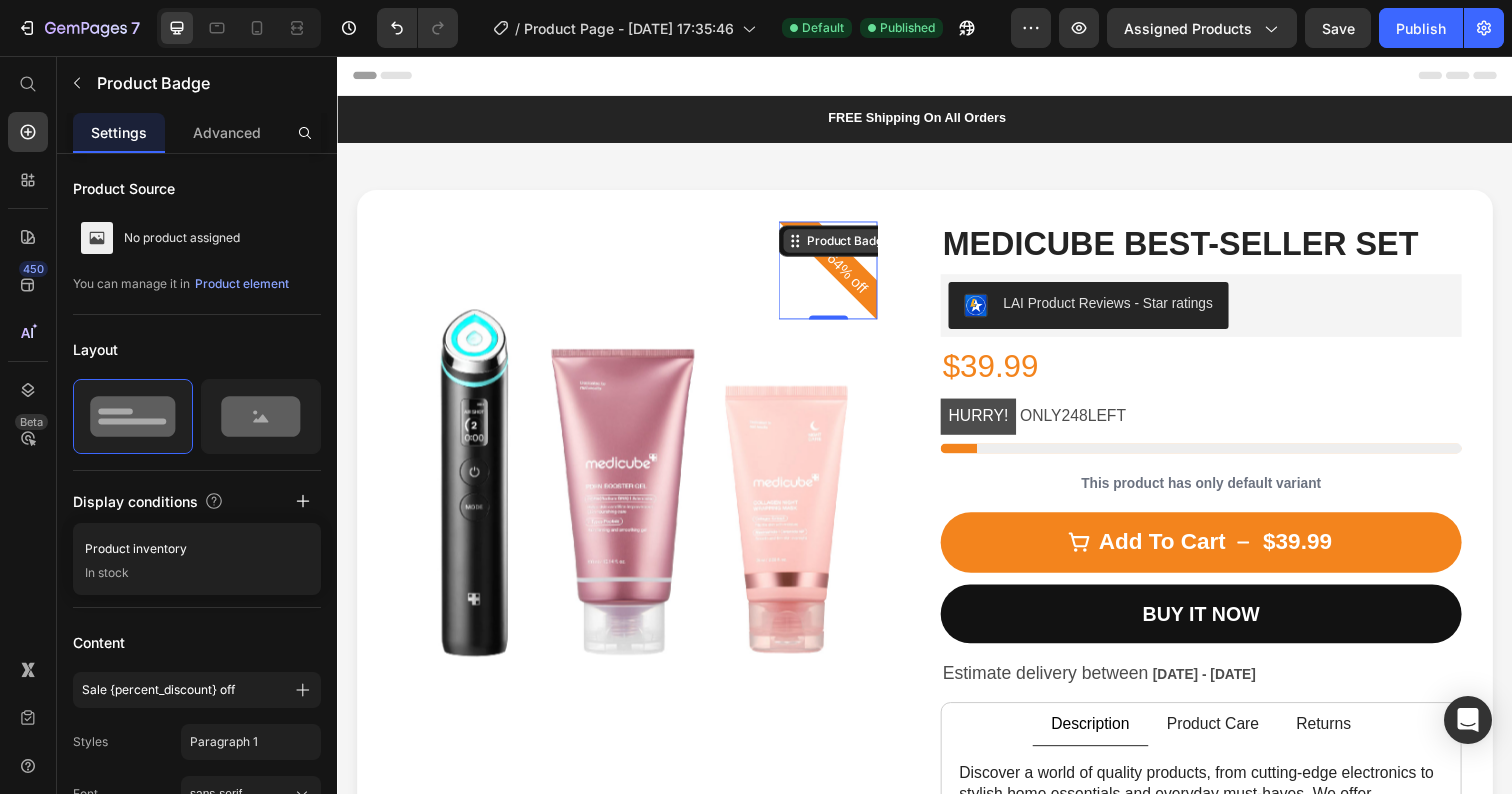 click on "Product Badge" at bounding box center (859, 245) 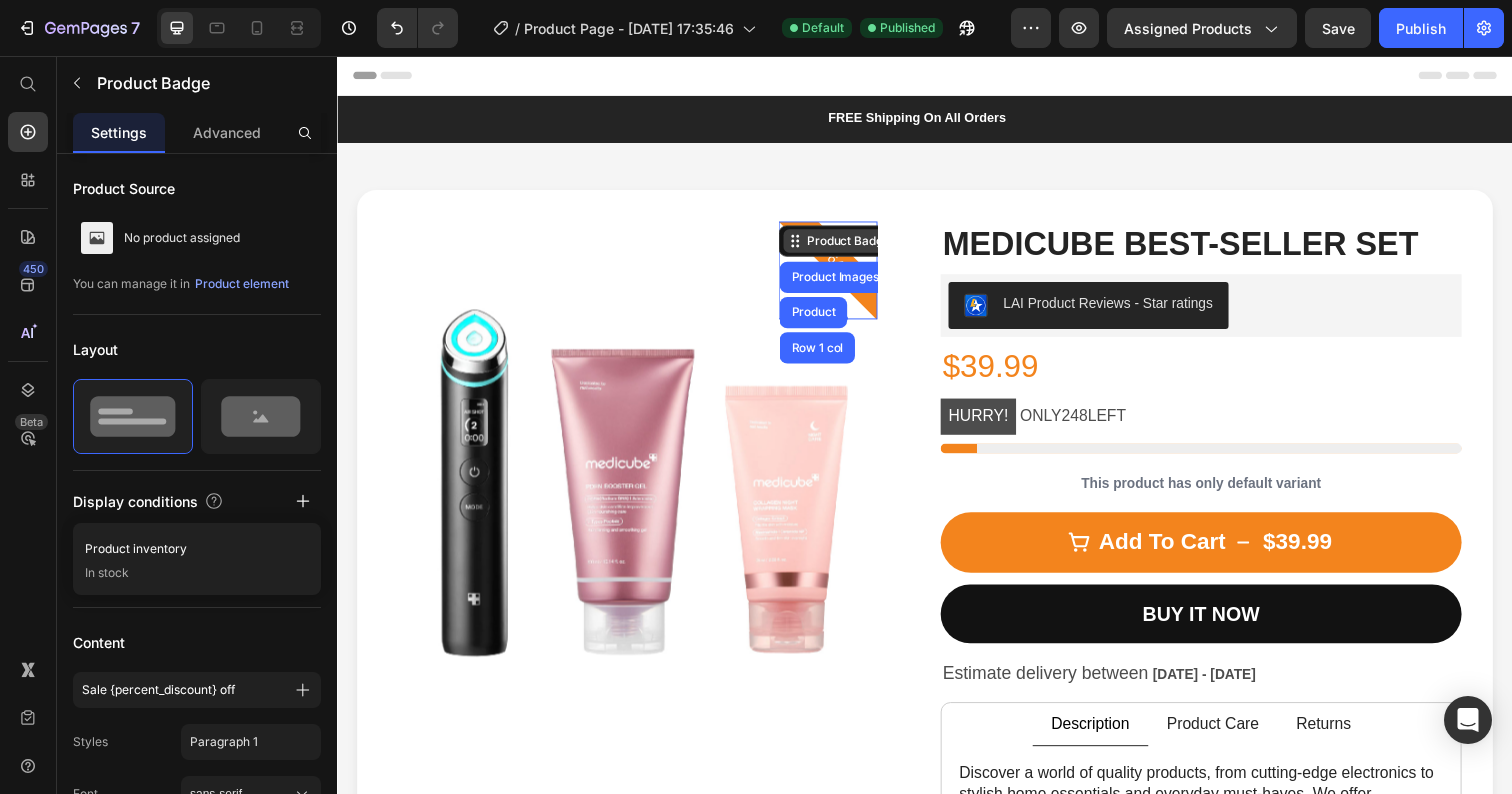 click on "Product Badge" at bounding box center [859, 245] 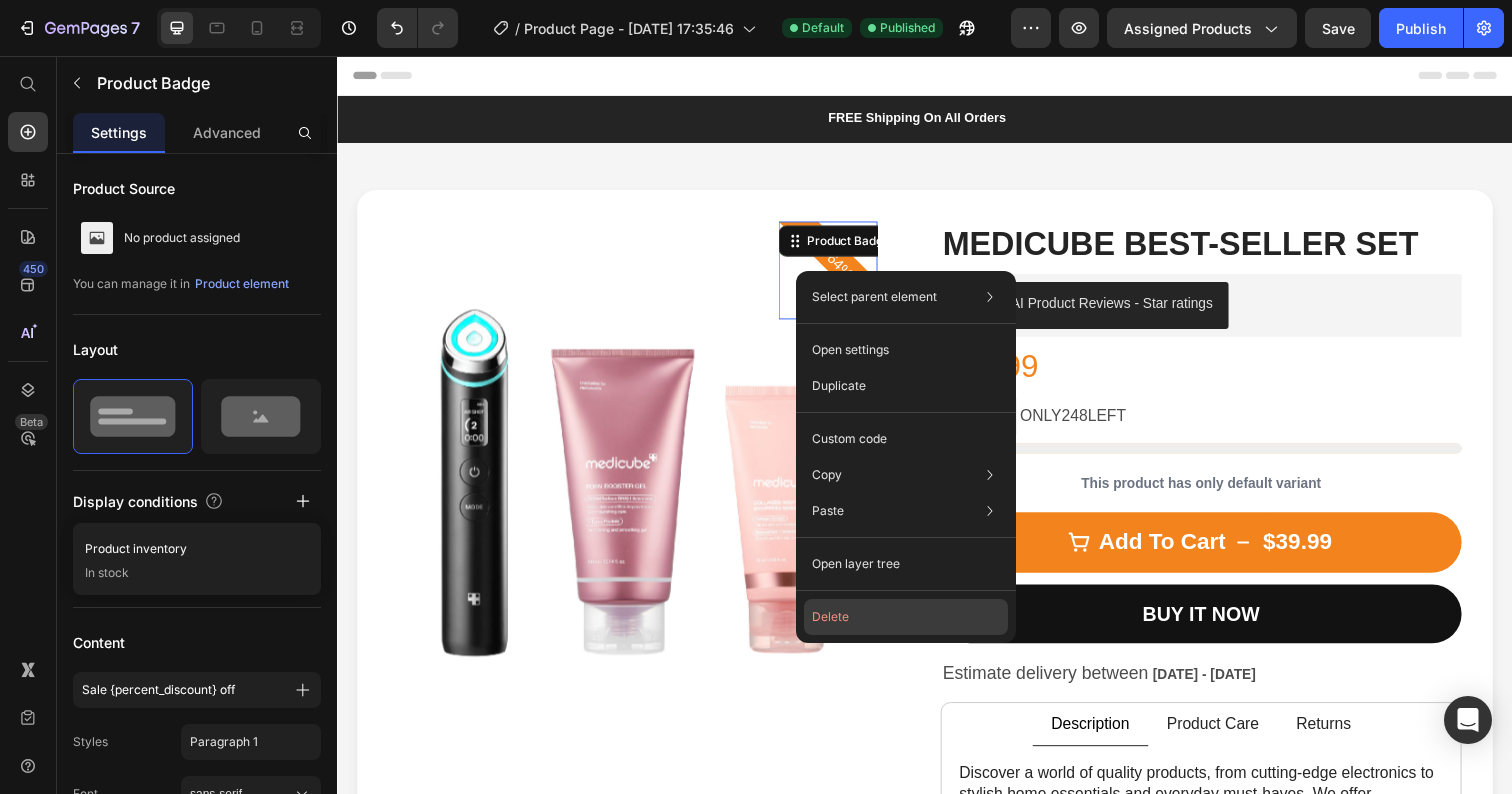 click on "Delete" 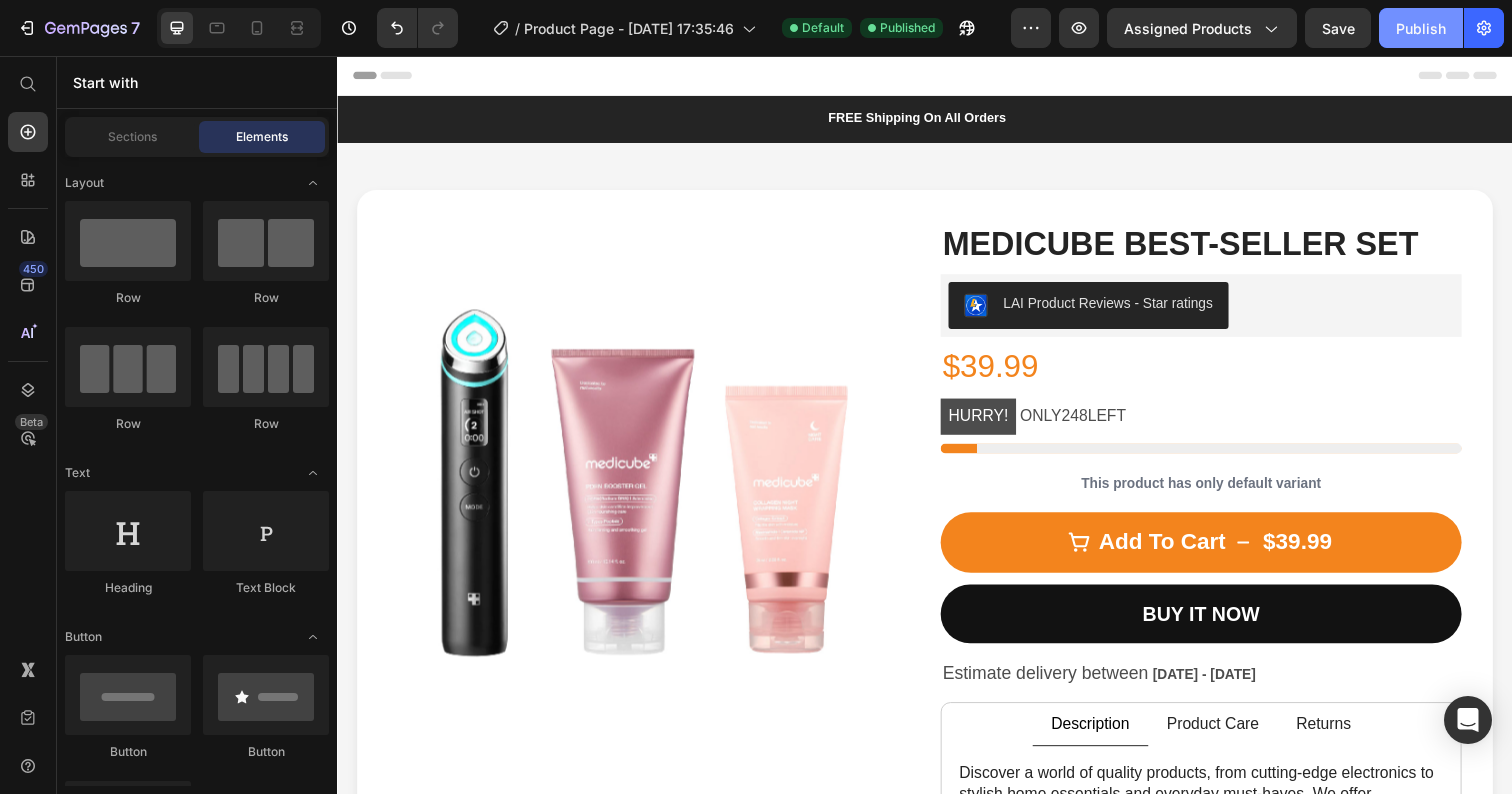 click on "Publish" 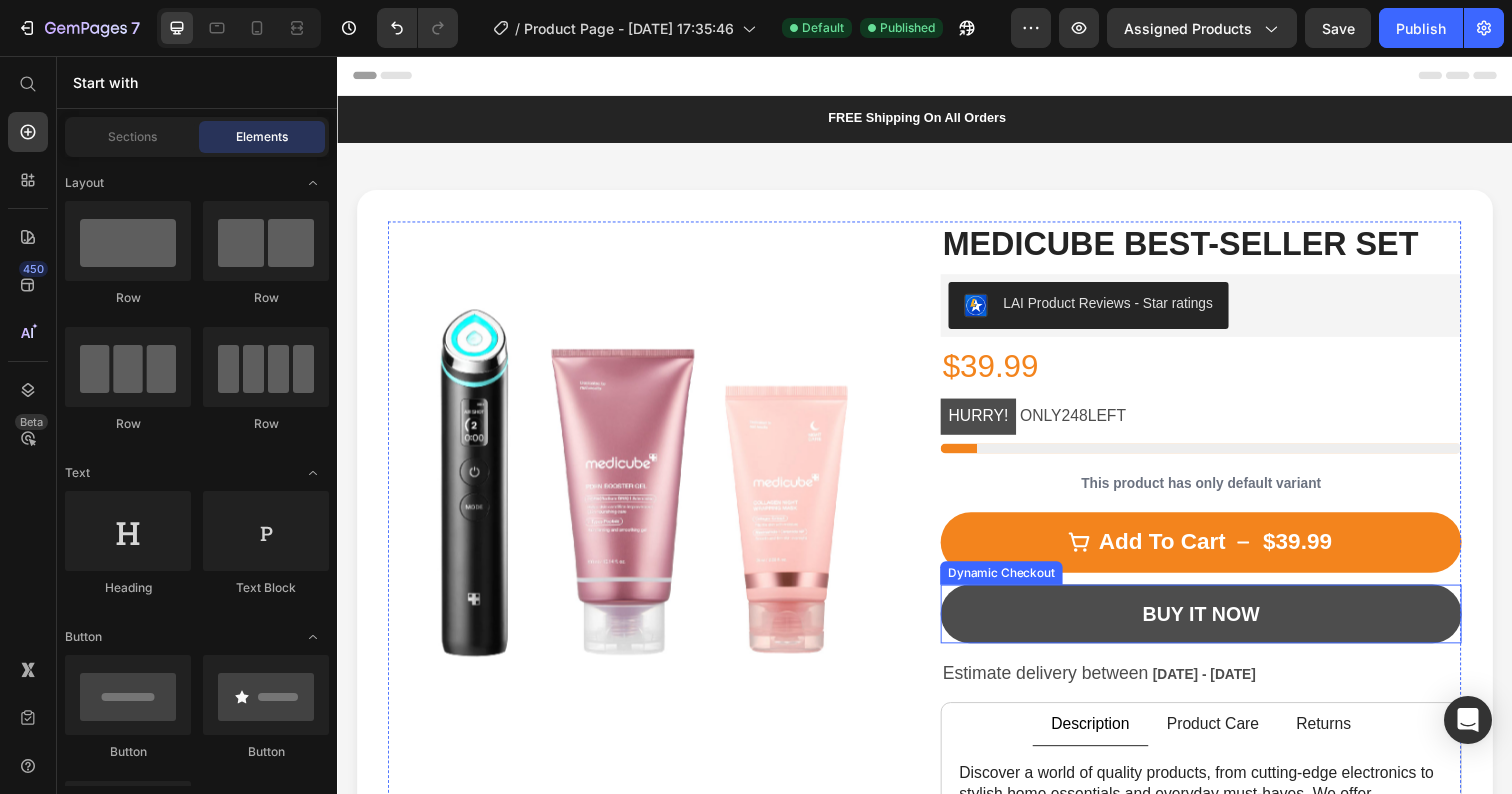 click on "Buy it now" at bounding box center (1219, 626) 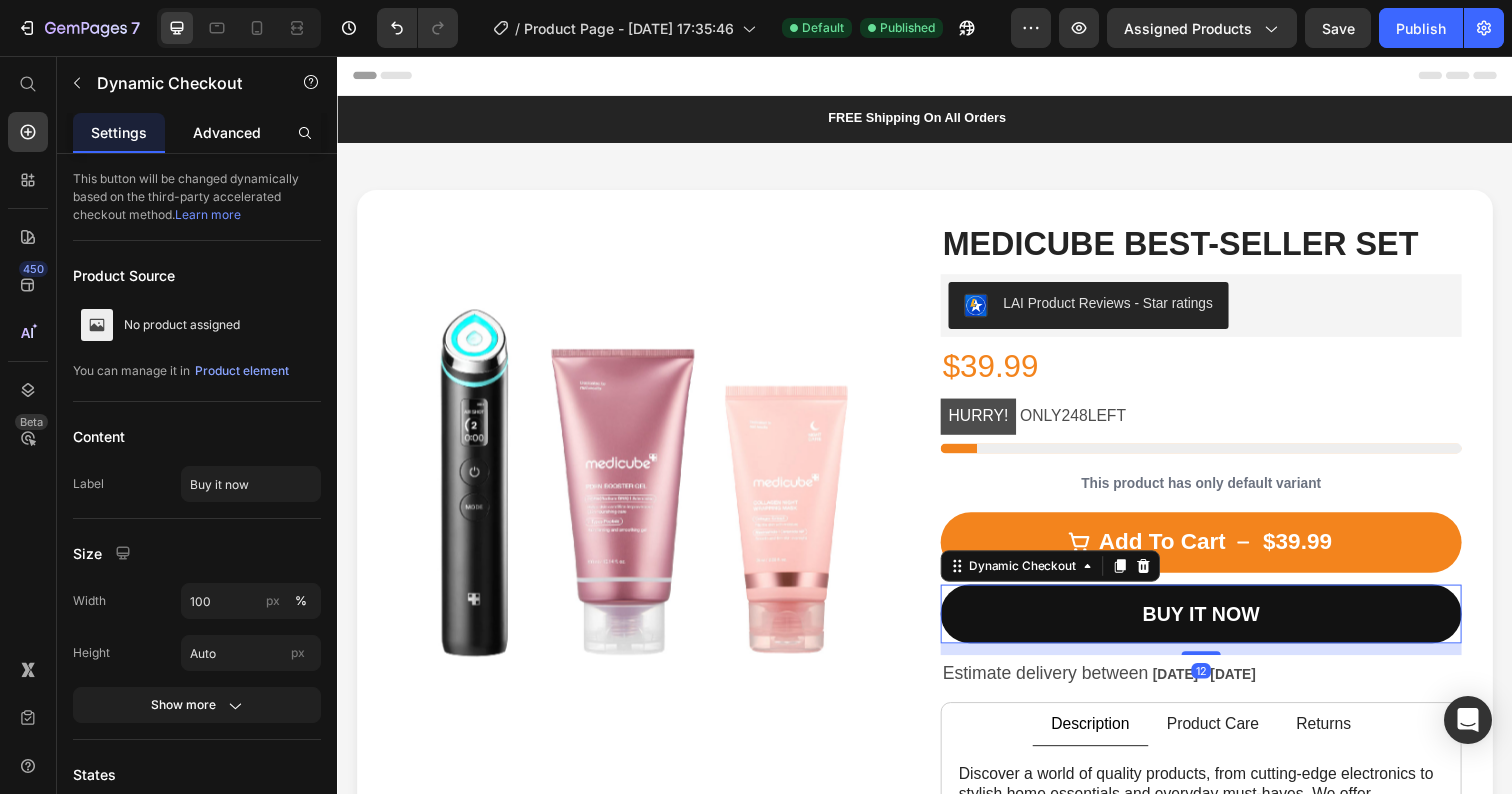click on "Advanced" at bounding box center [227, 132] 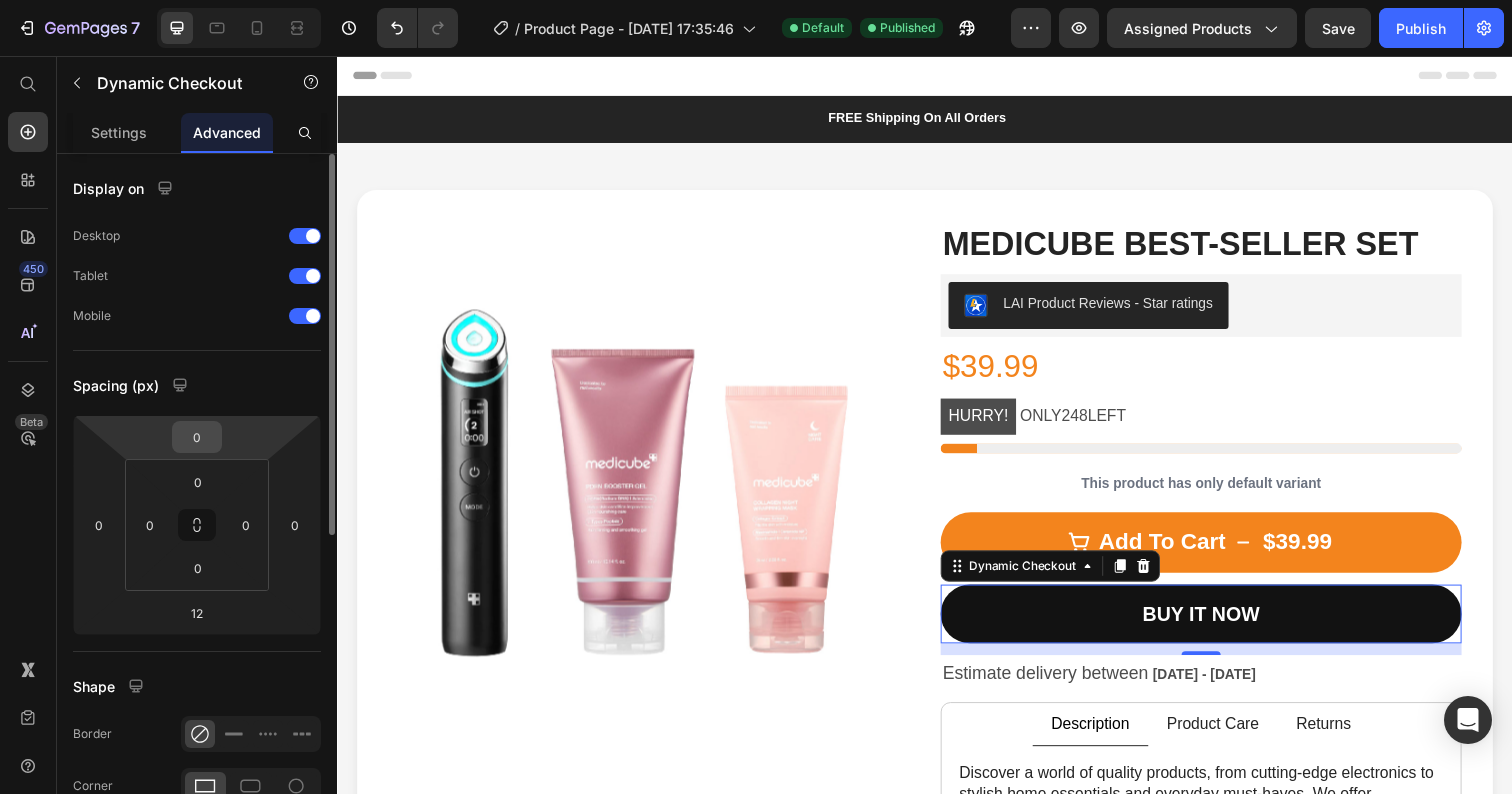 scroll, scrollTop: 572, scrollLeft: 0, axis: vertical 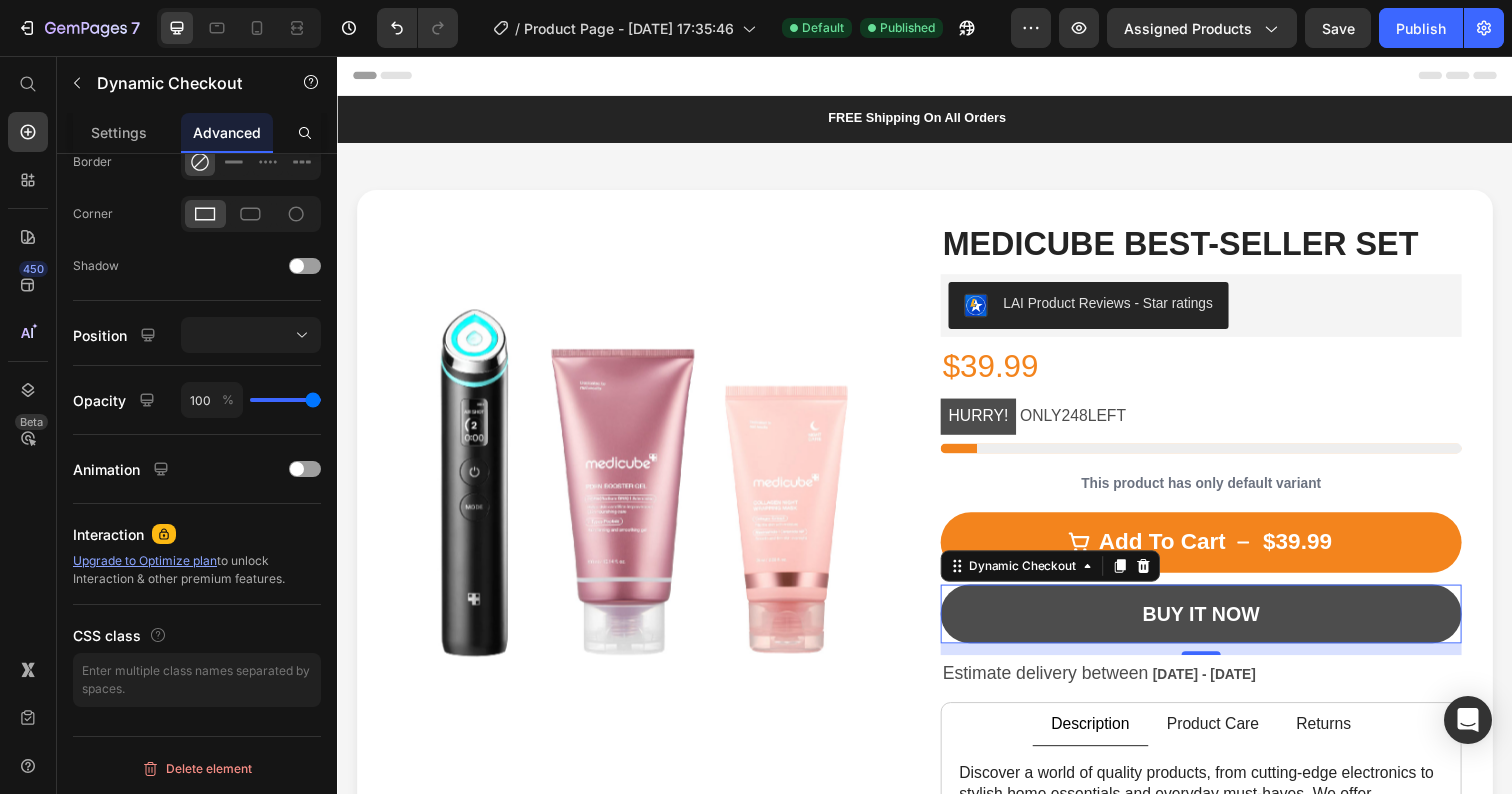 click on "Buy it now" at bounding box center (1219, 626) 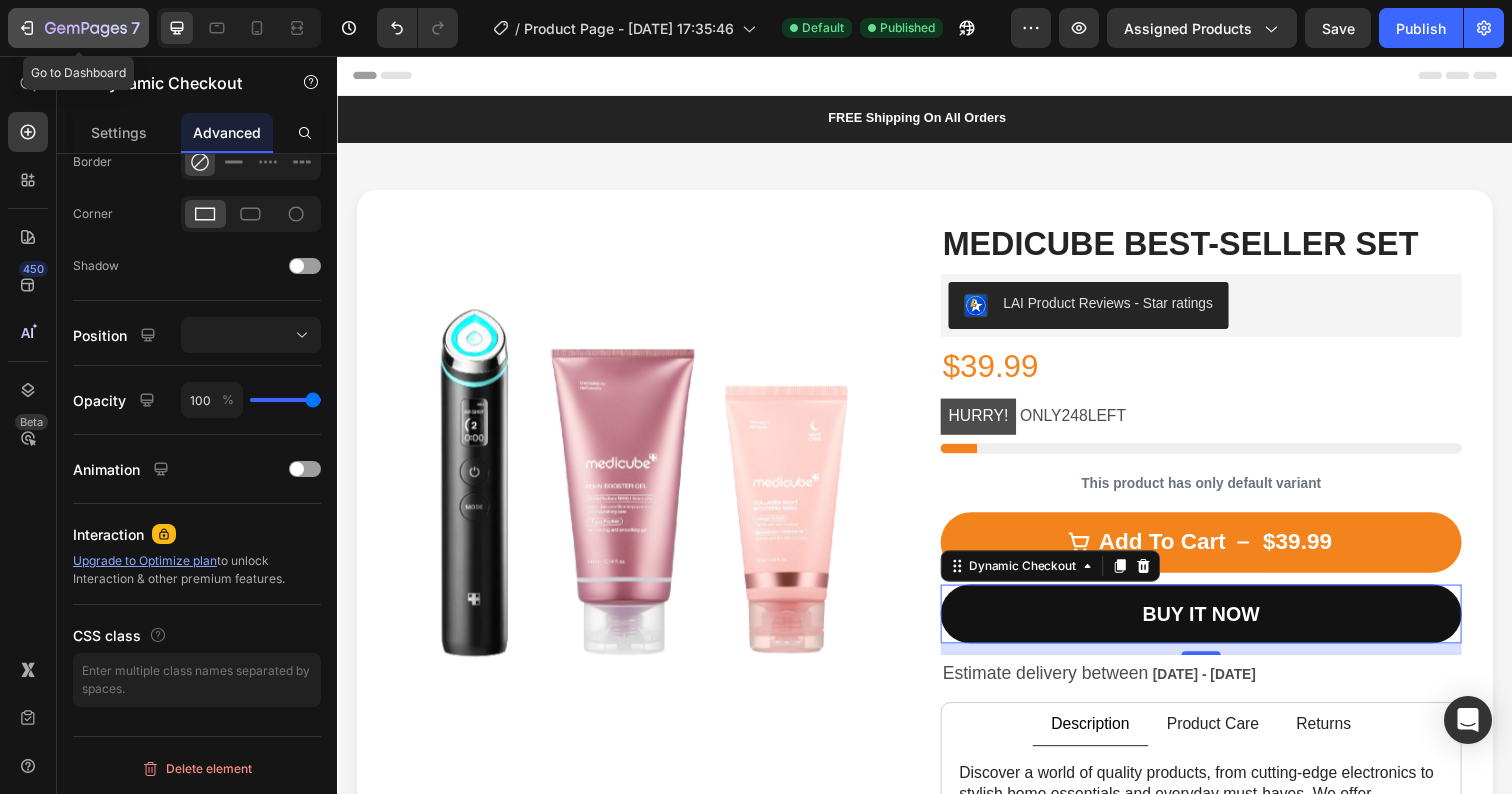 click 